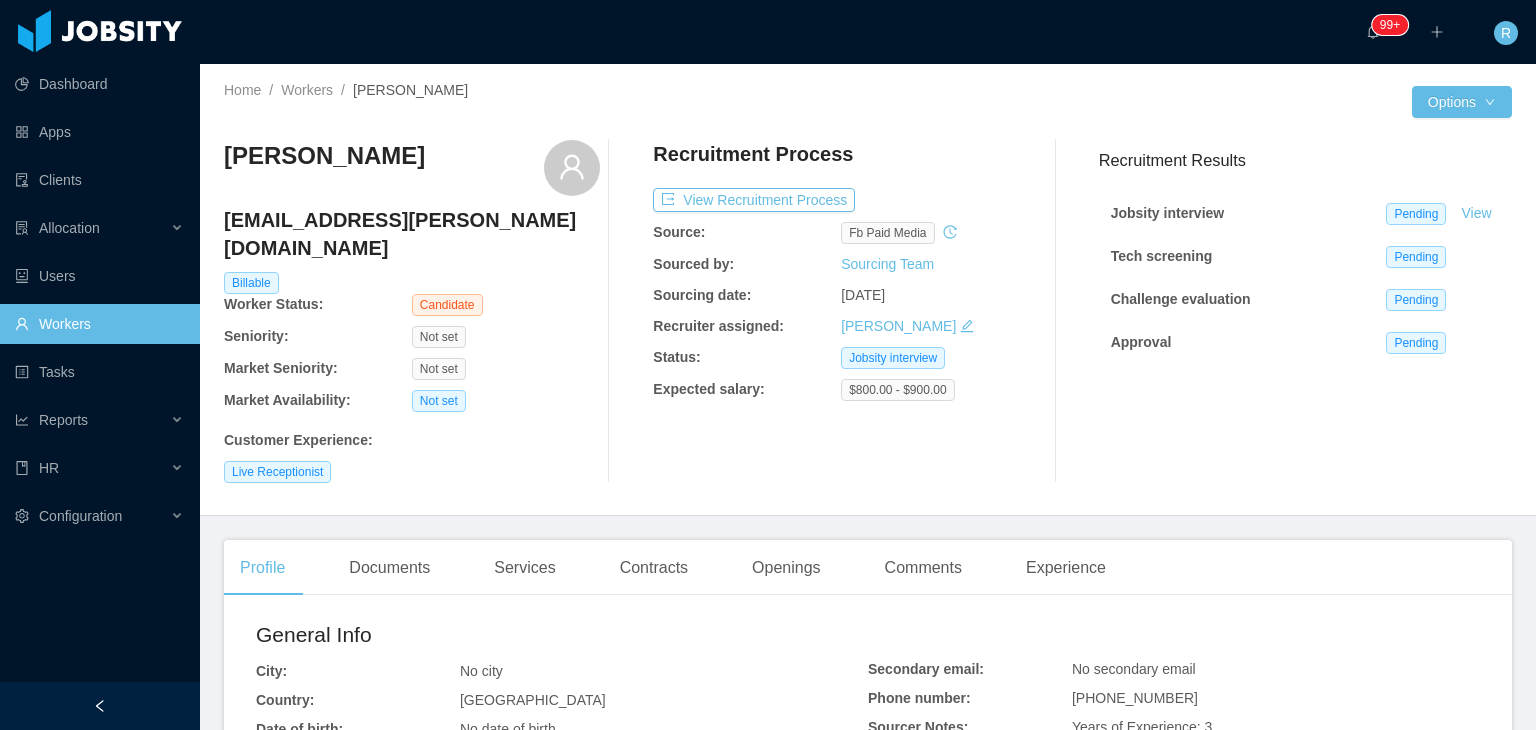 scroll, scrollTop: 0, scrollLeft: 0, axis: both 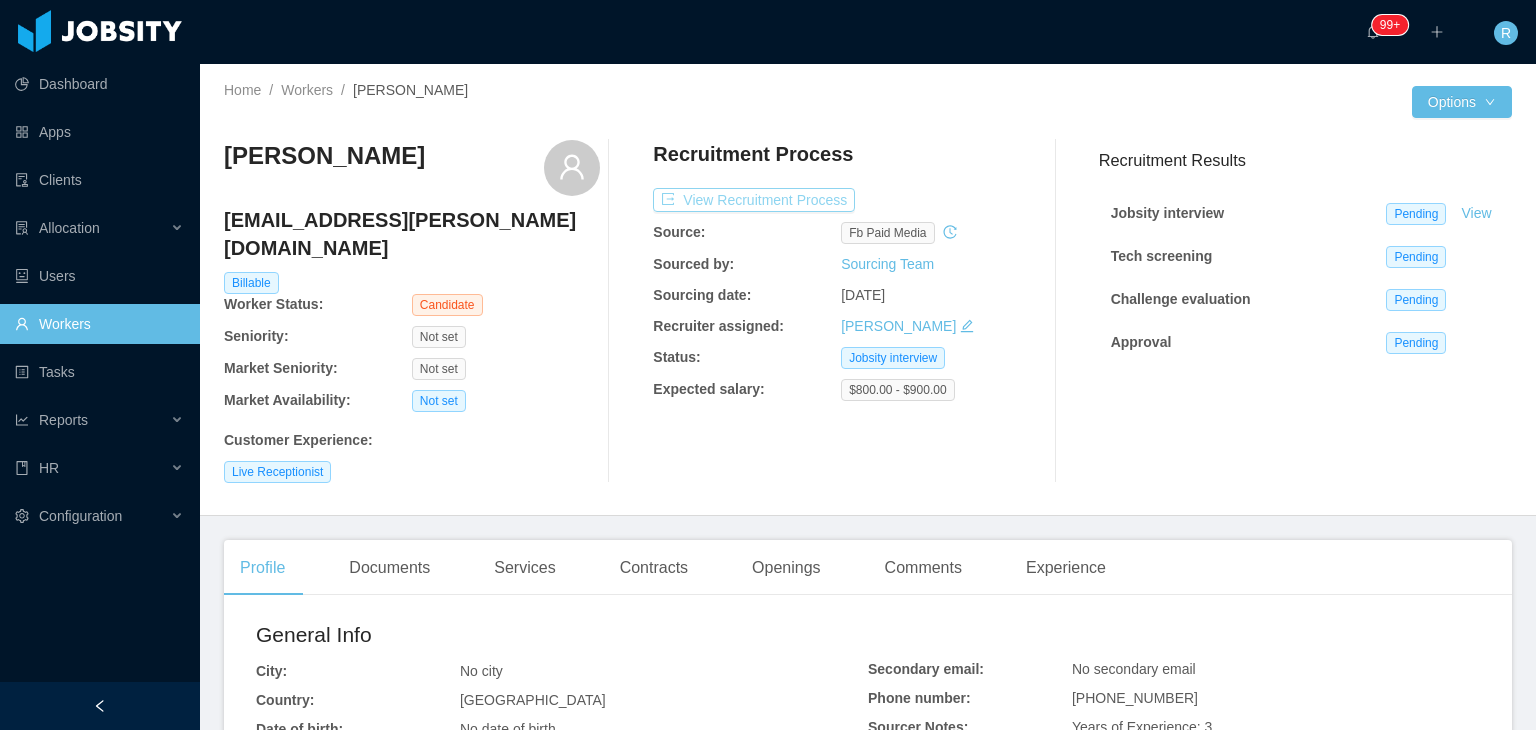 click on "View Recruitment Process" at bounding box center (754, 200) 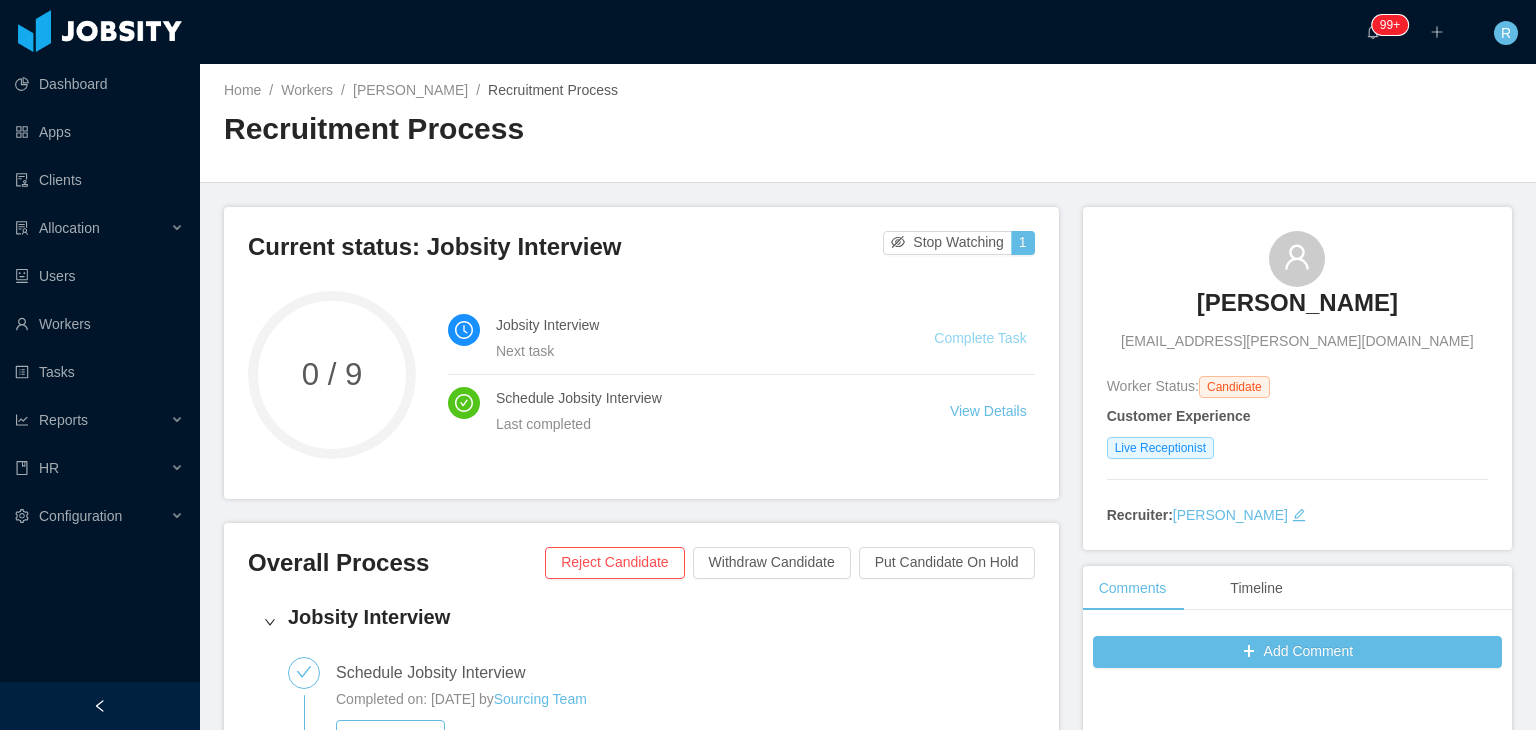 click on "Complete Task" at bounding box center (980, 338) 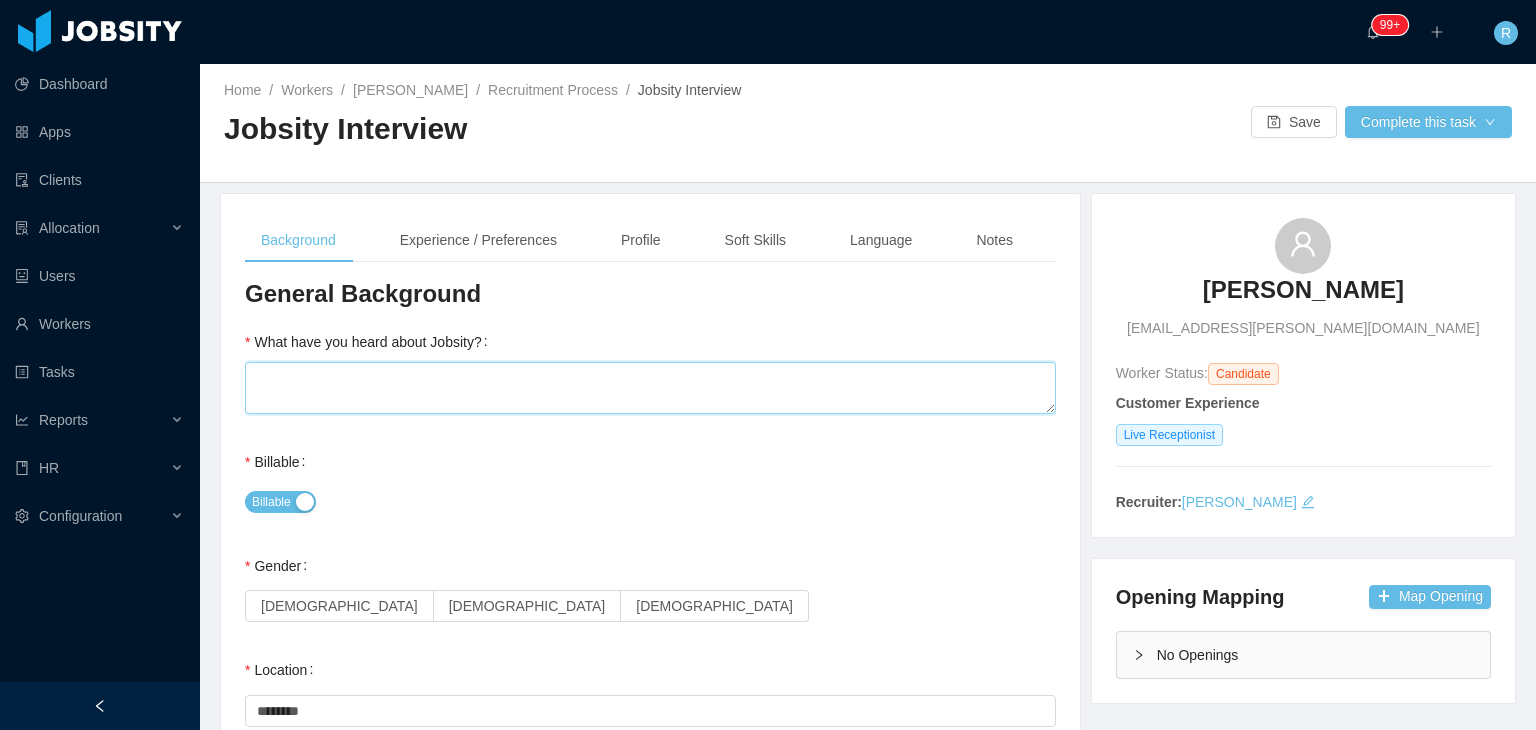 click on "What have you heard about Jobsity?" at bounding box center [650, 388] 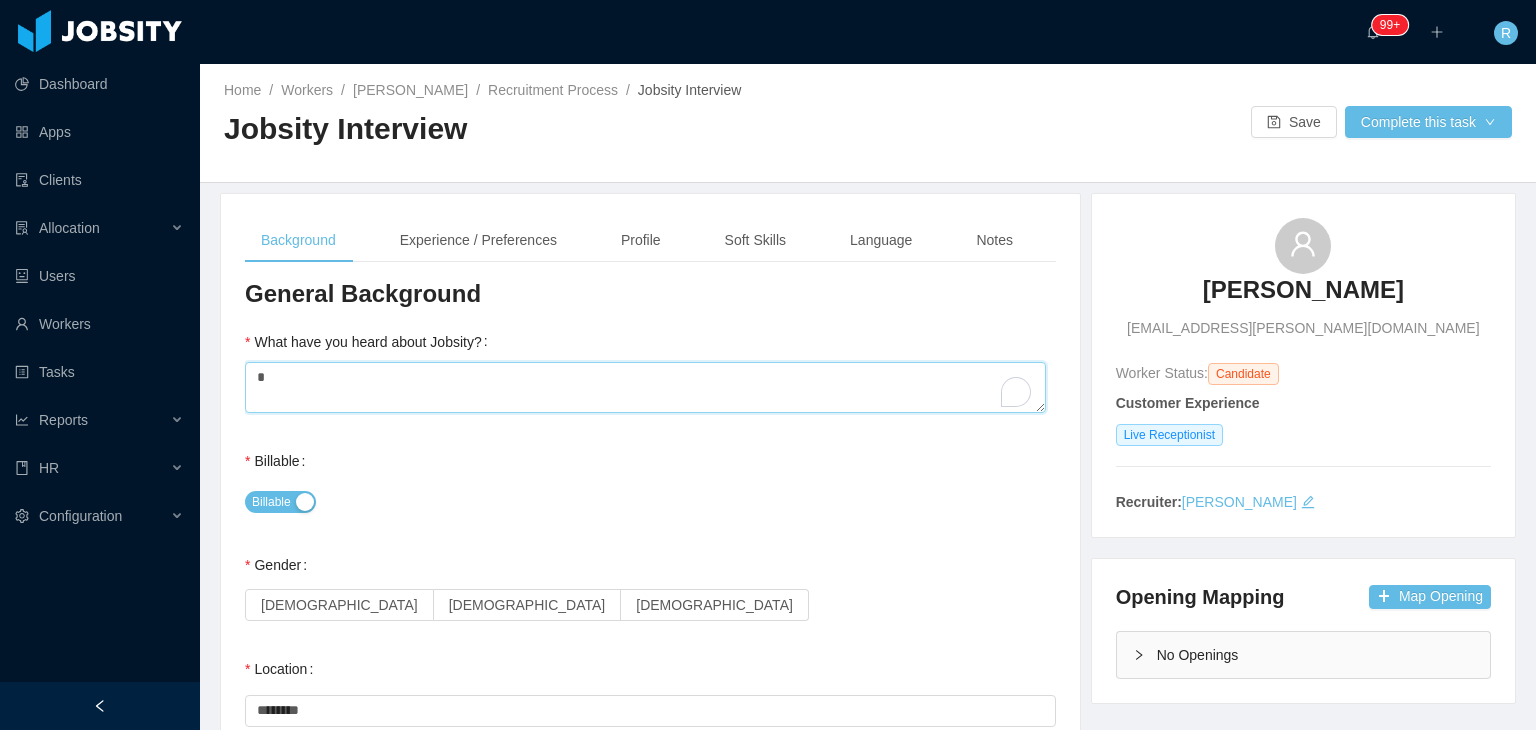 scroll, scrollTop: 200, scrollLeft: 0, axis: vertical 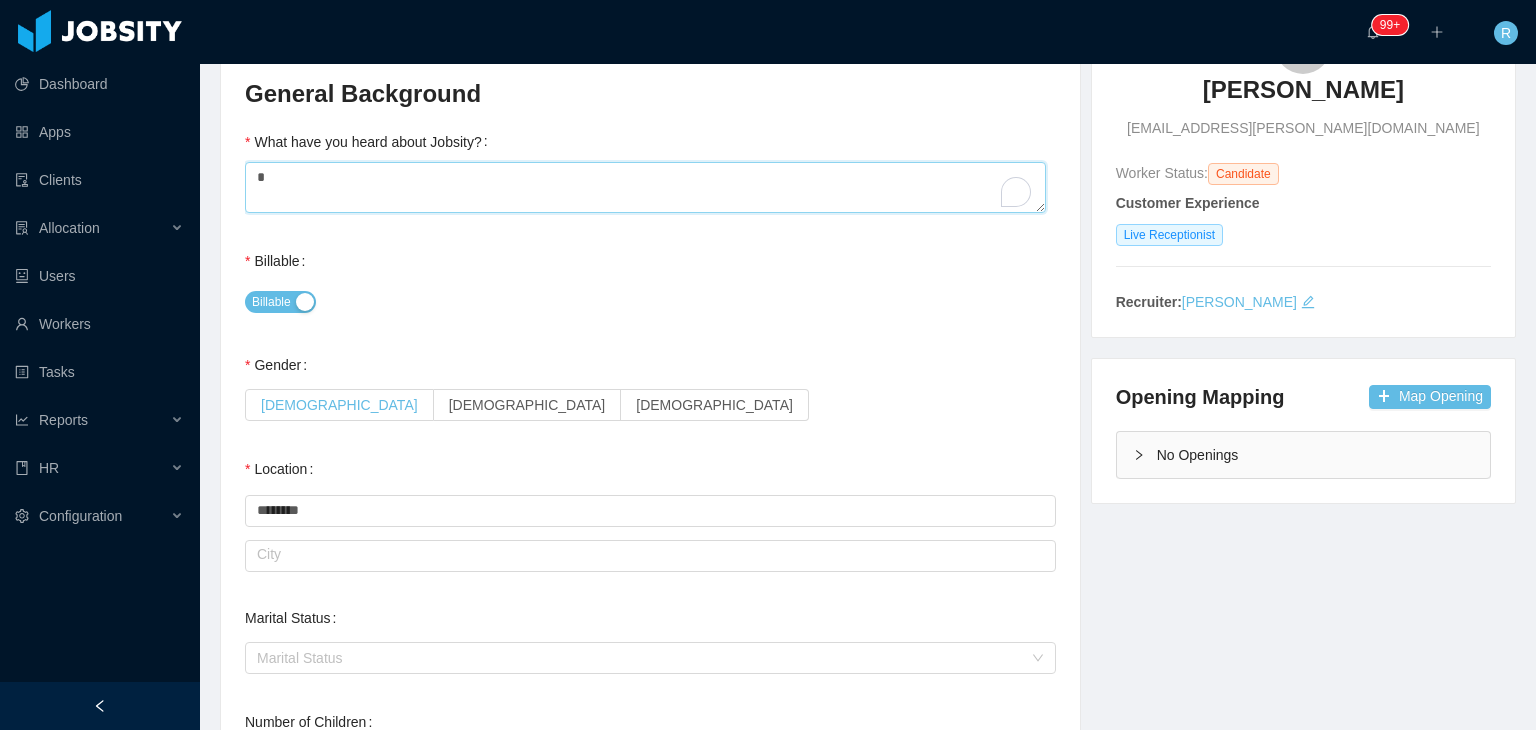 type on "*" 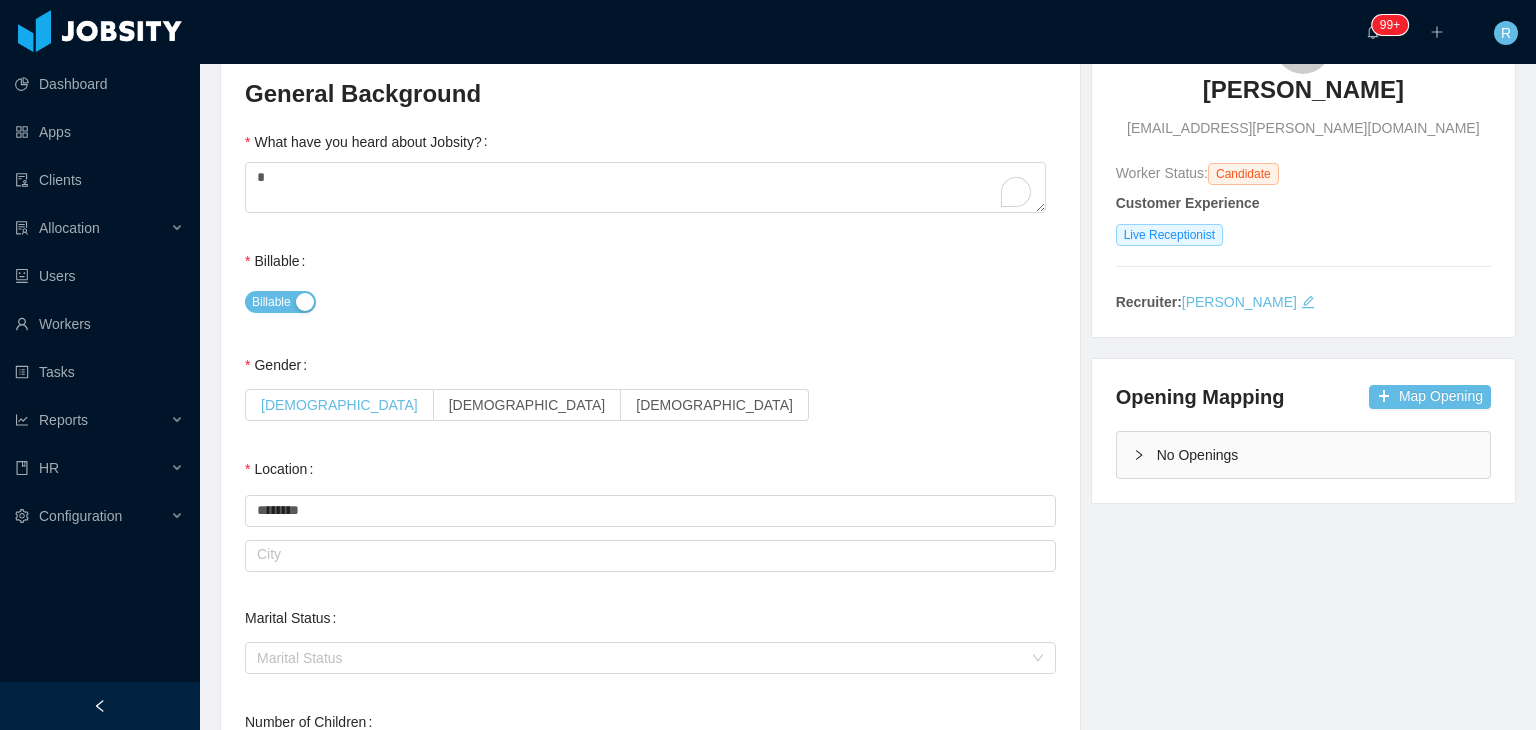 click on "[DEMOGRAPHIC_DATA]" at bounding box center [339, 405] 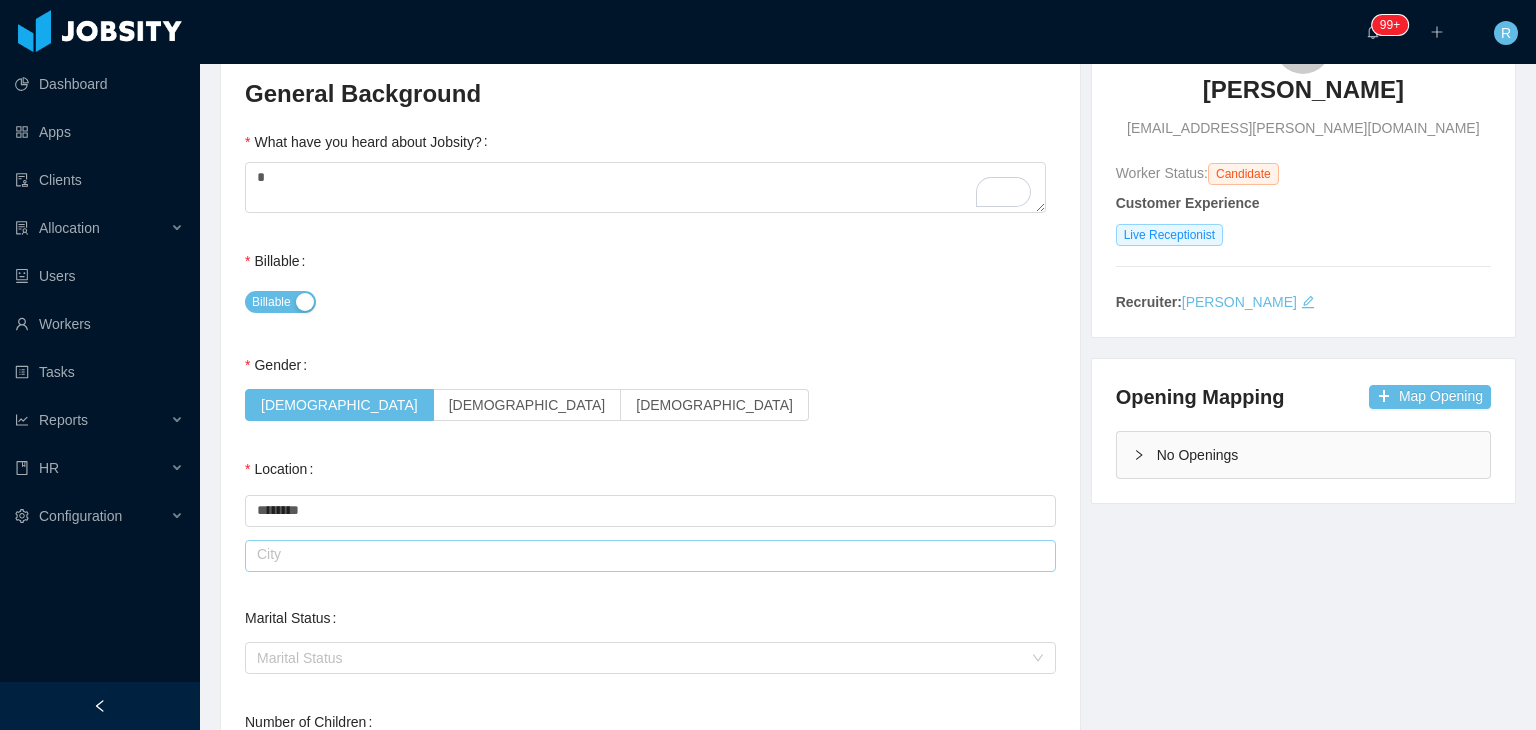 click at bounding box center [650, 556] 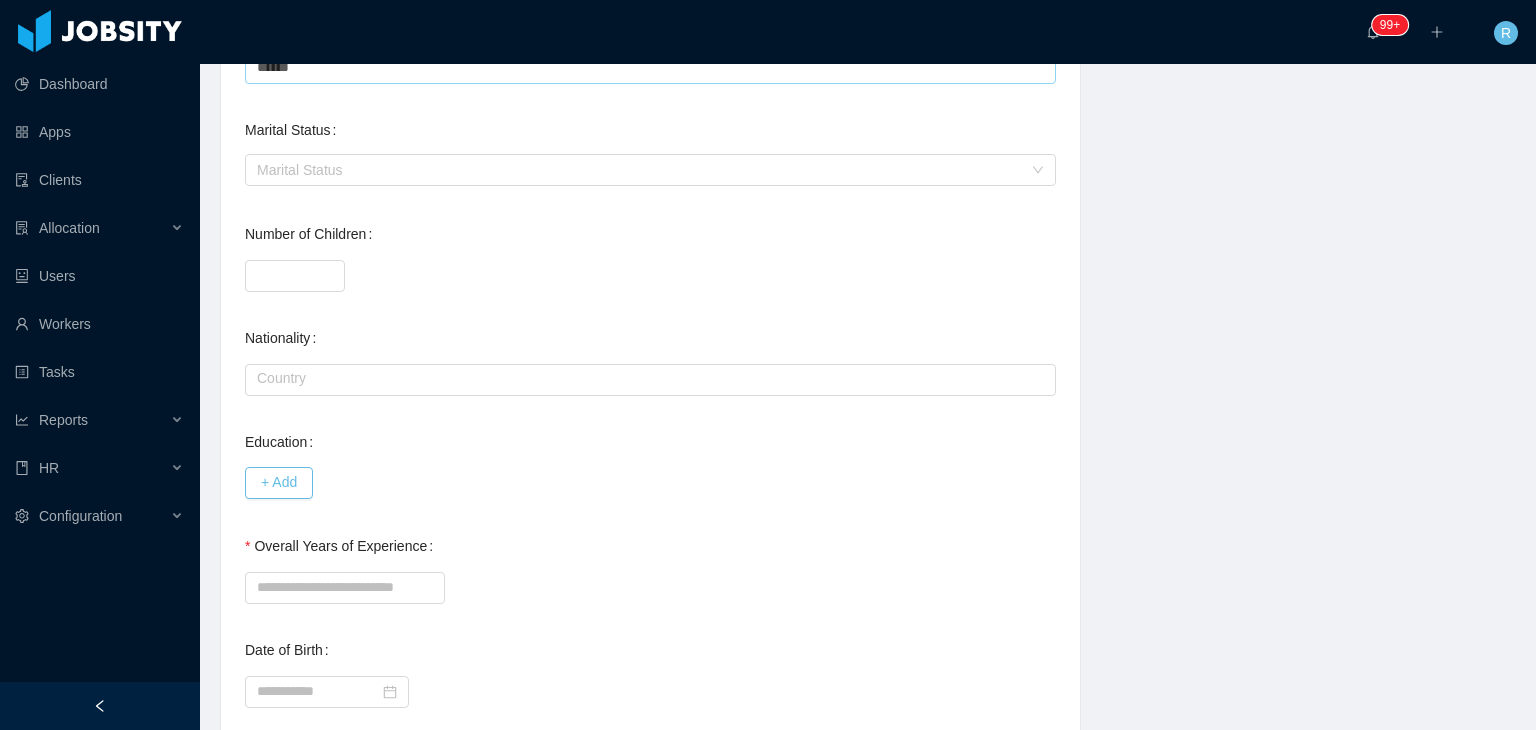 scroll, scrollTop: 728, scrollLeft: 0, axis: vertical 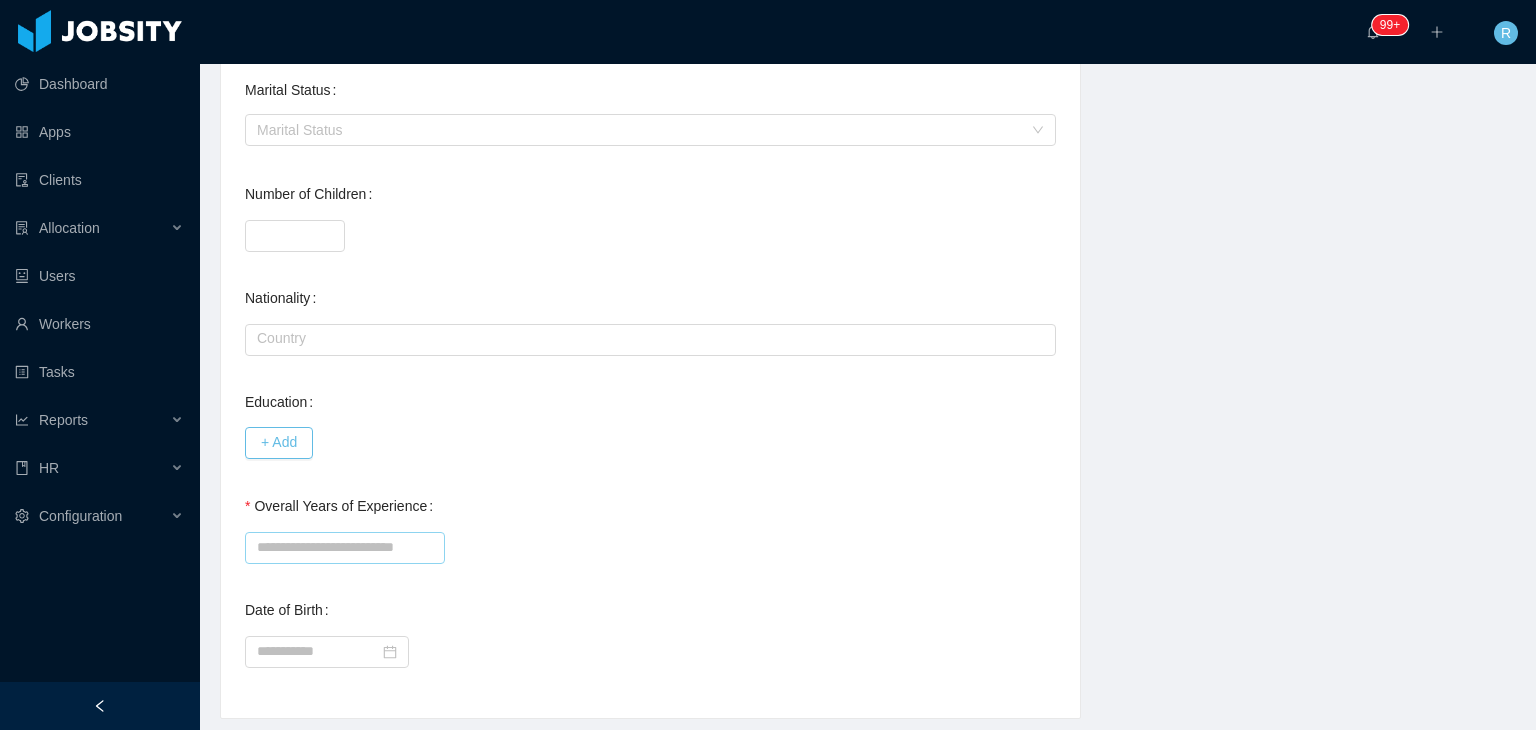 type on "******" 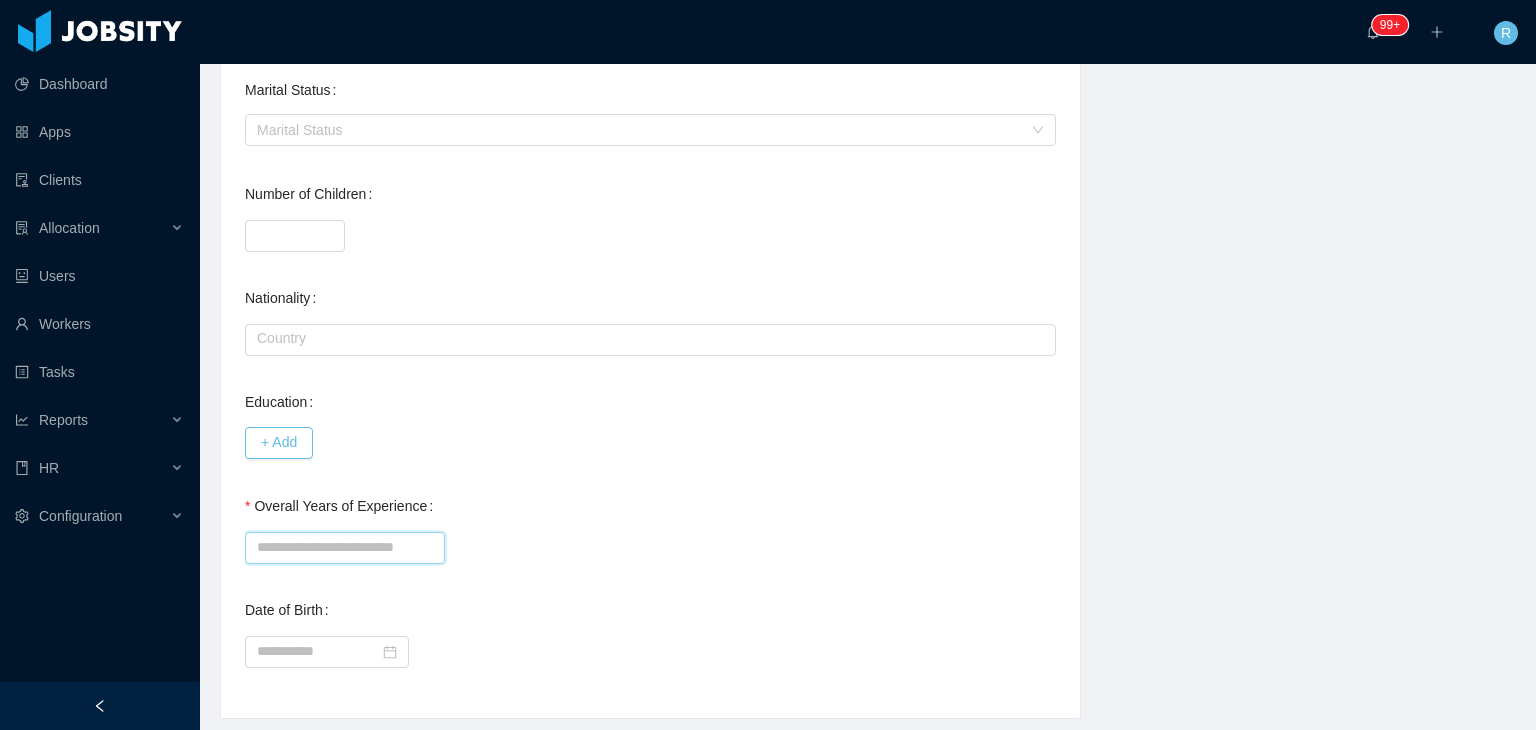 click on "Overall Years of Experience" at bounding box center [345, 548] 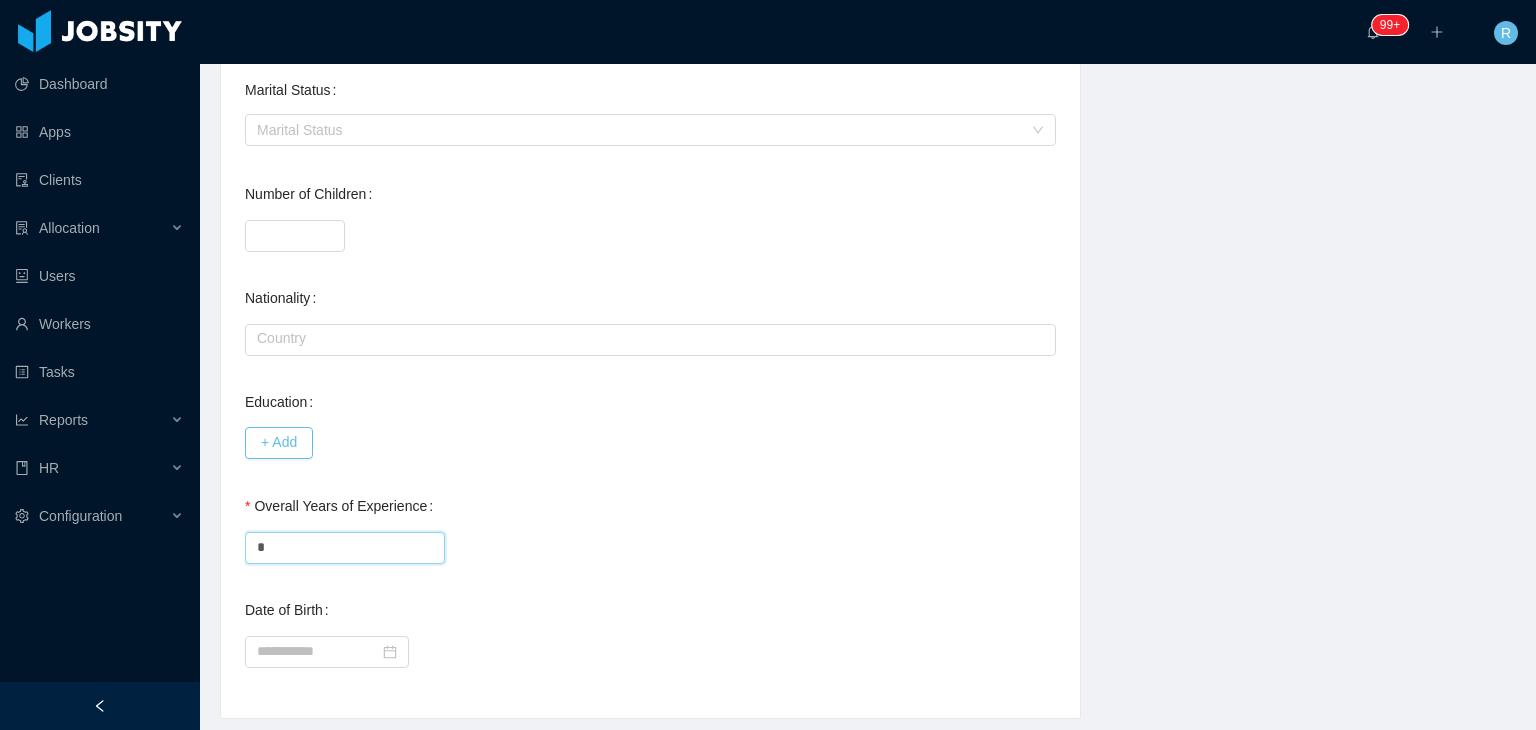 scroll, scrollTop: 786, scrollLeft: 0, axis: vertical 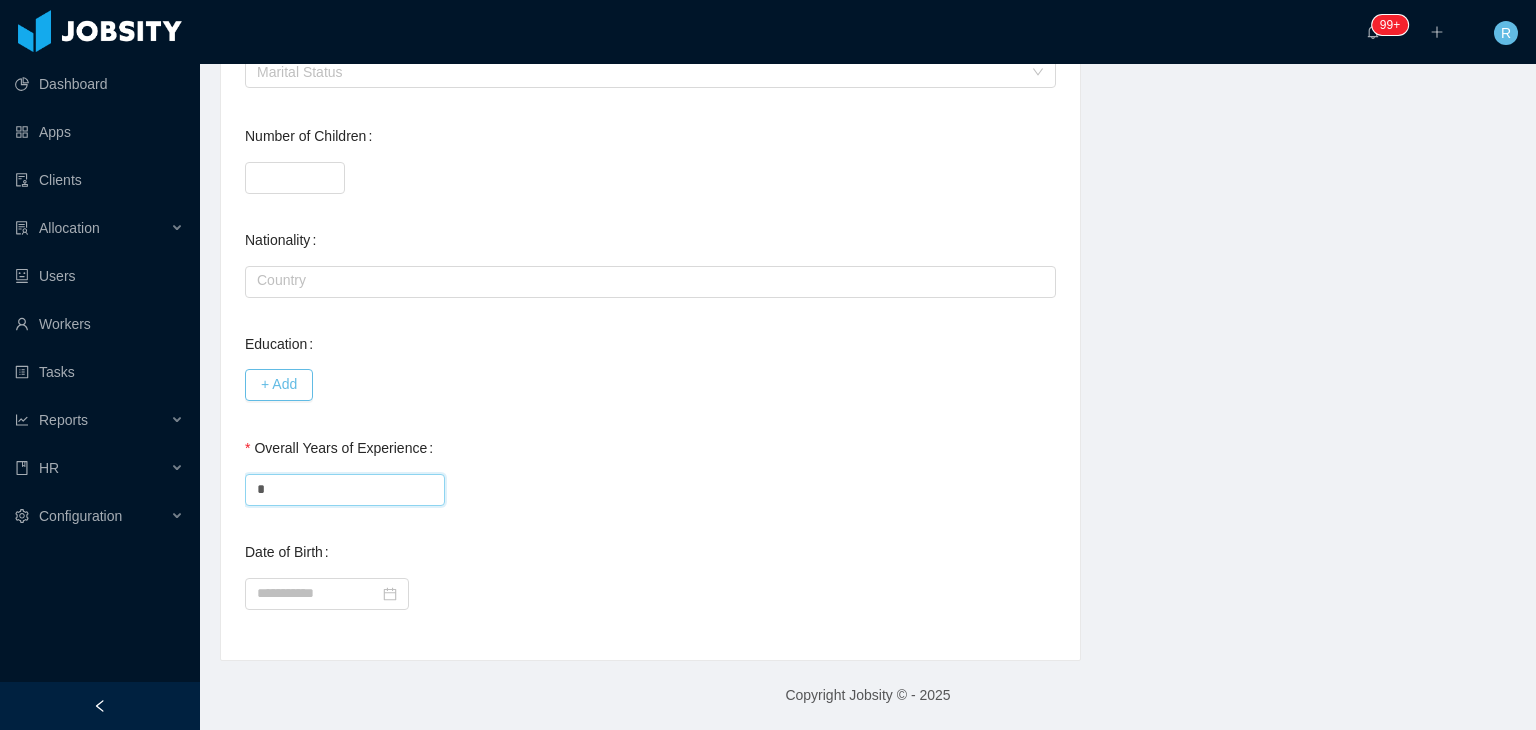 type on "*" 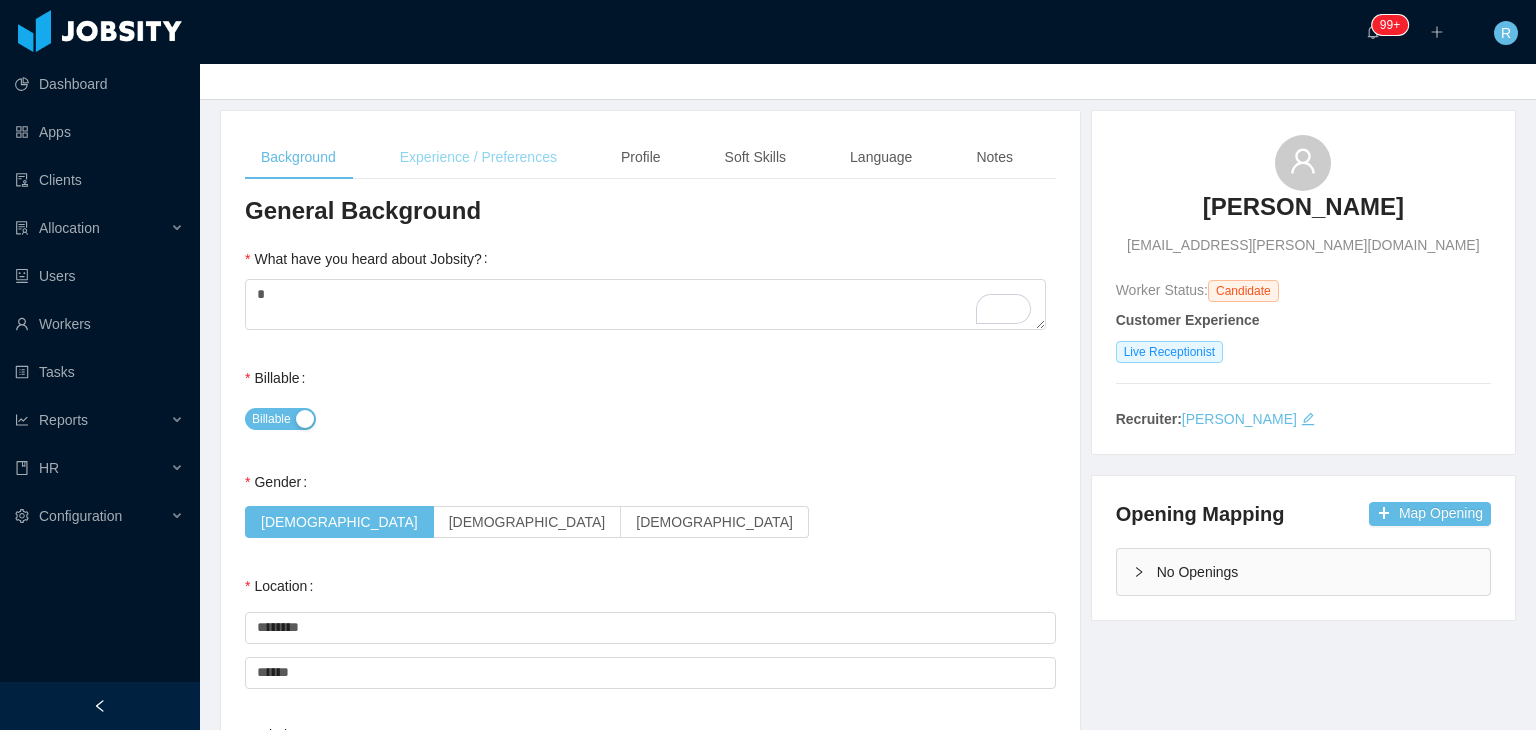 scroll, scrollTop: 0, scrollLeft: 0, axis: both 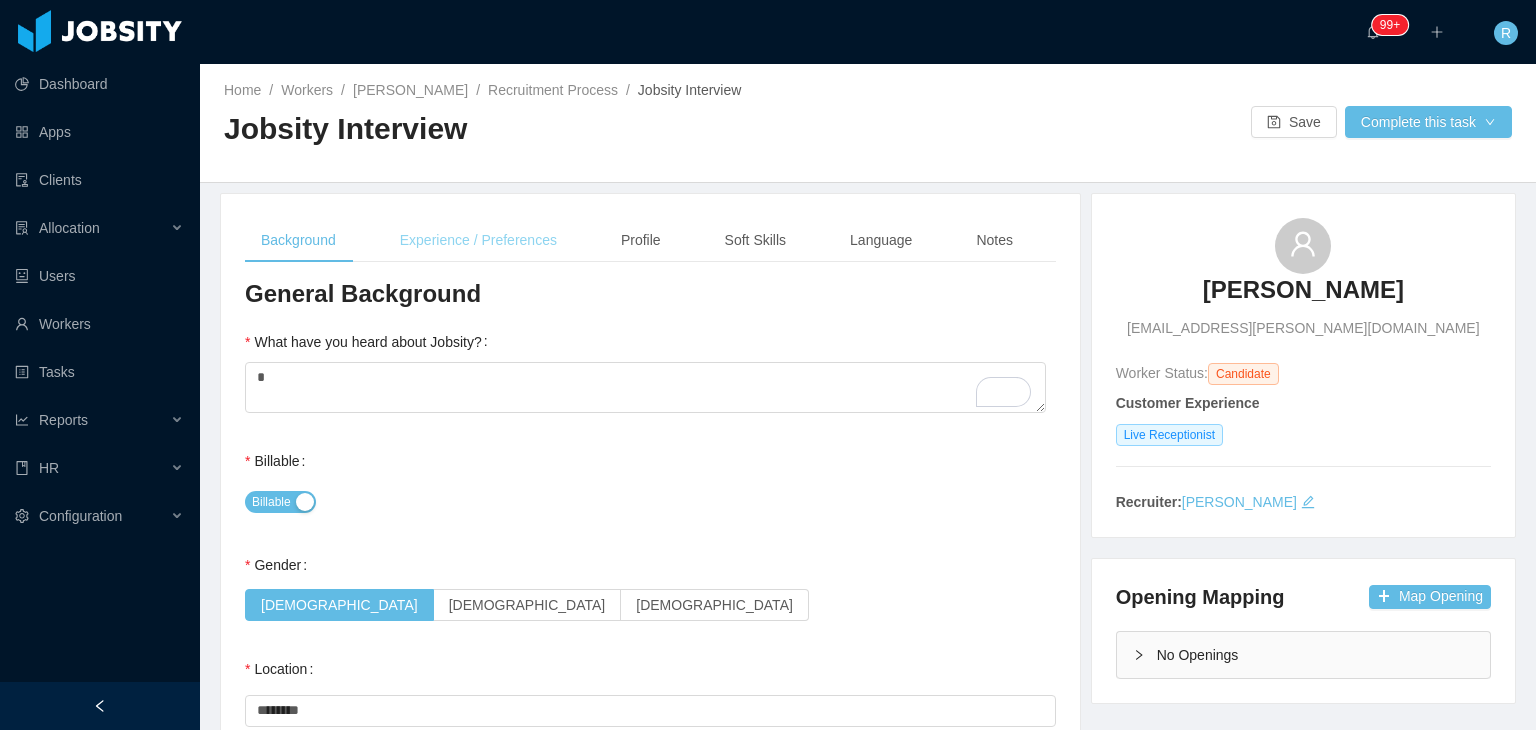 click on "Experience / Preferences" at bounding box center [478, 240] 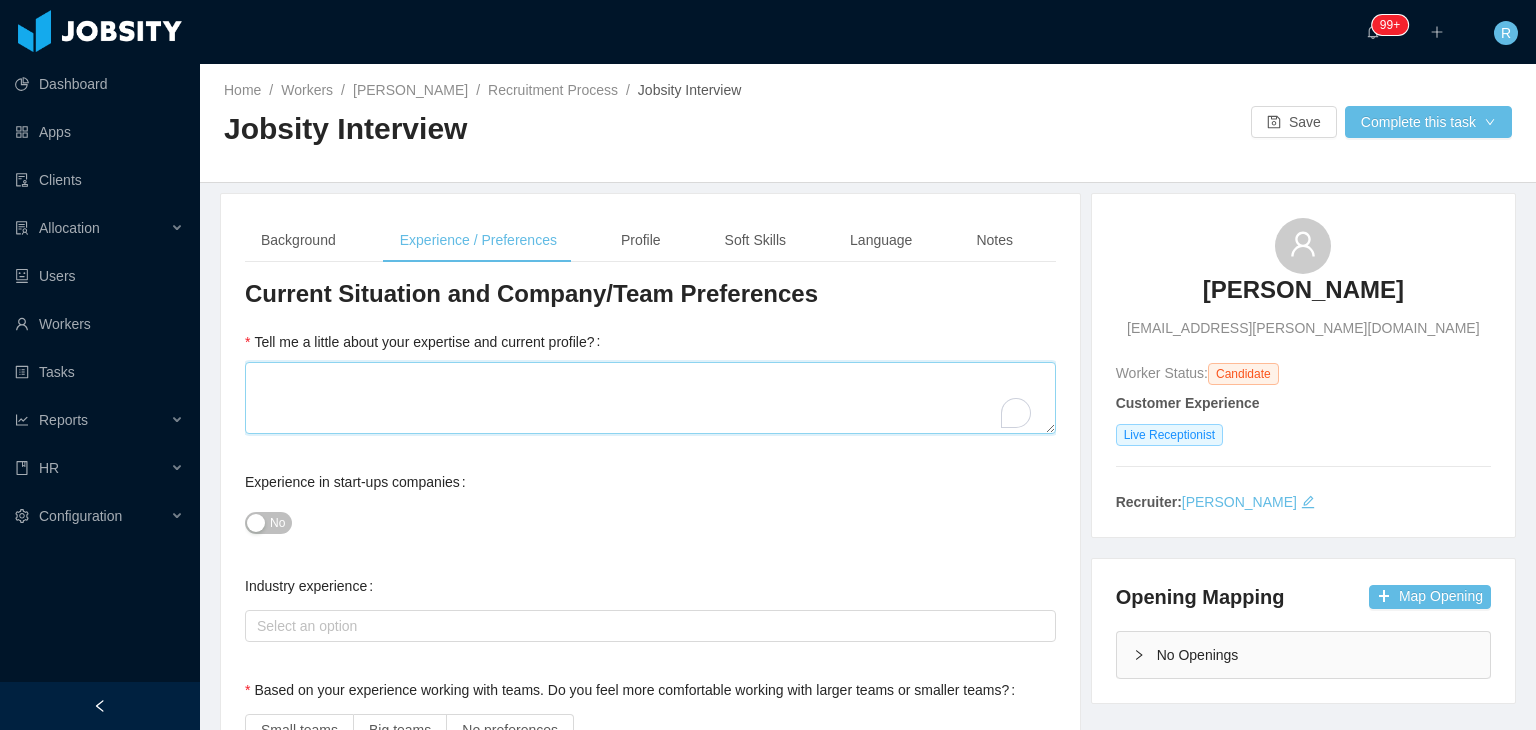 click on "Tell me a little about your expertise and current profile?" at bounding box center (650, 398) 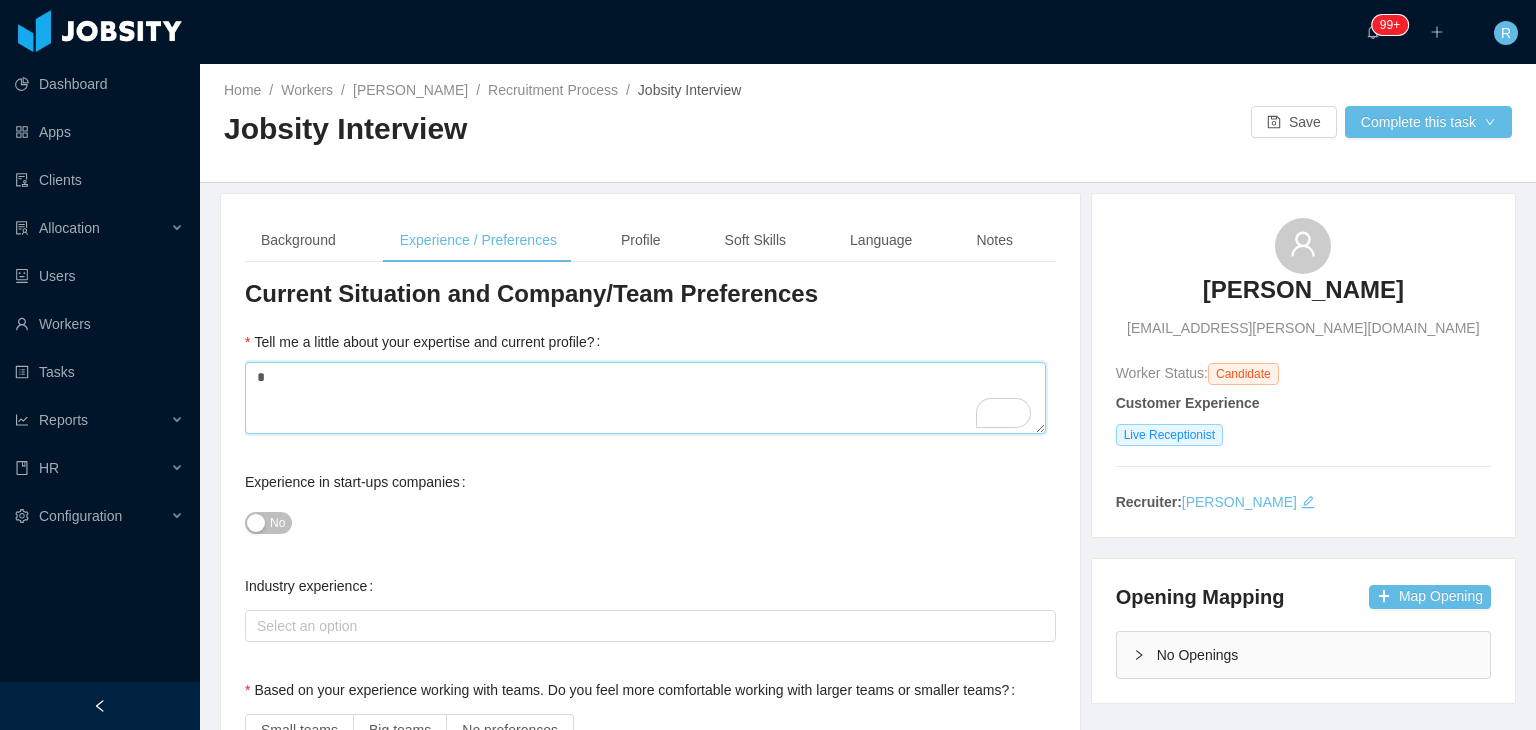 type 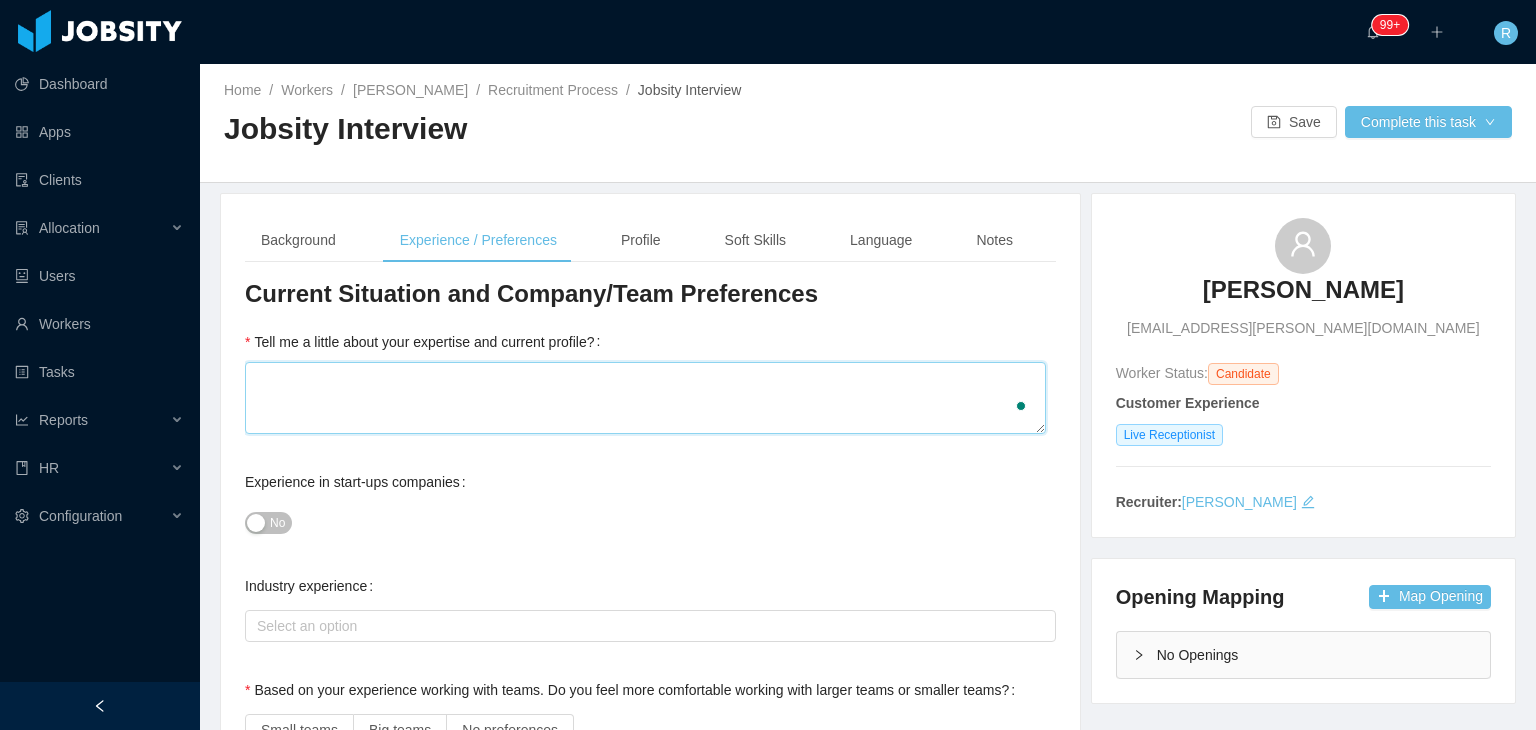type 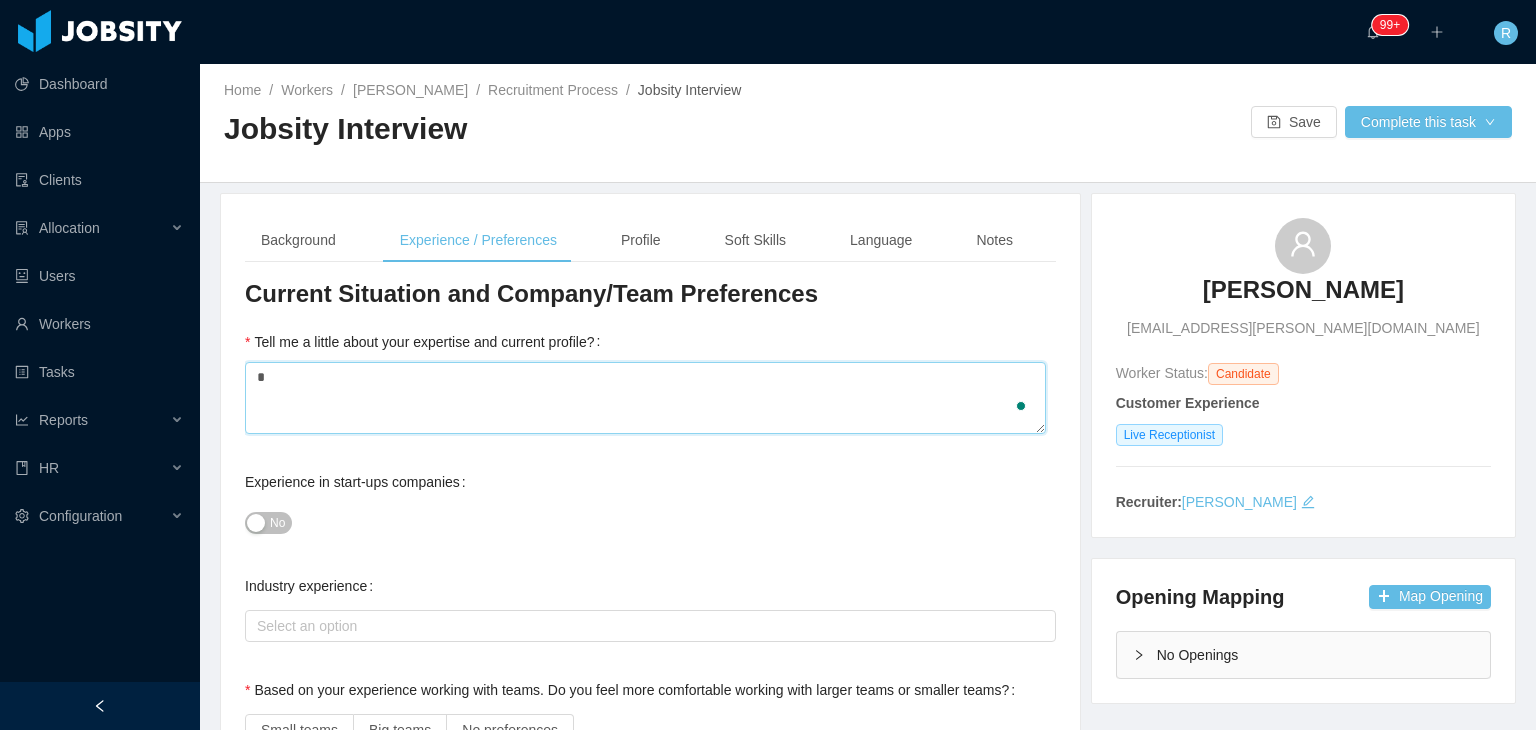 type 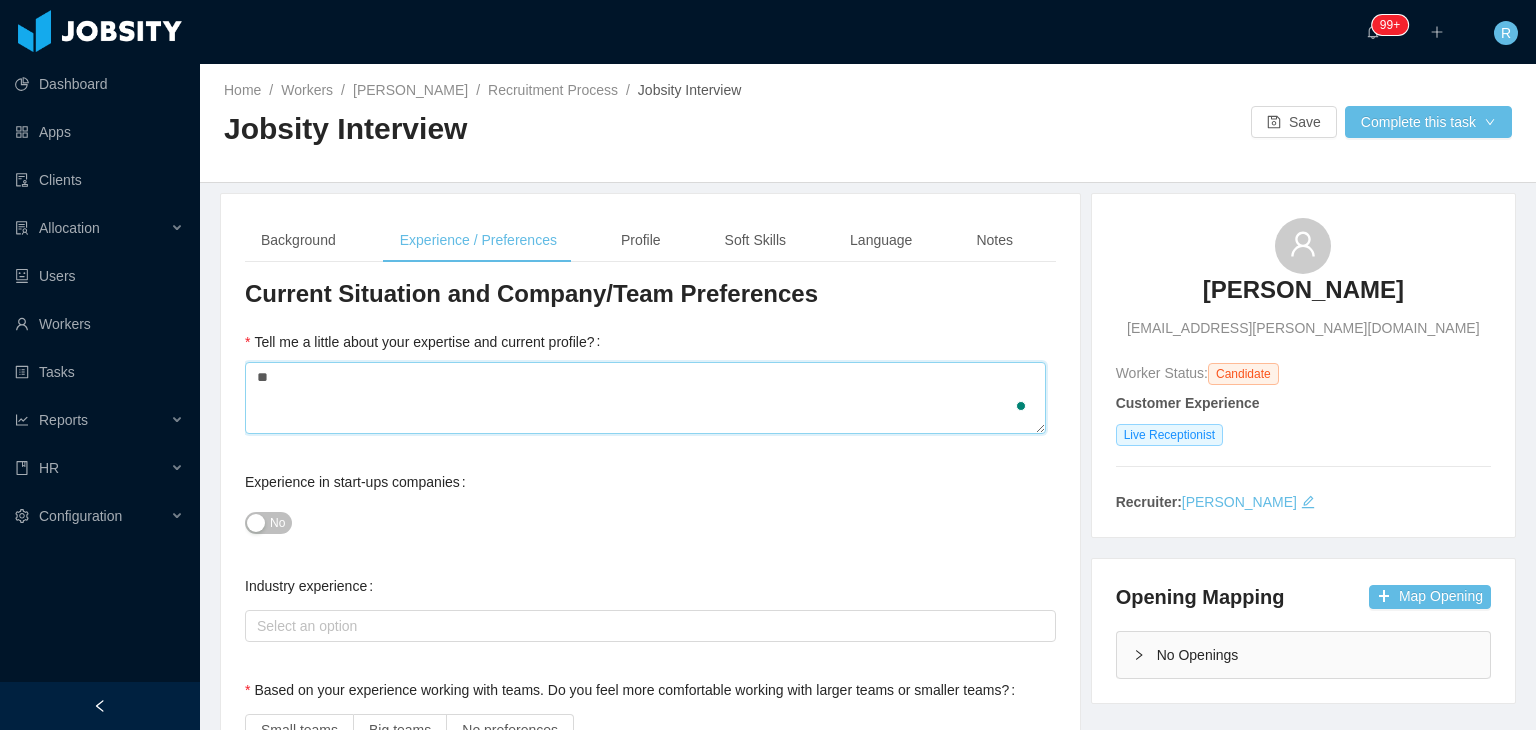 type 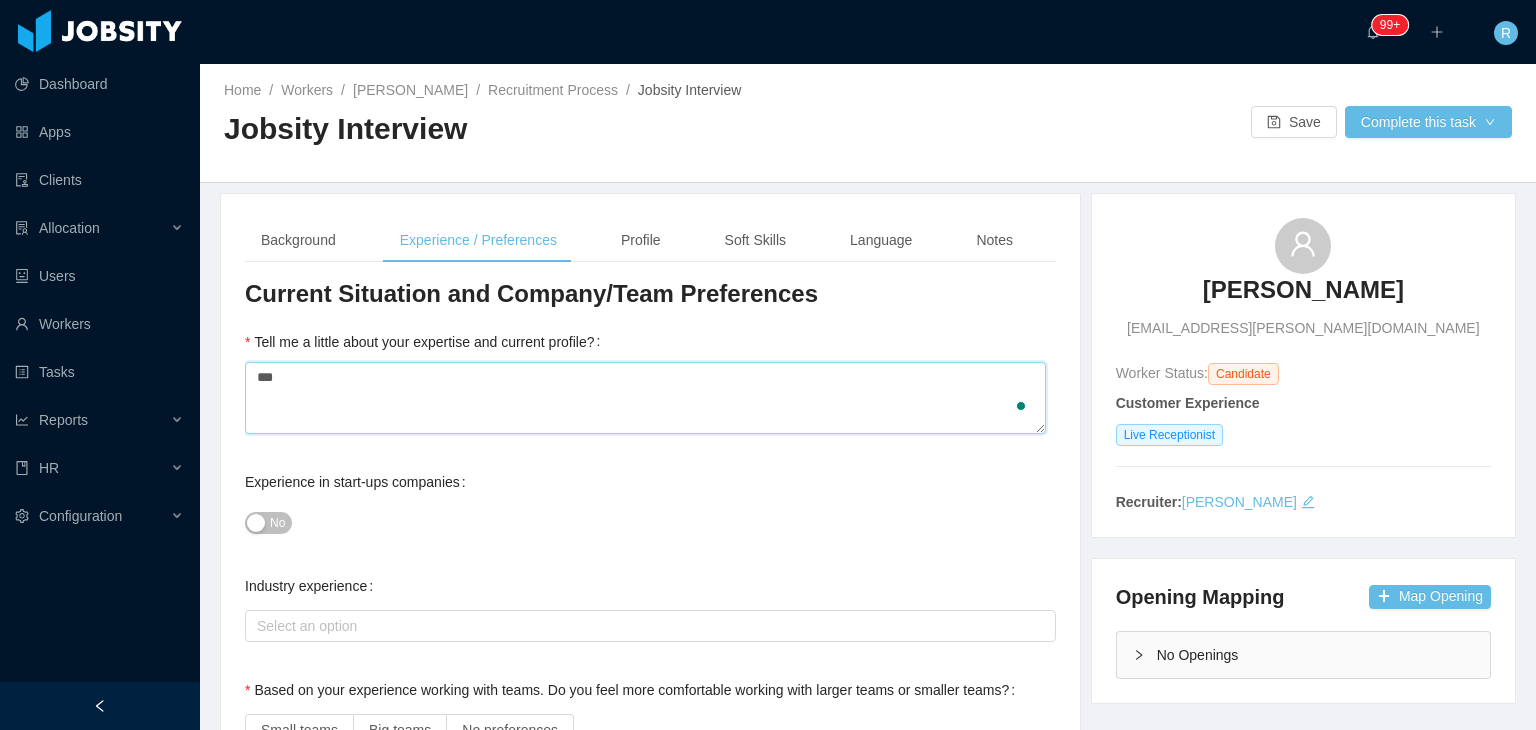 type 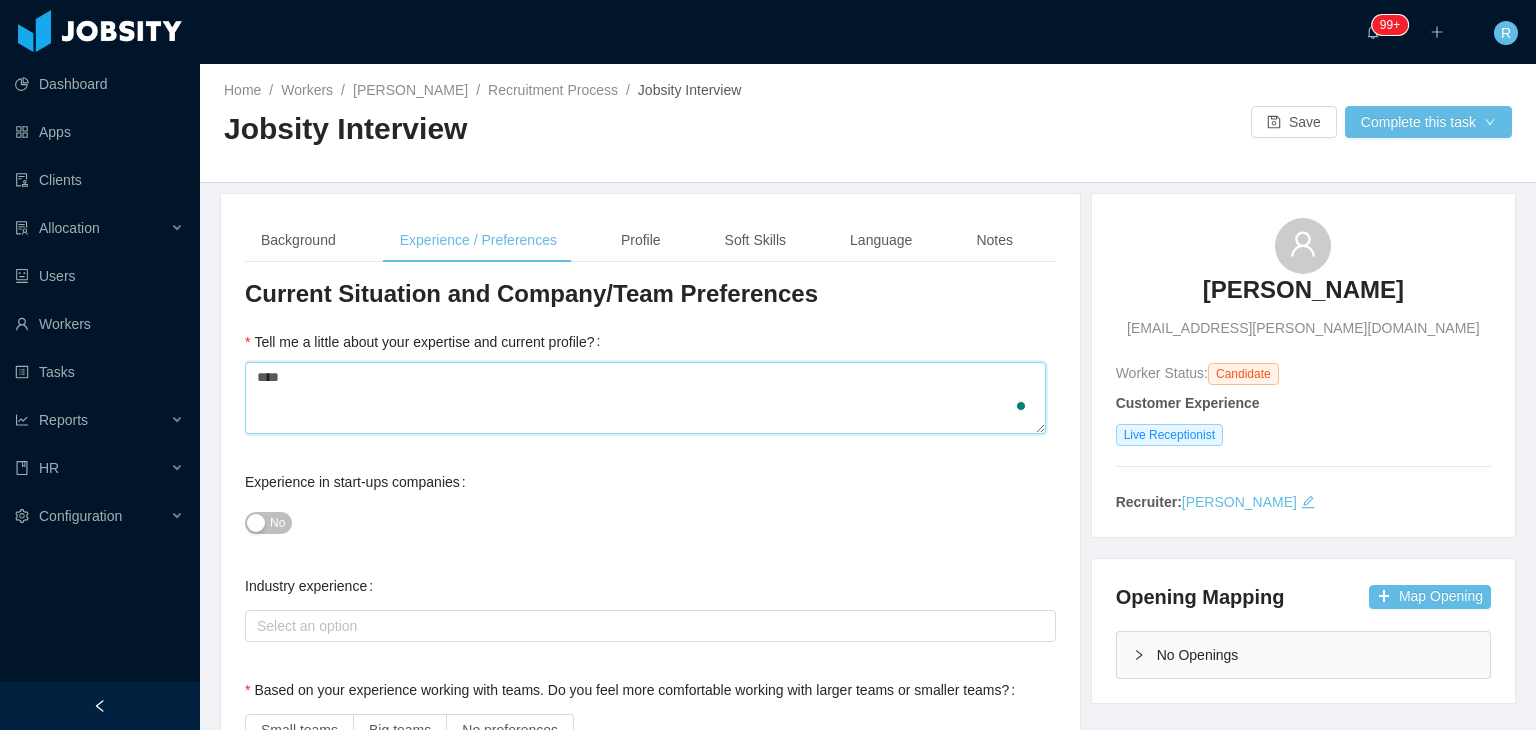type 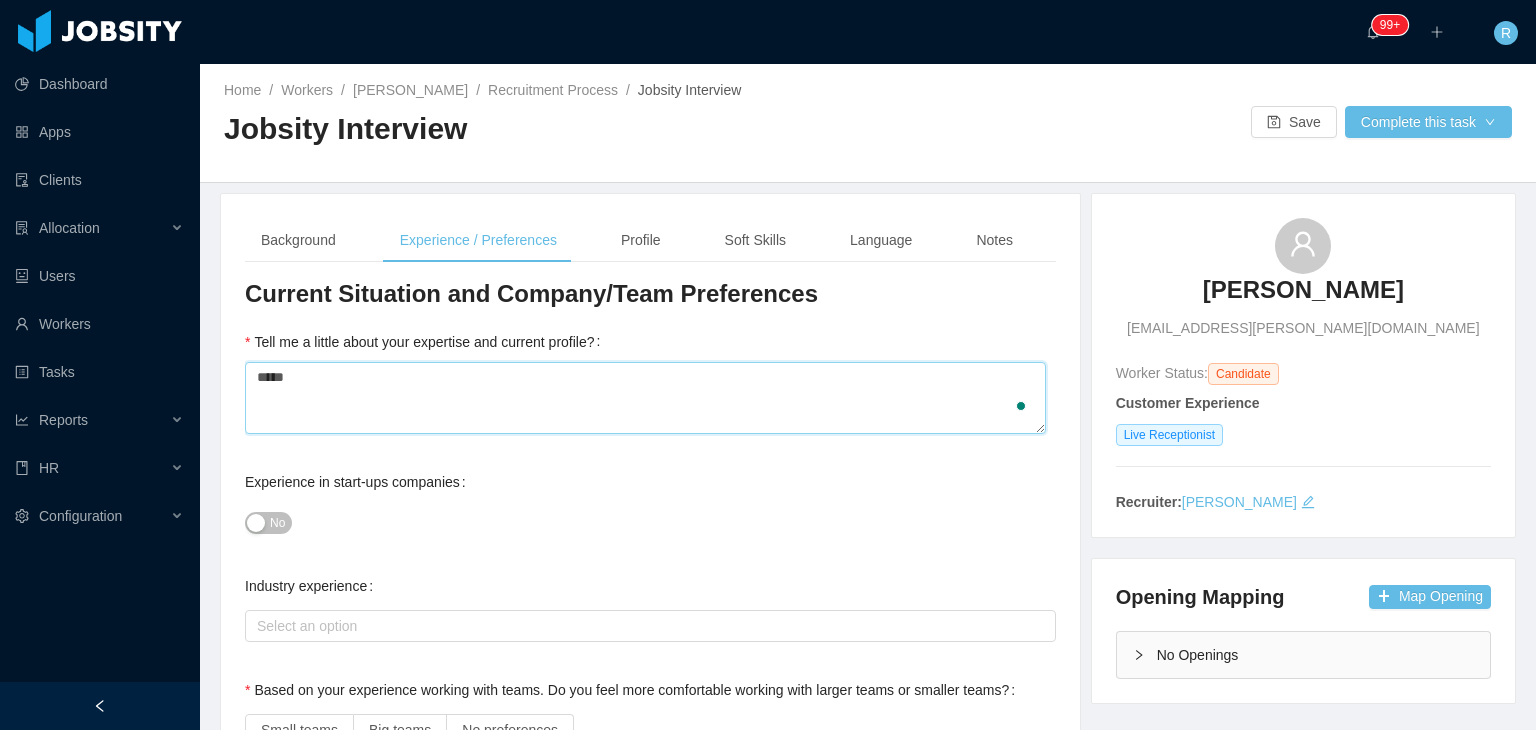type 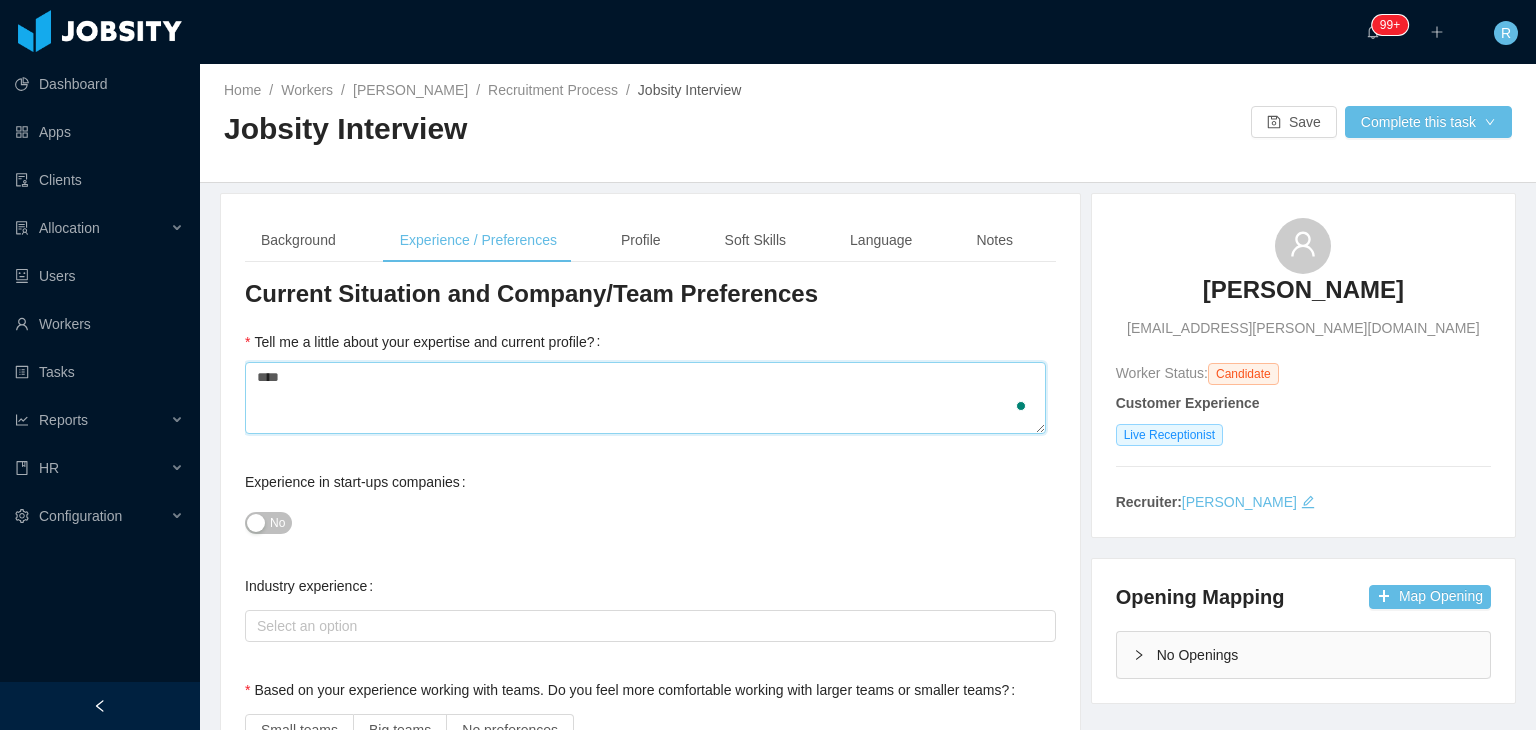 type 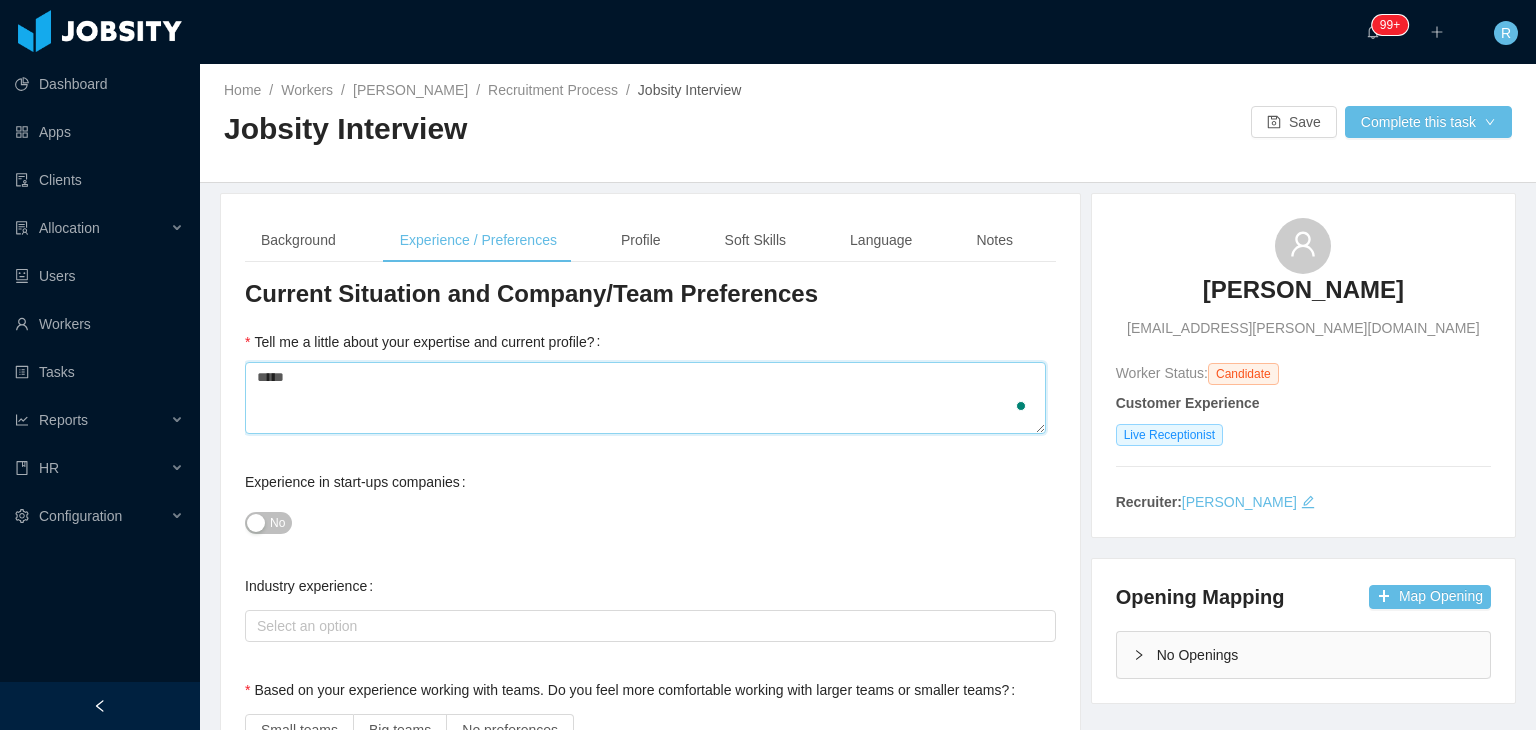 type 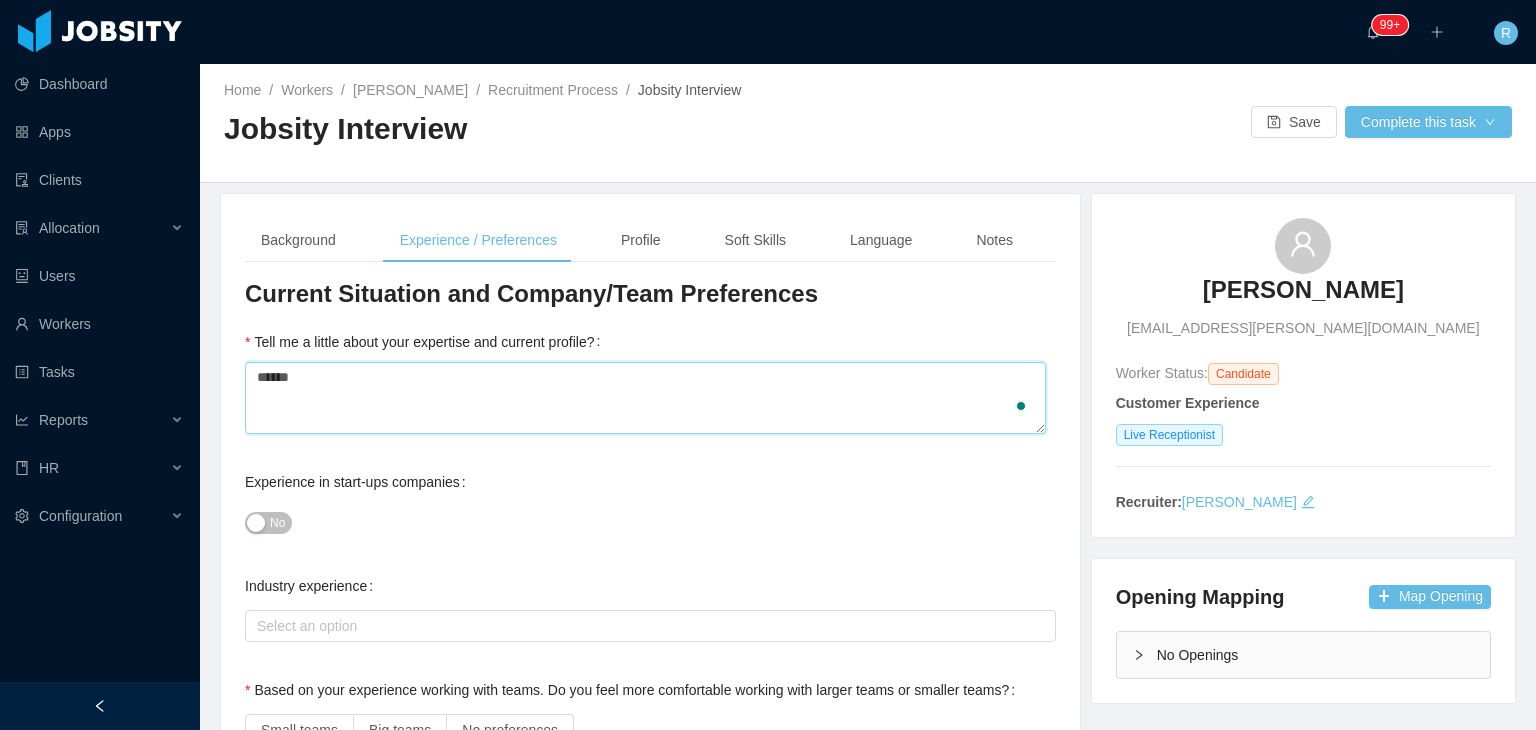 type 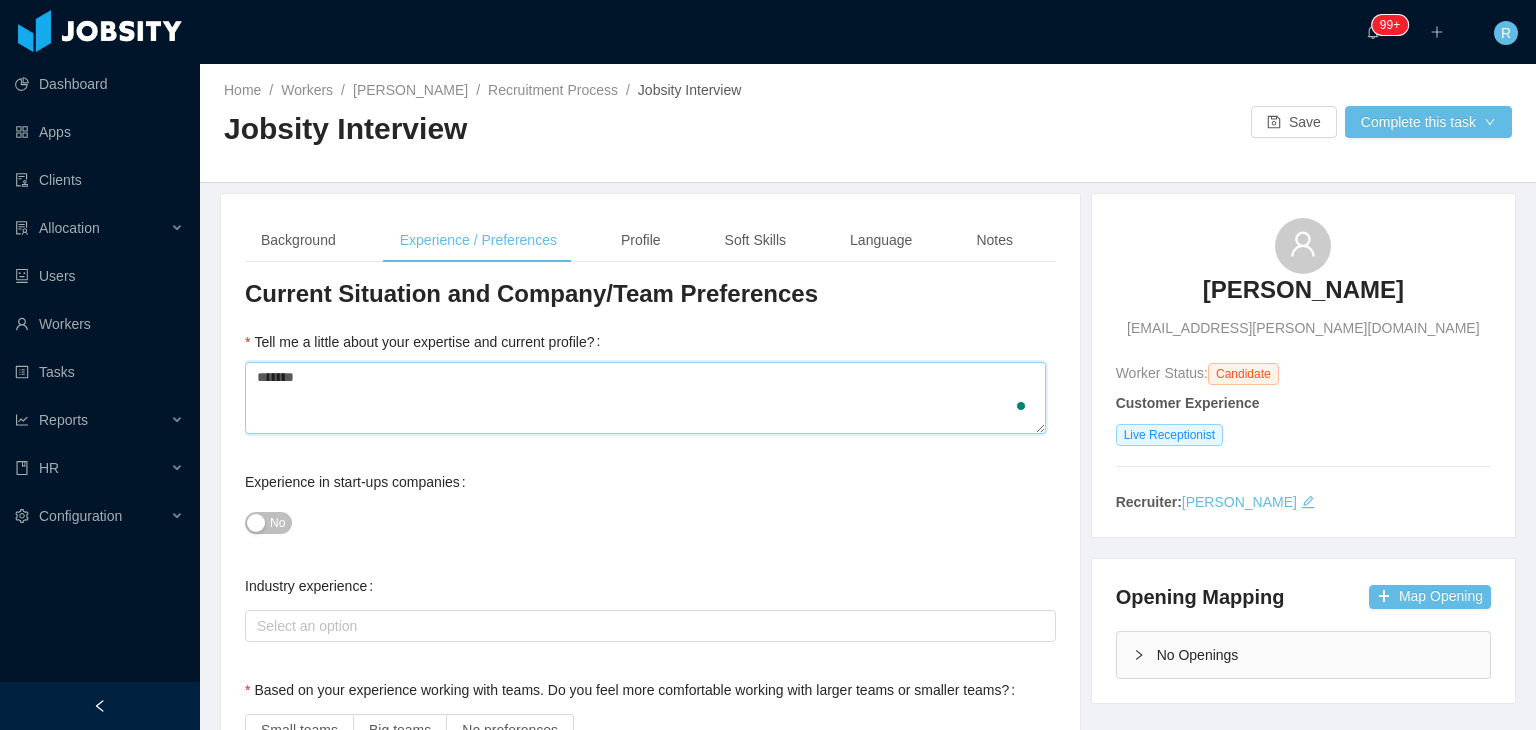 type 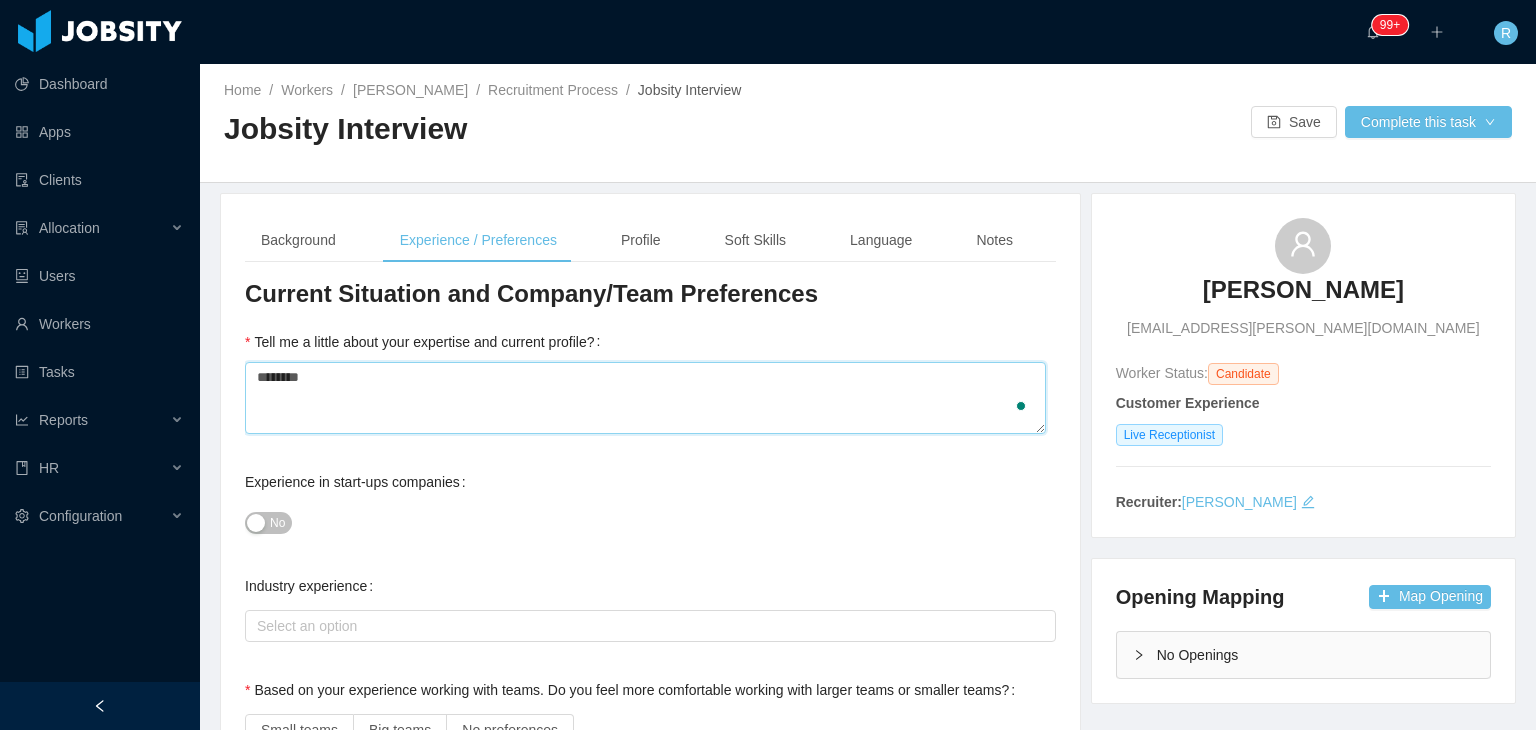 type on "*********" 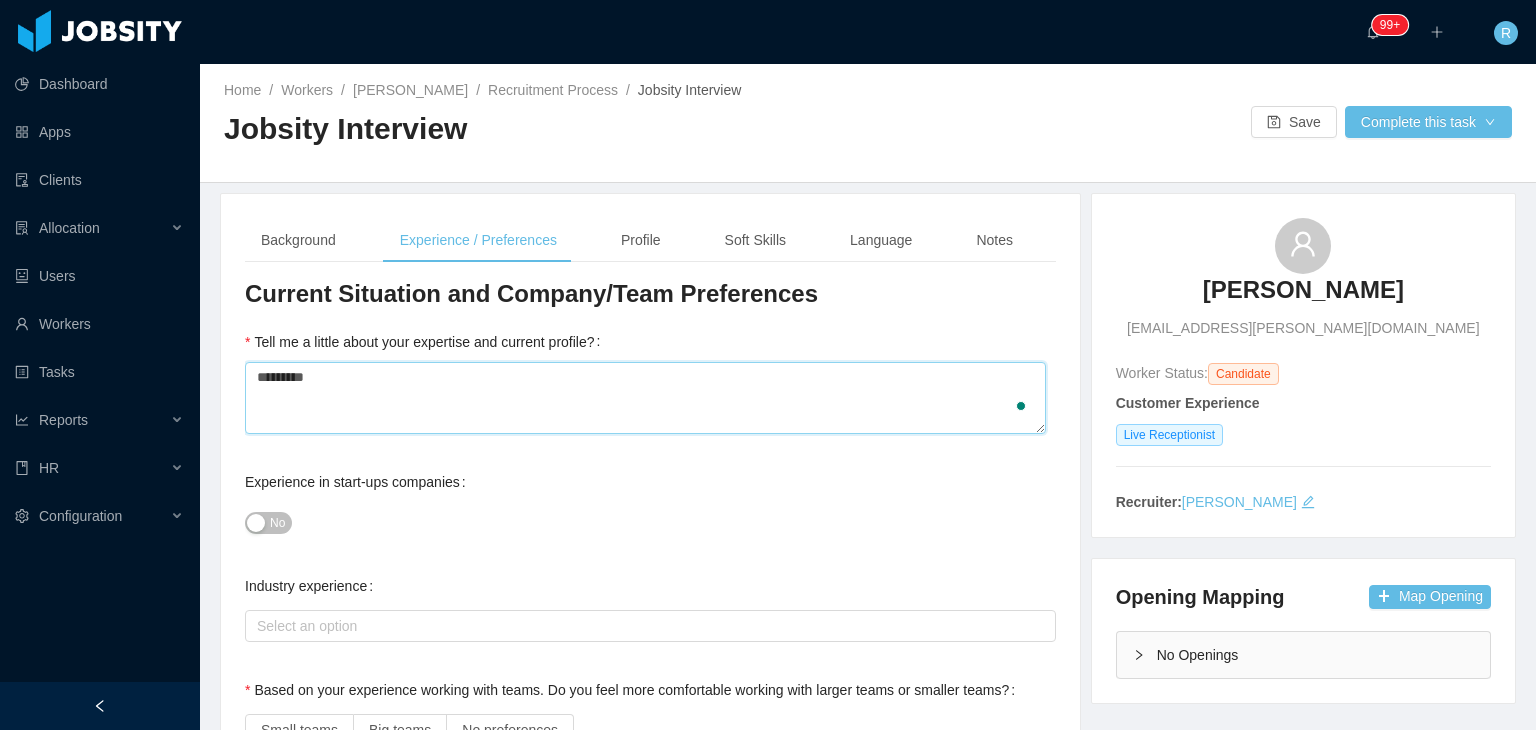 type 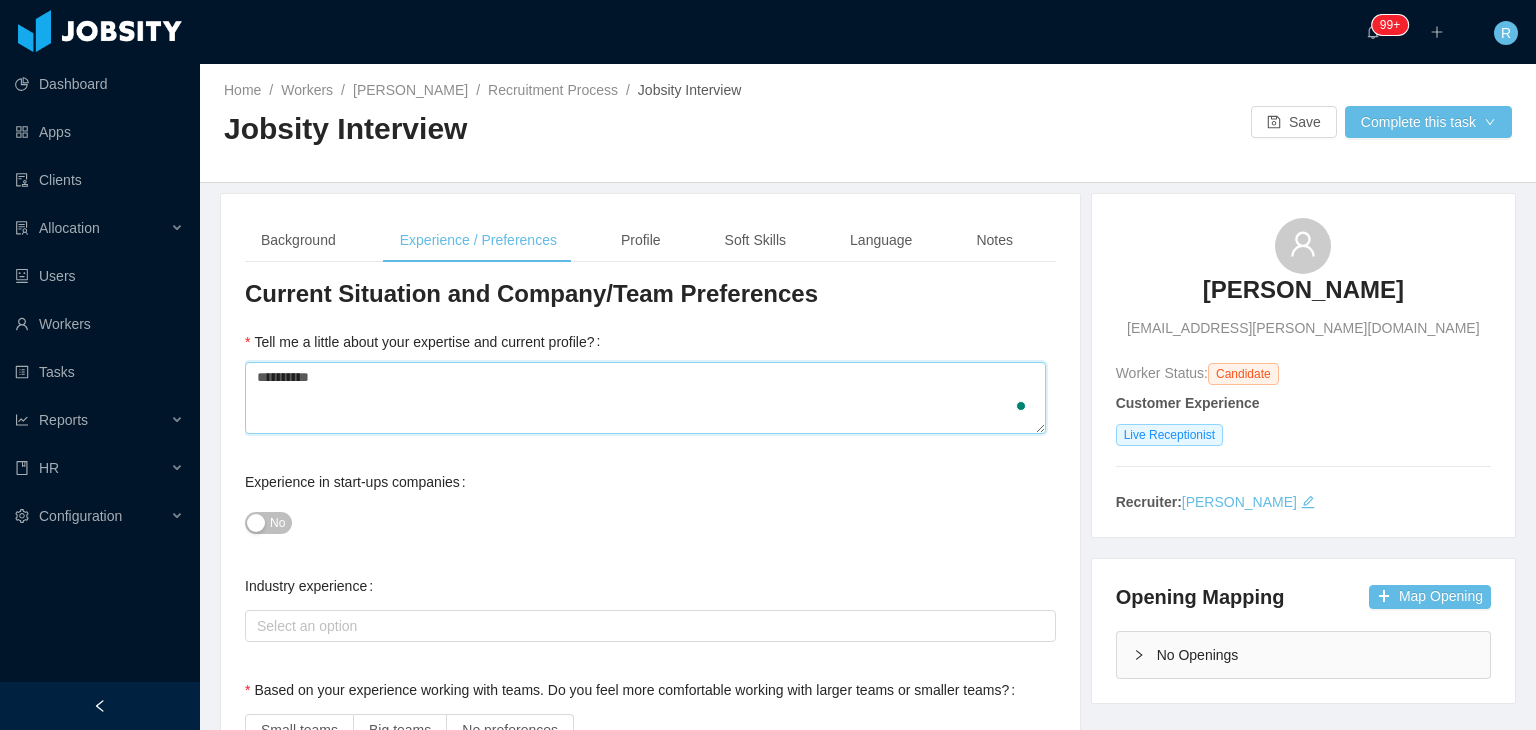type 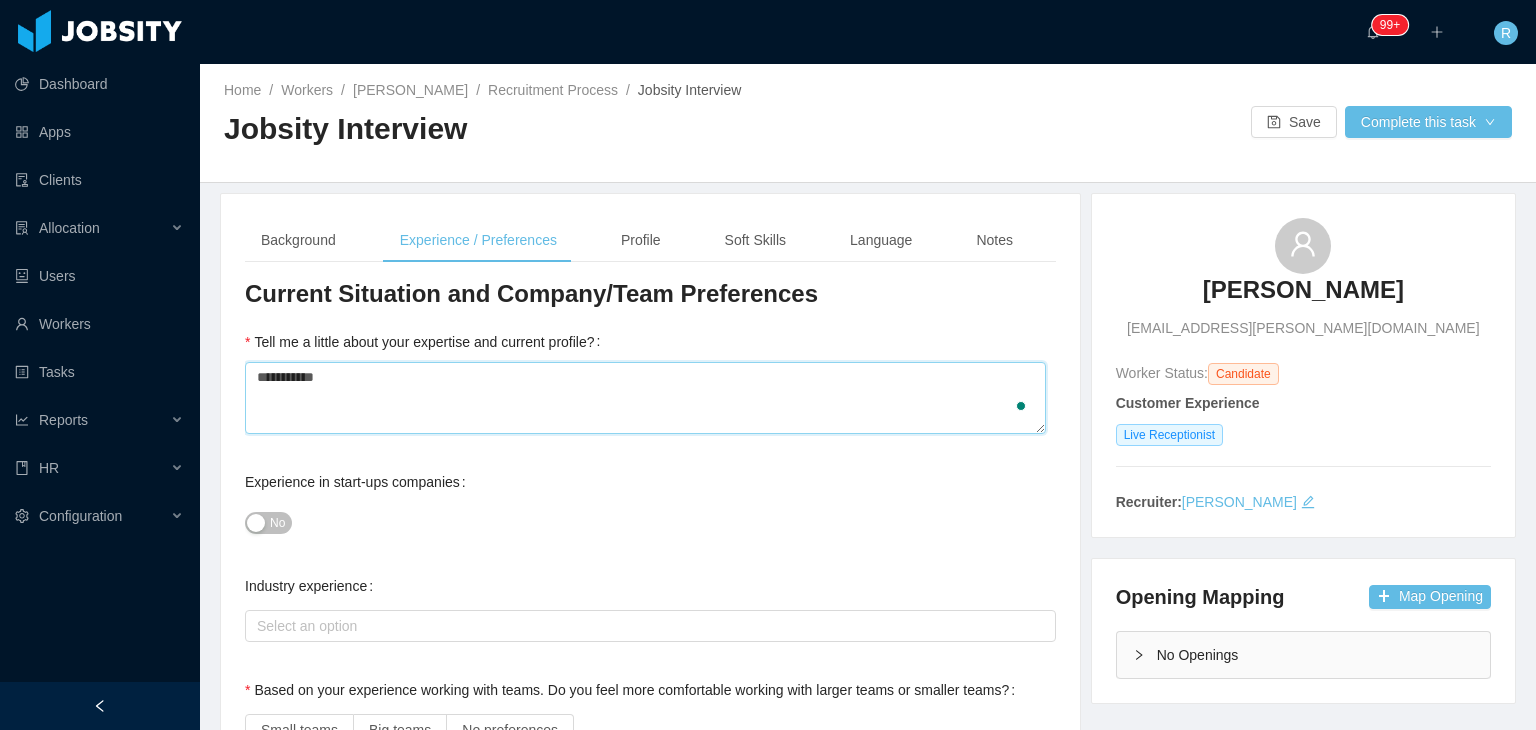 type 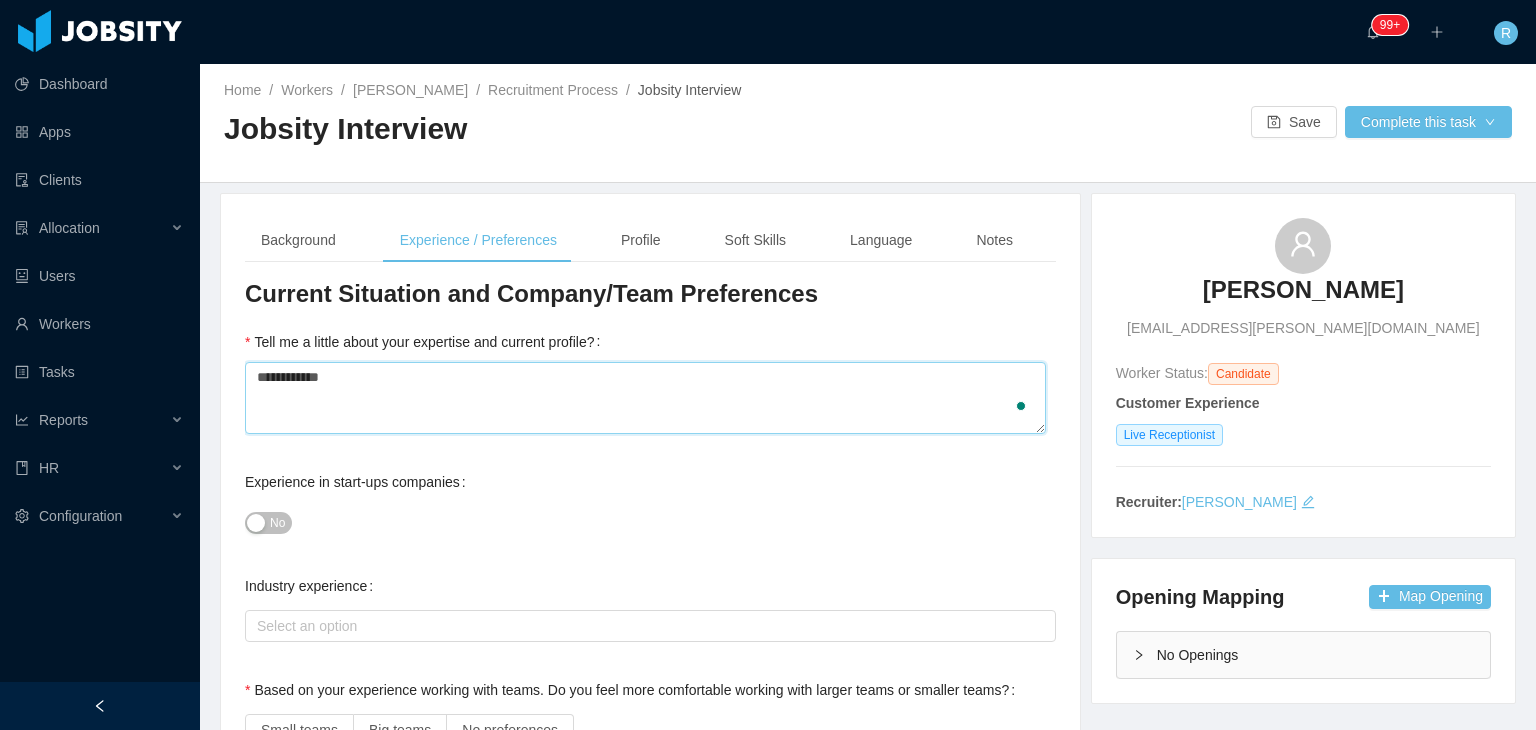 type 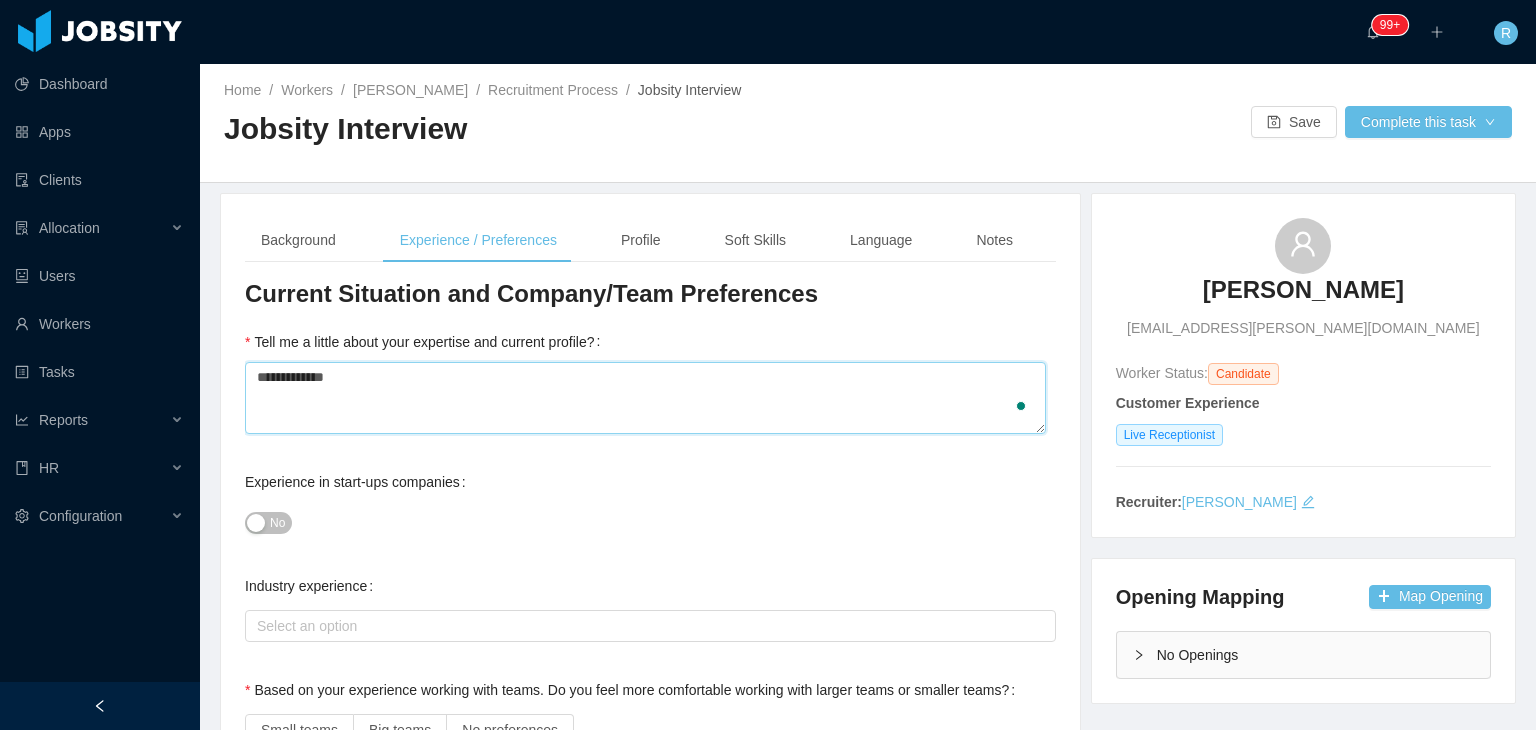 type 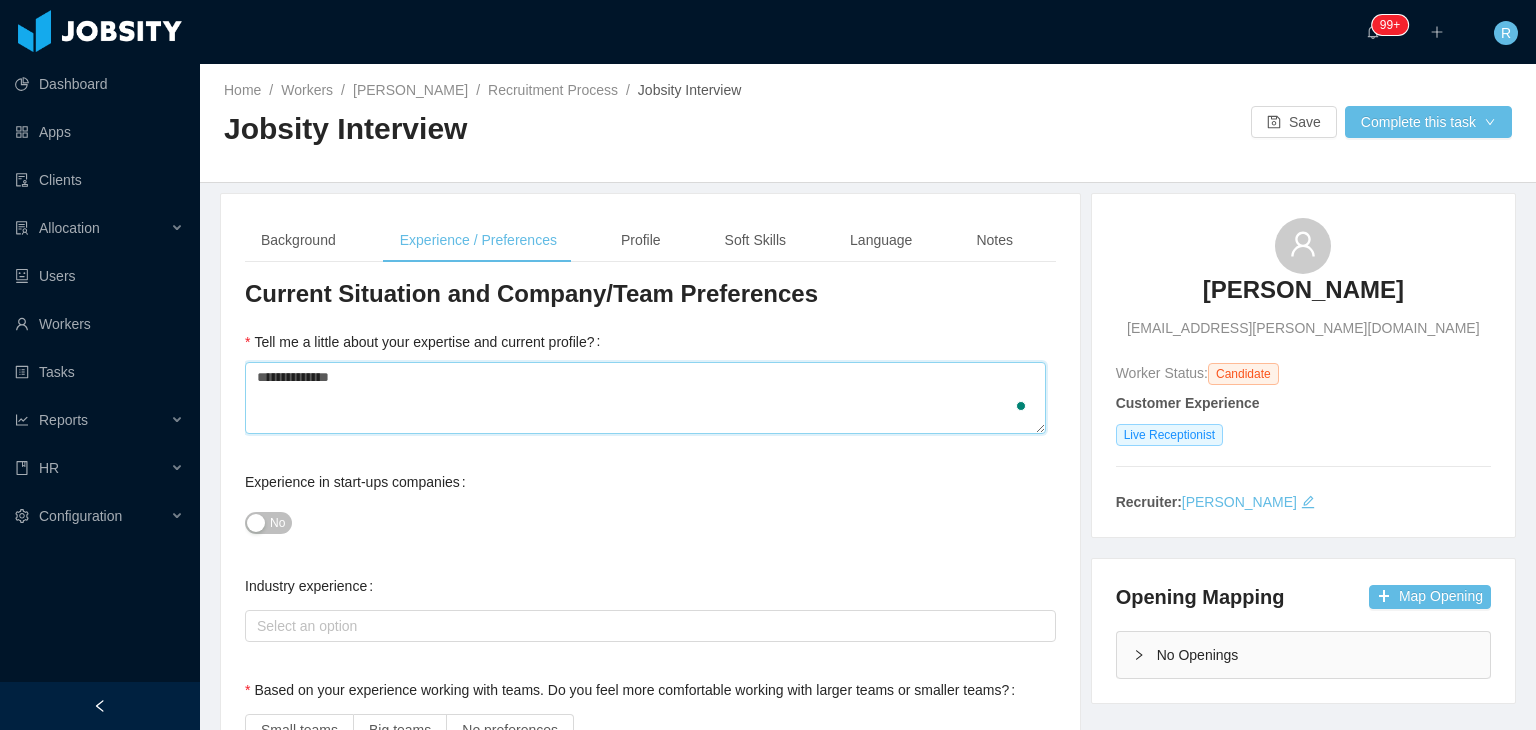 type on "**********" 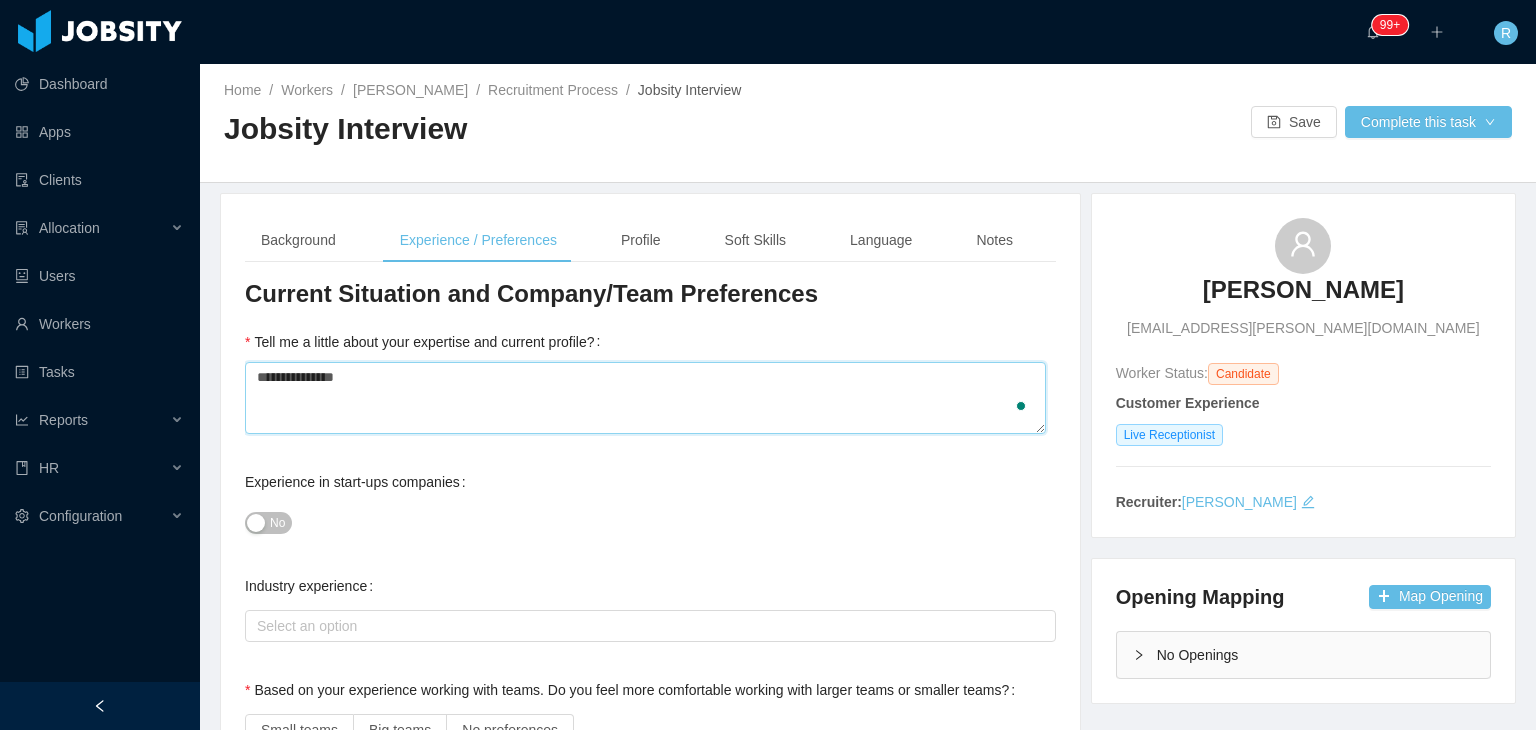 type 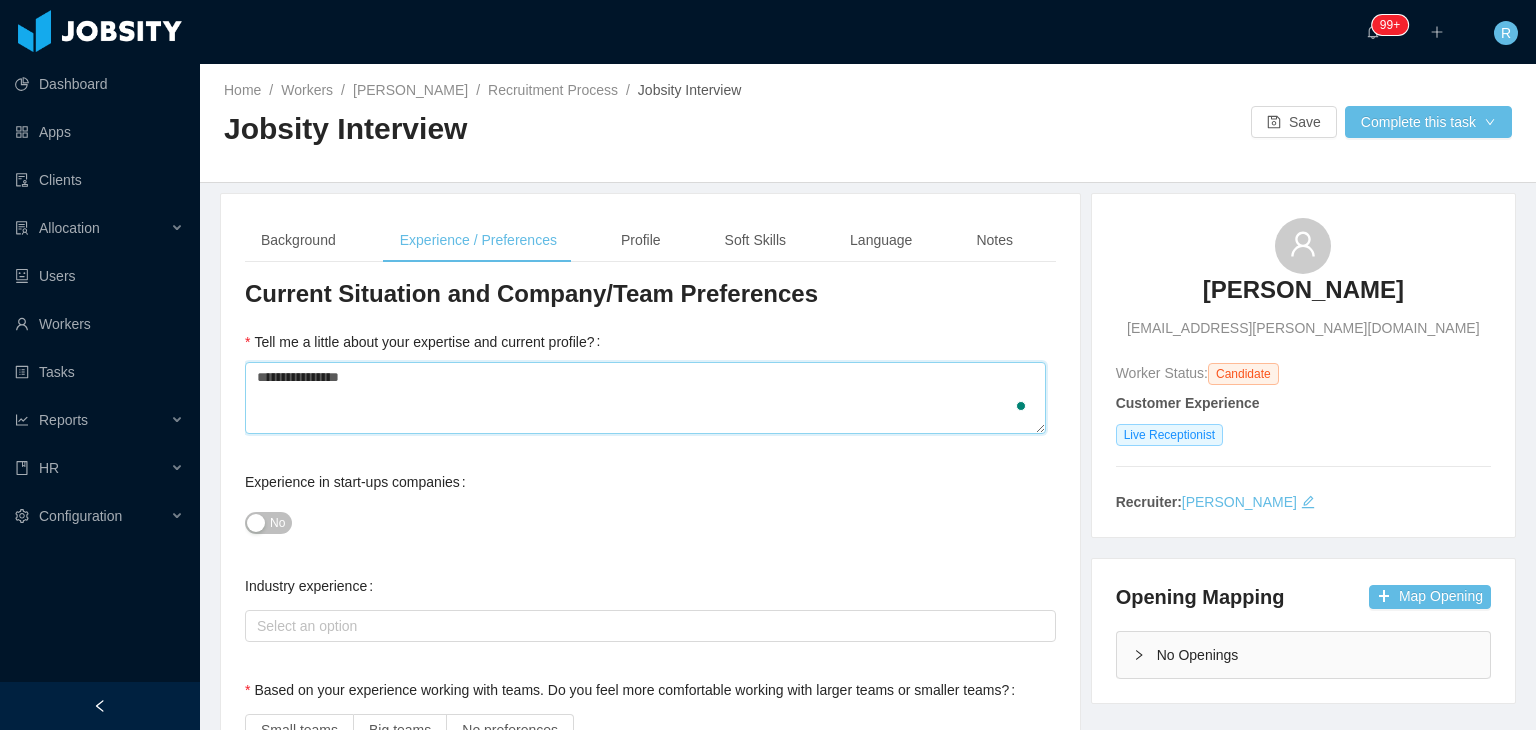 type 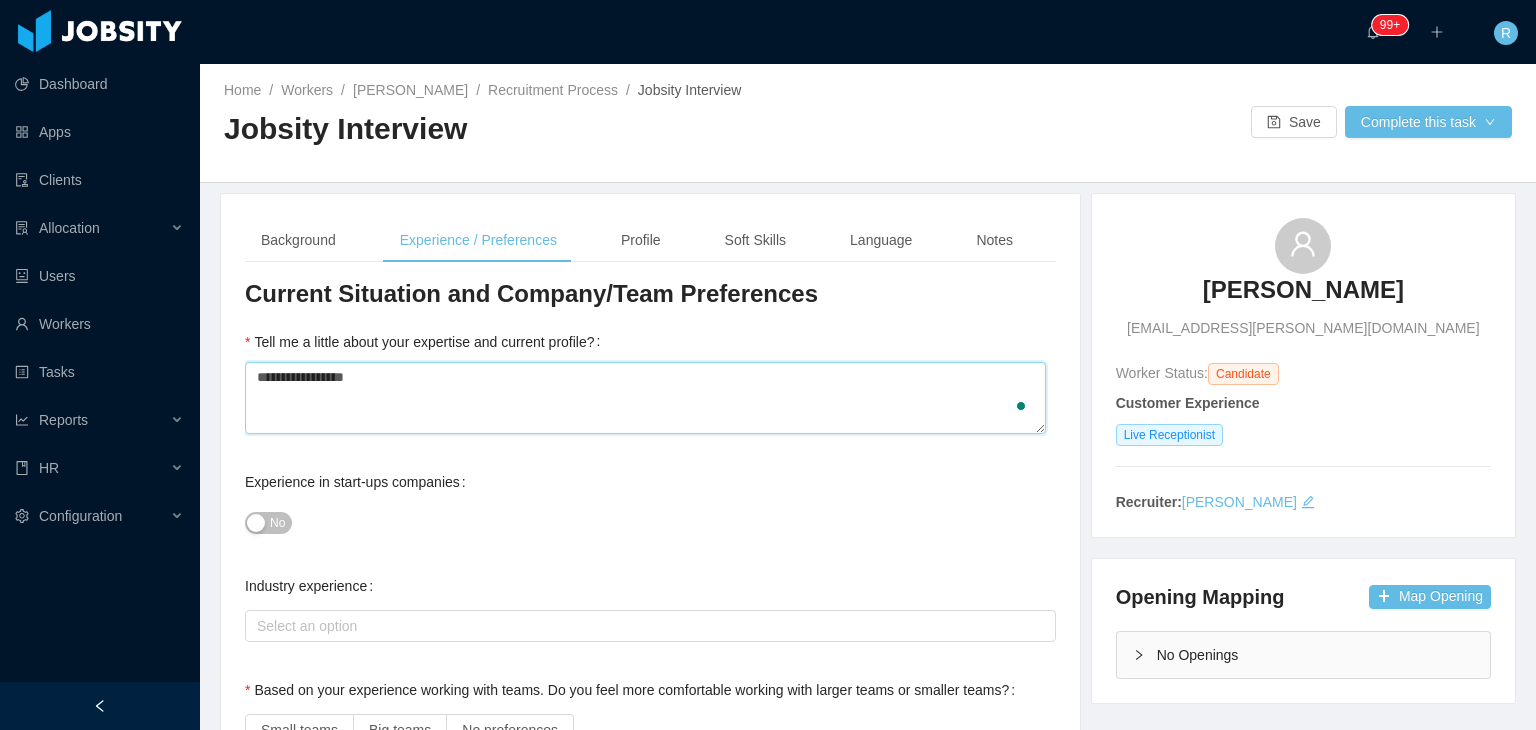 type 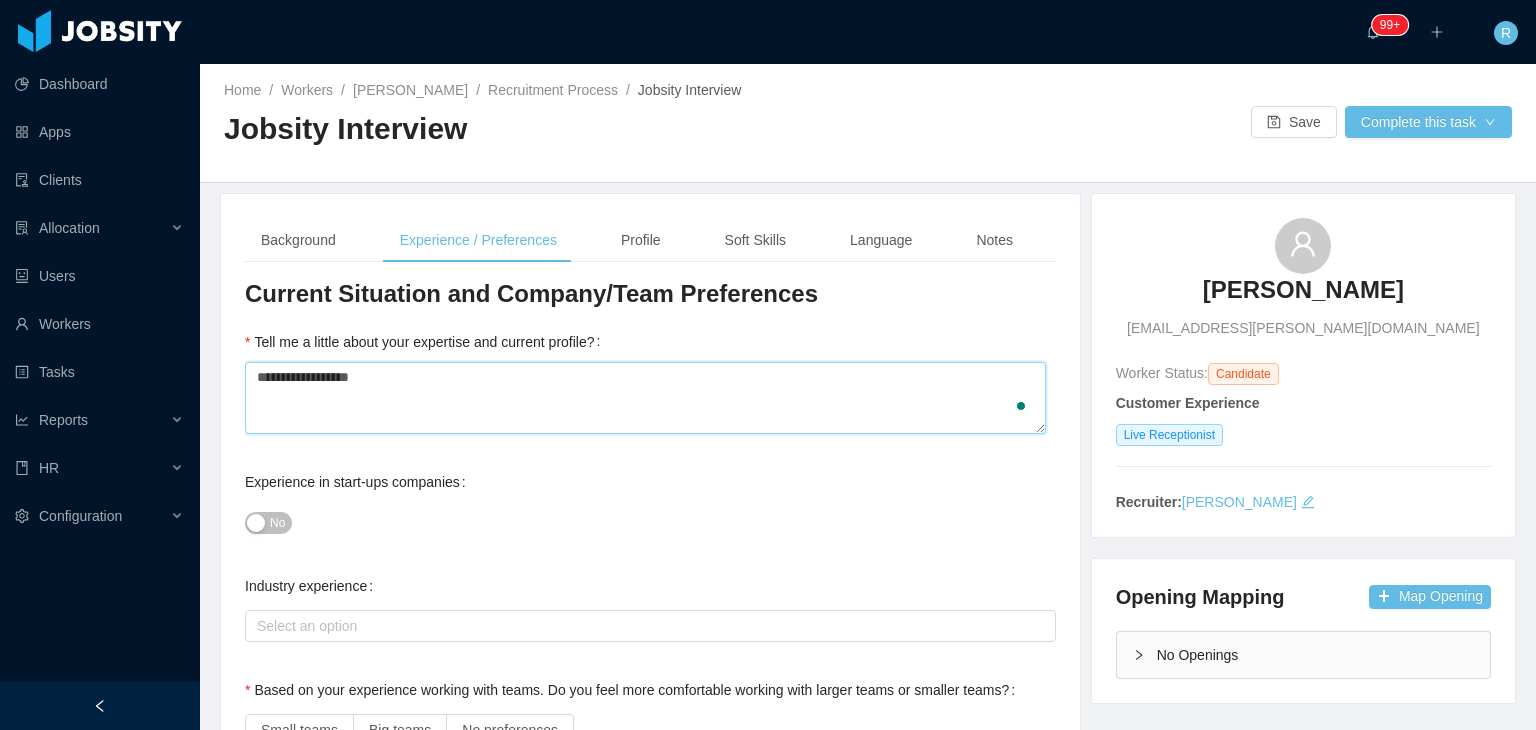 type 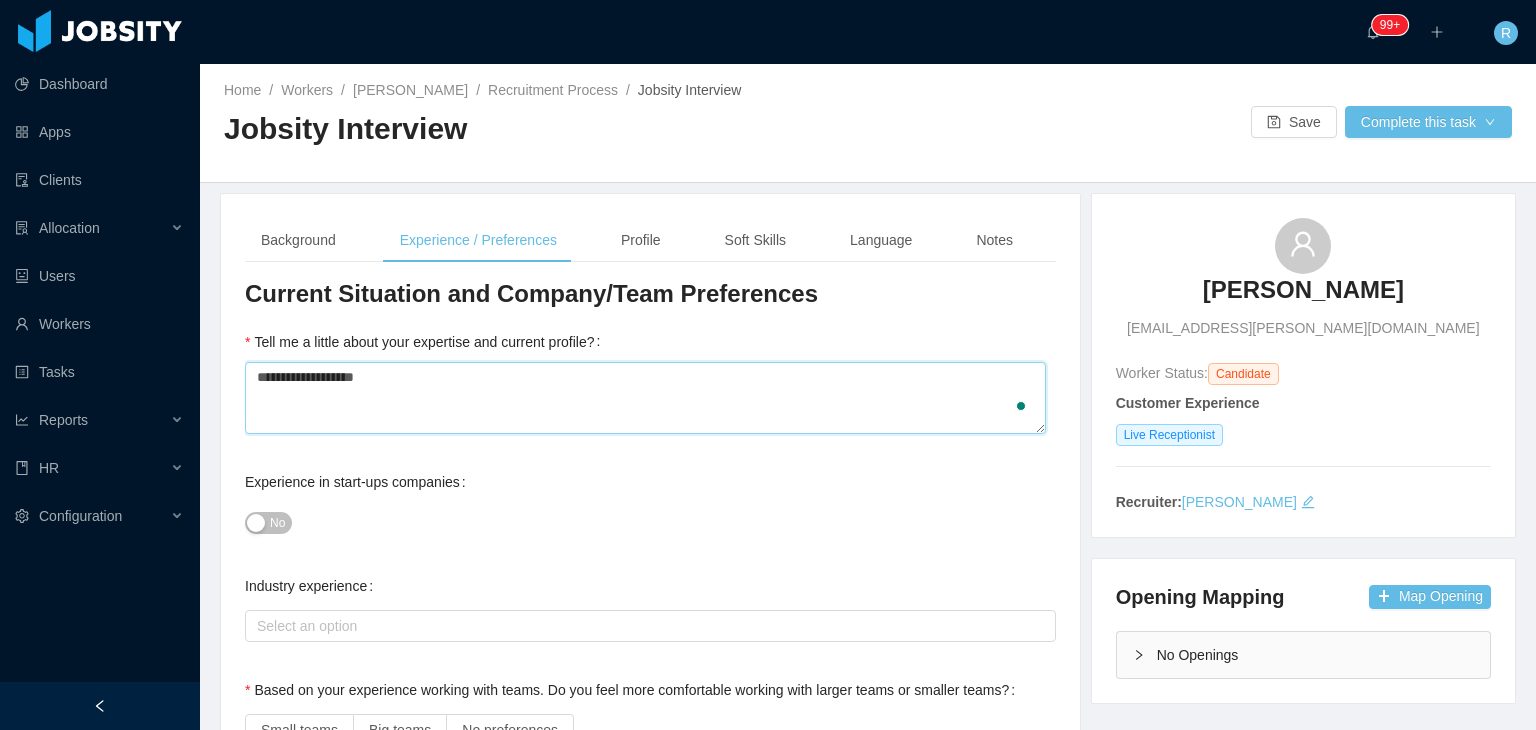 type 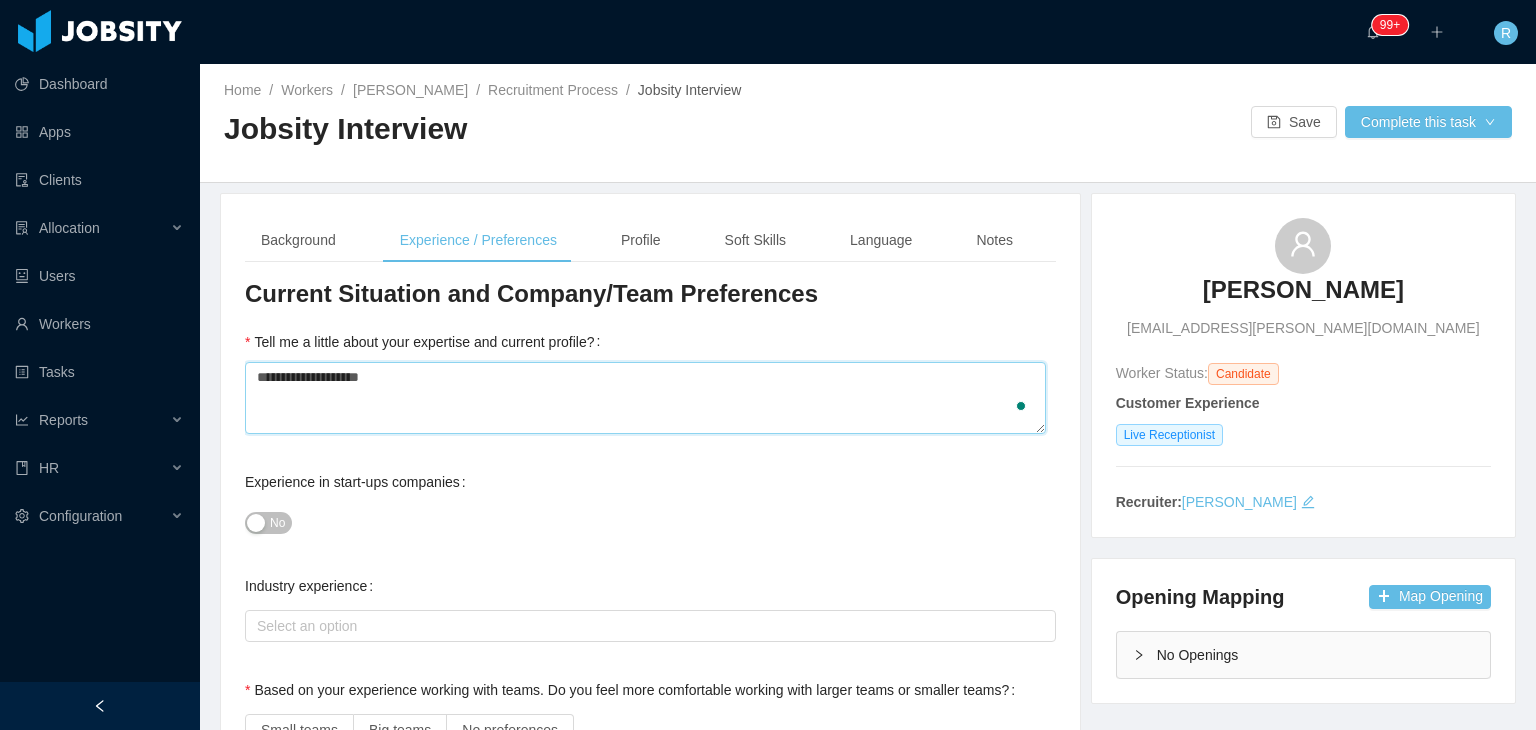 type 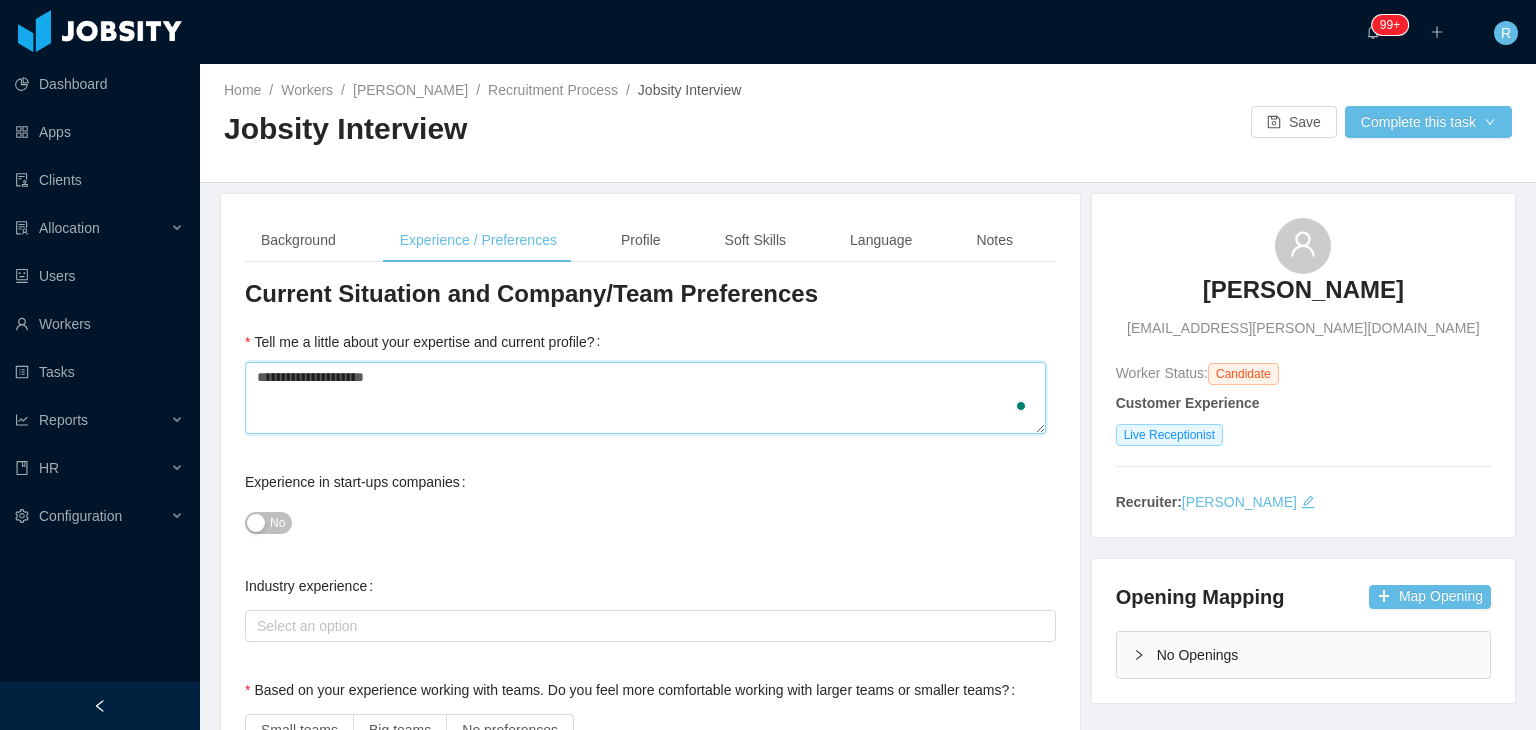 type 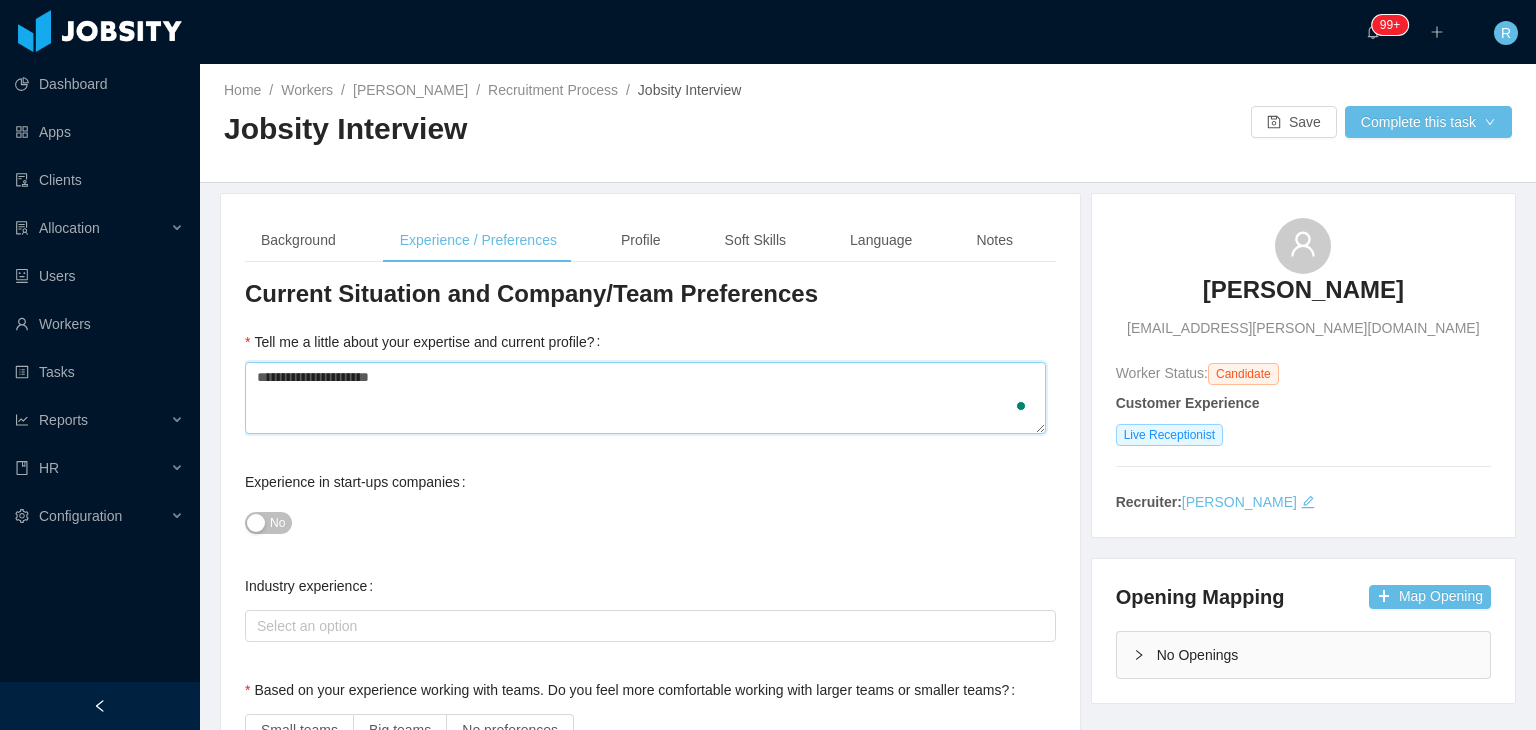 type 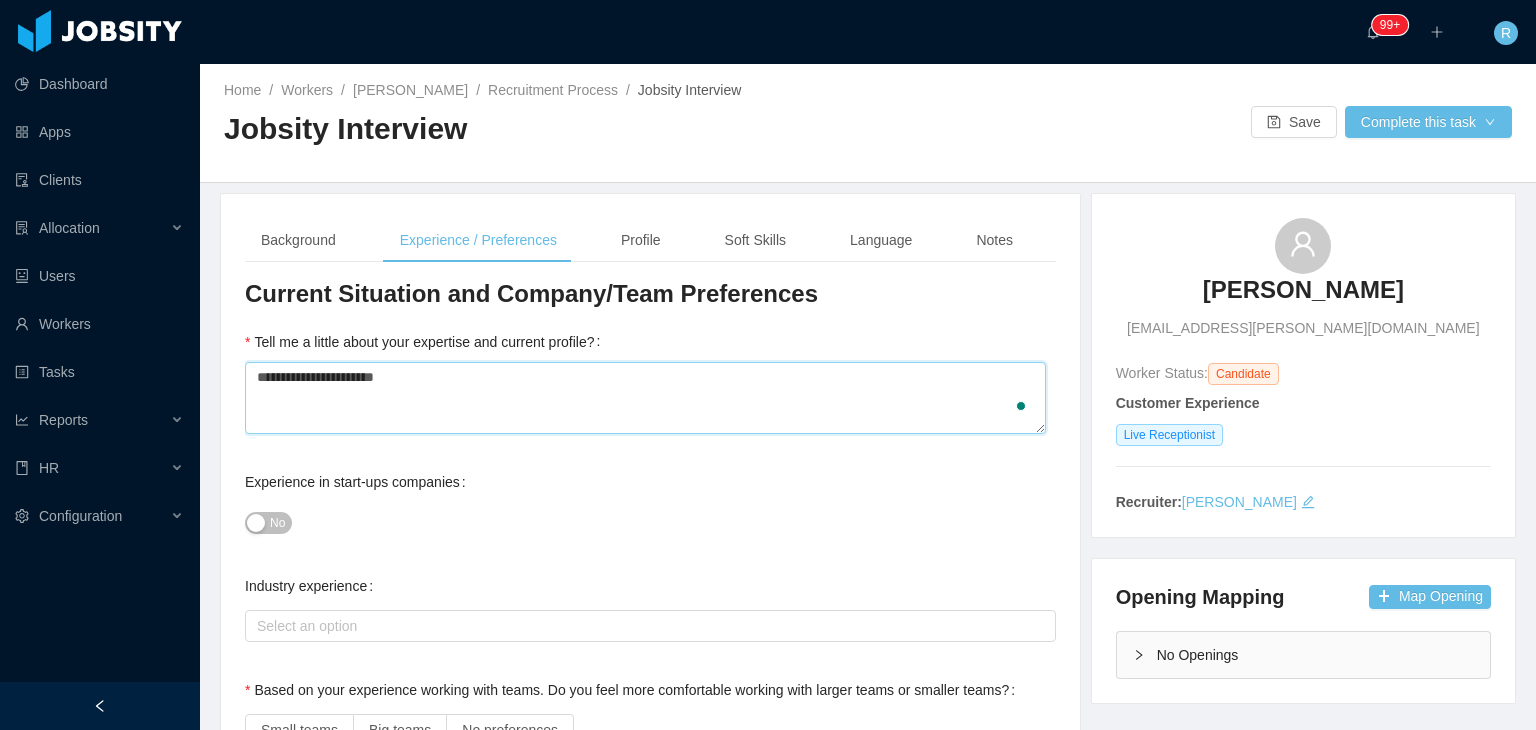 type 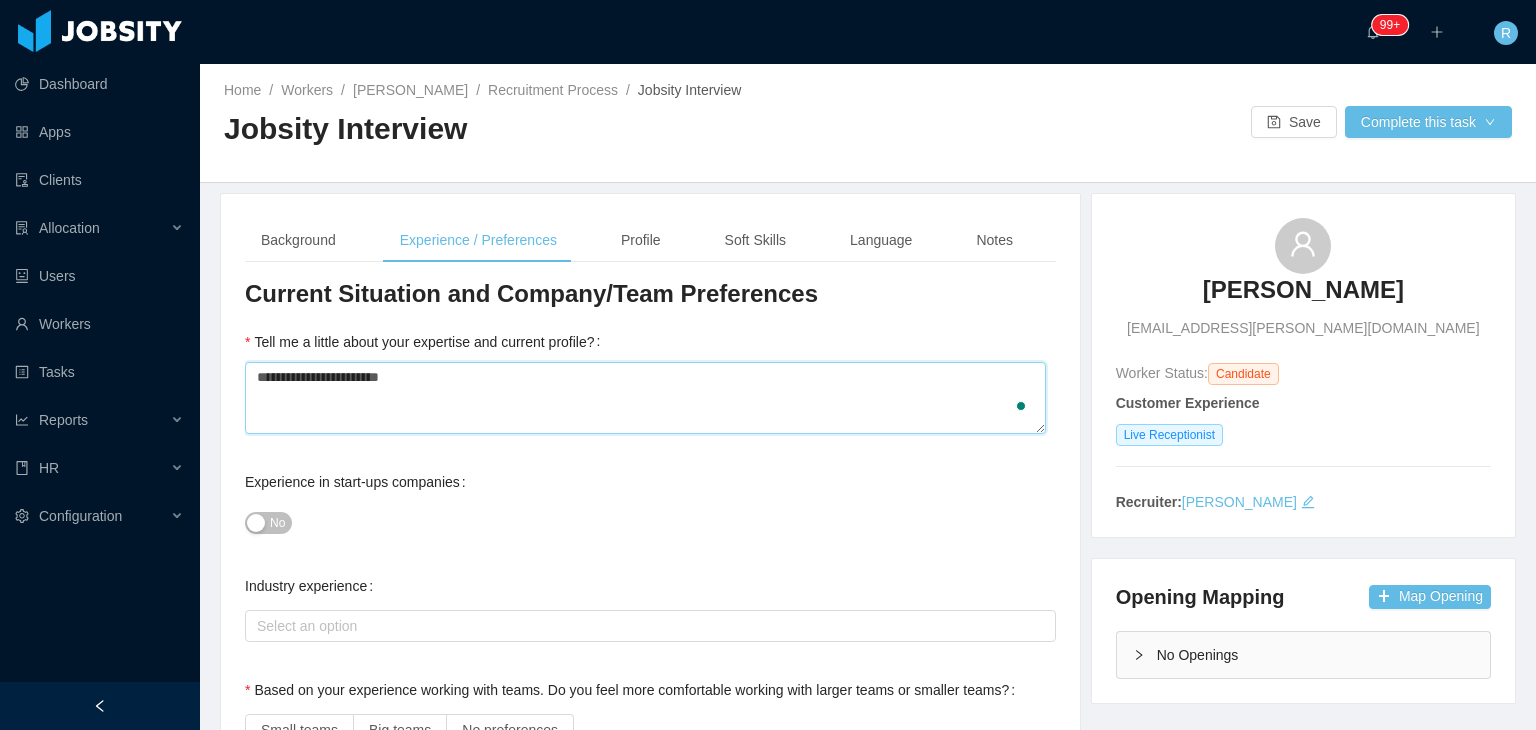 type 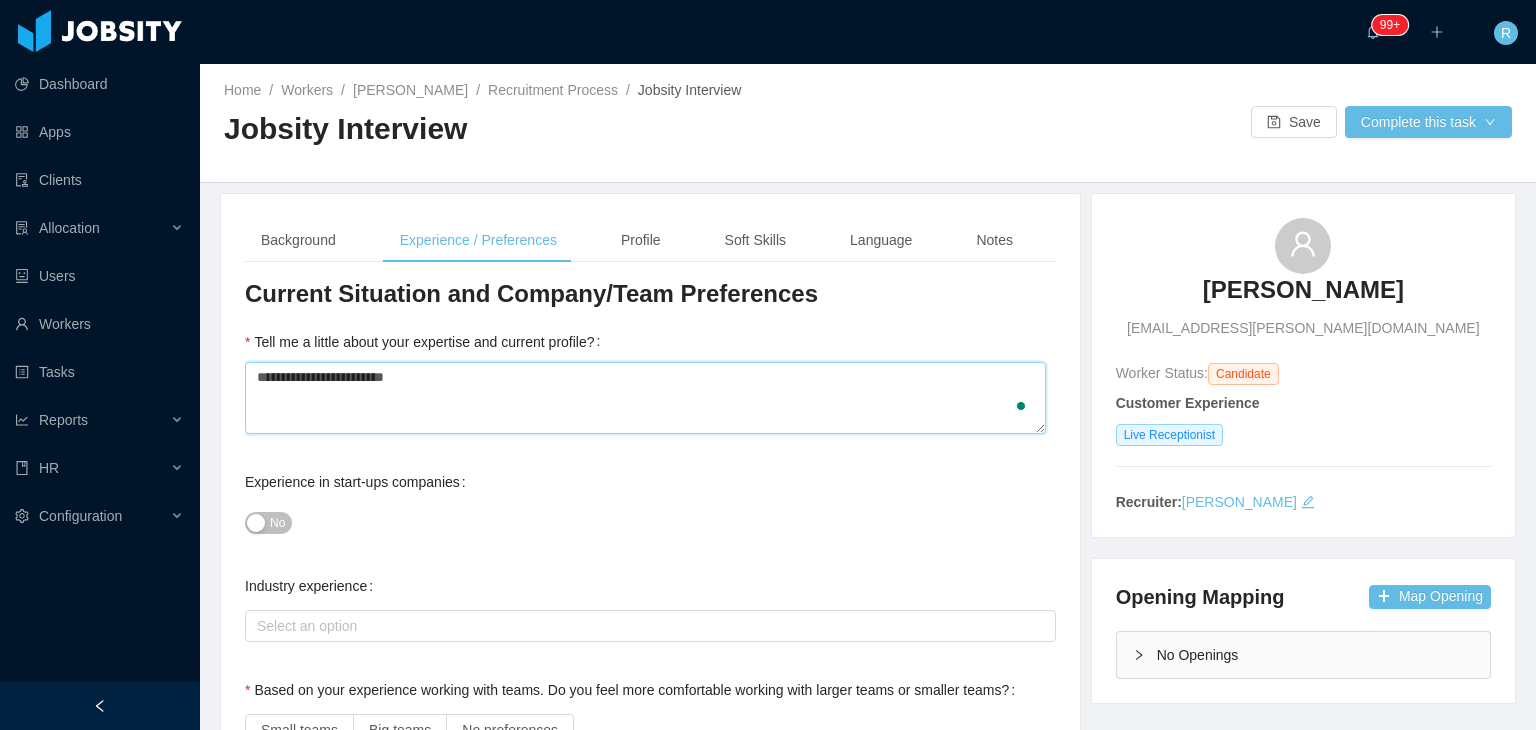 type 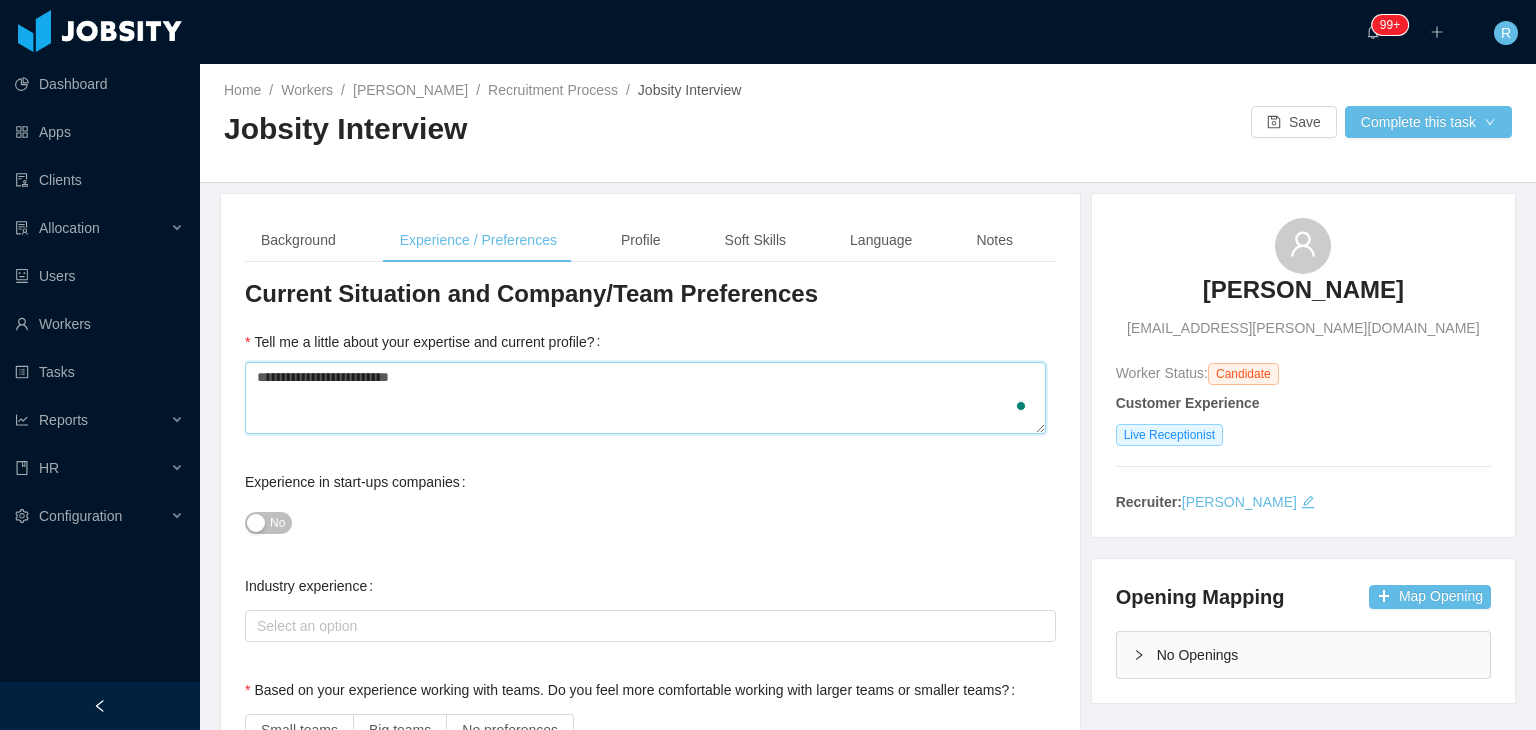 type 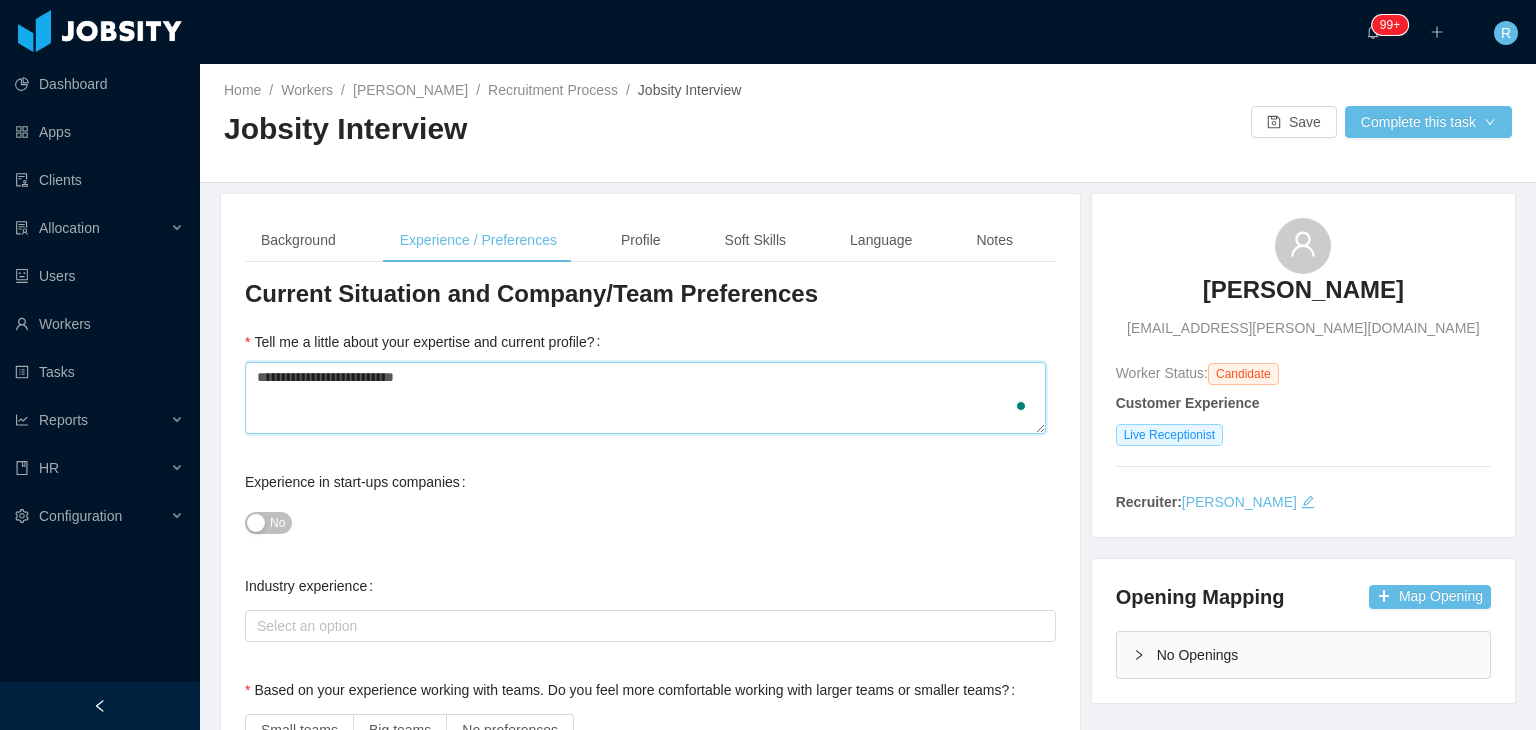 type on "**********" 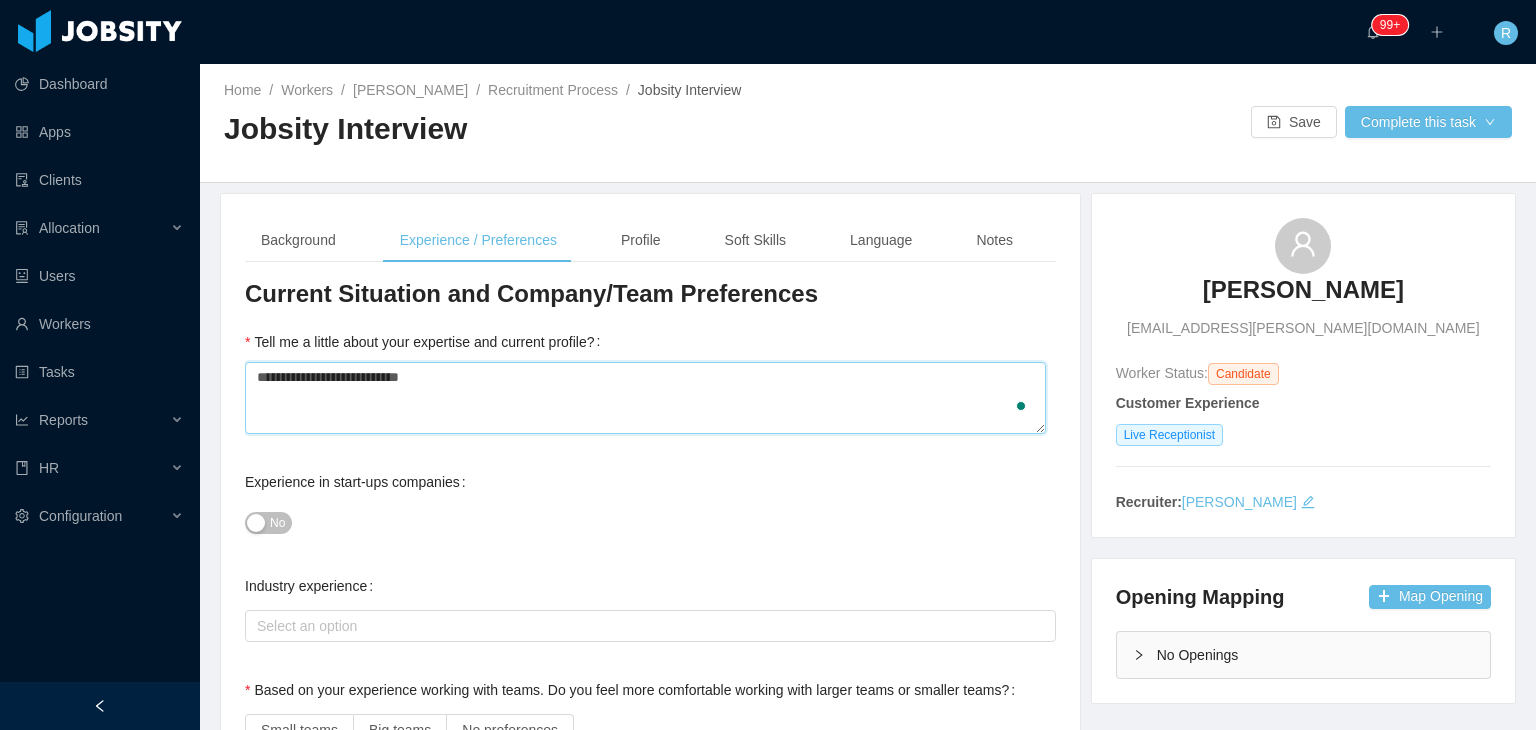 type 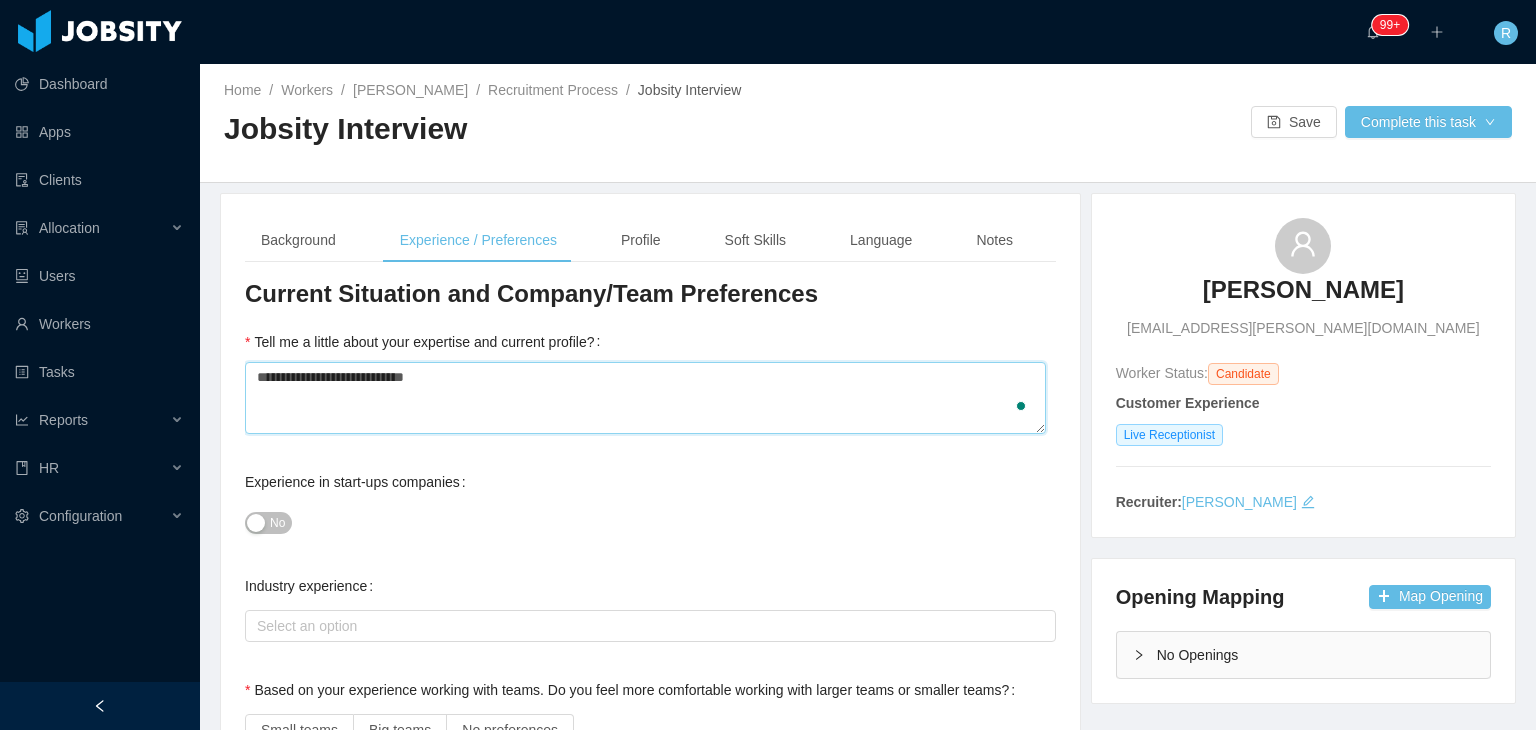 type 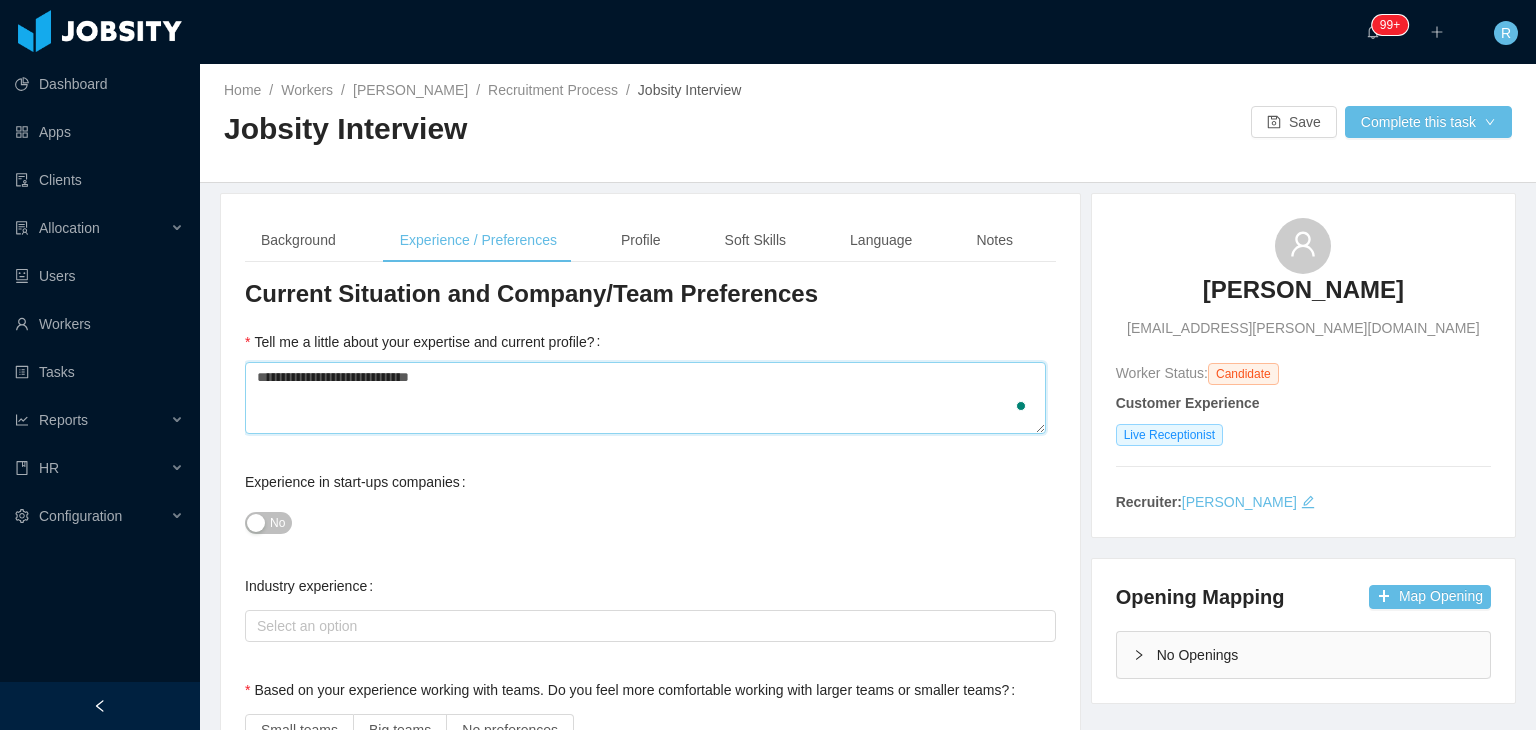 type 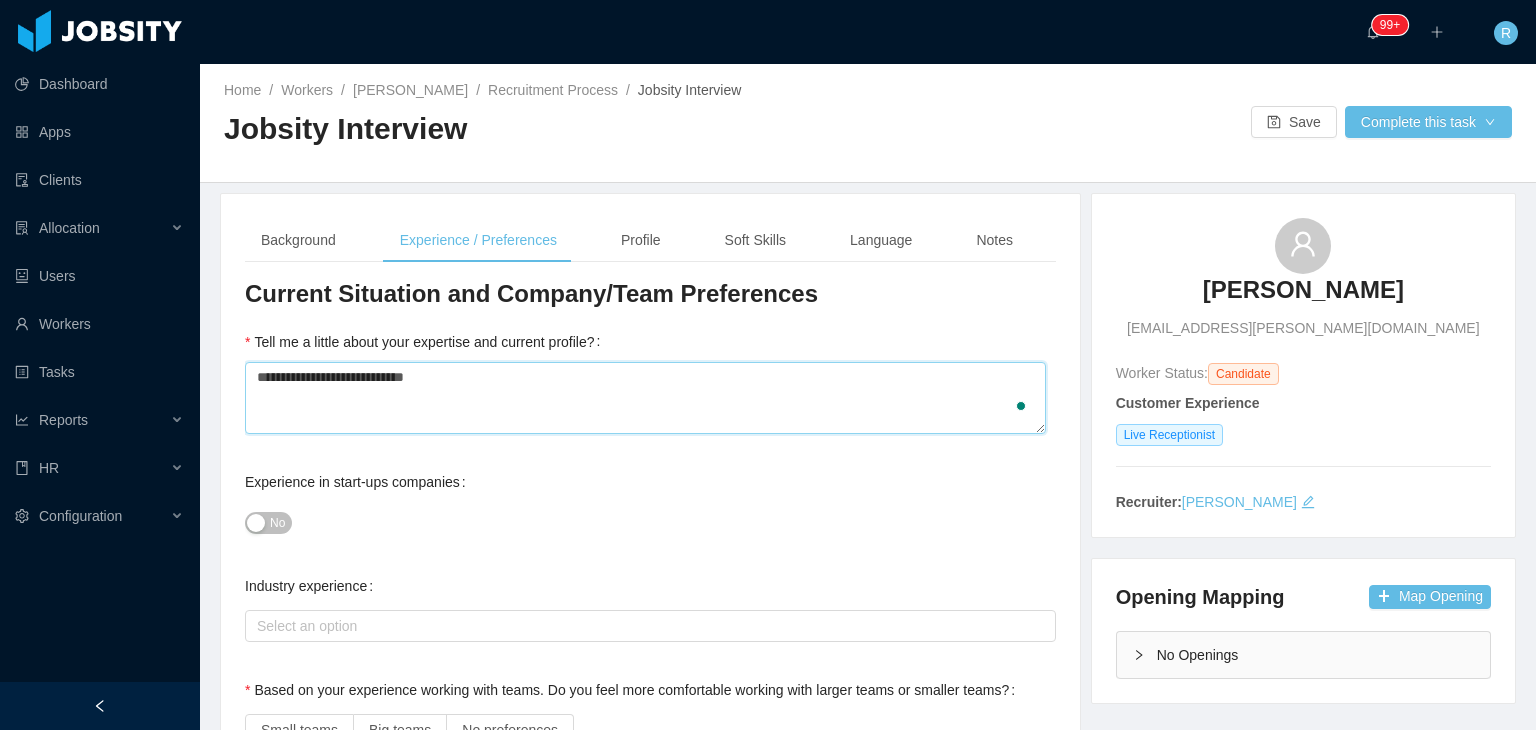type 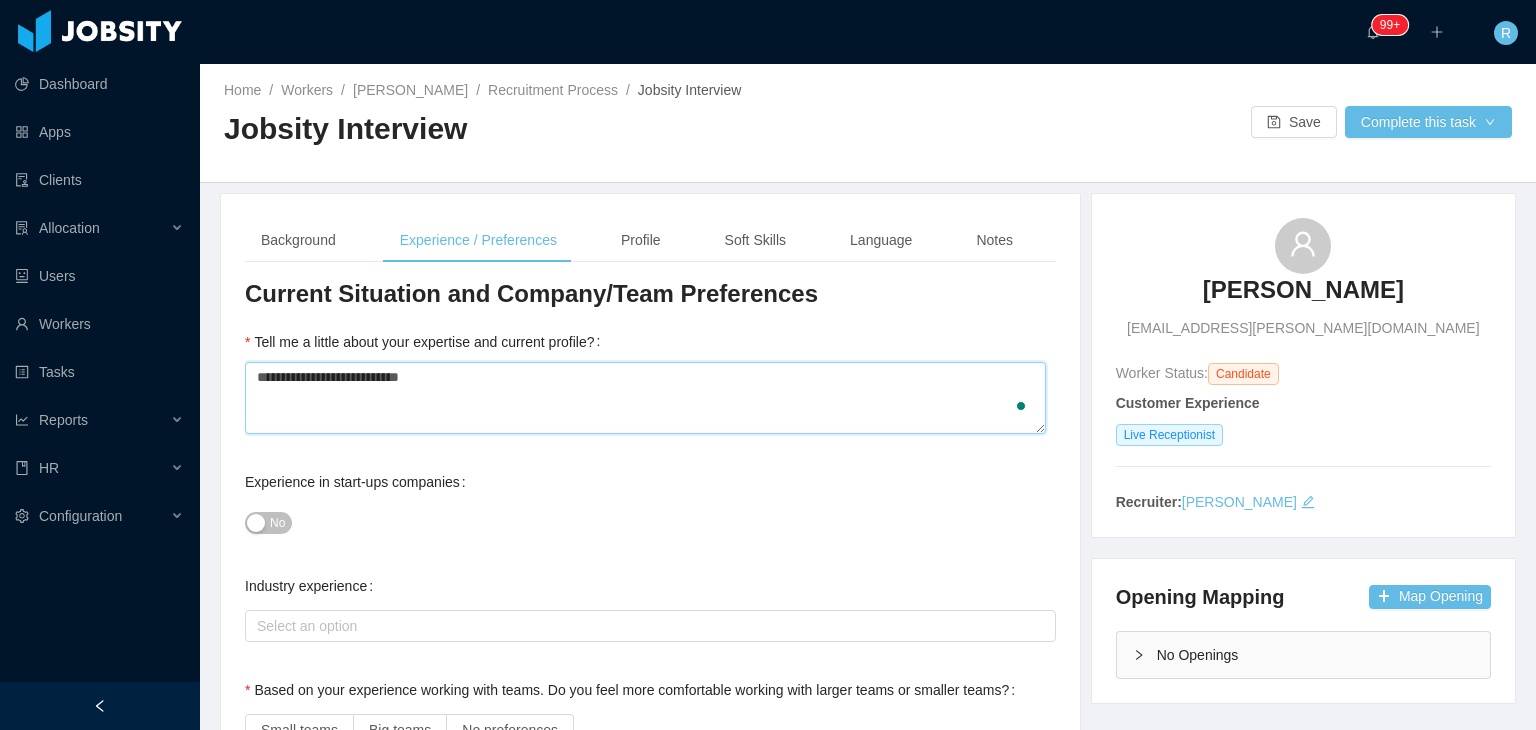 type on "**********" 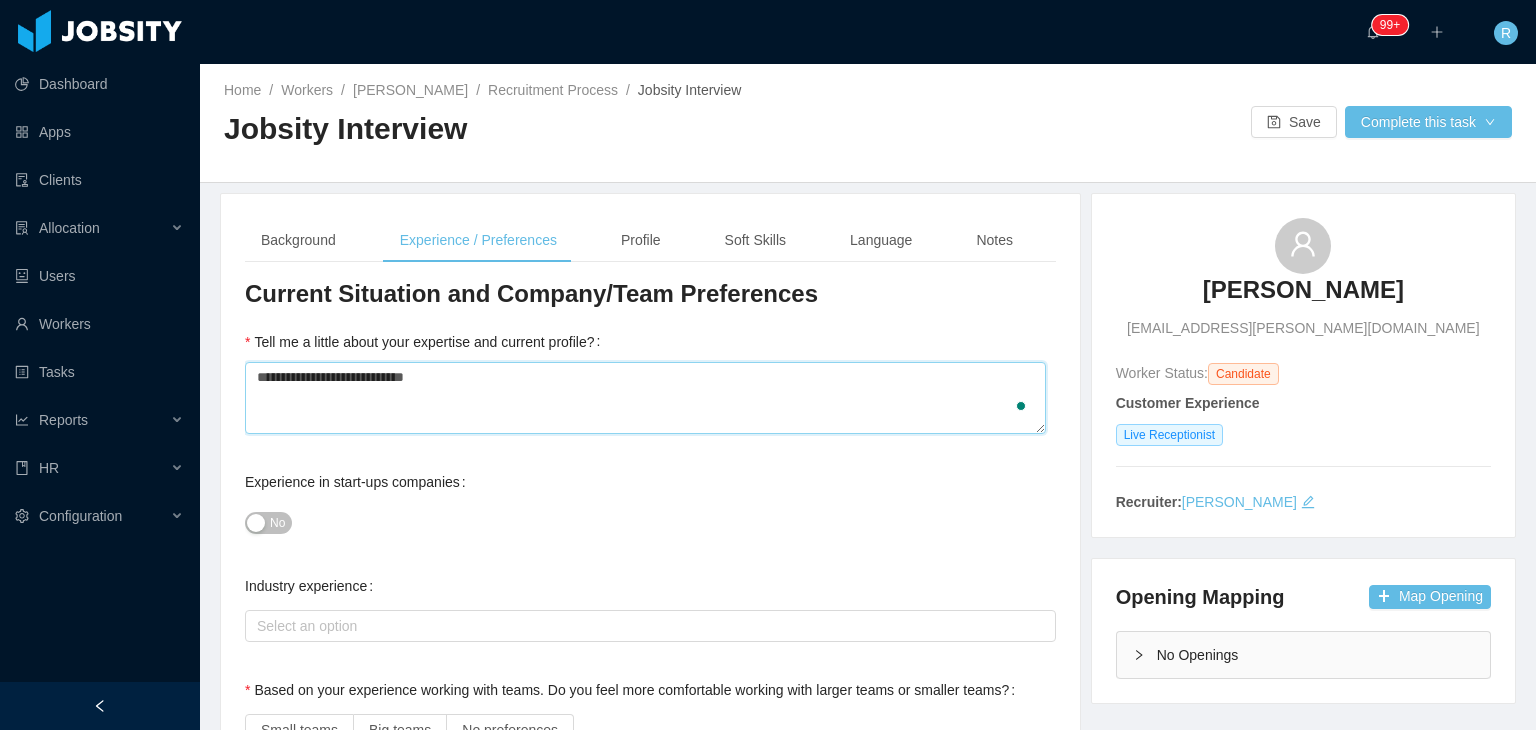 type 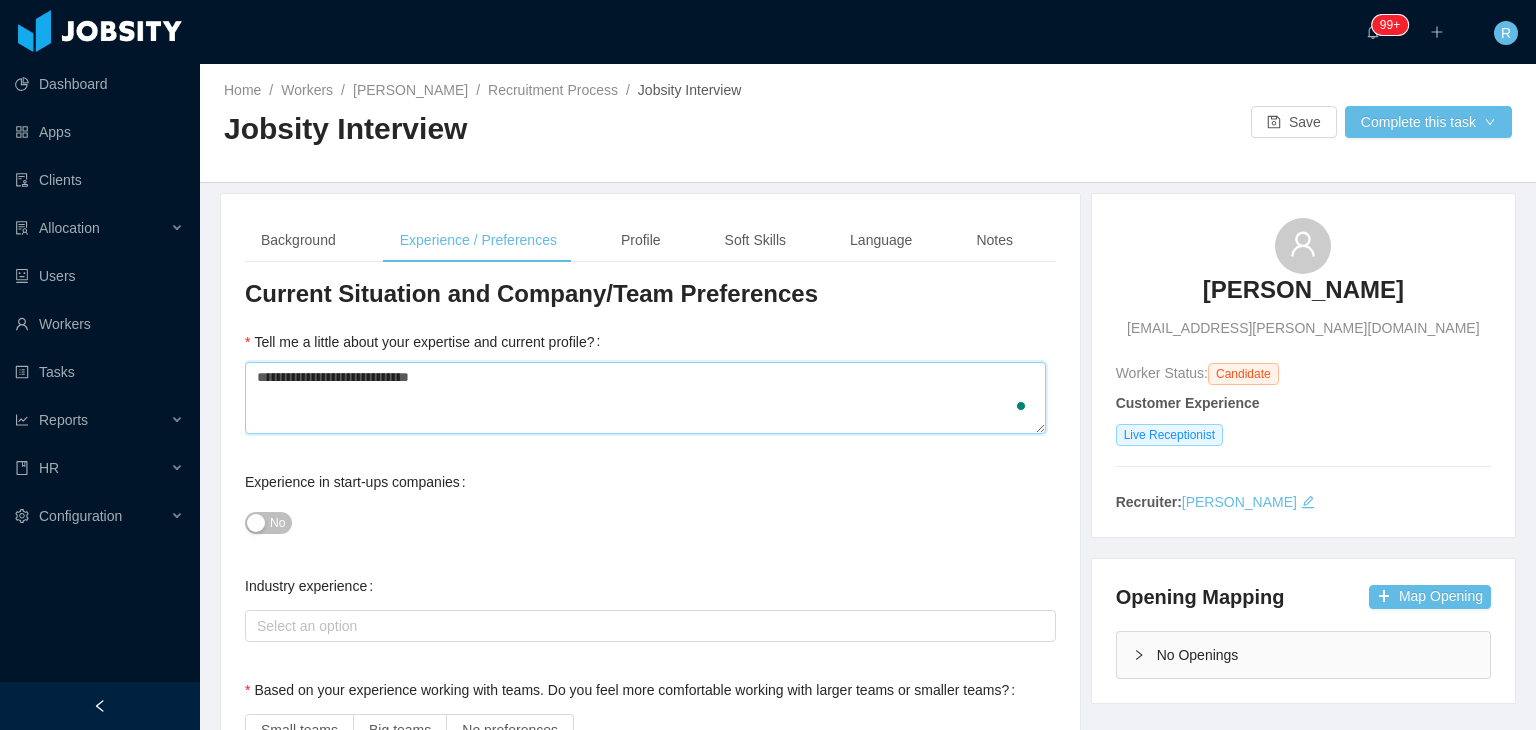 type 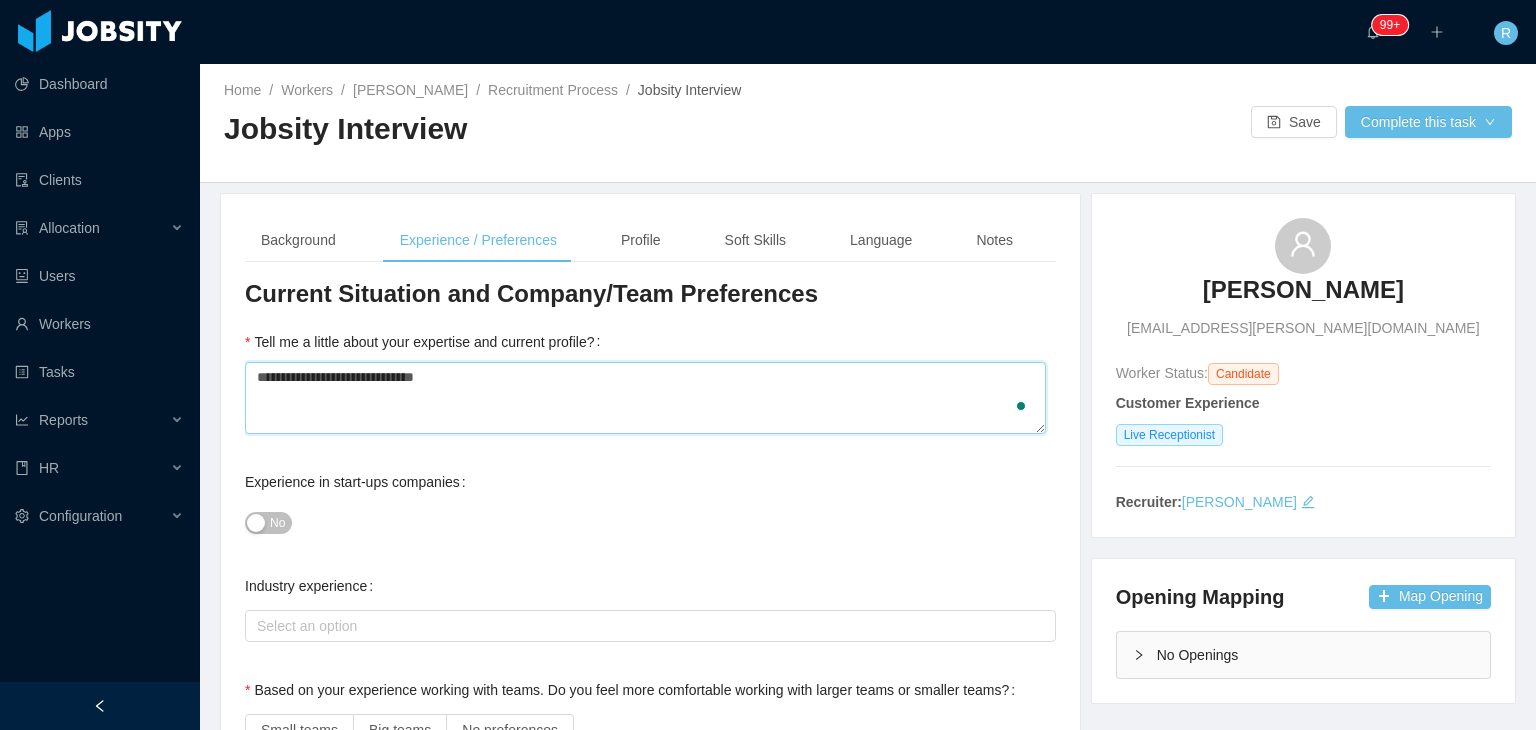 type 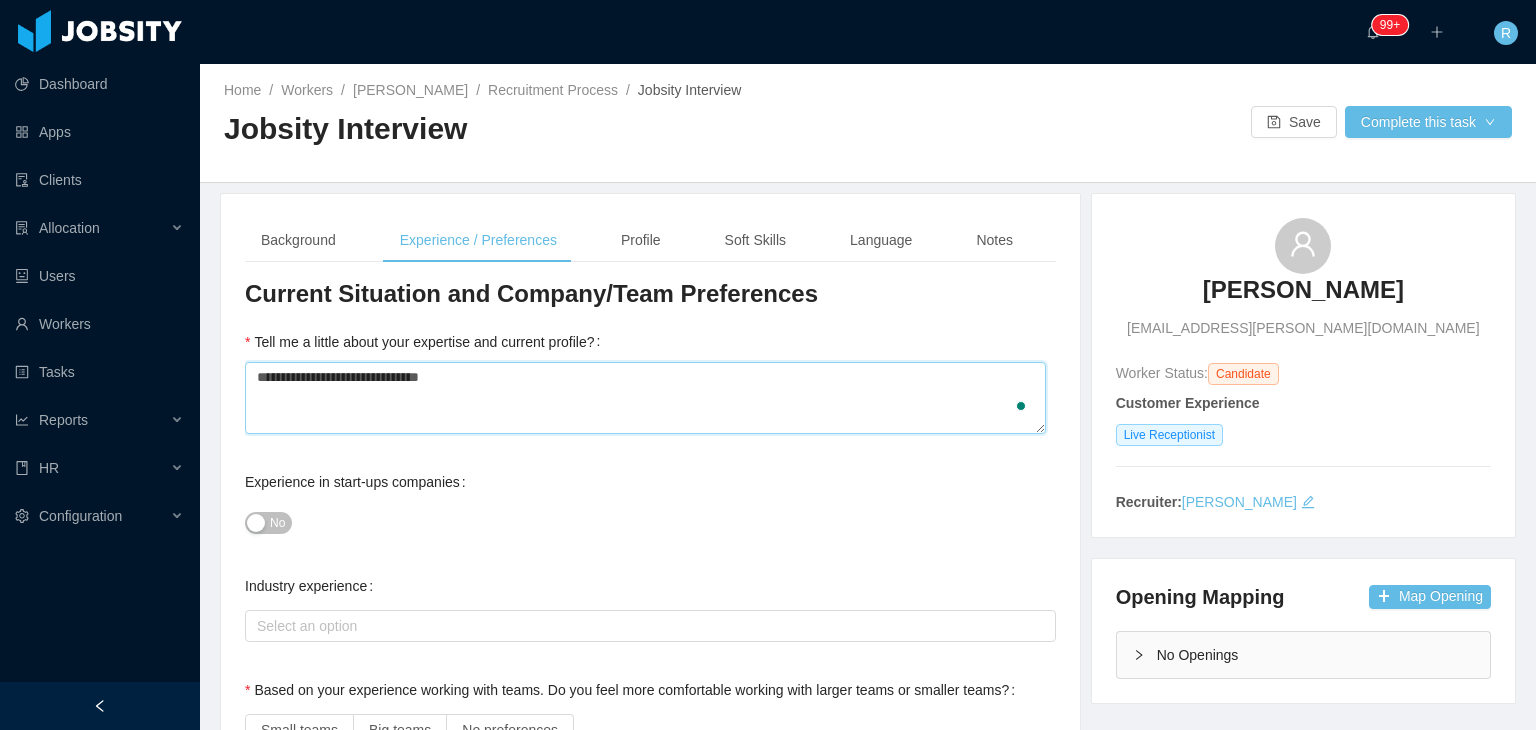 type 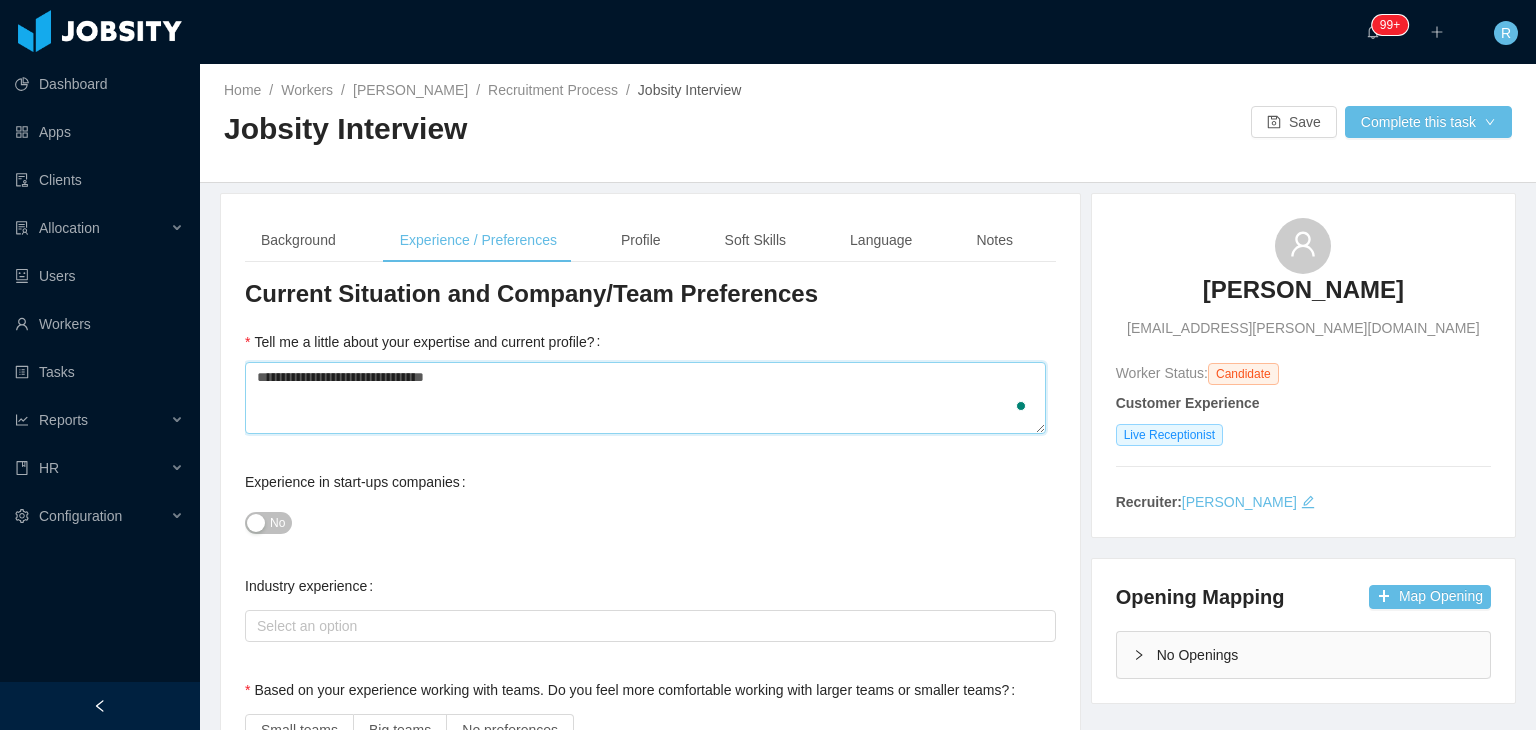 type 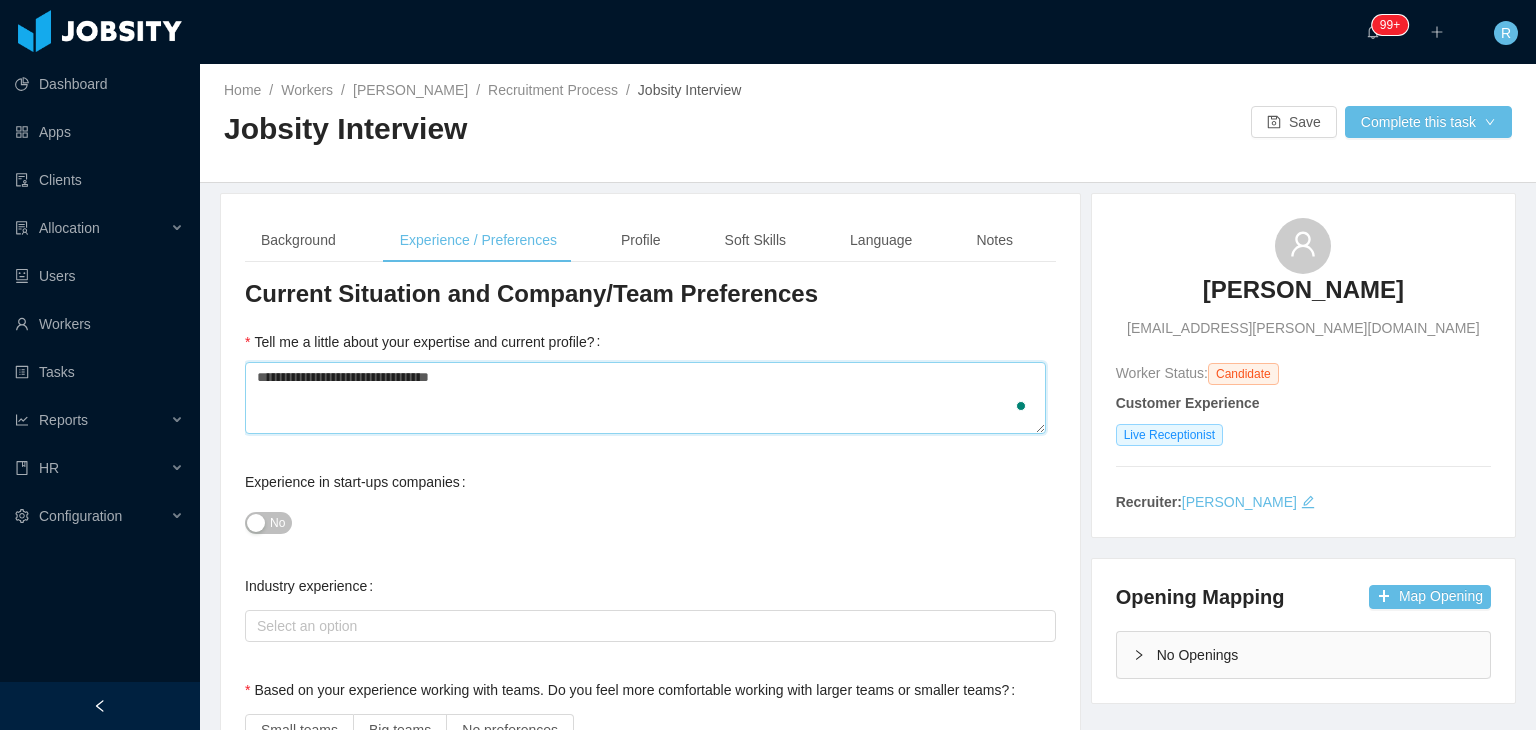 type 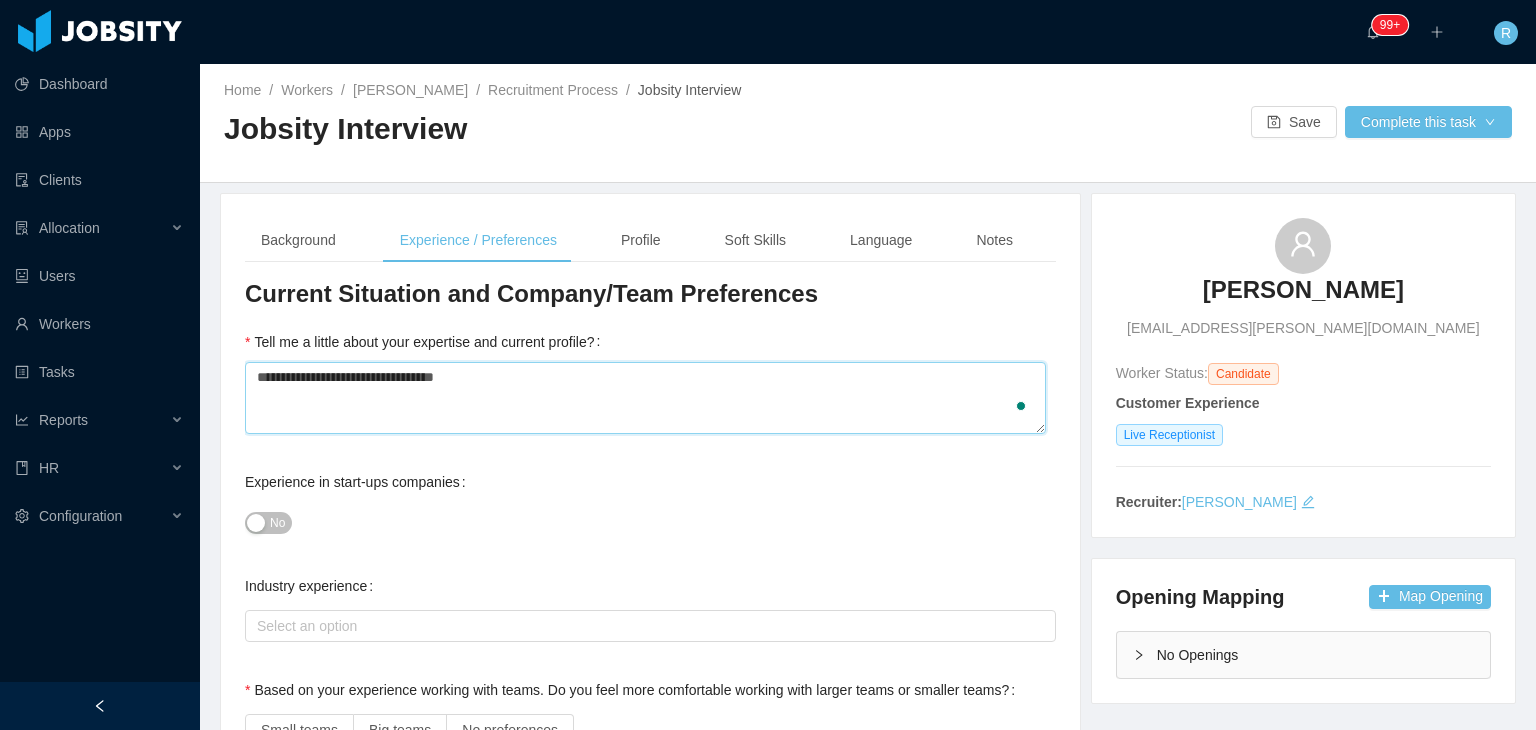 type 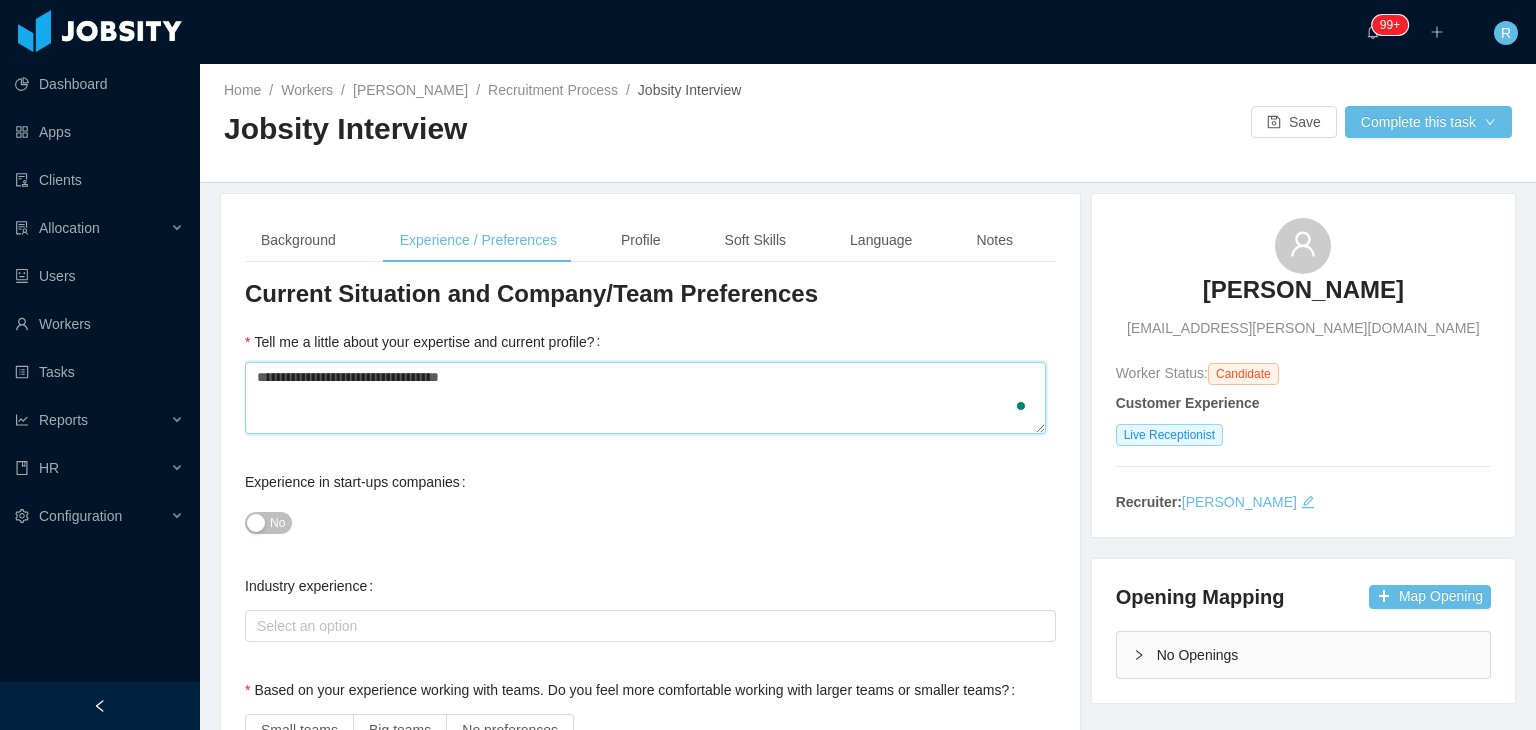 type 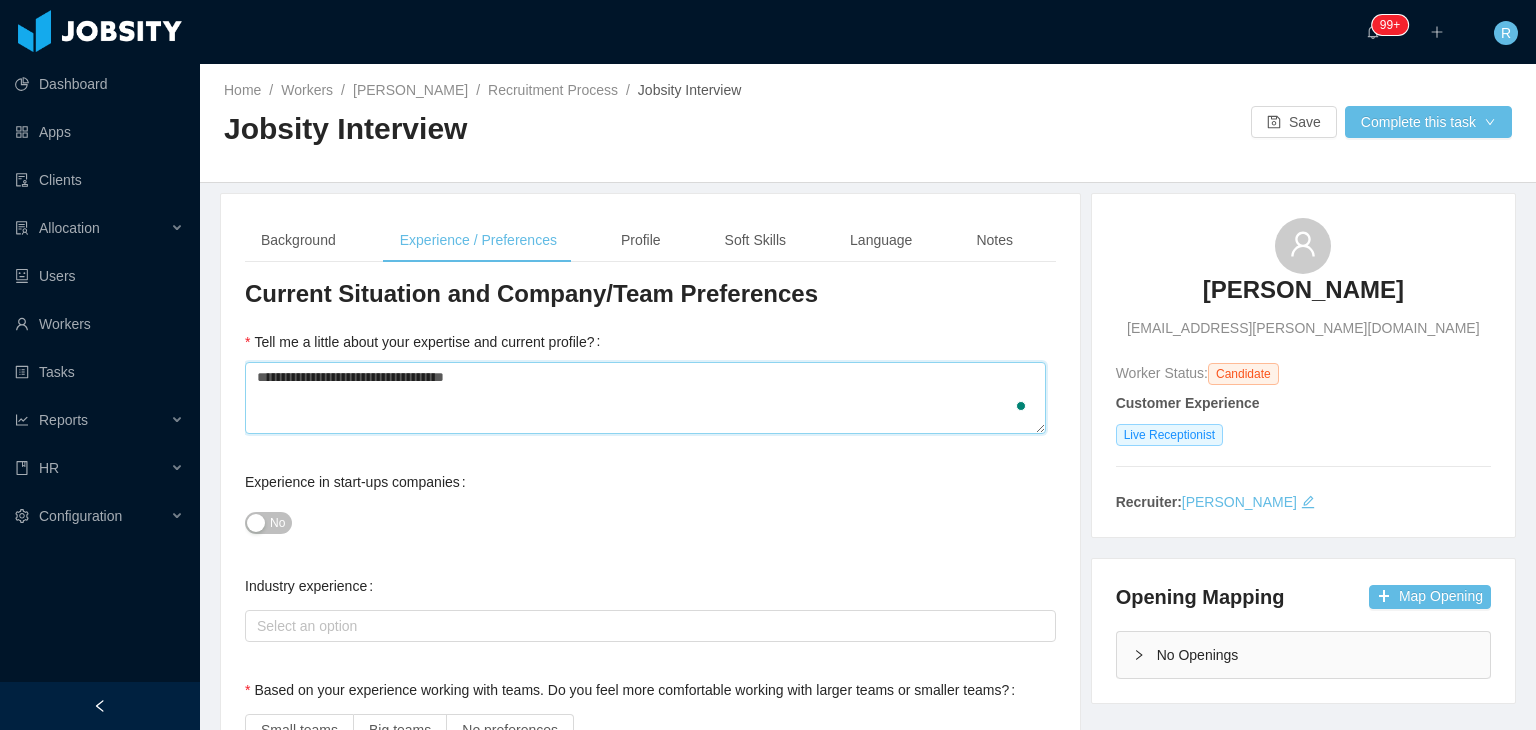 type 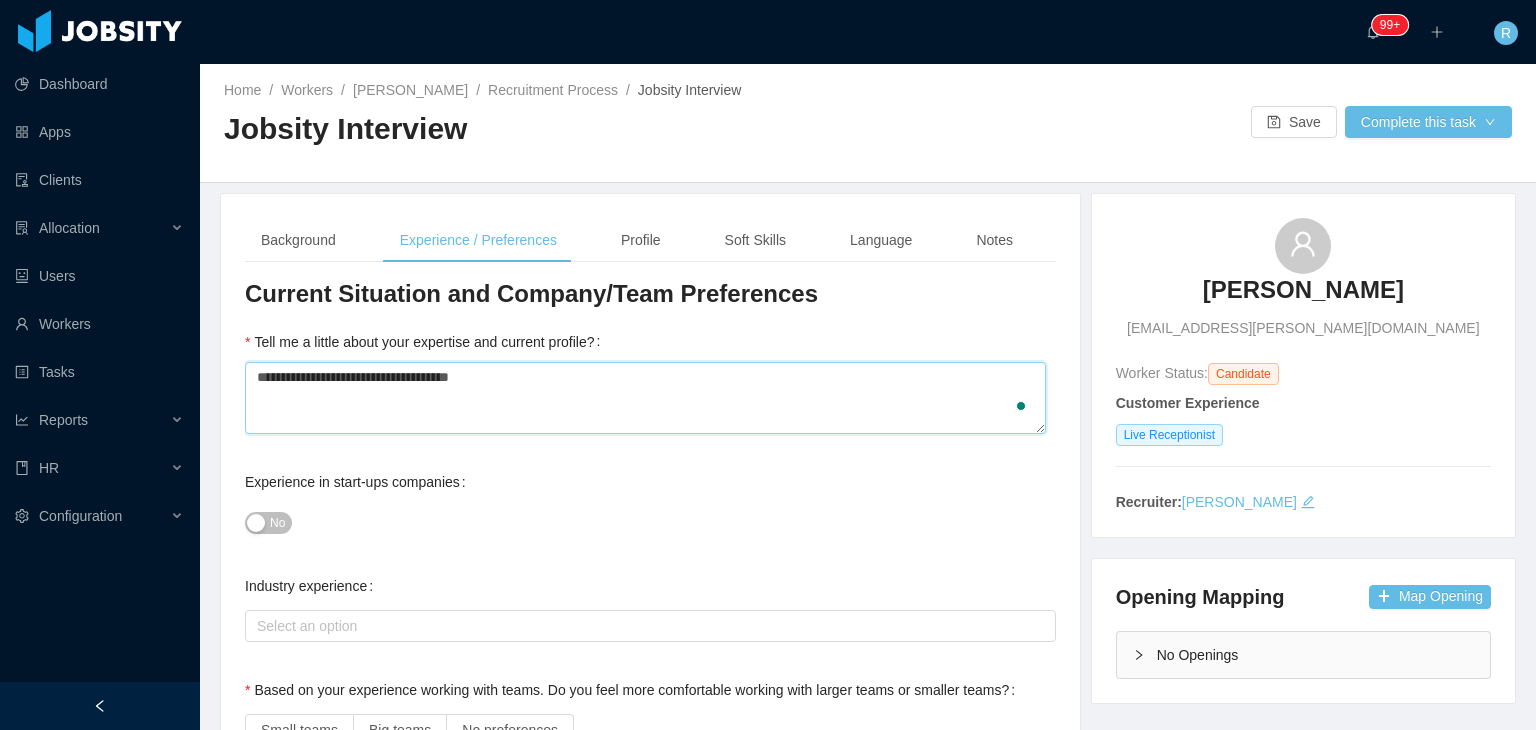 type 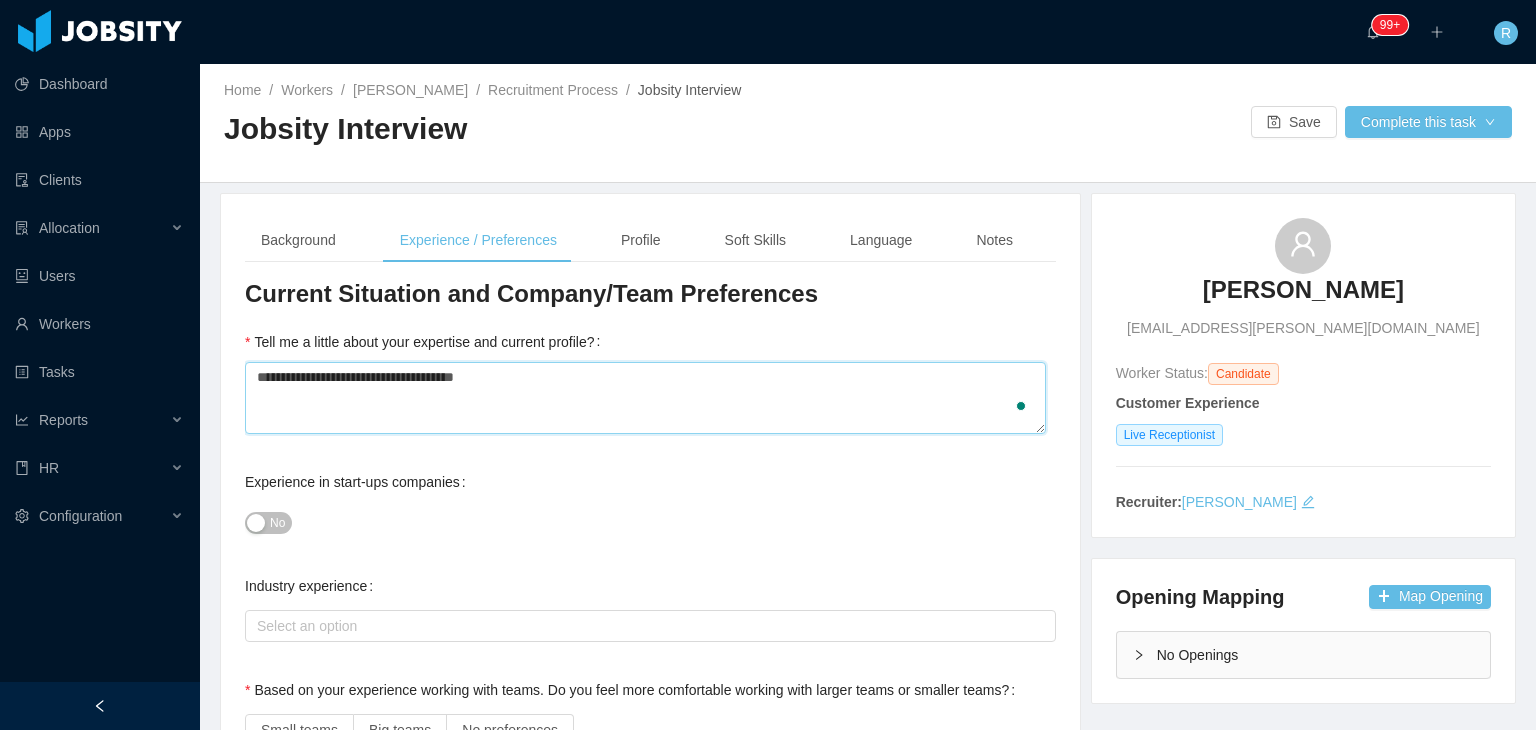 type 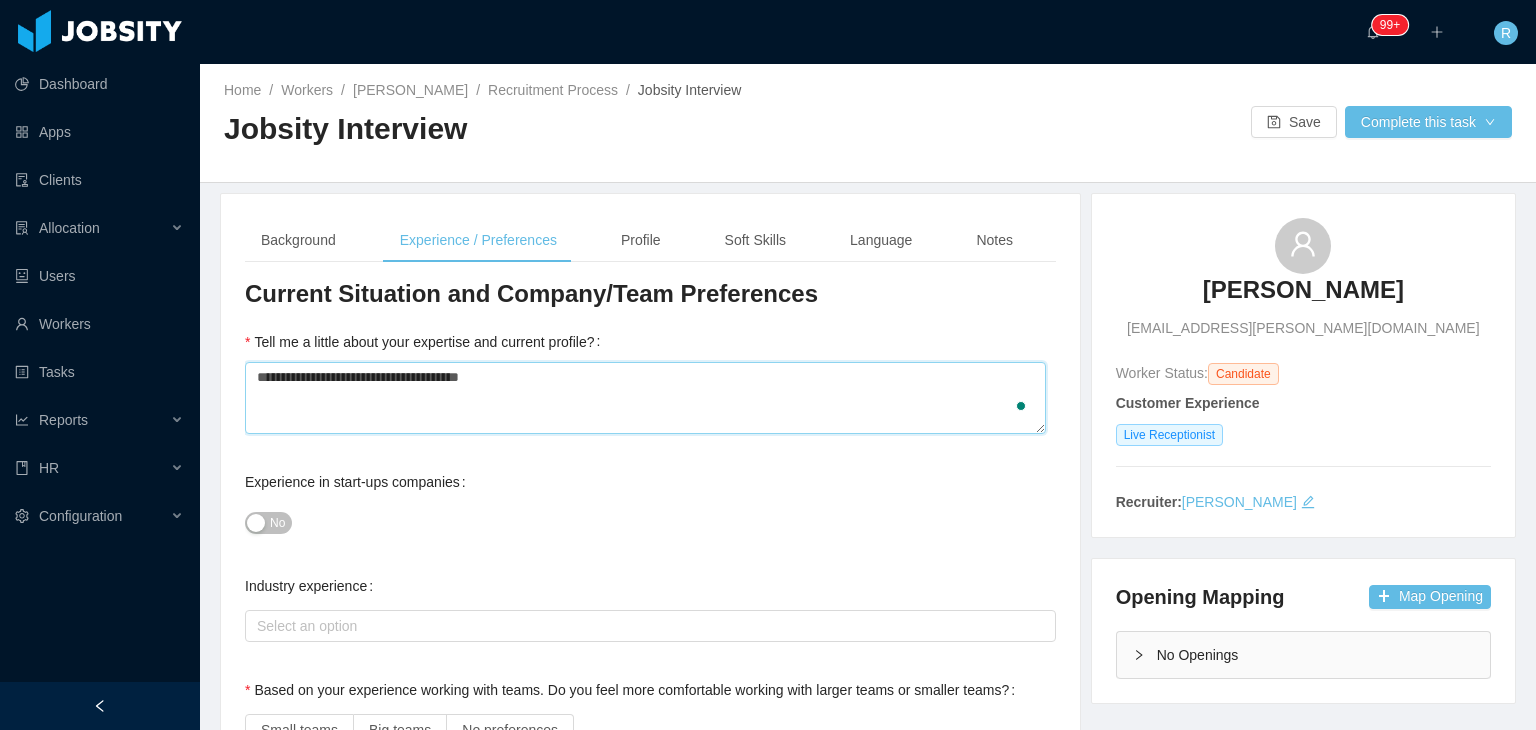 type 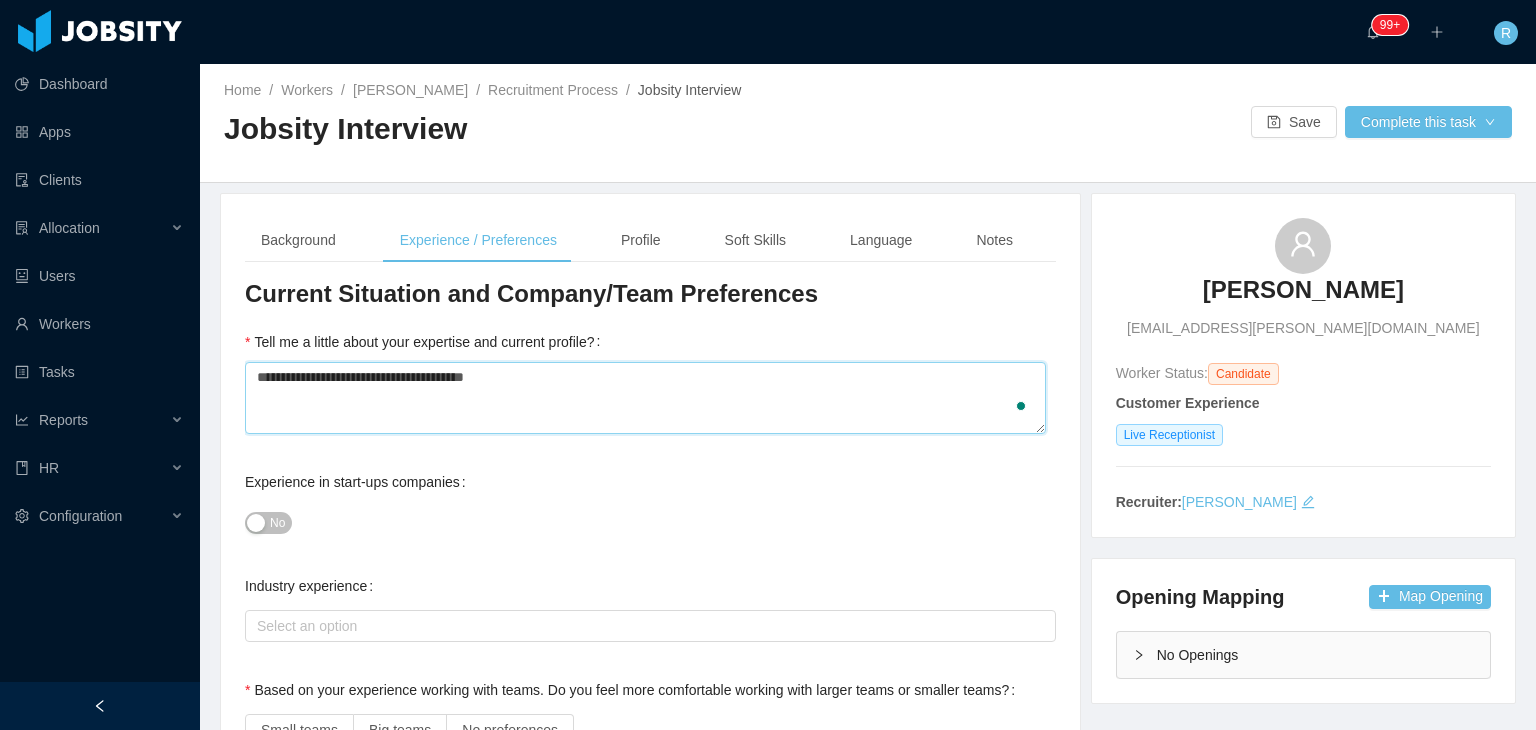 type 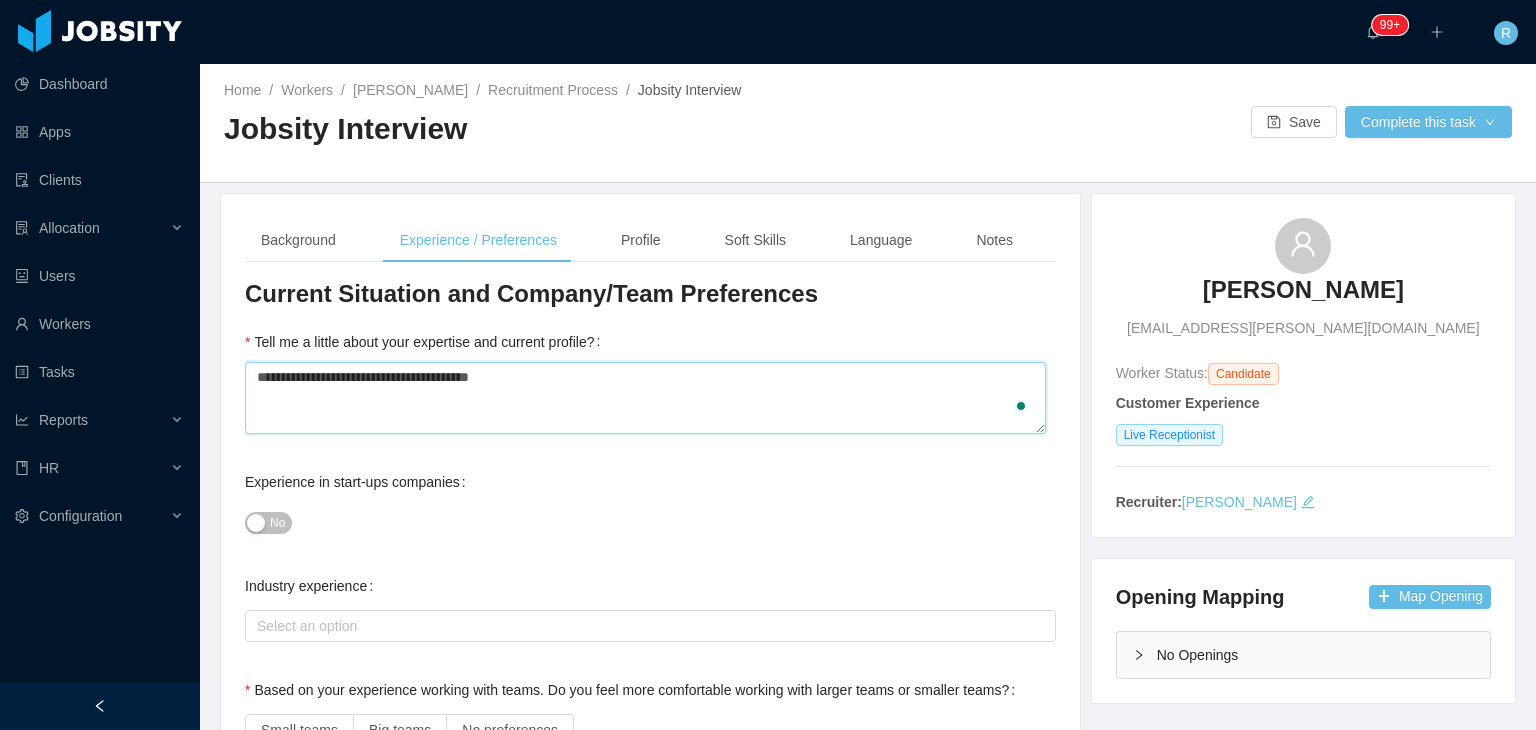 type 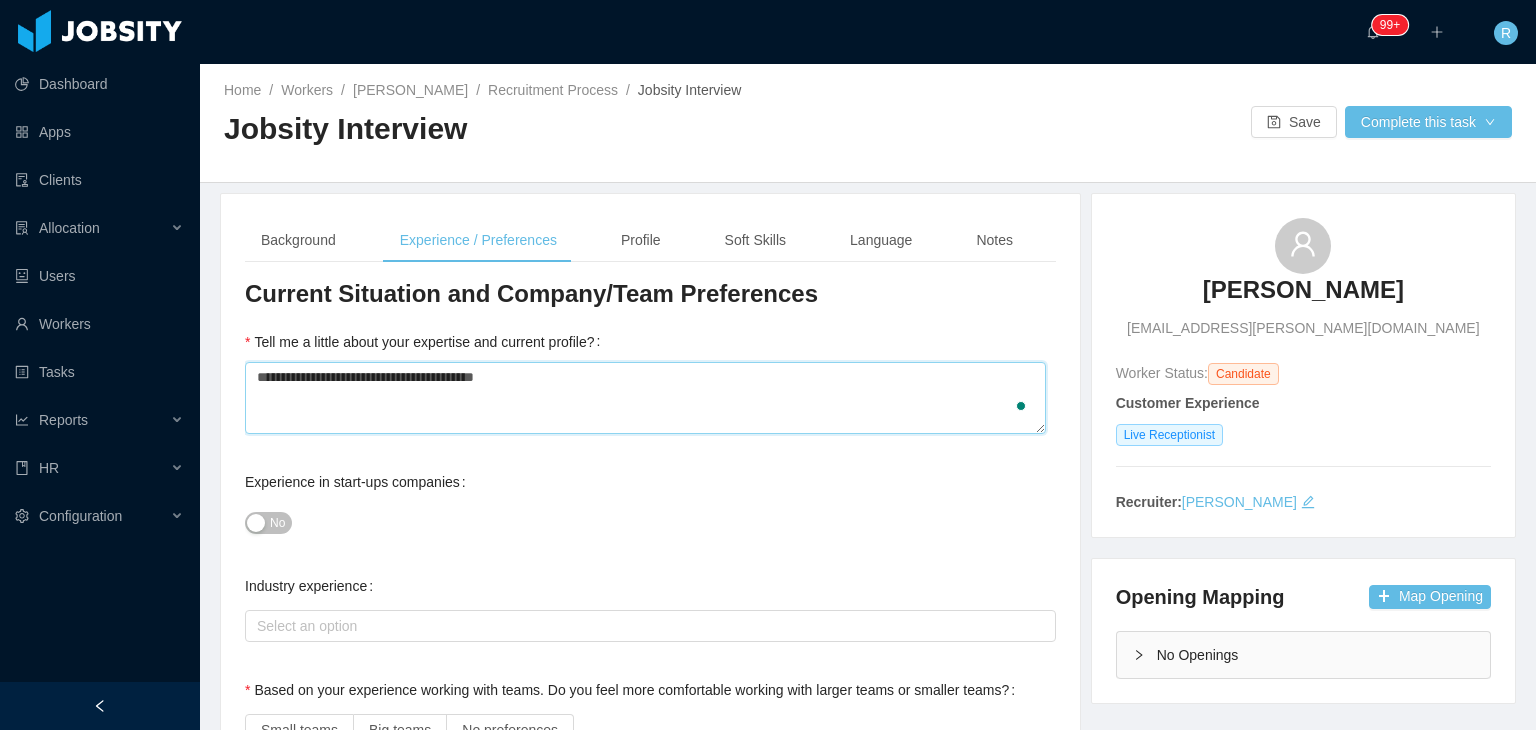type 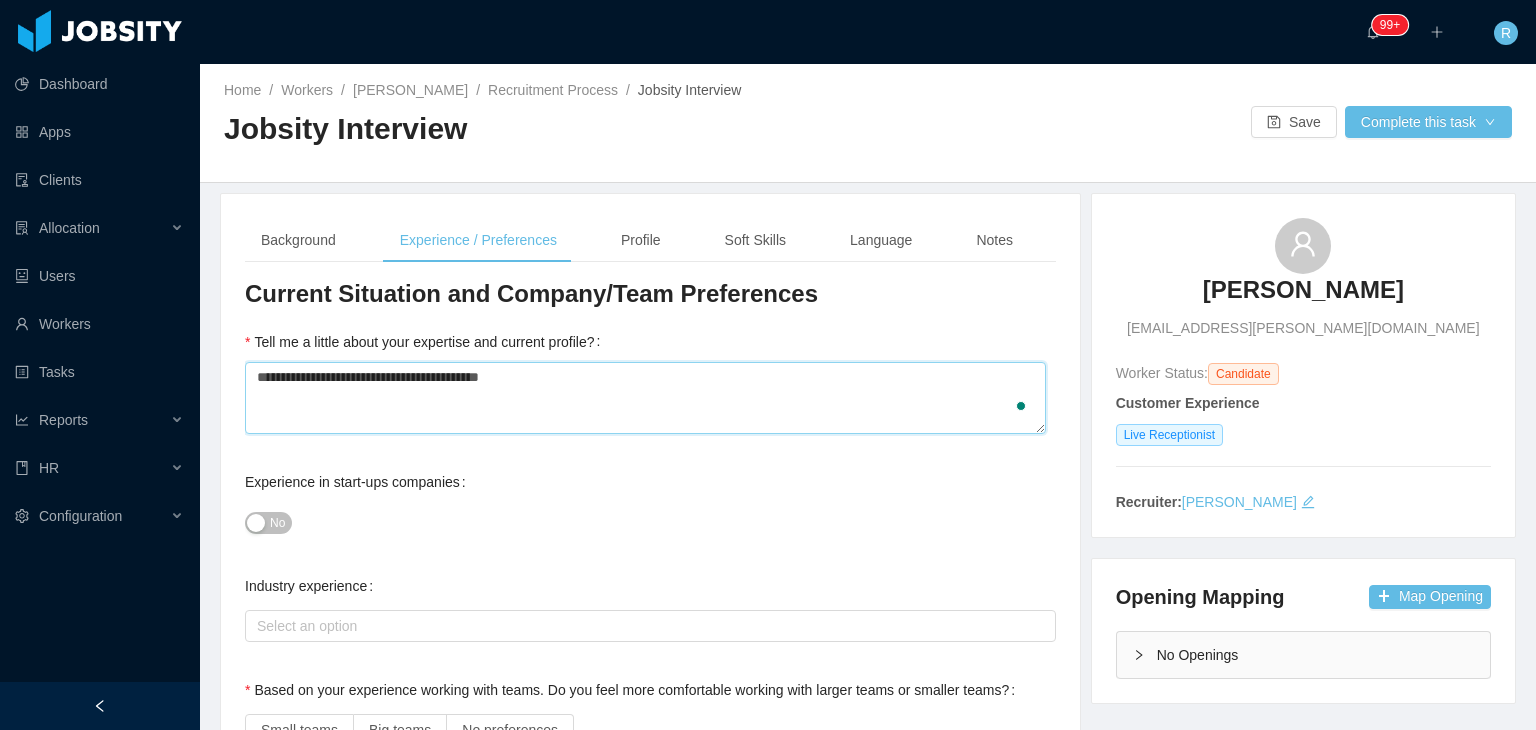 type 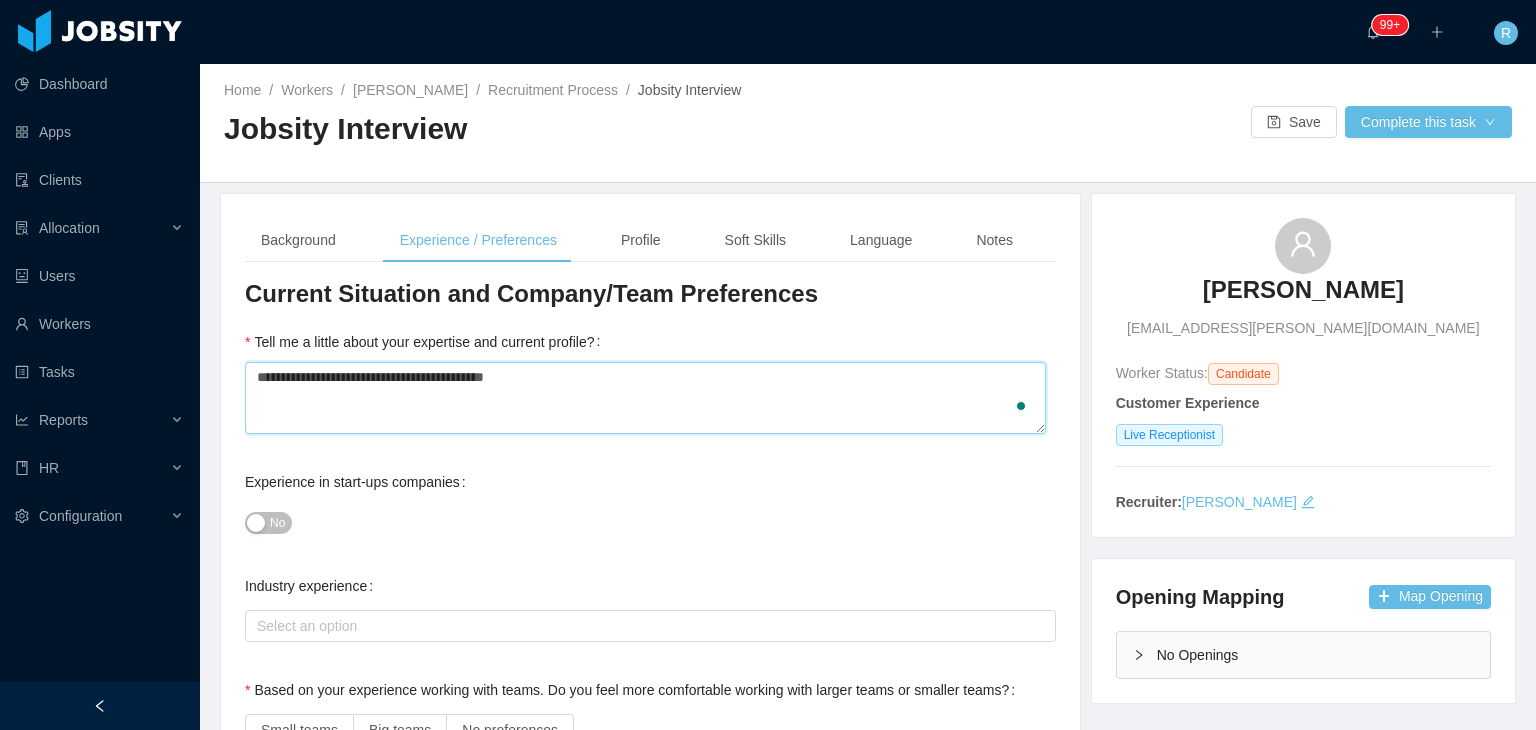 type on "**********" 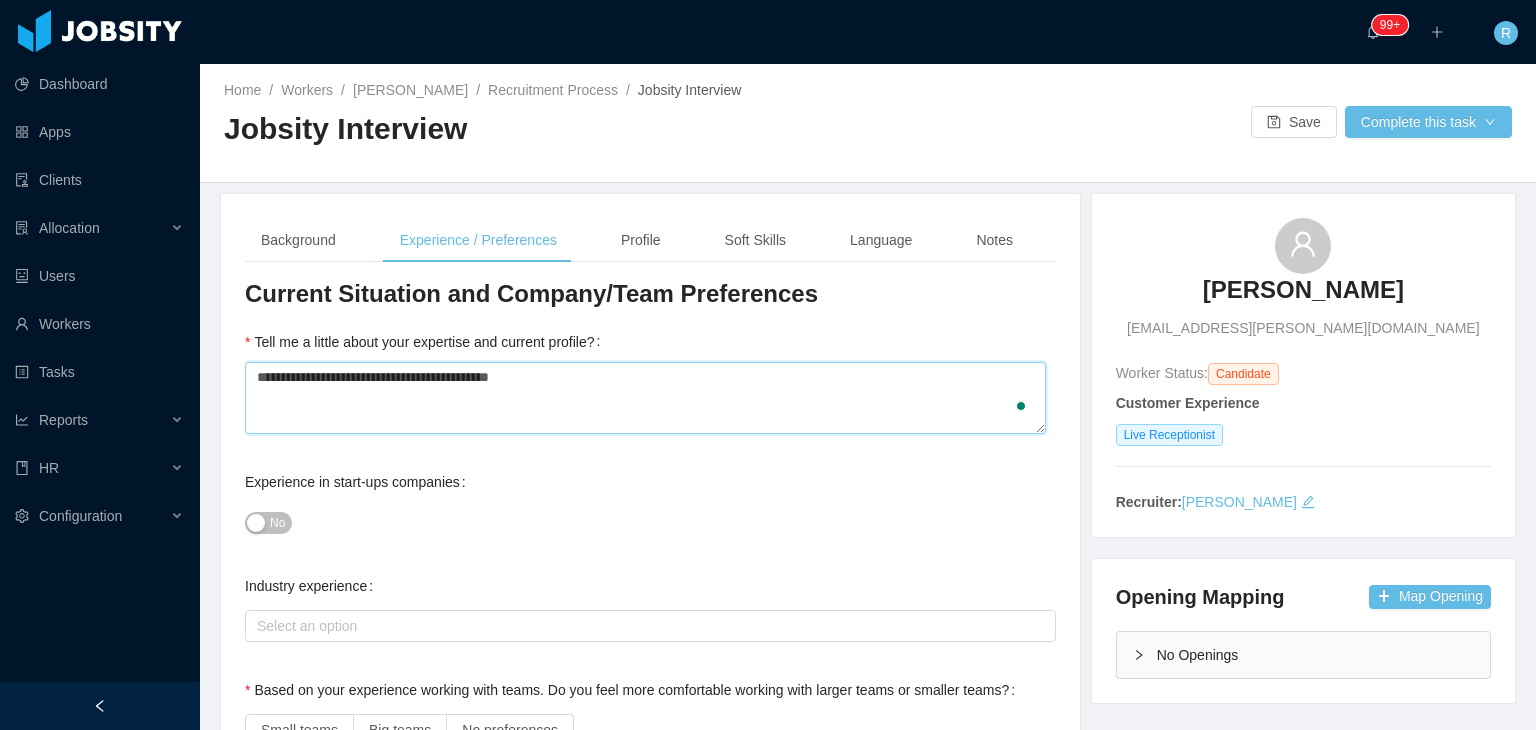 type 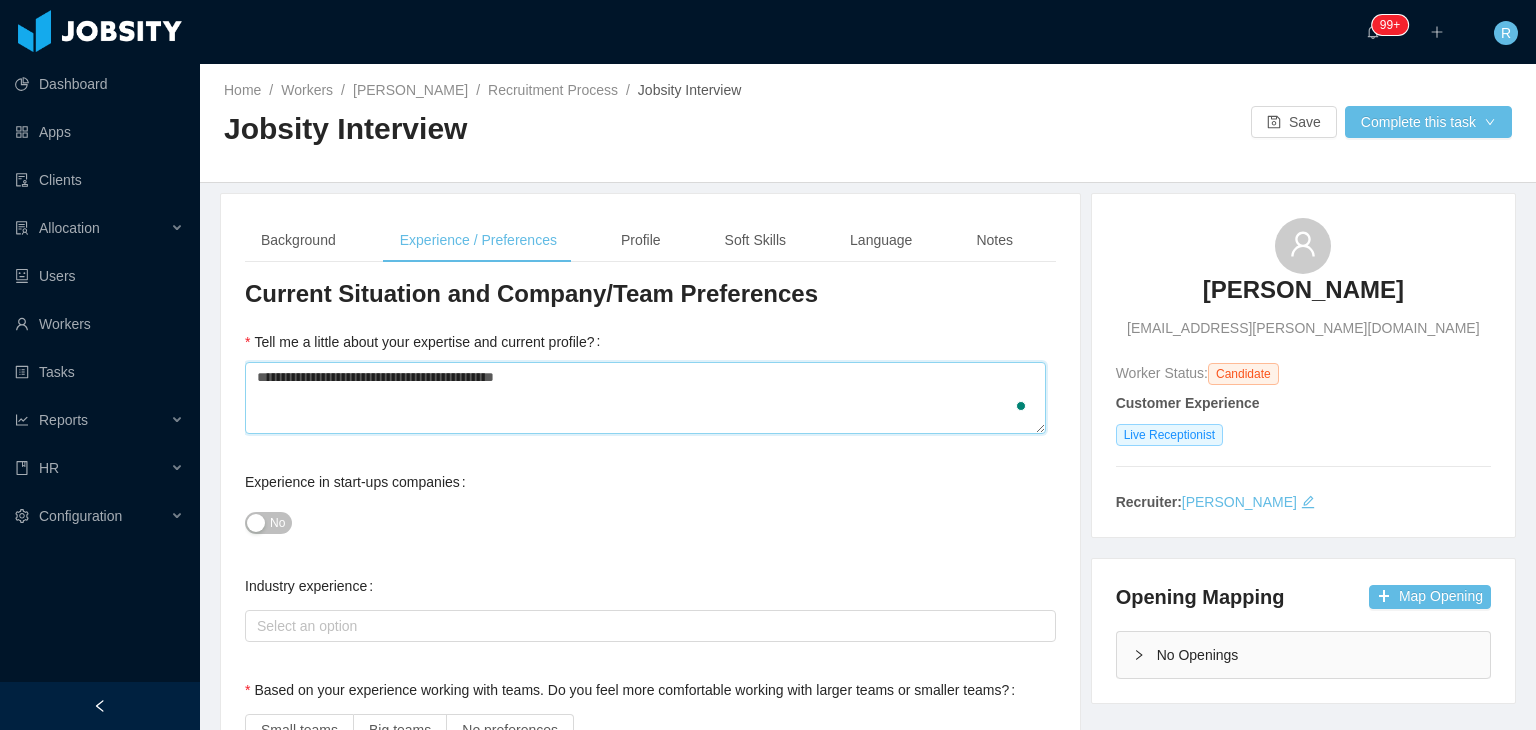 type 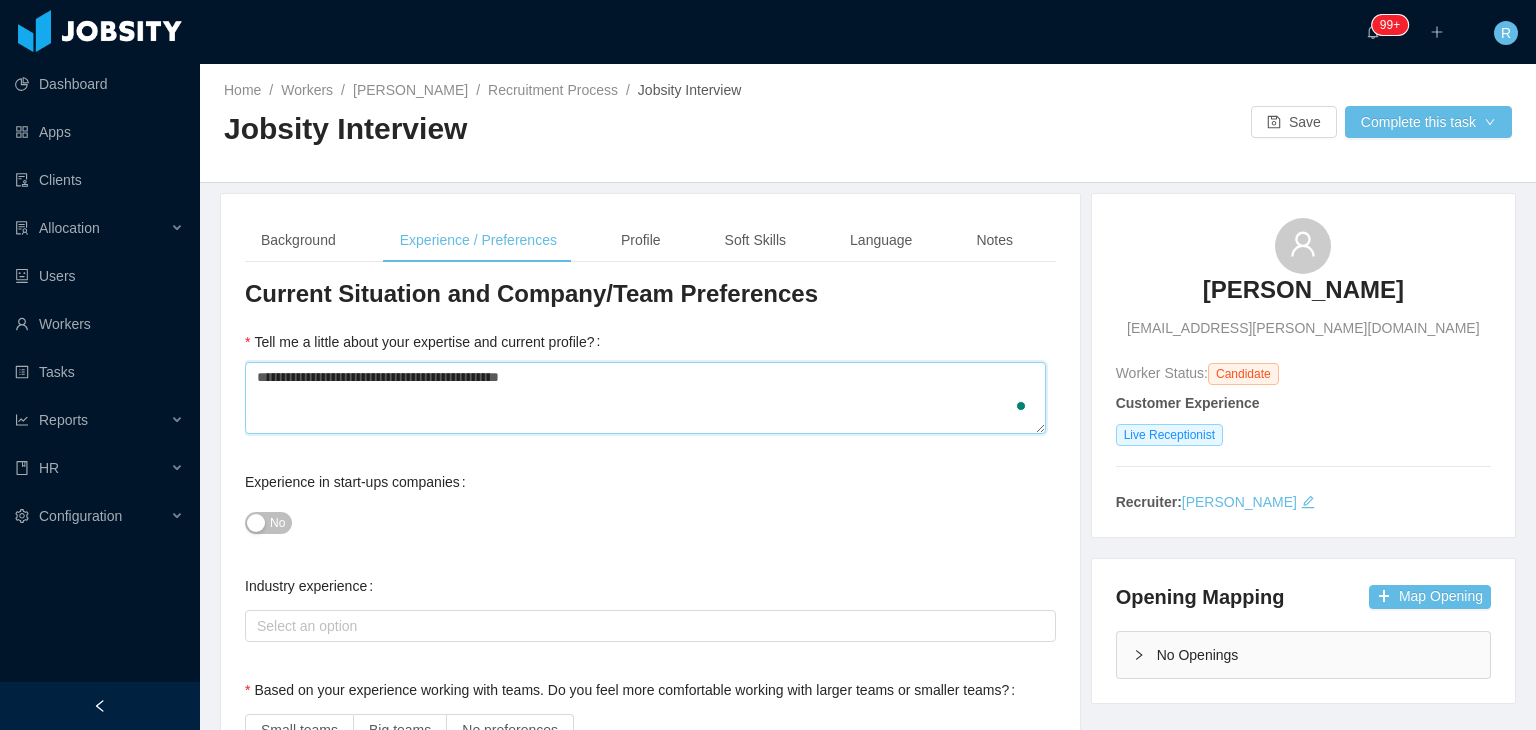 type on "**********" 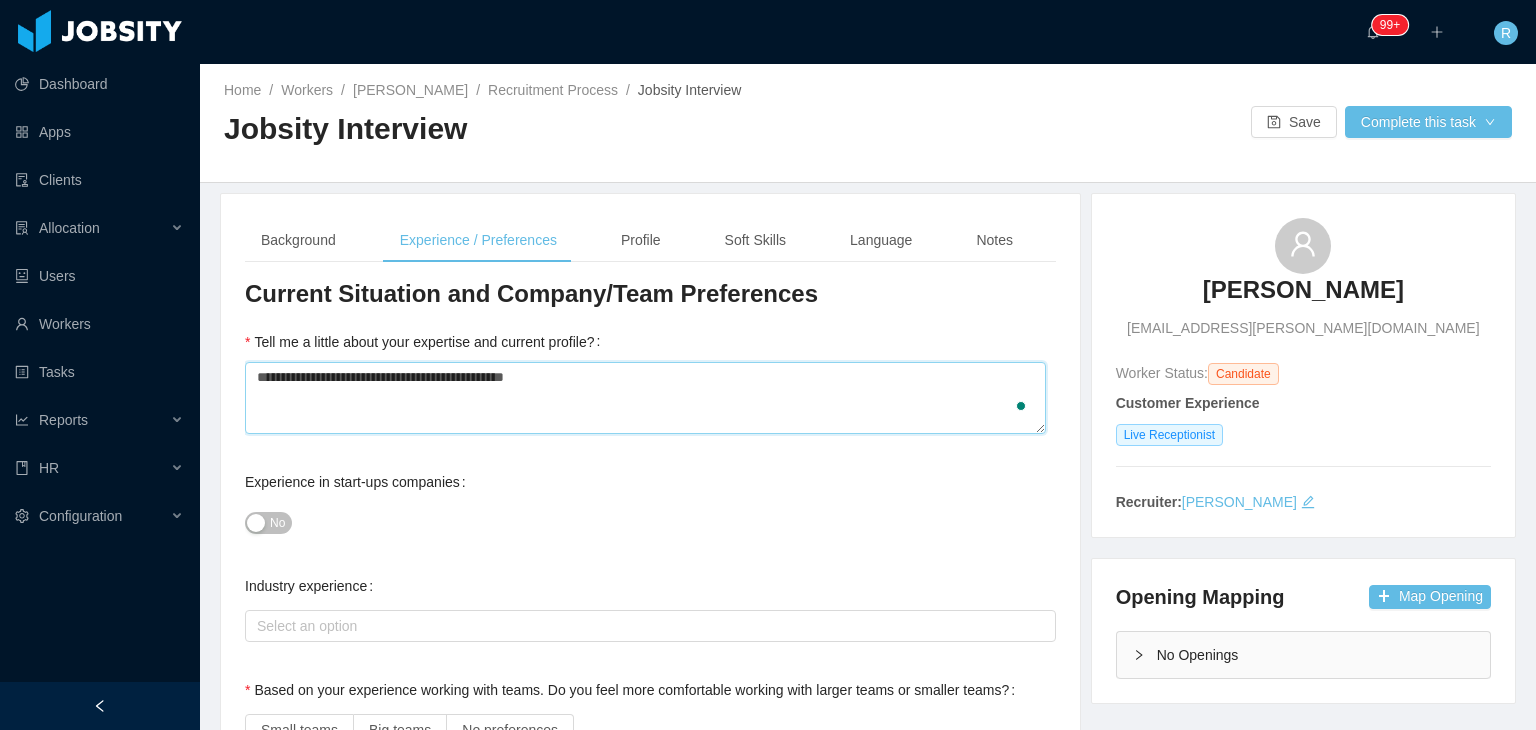 type 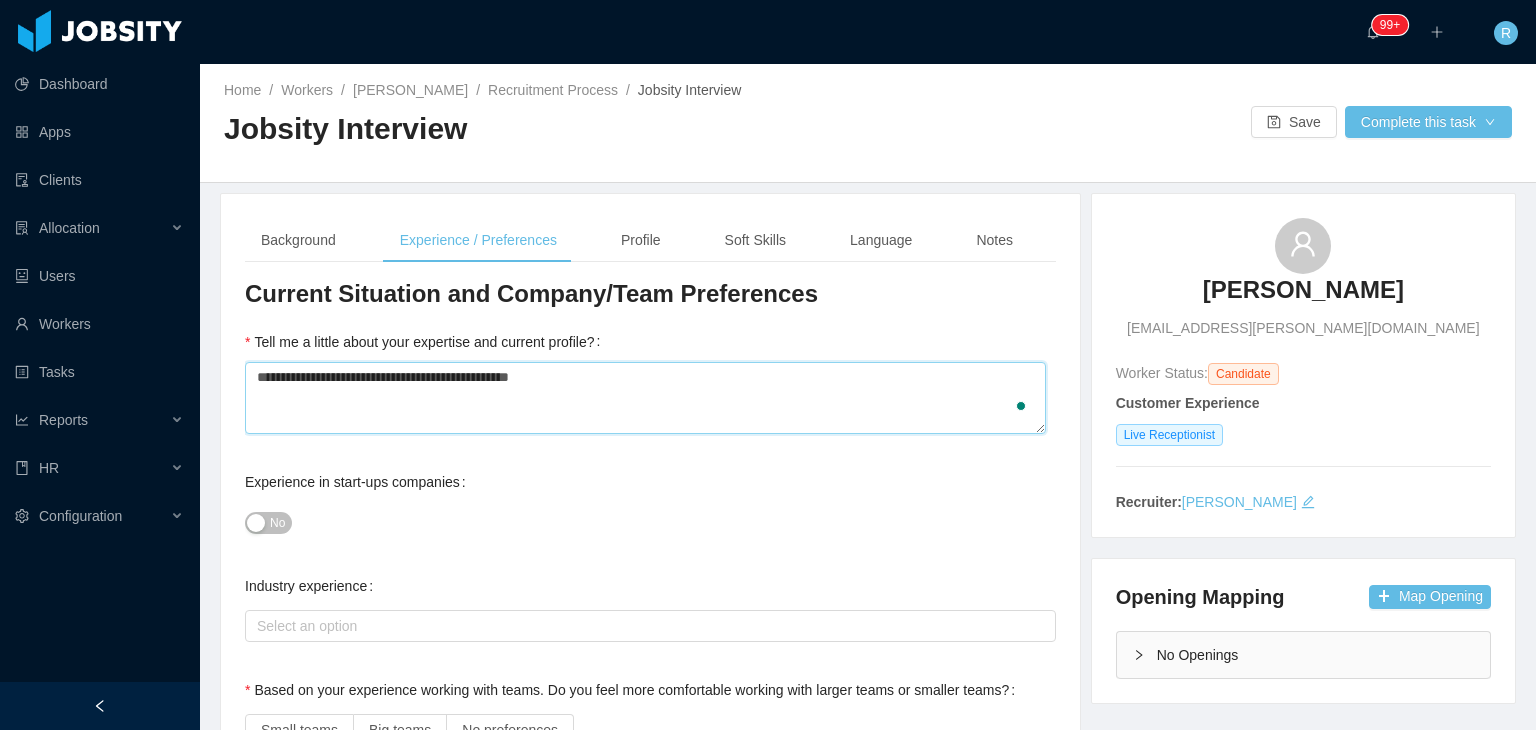 type 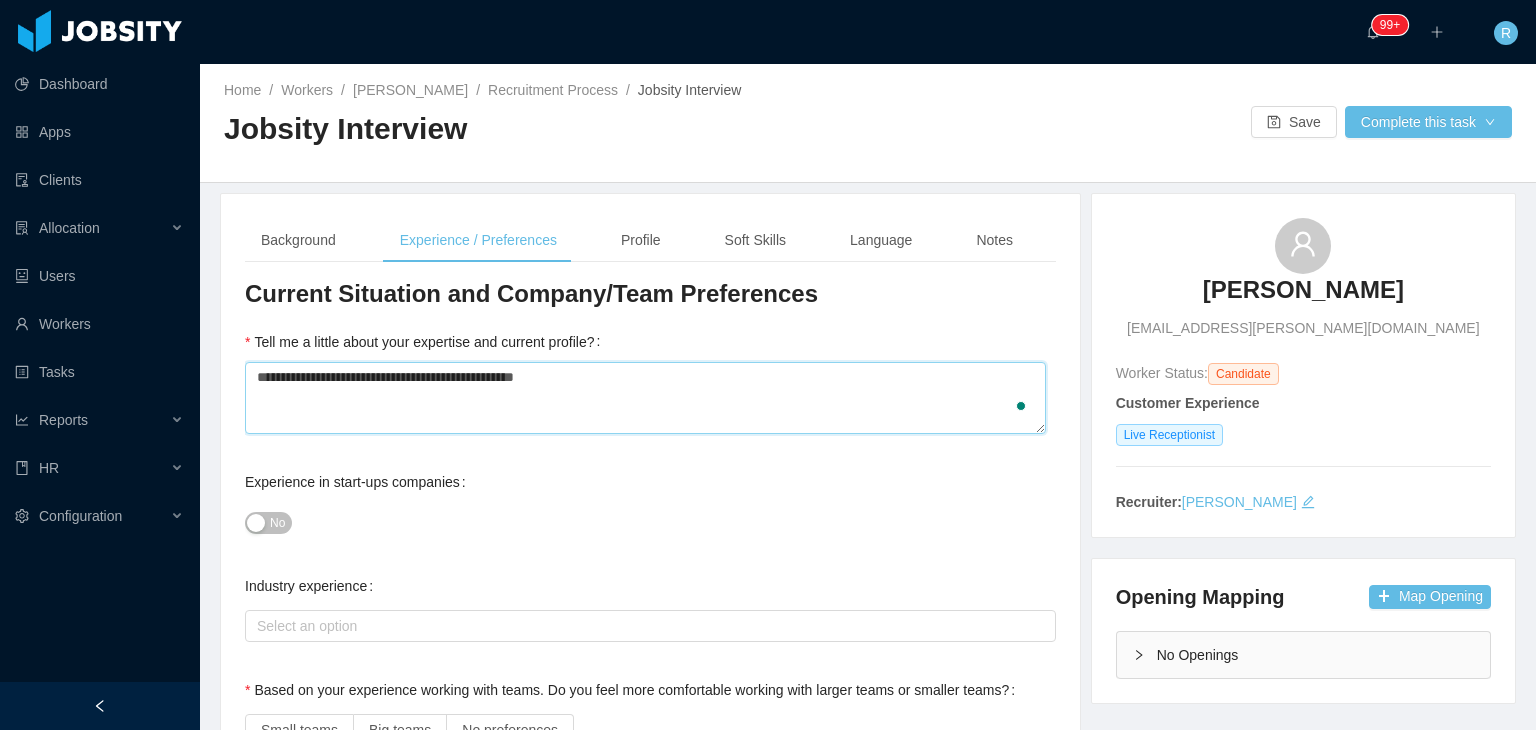 type 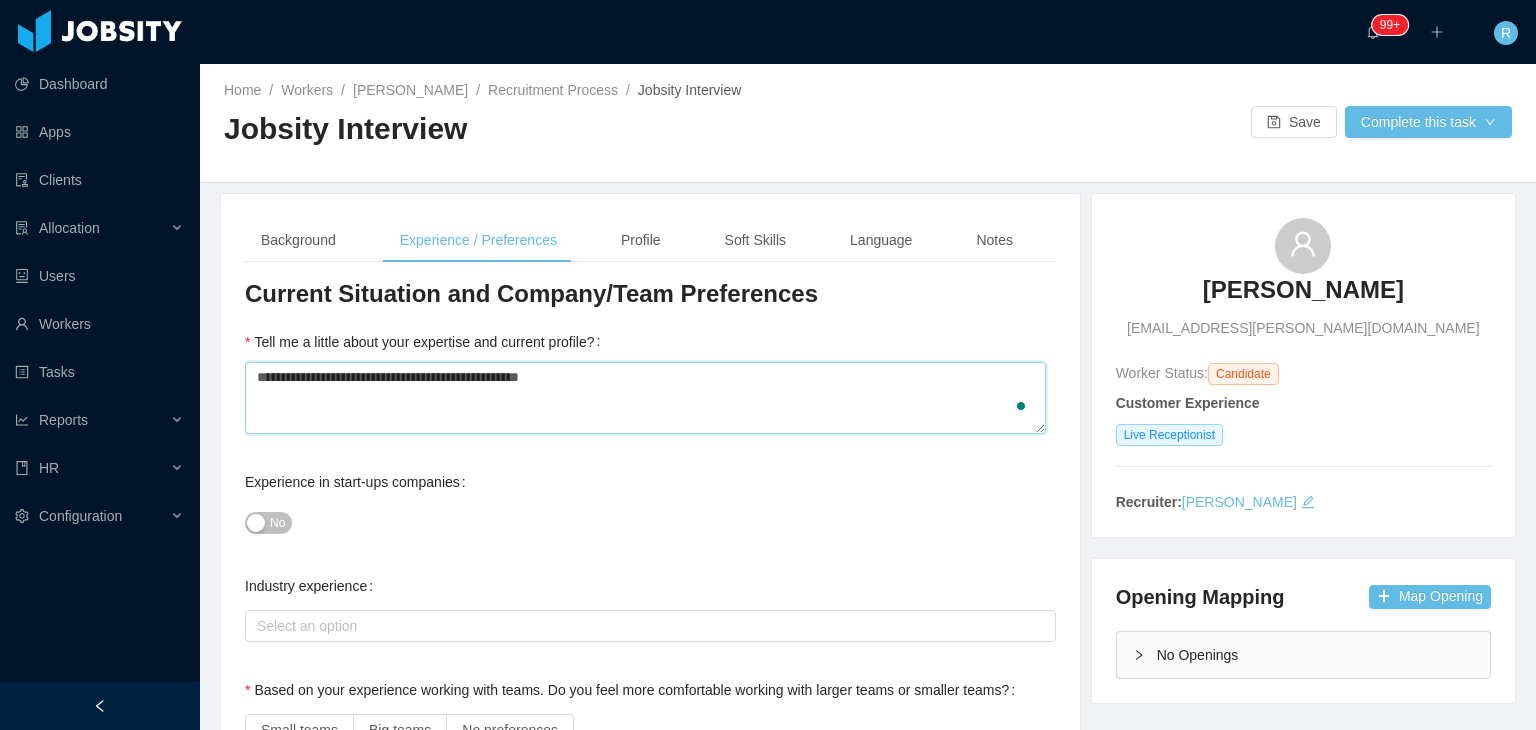 type 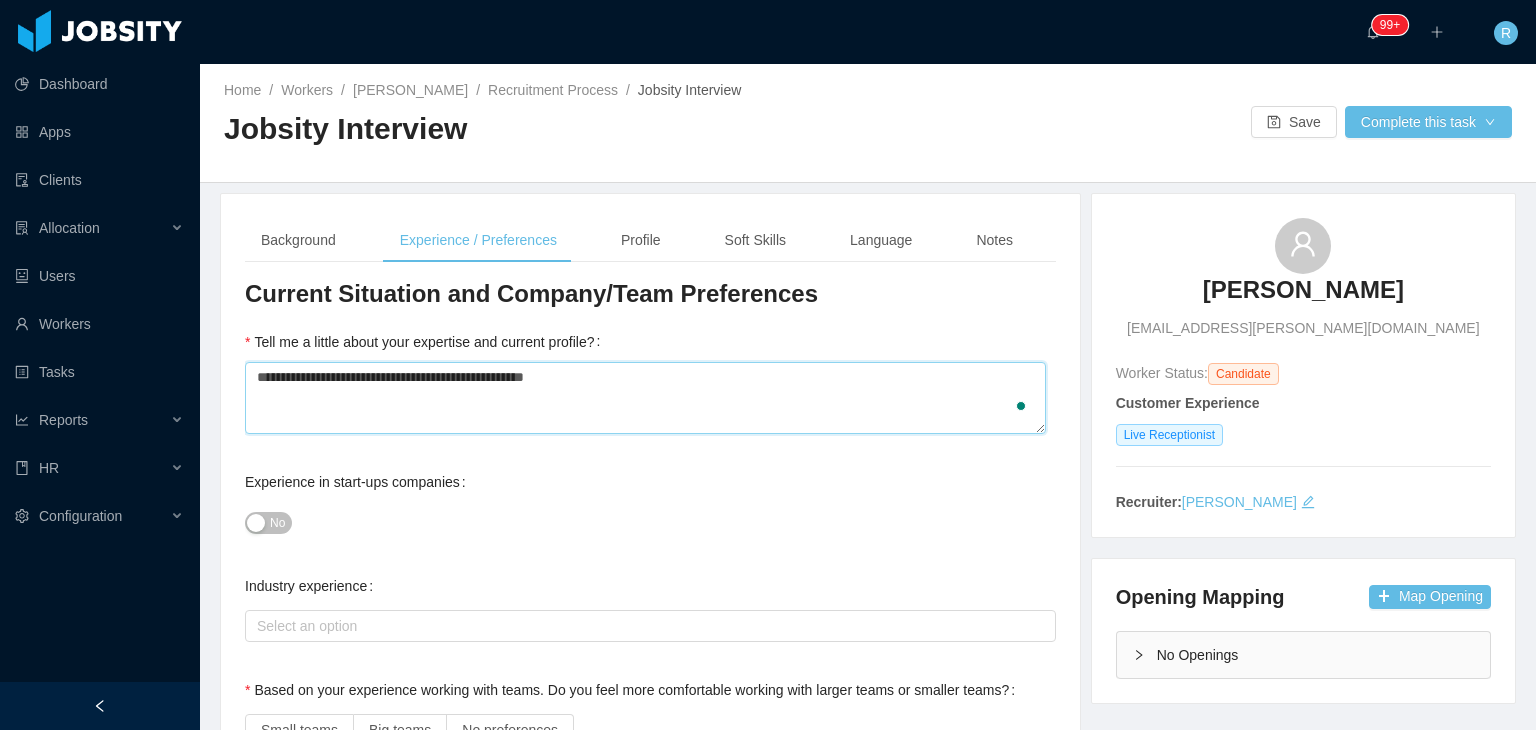 type 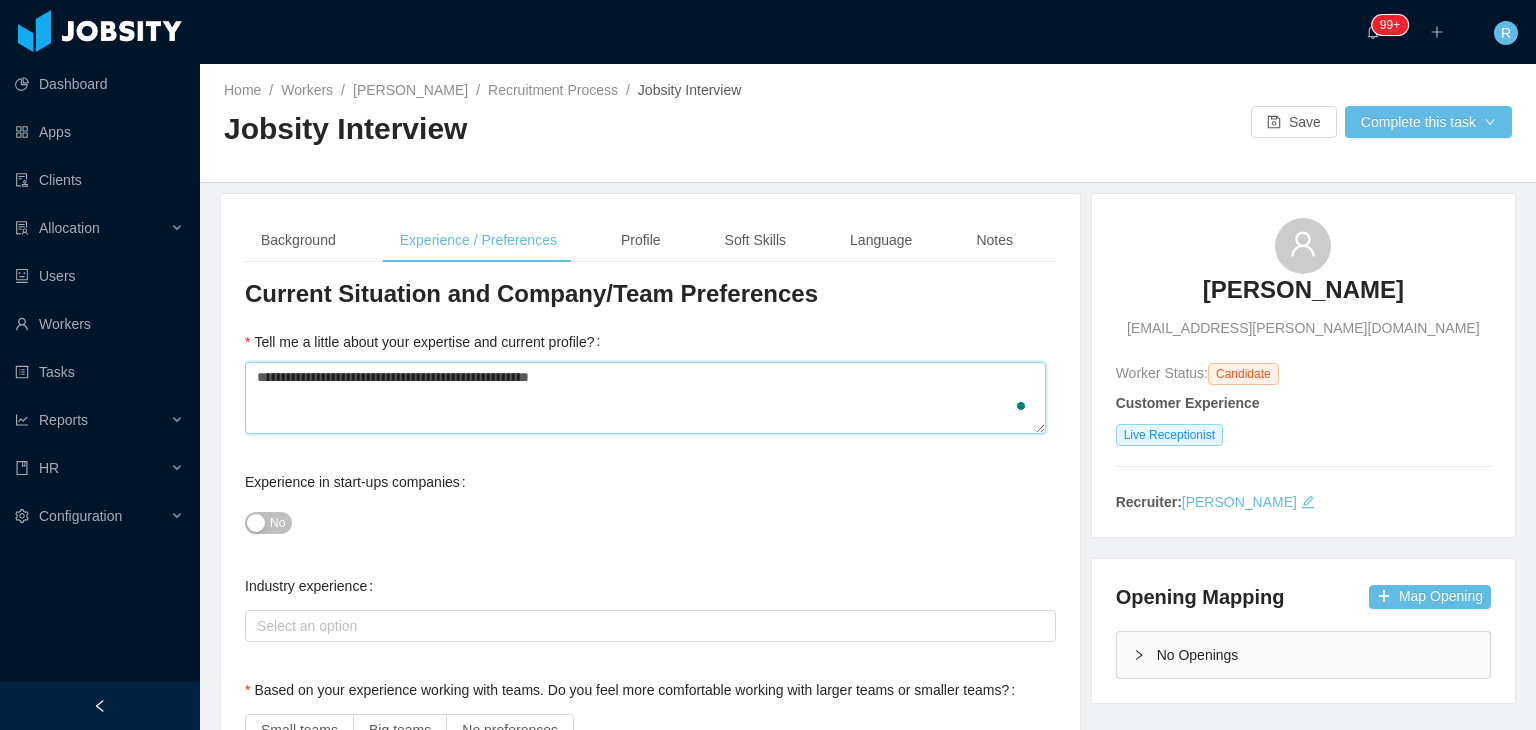 type 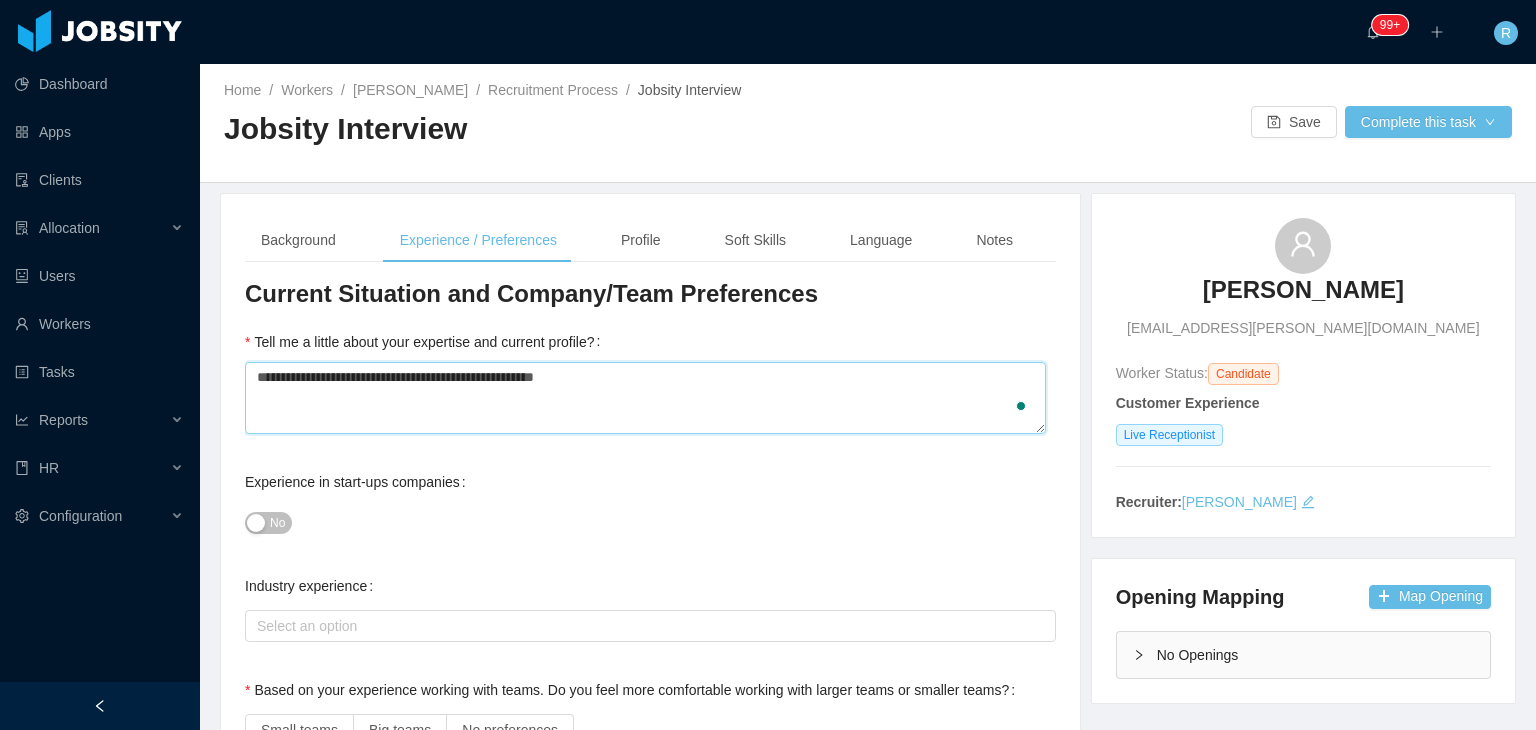 type 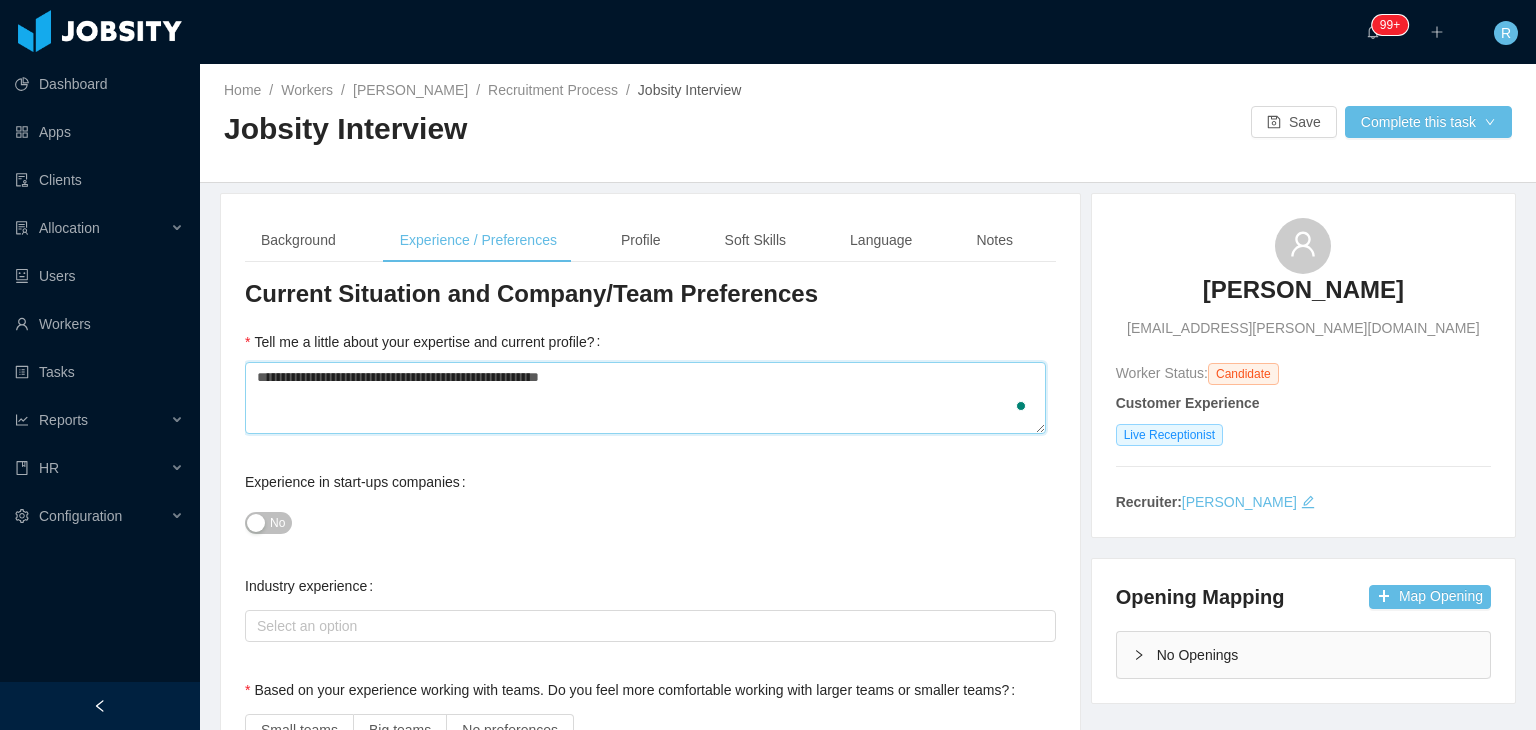 type on "**********" 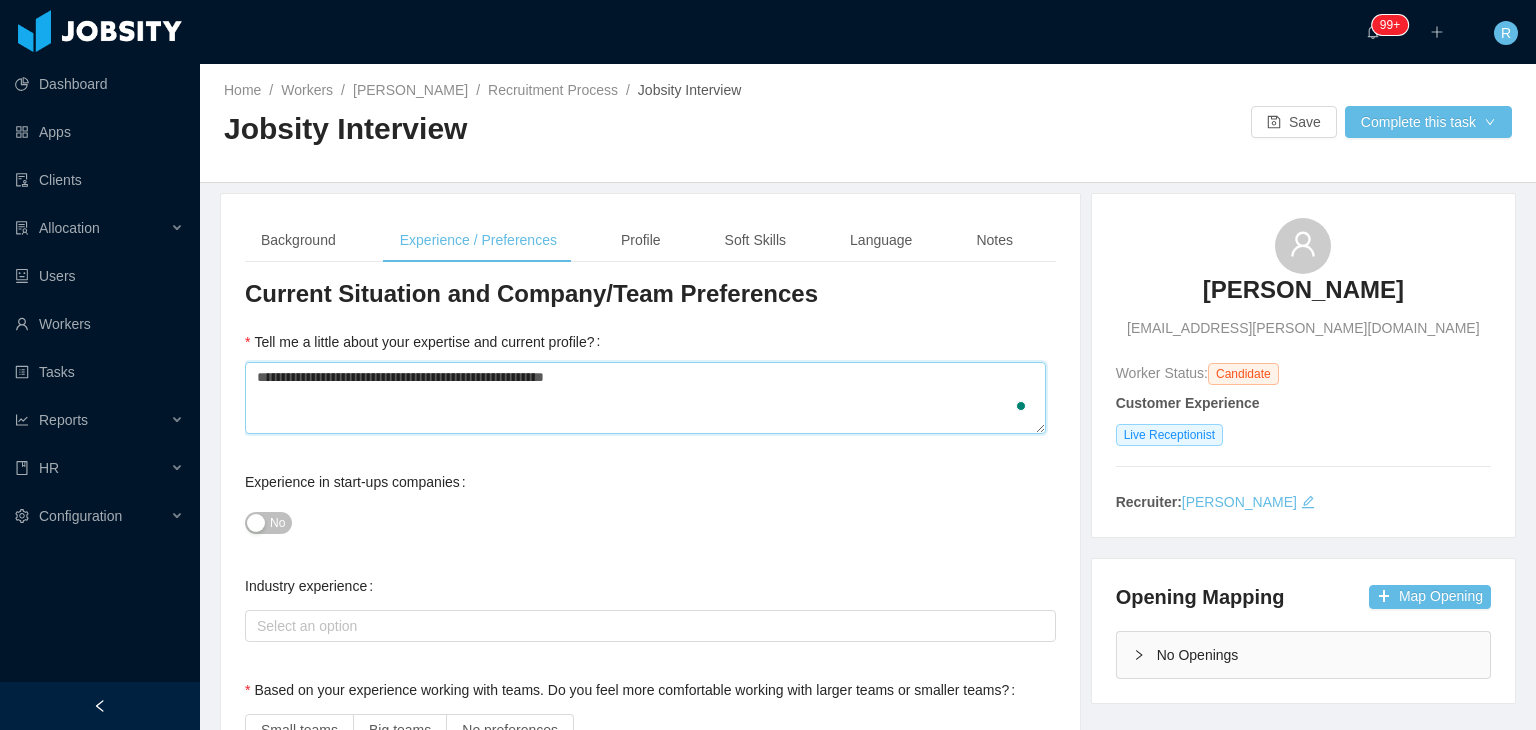 type 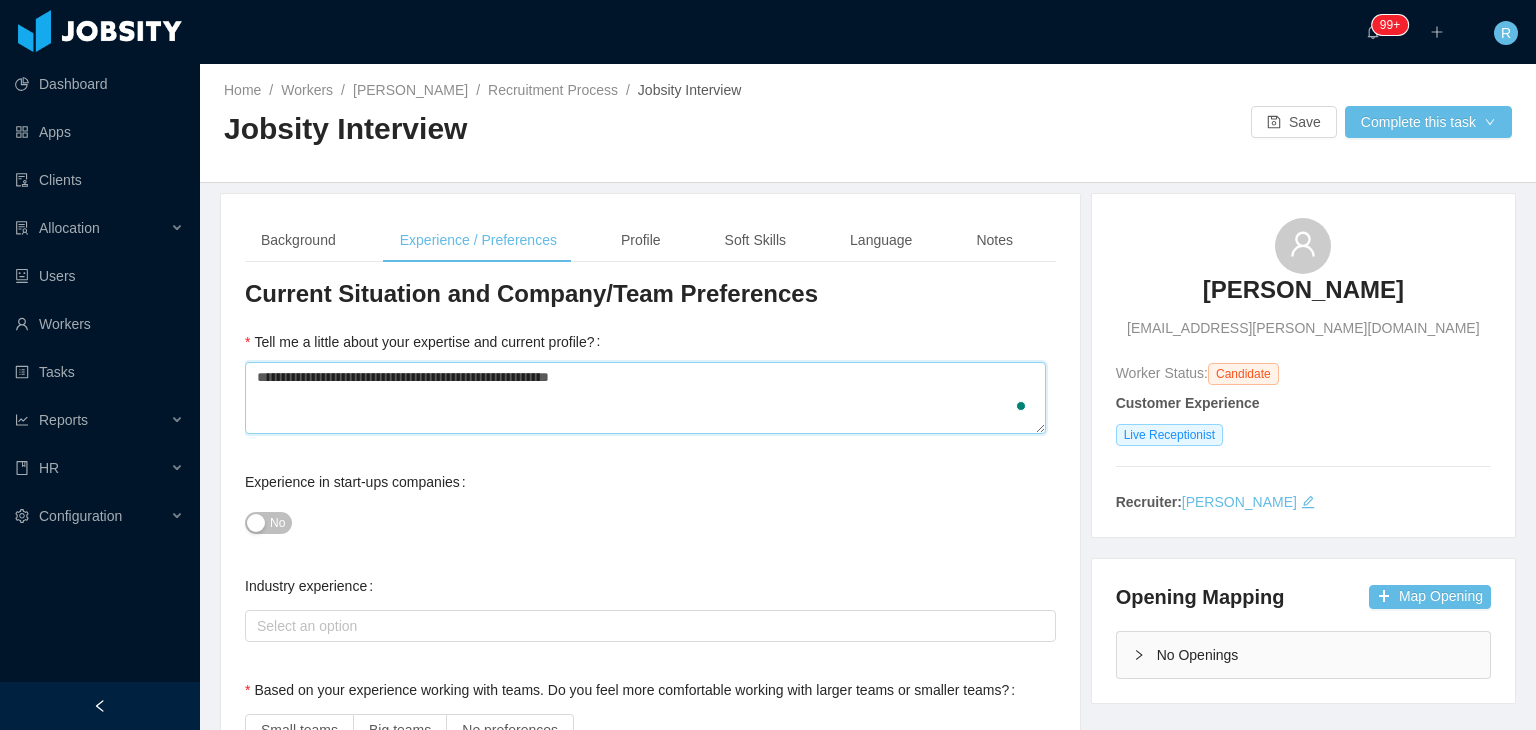 type on "**********" 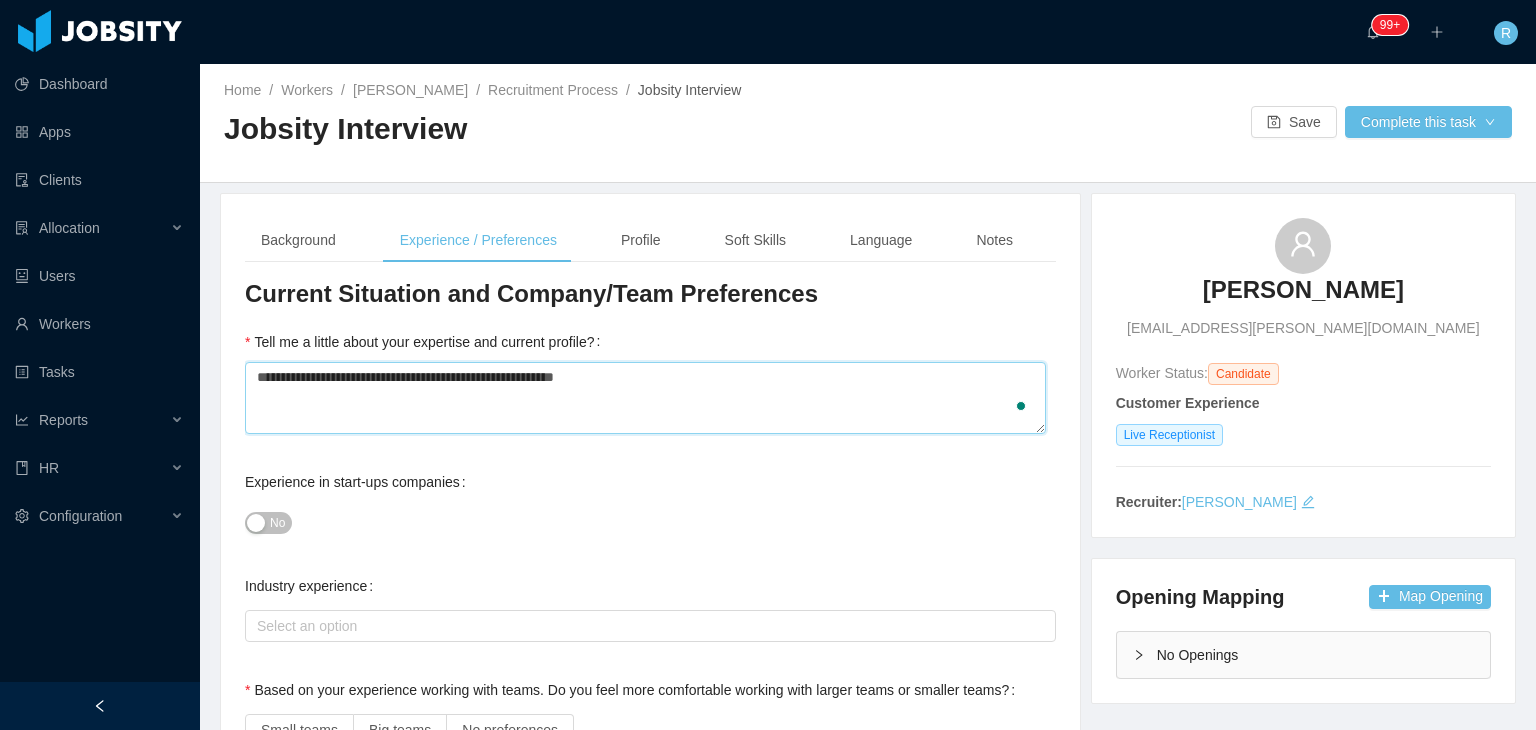 type 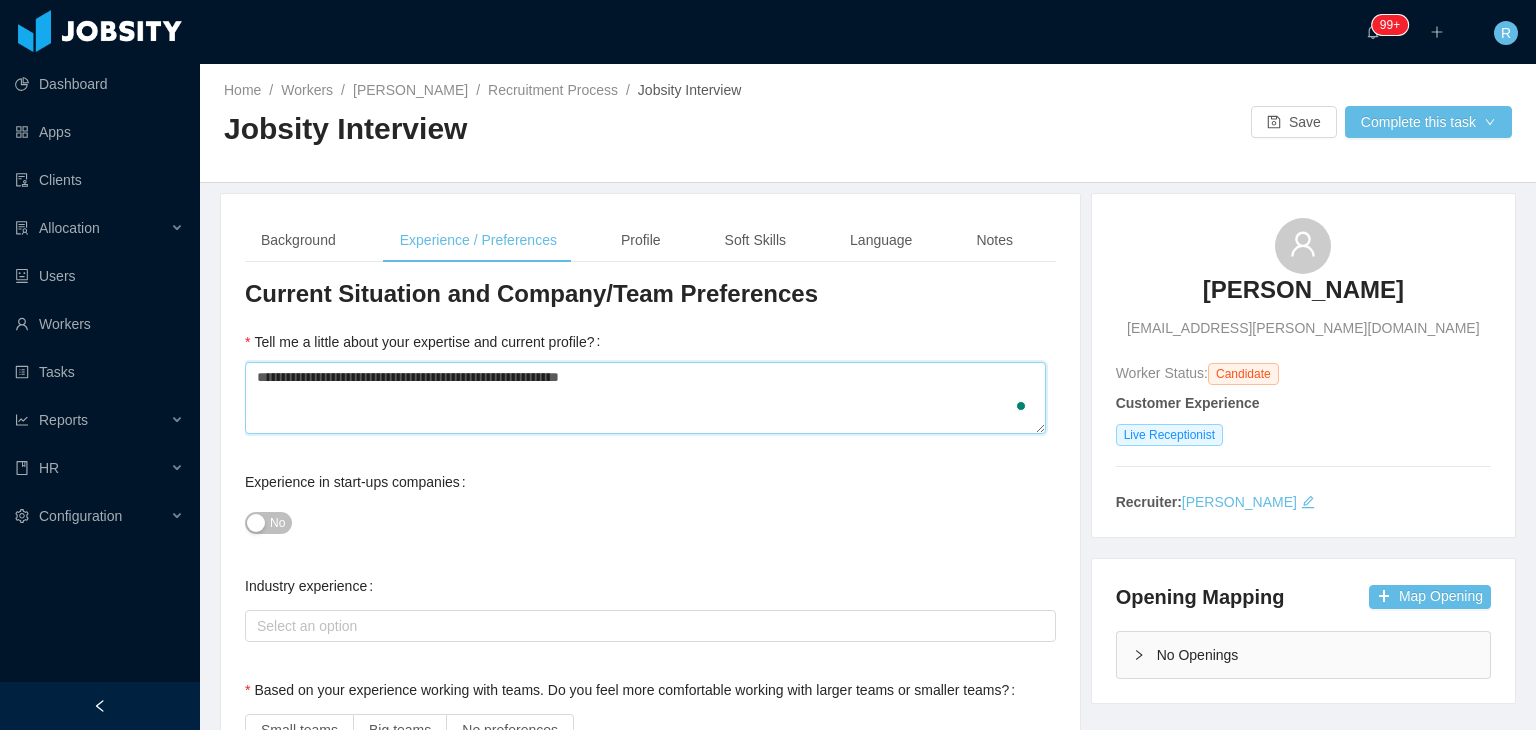 type on "**********" 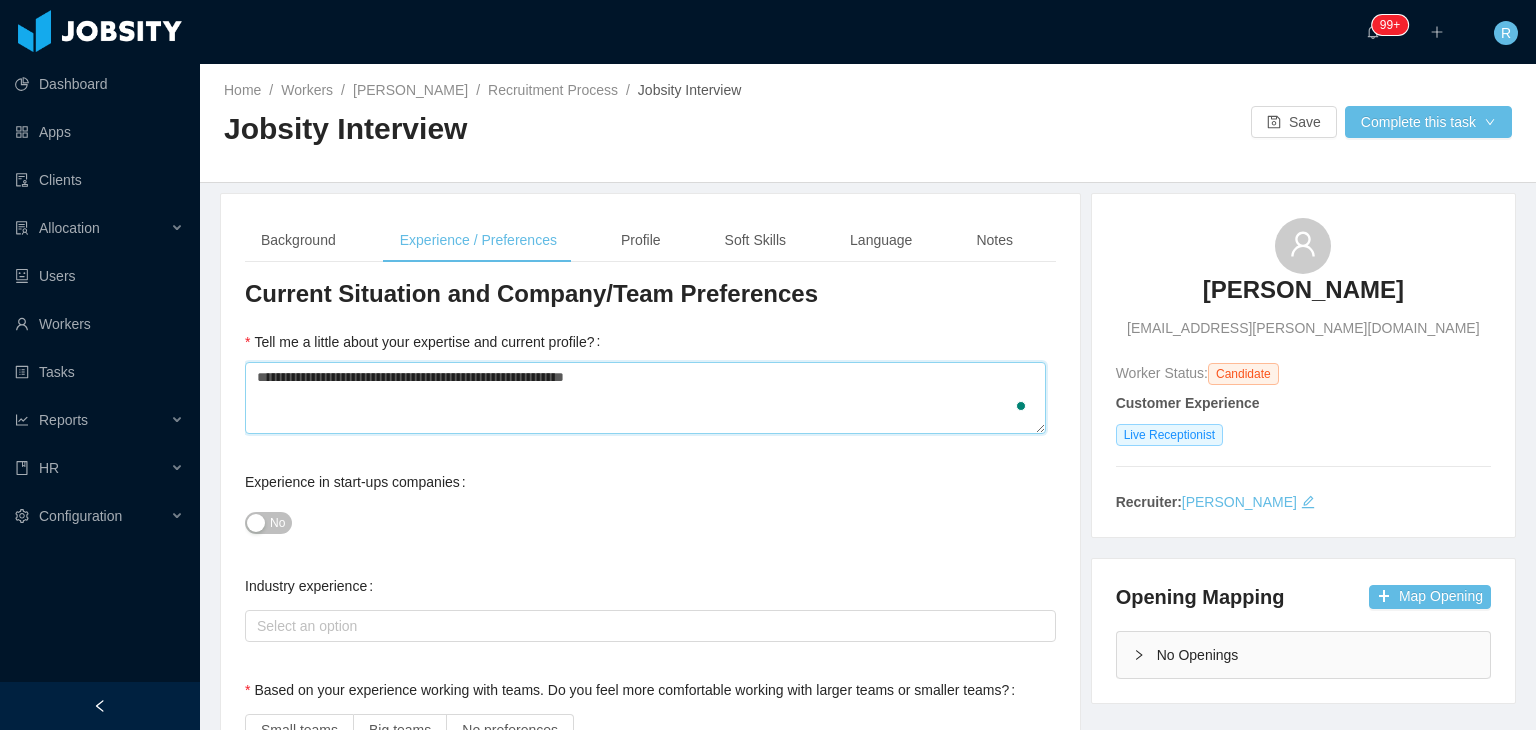 type 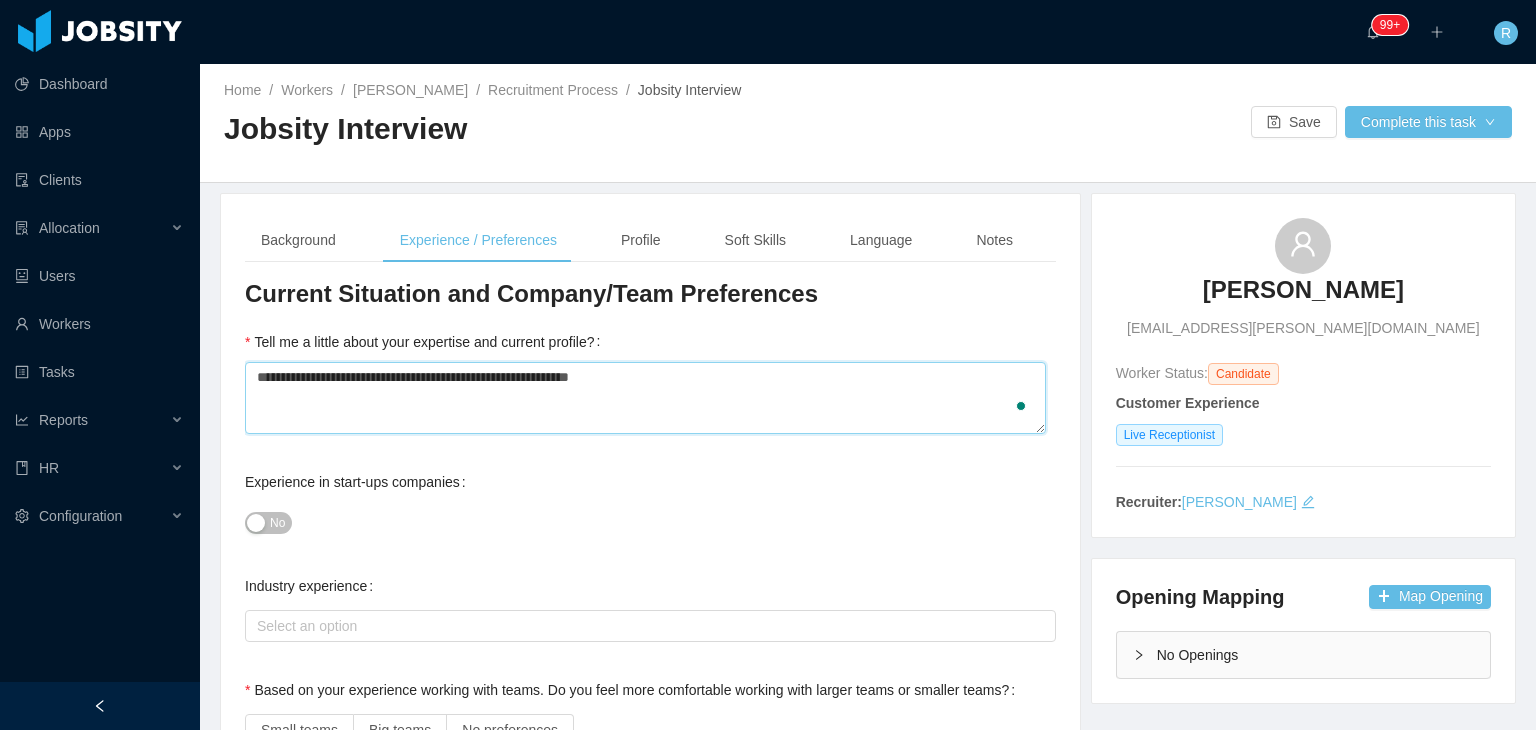 type 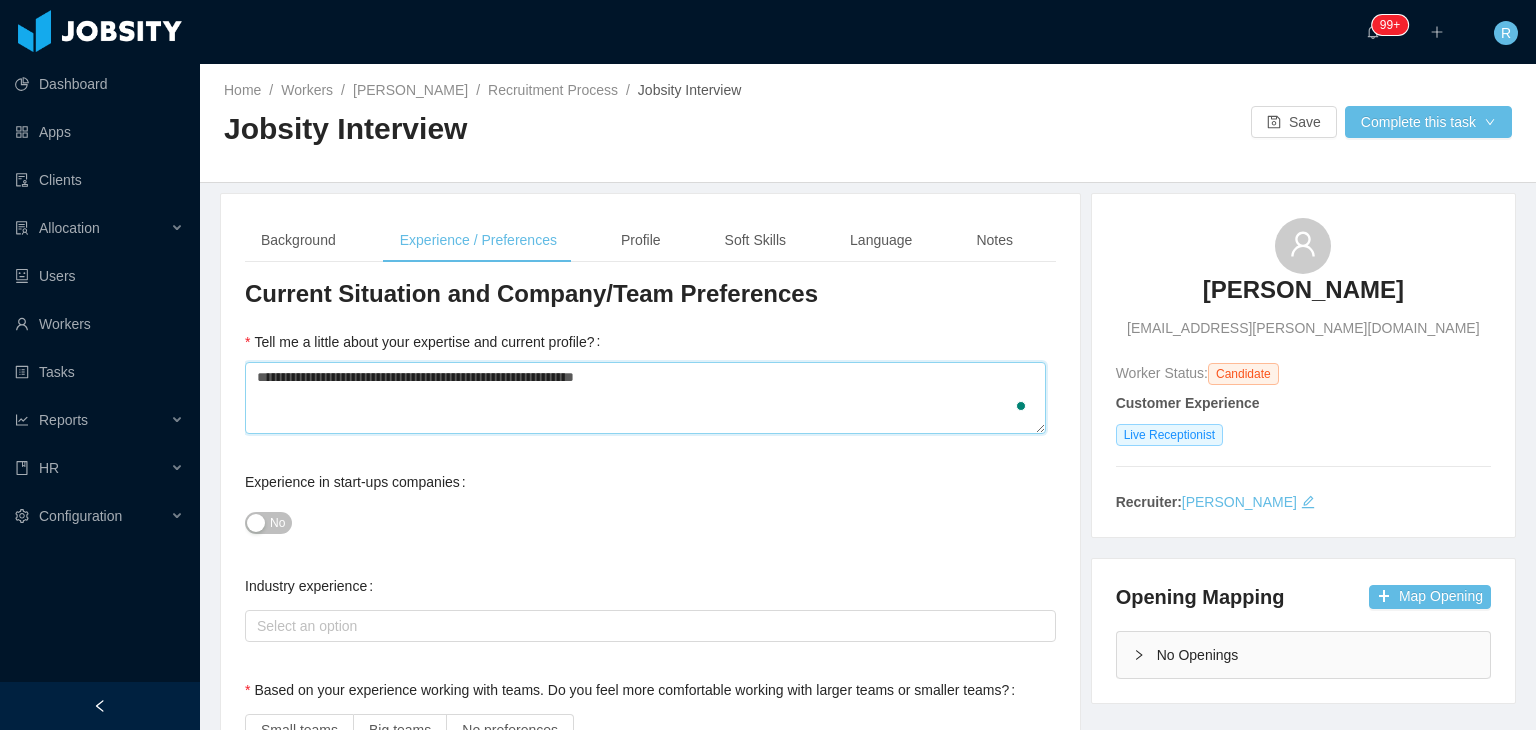 type 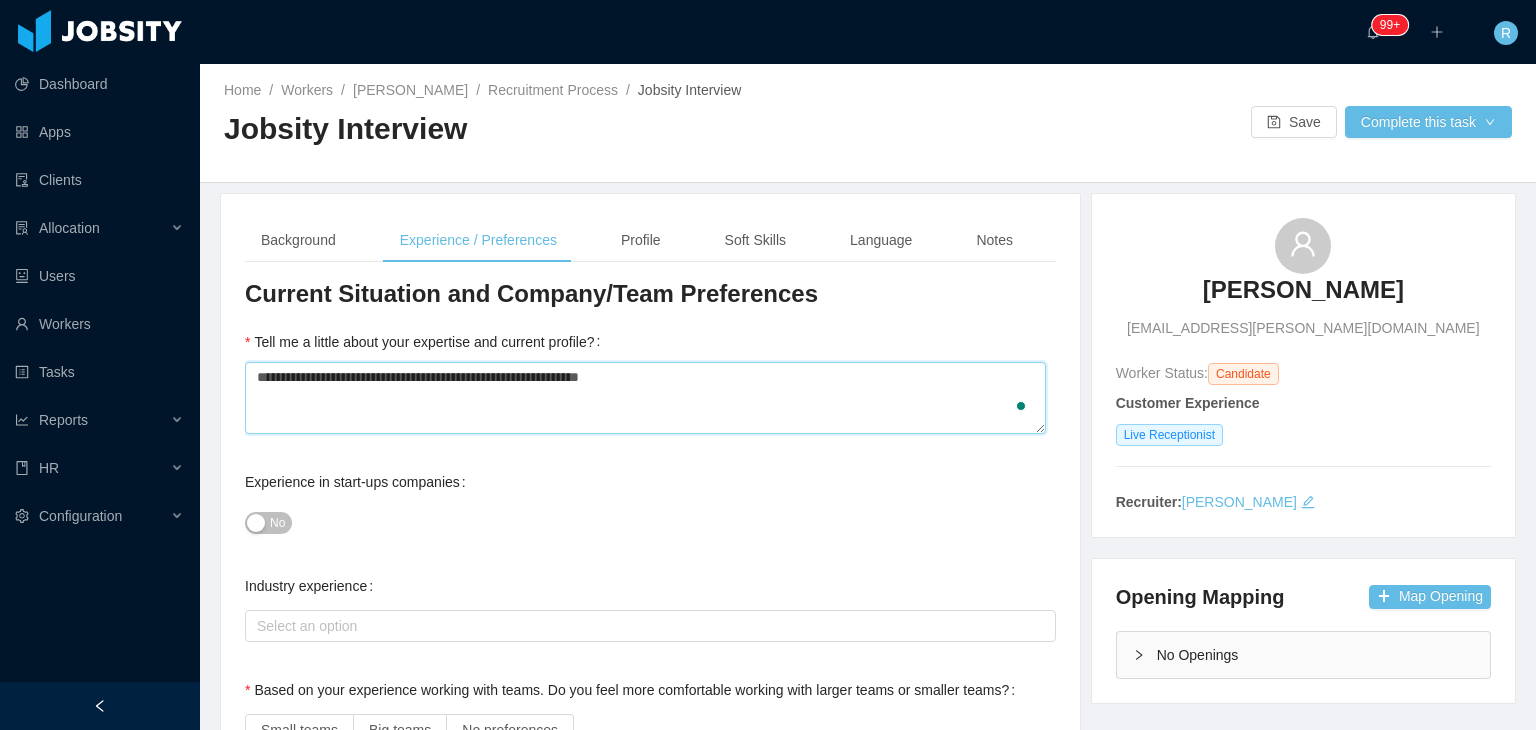 type 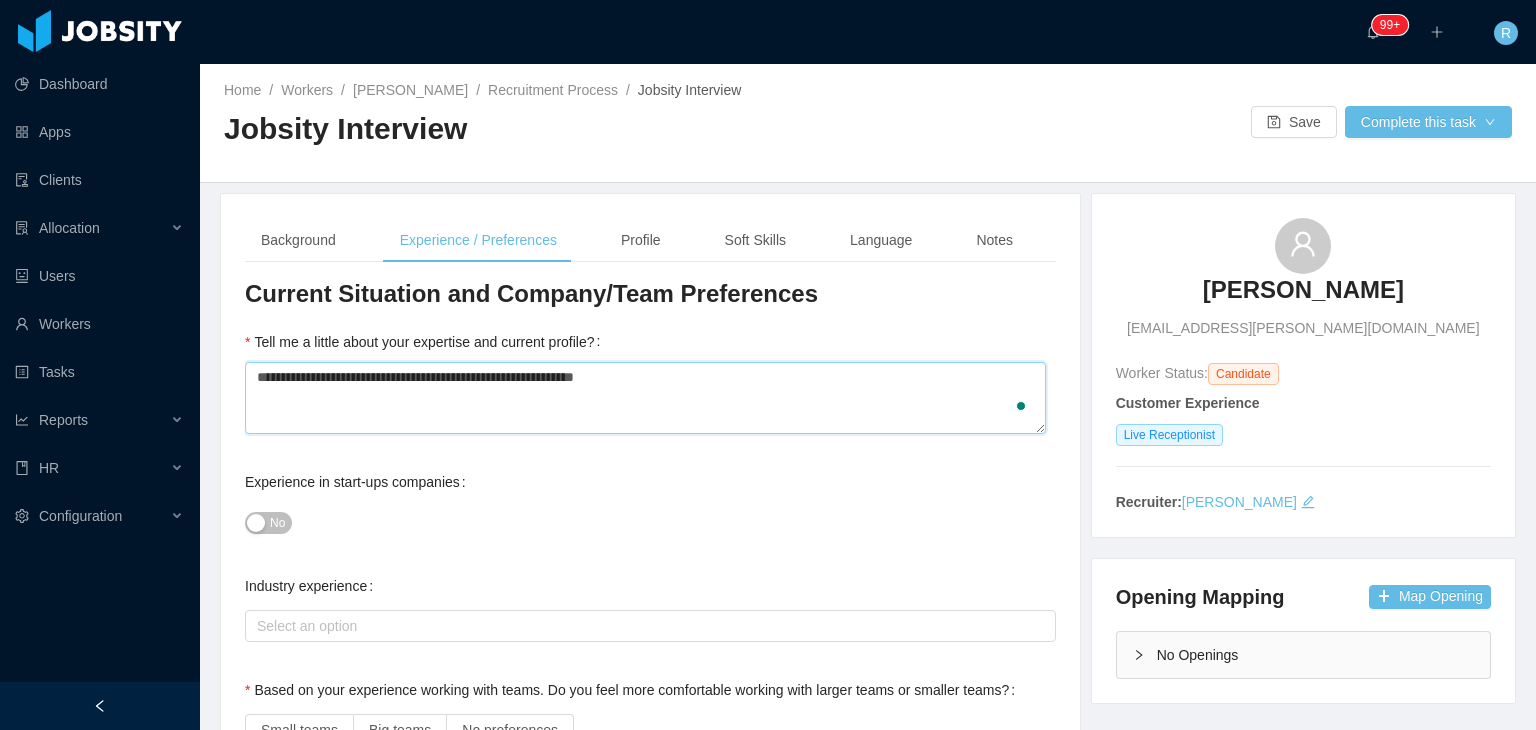 type 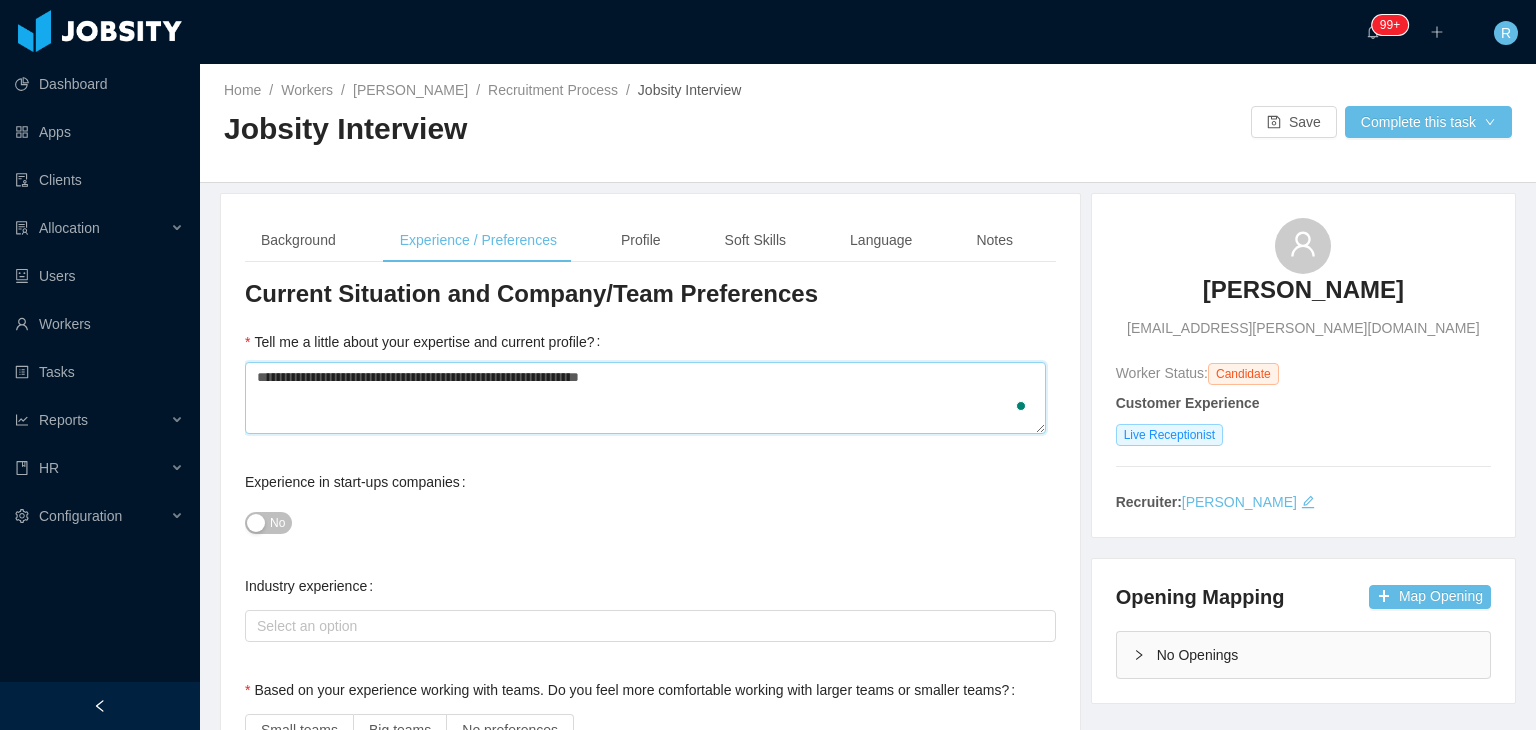 type 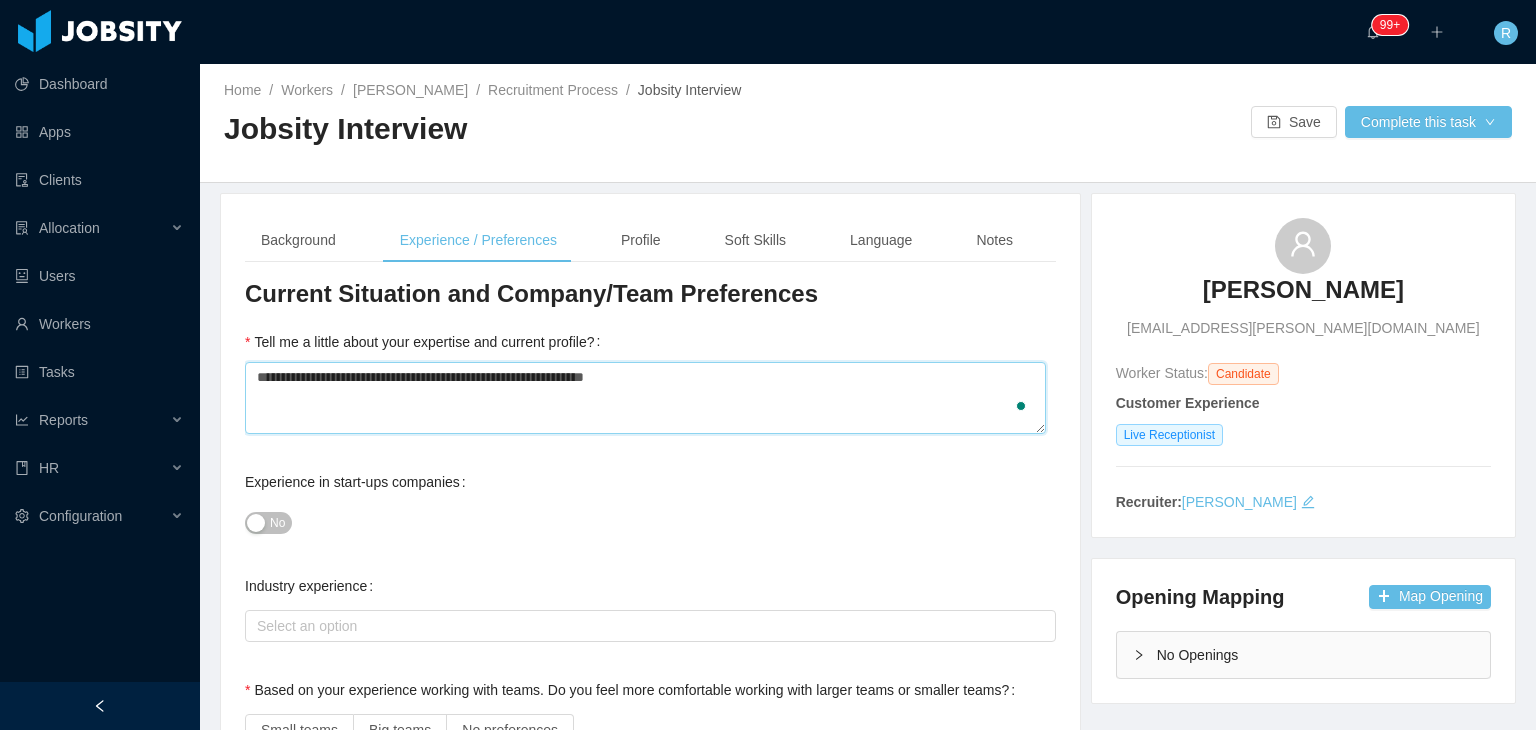 type on "**********" 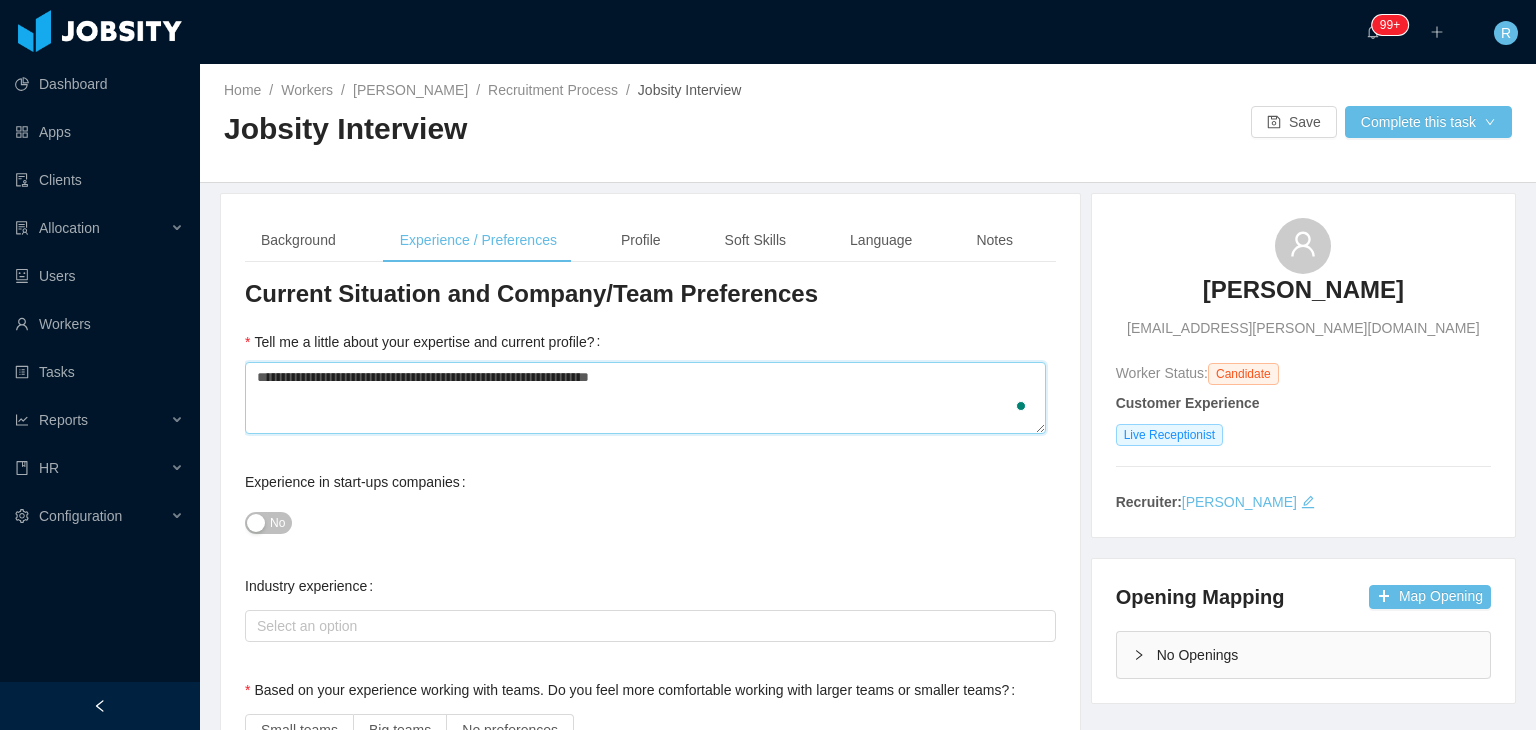 type 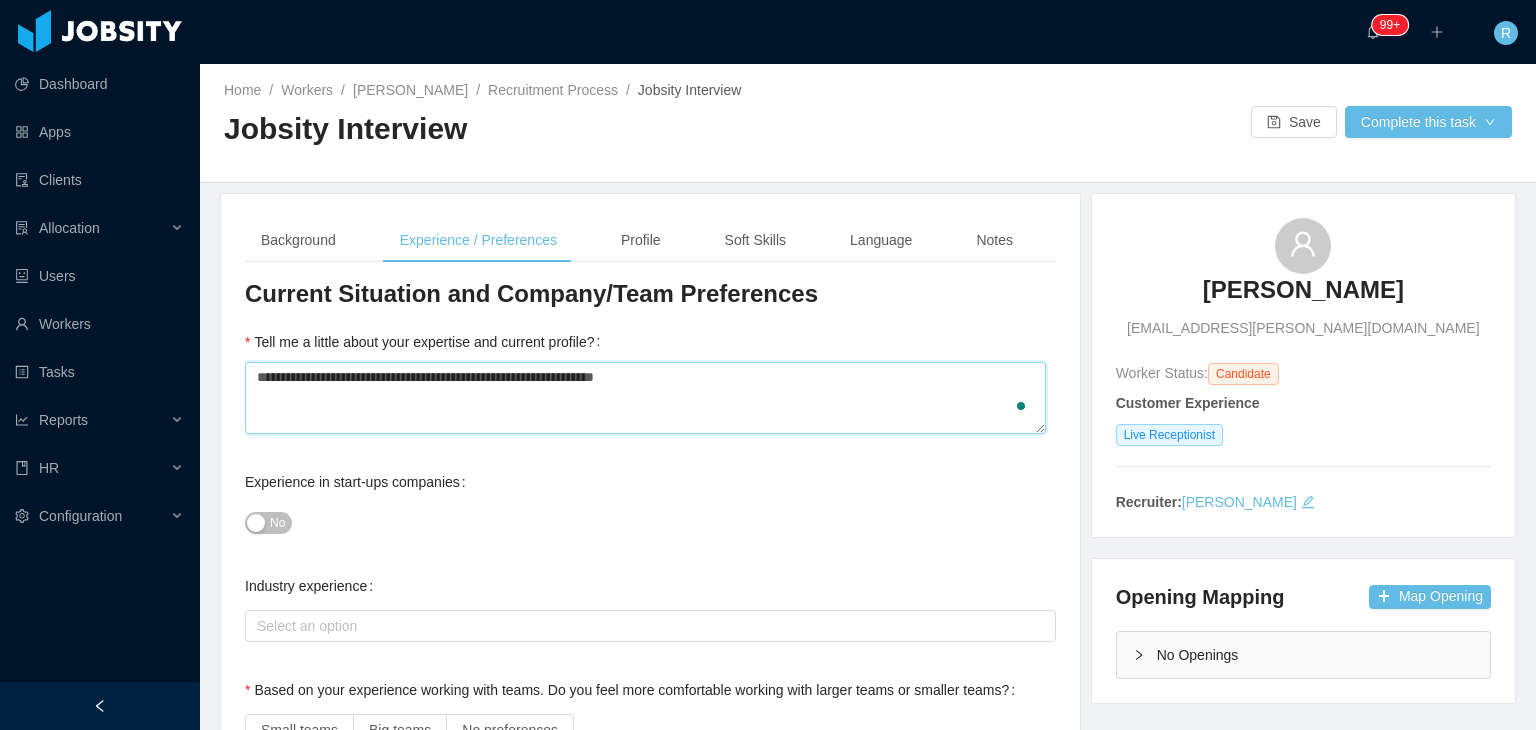 type 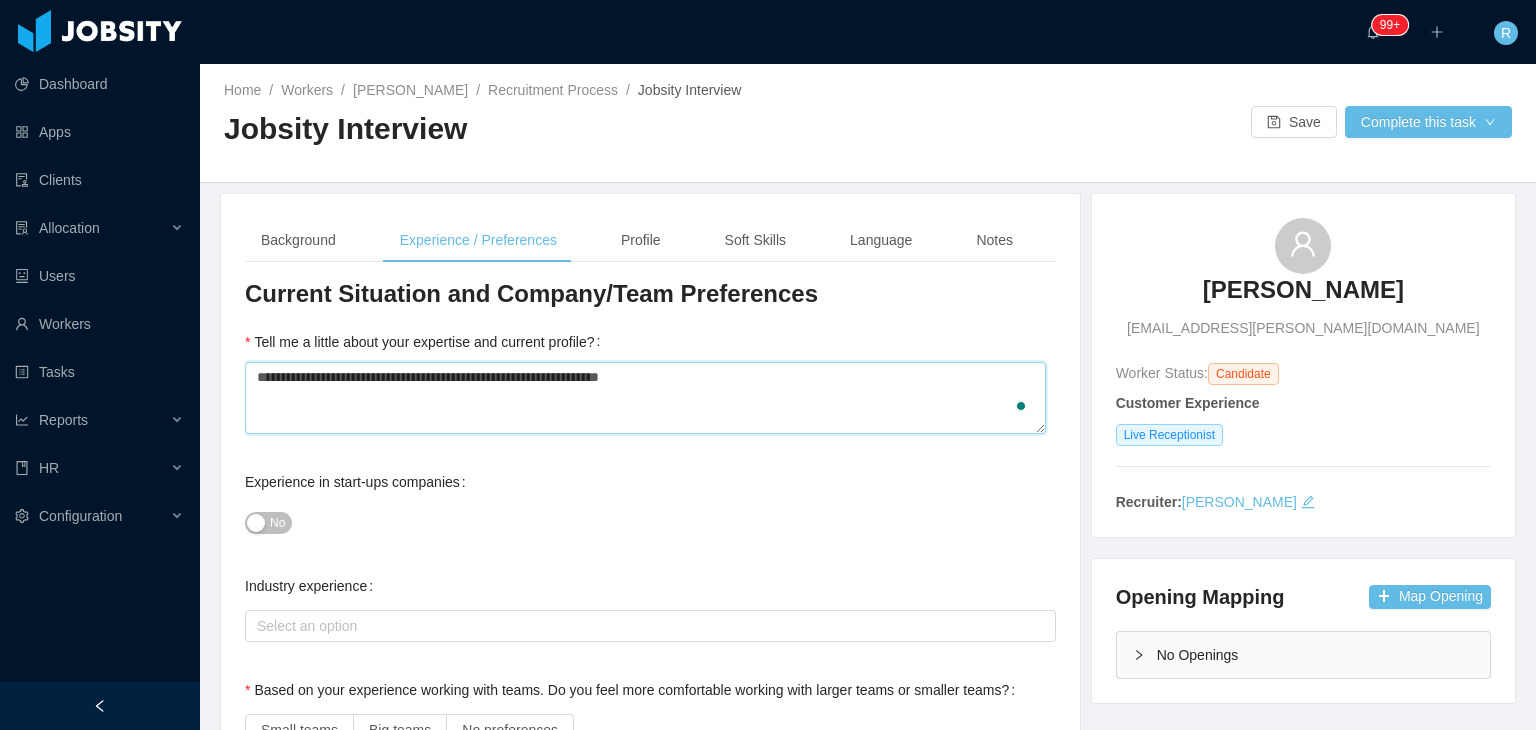type 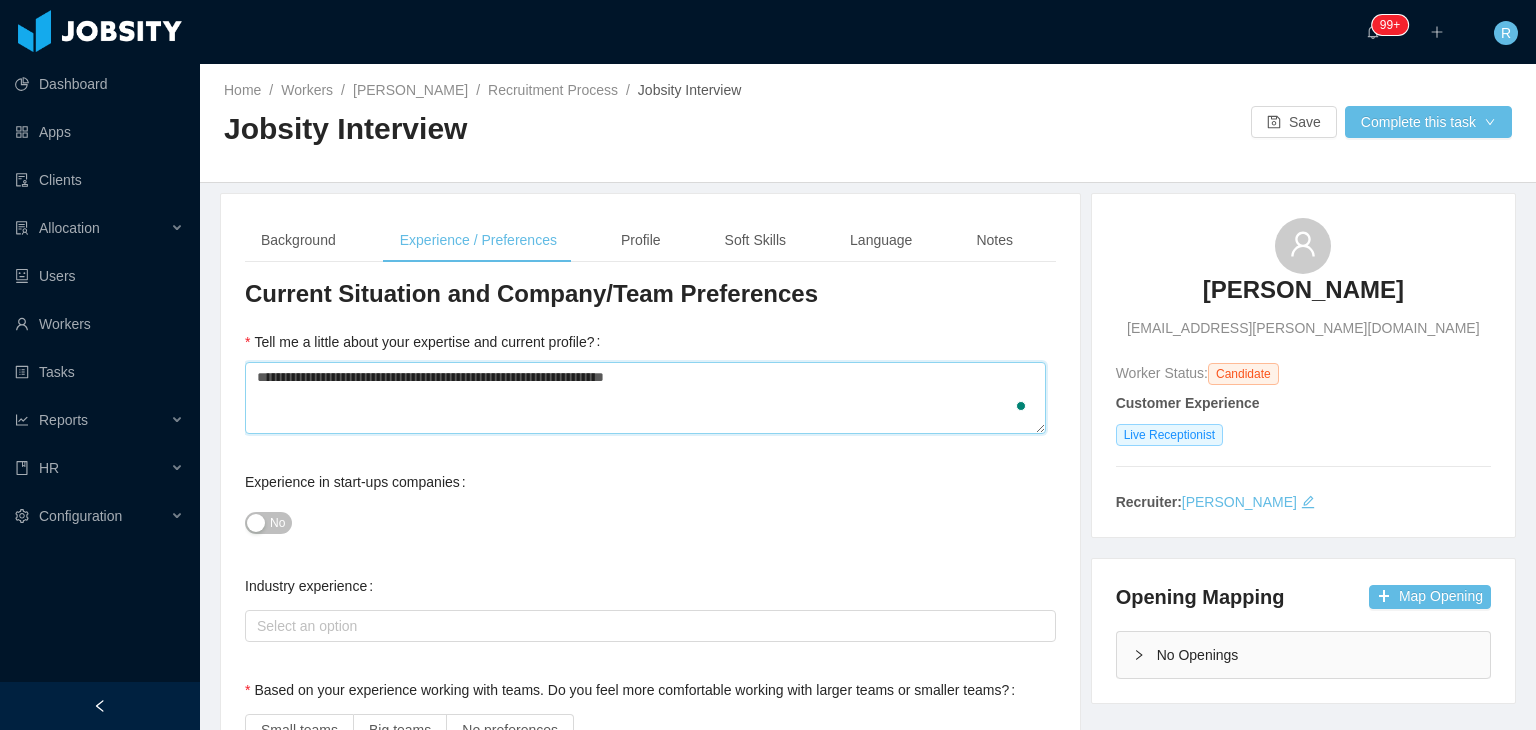 type 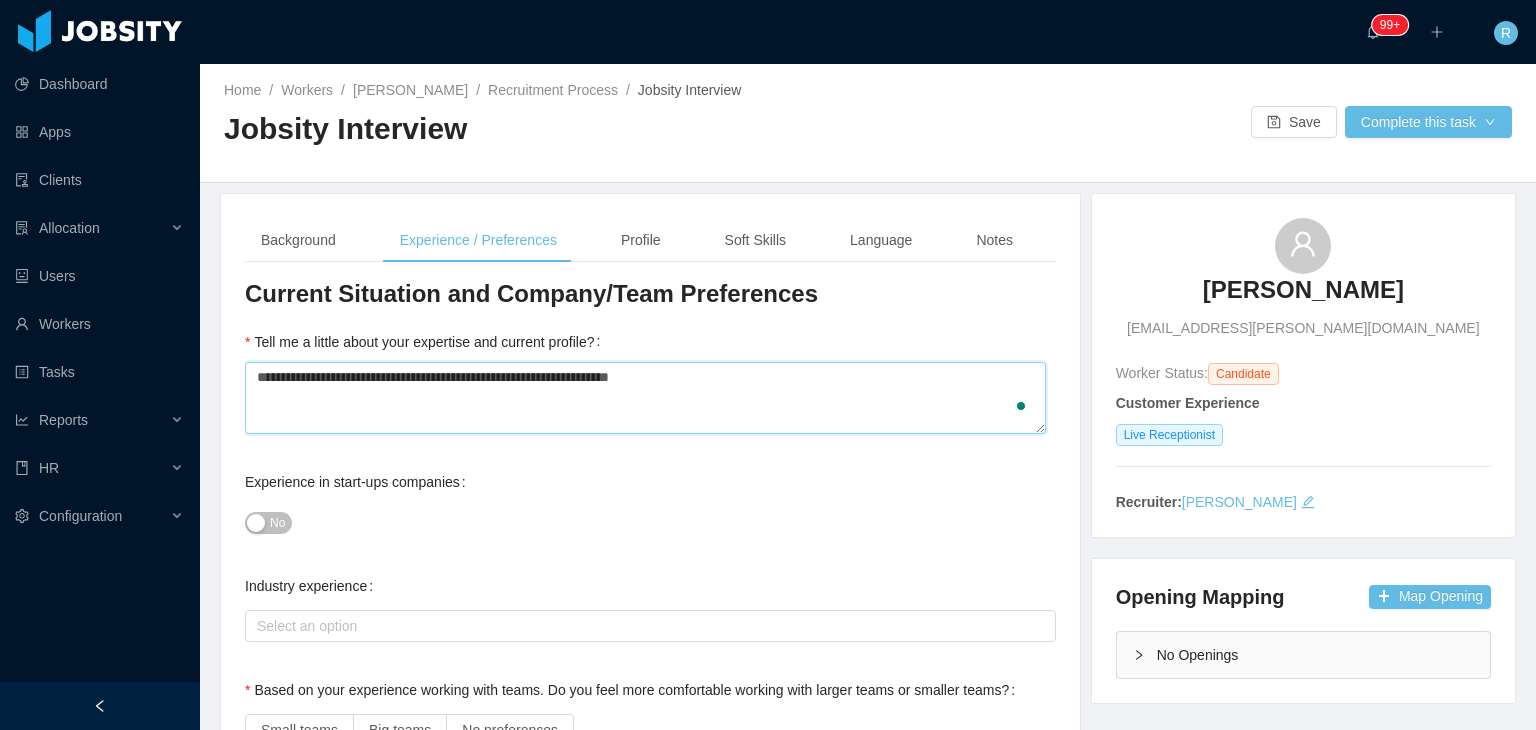 type 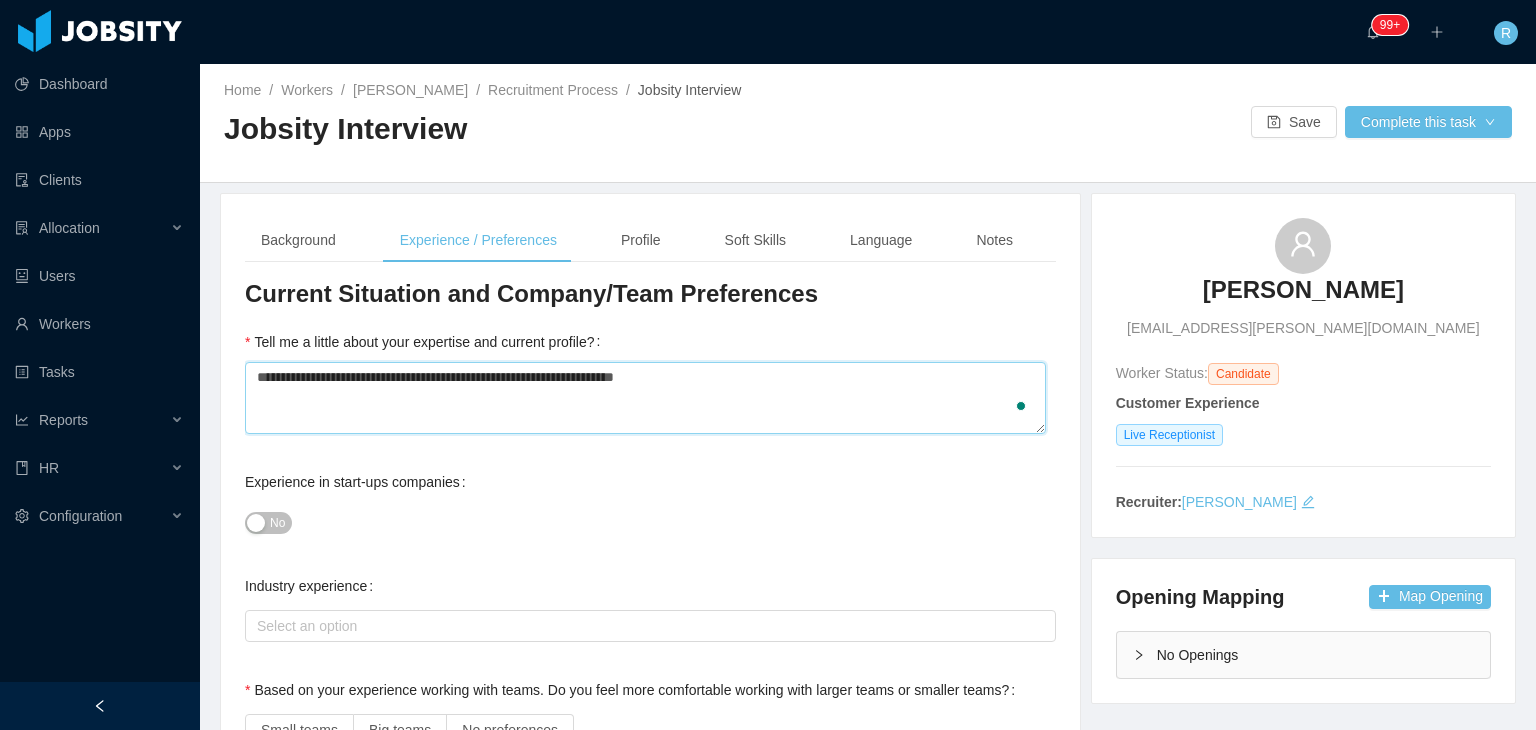 type on "**********" 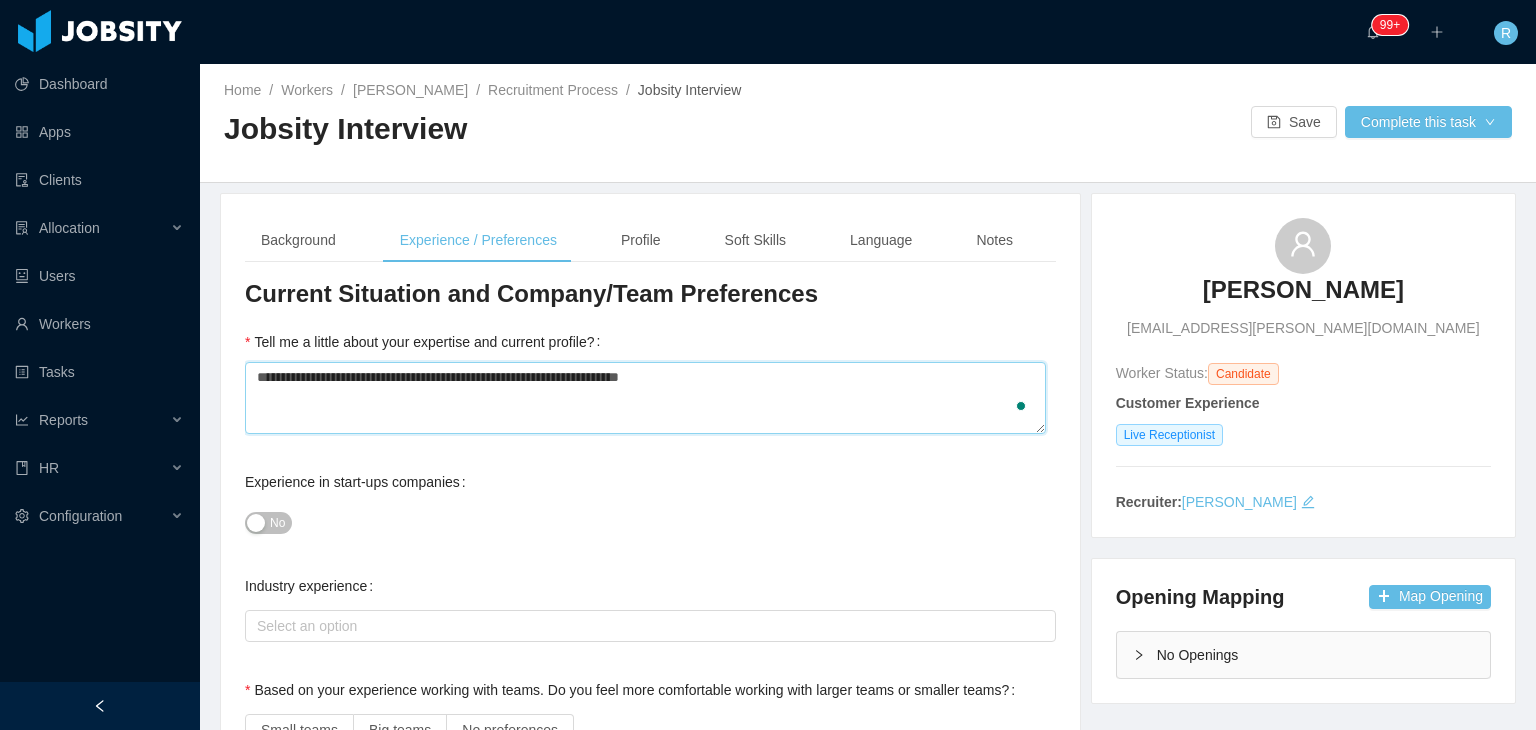 type 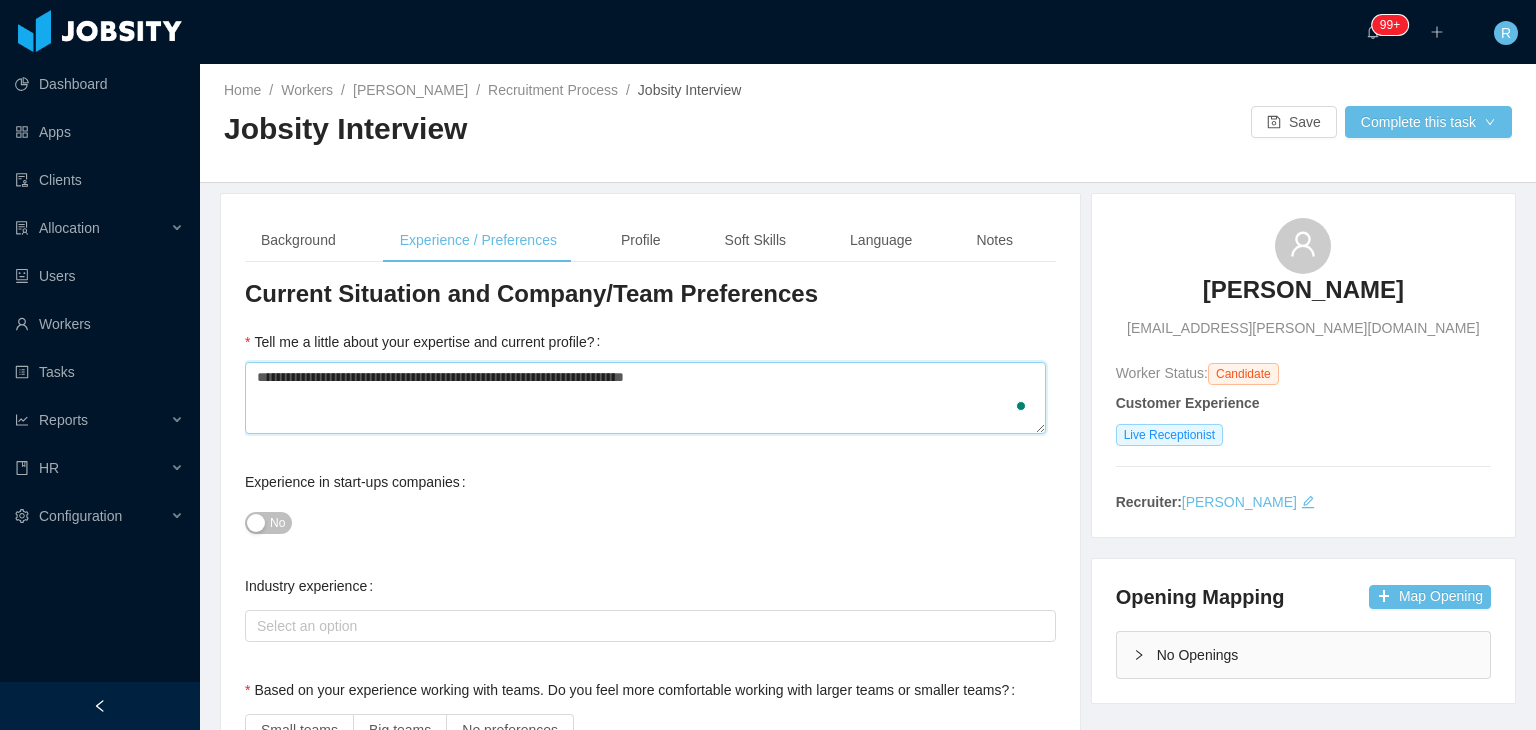 type 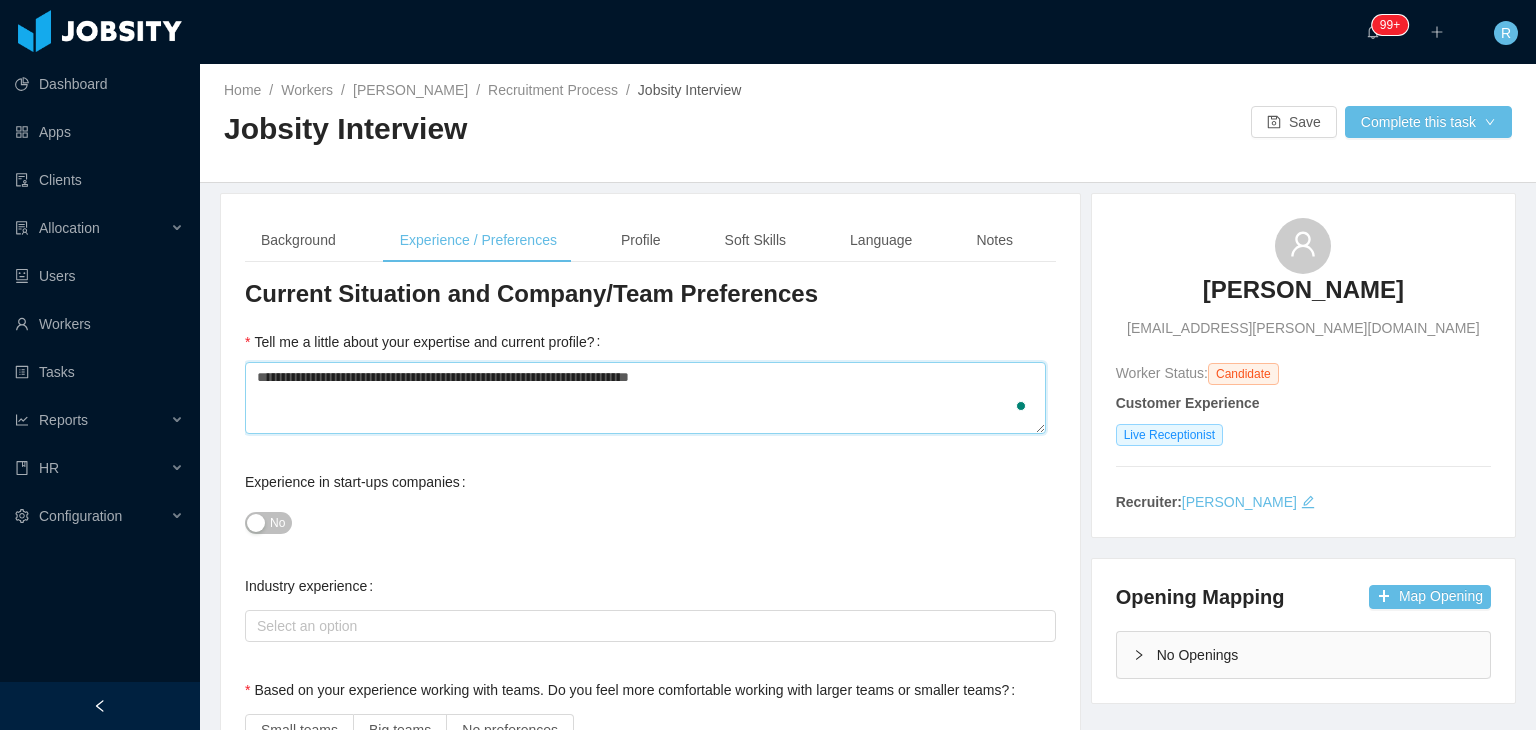 type 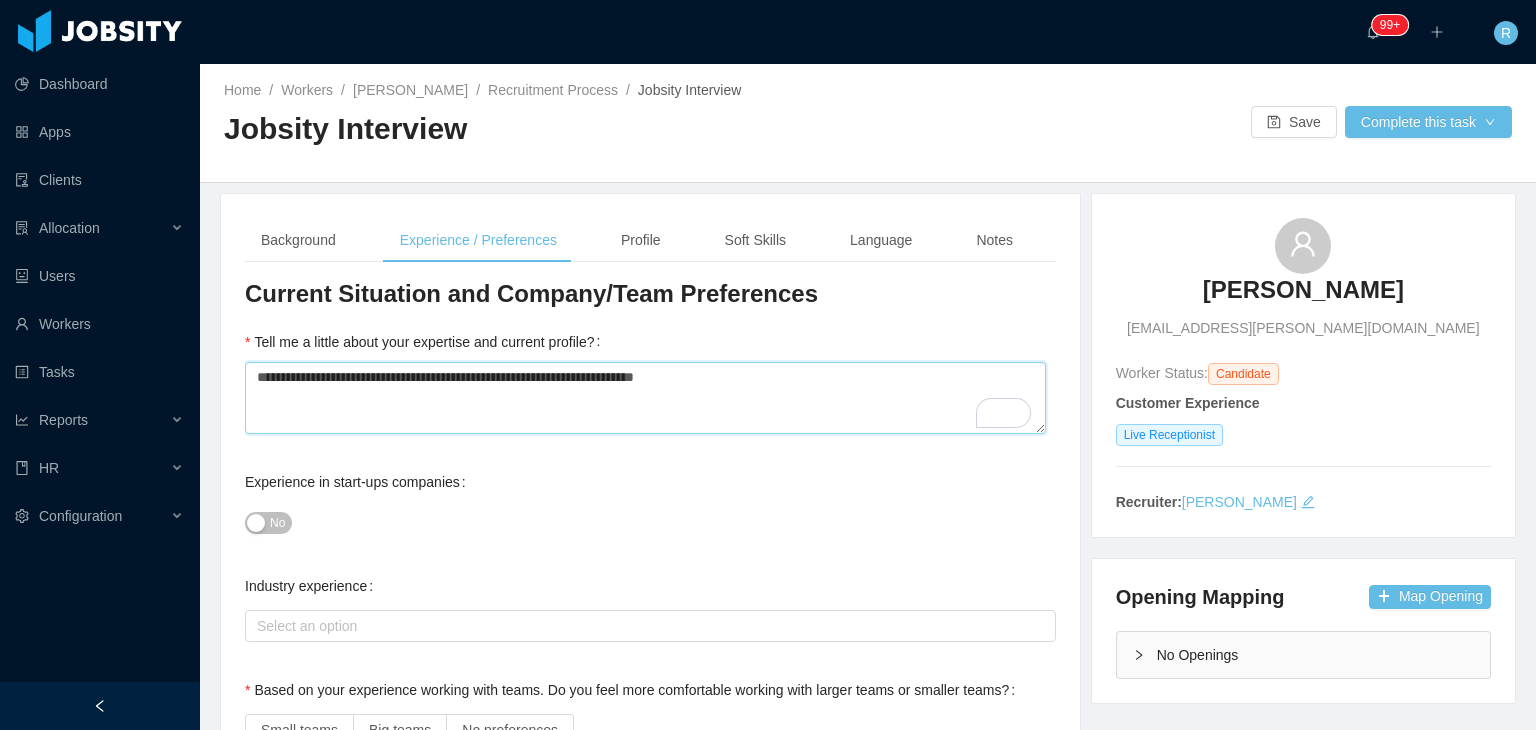 type 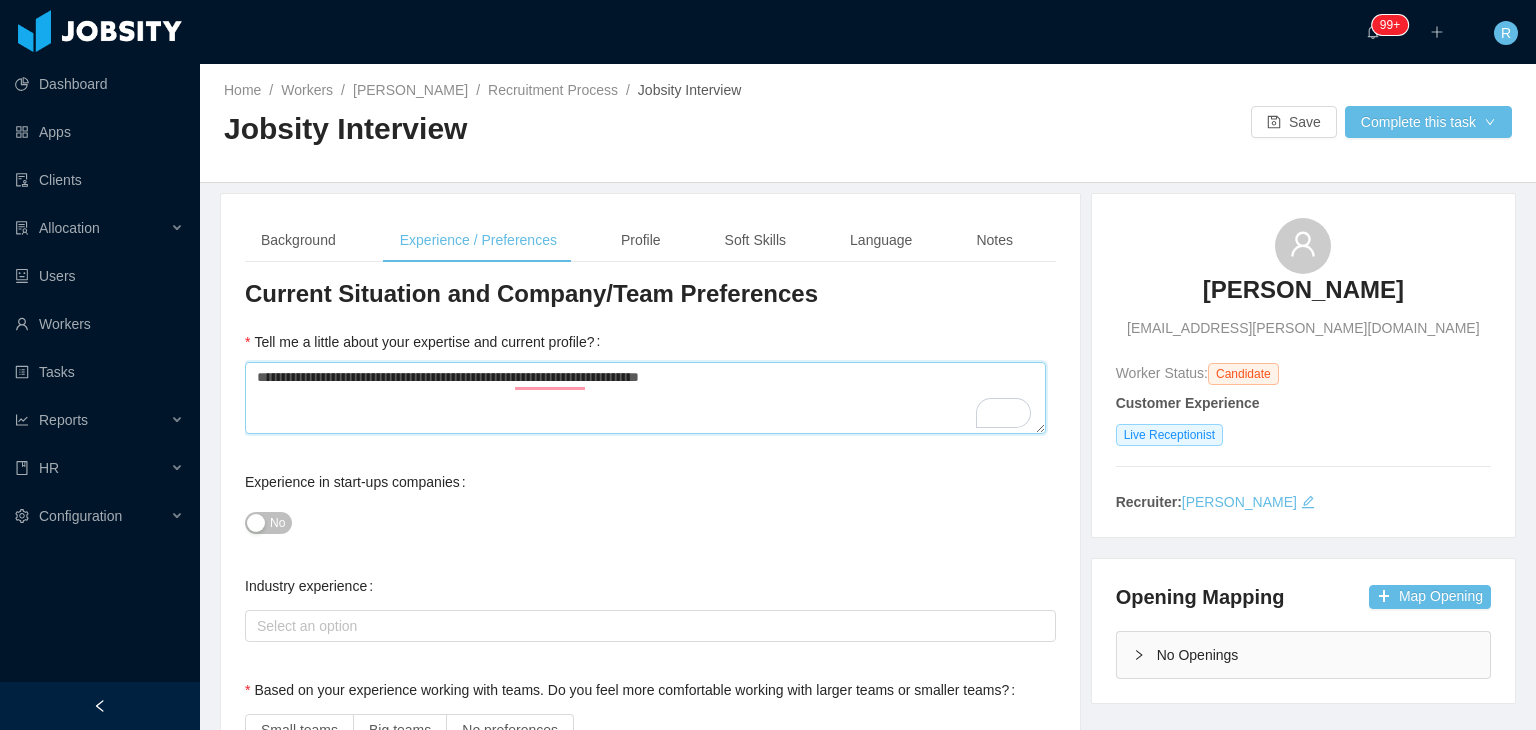 type 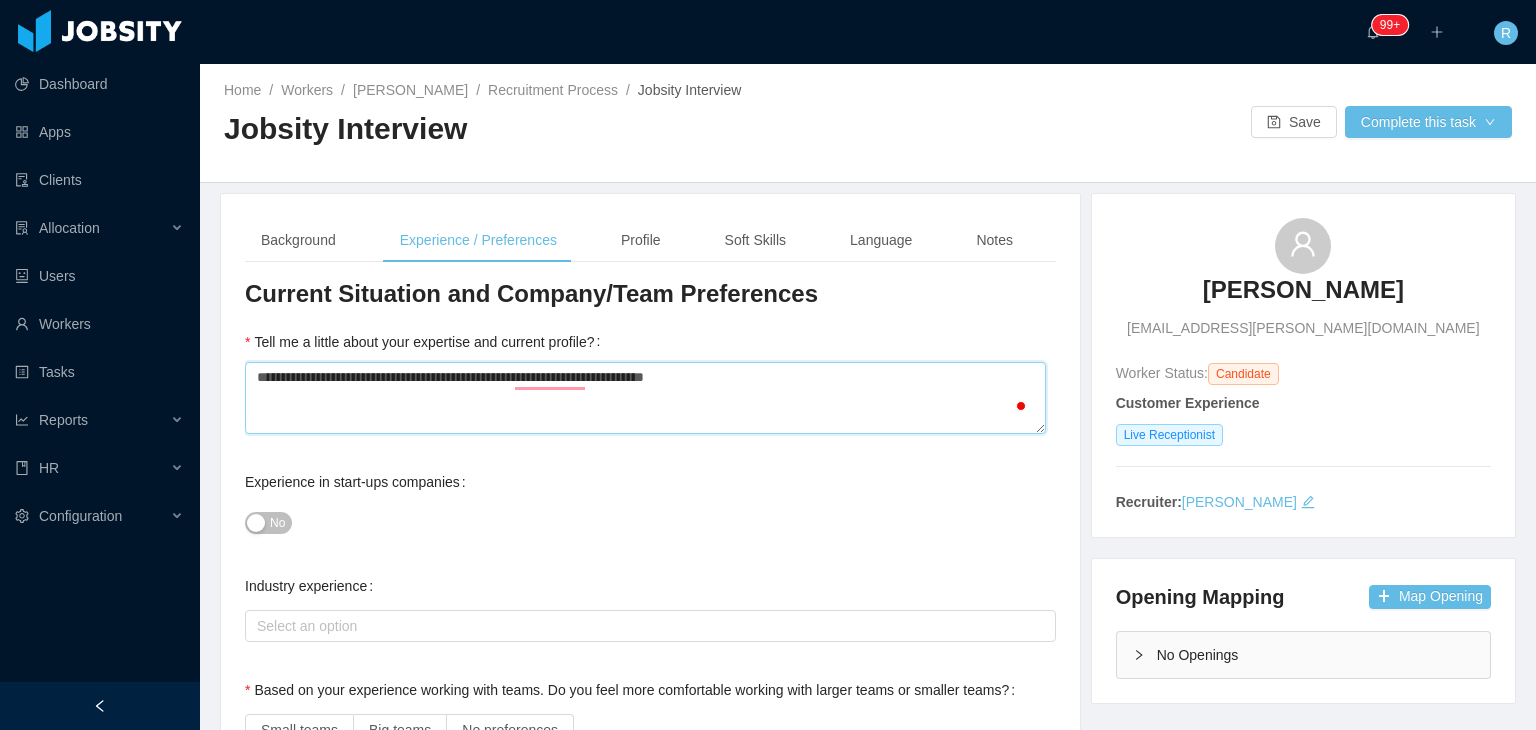 type 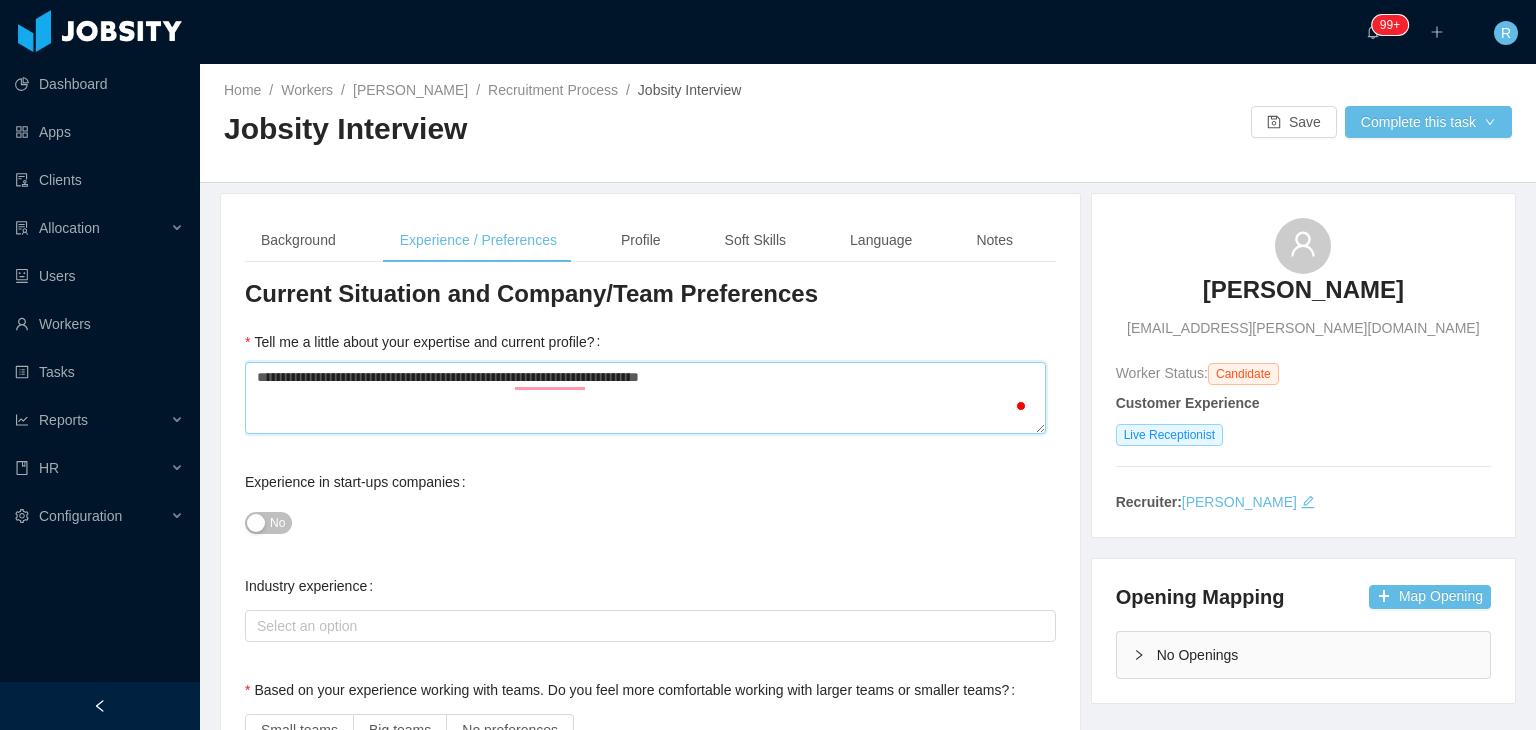 type 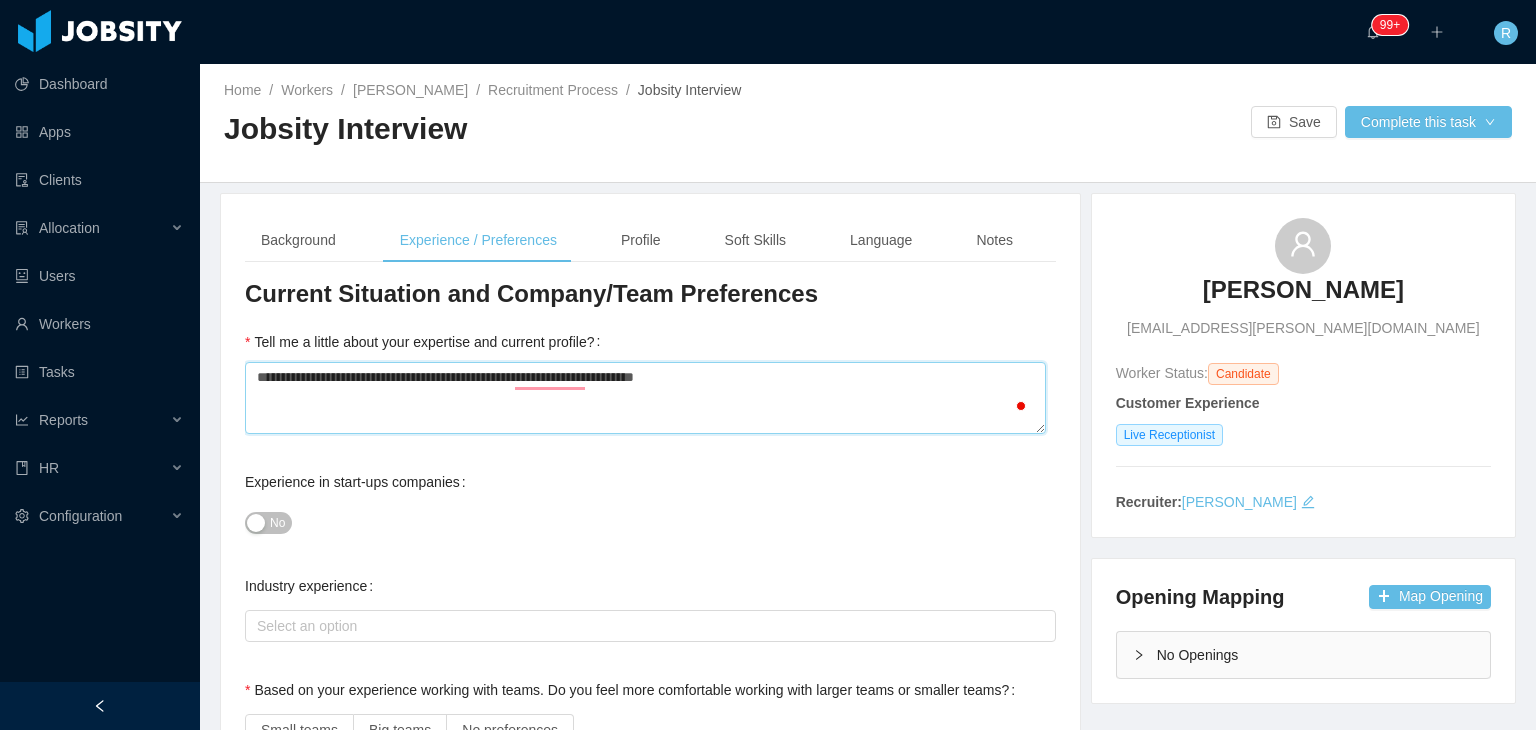 type 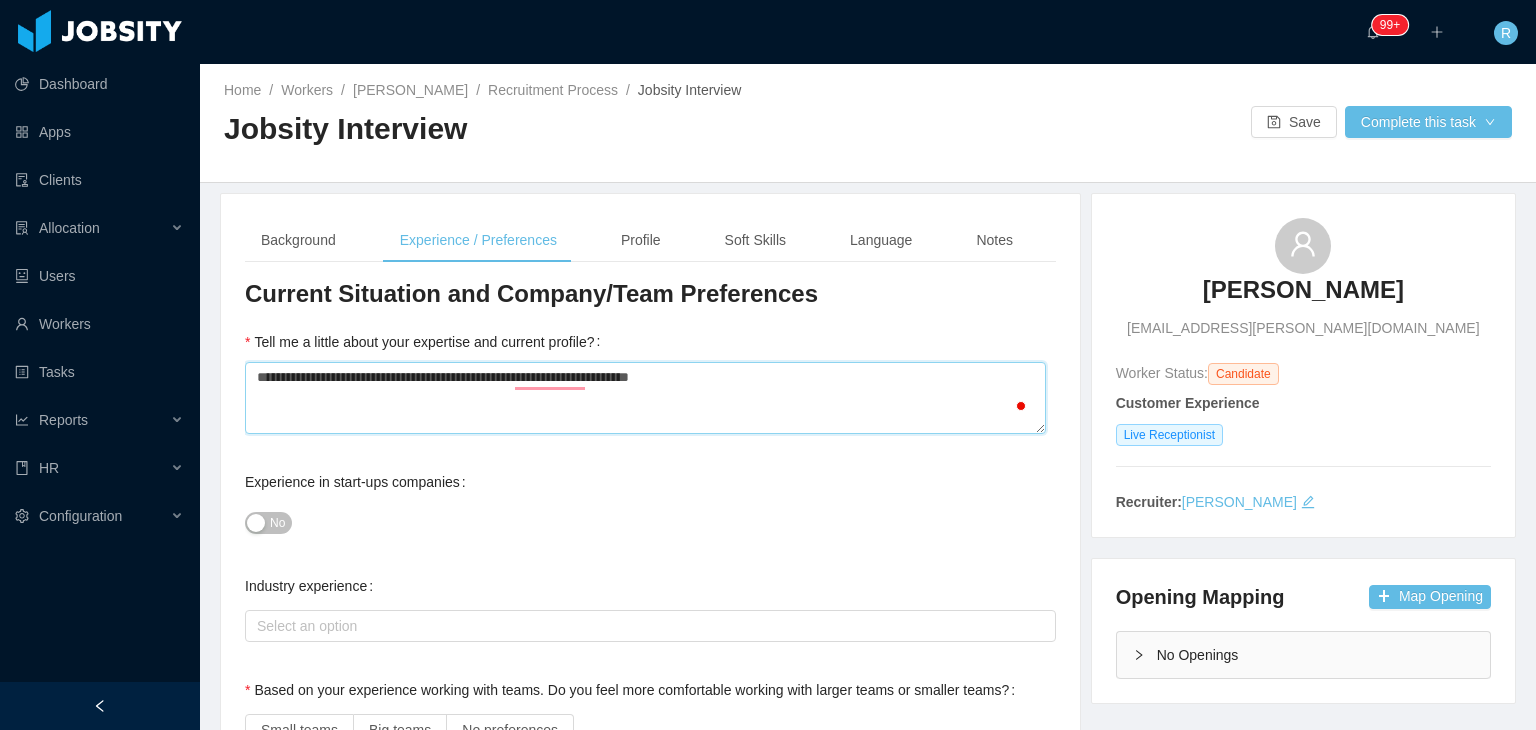 type 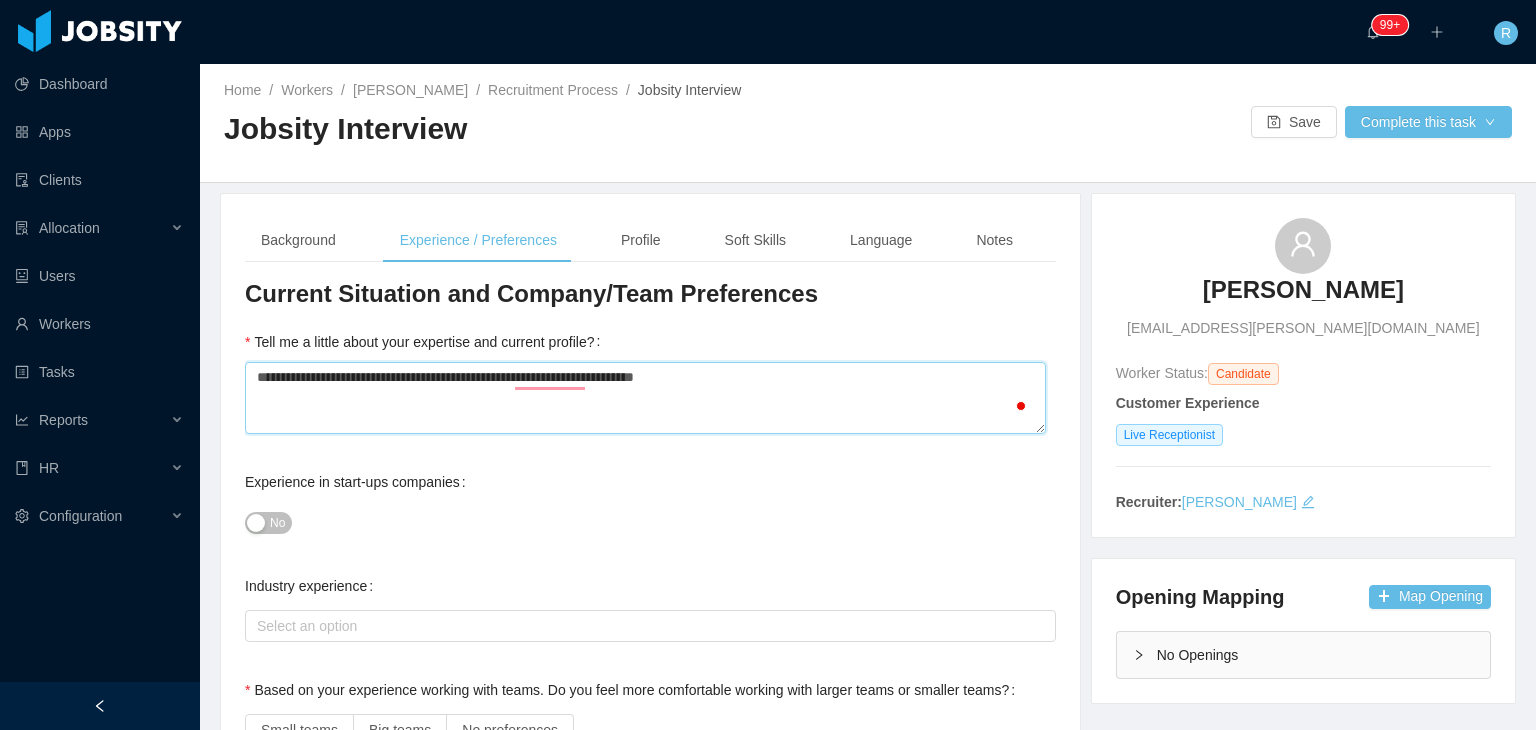 type 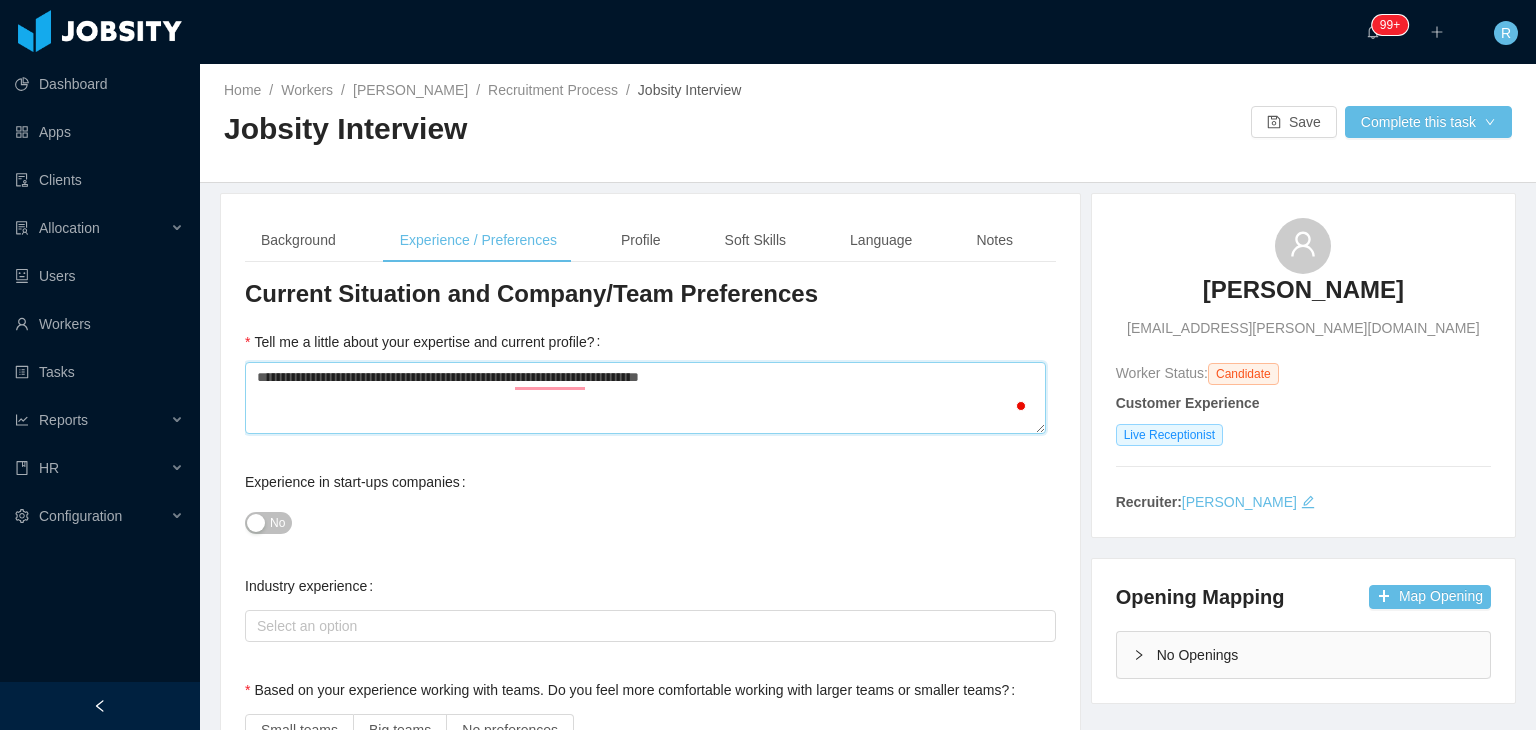 type 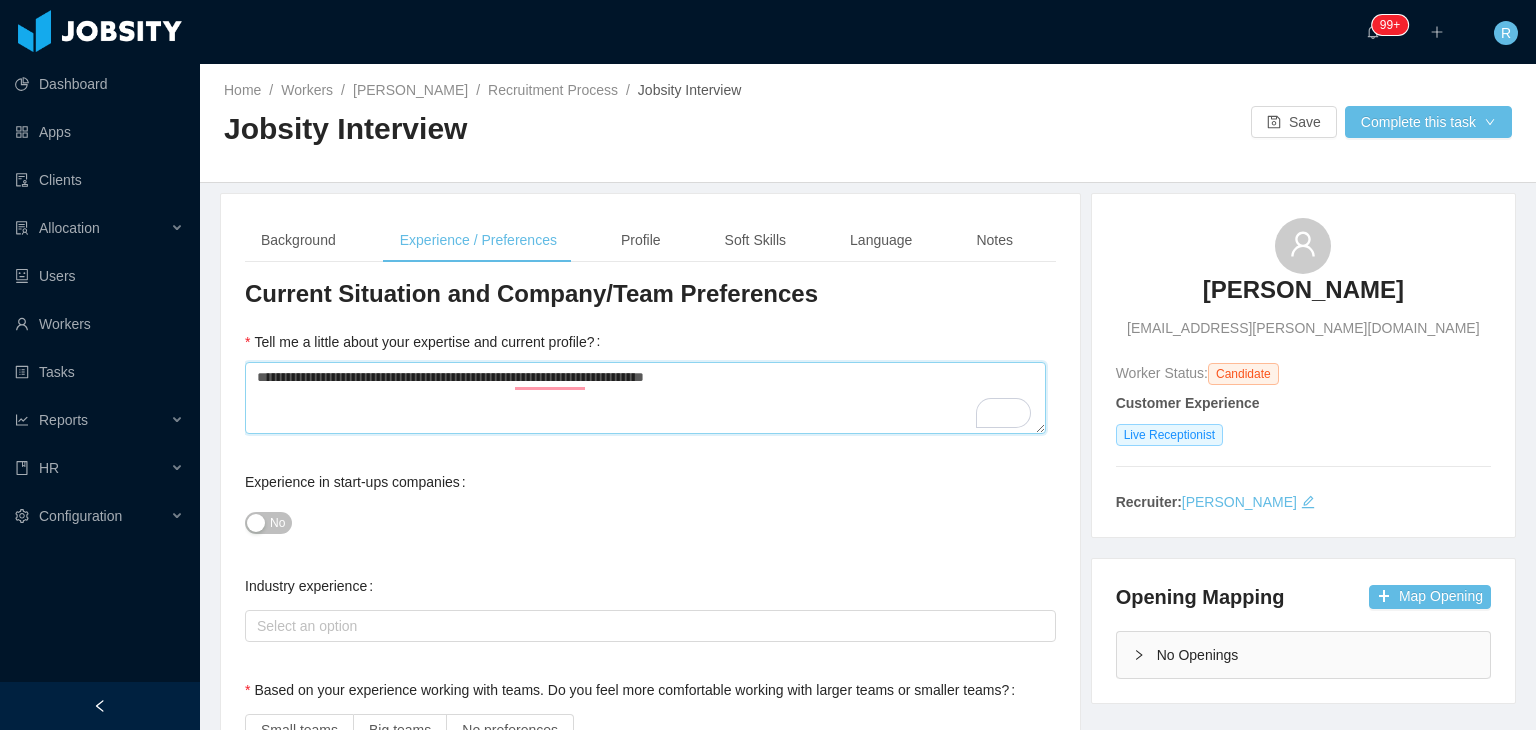 click on "**********" at bounding box center [645, 398] 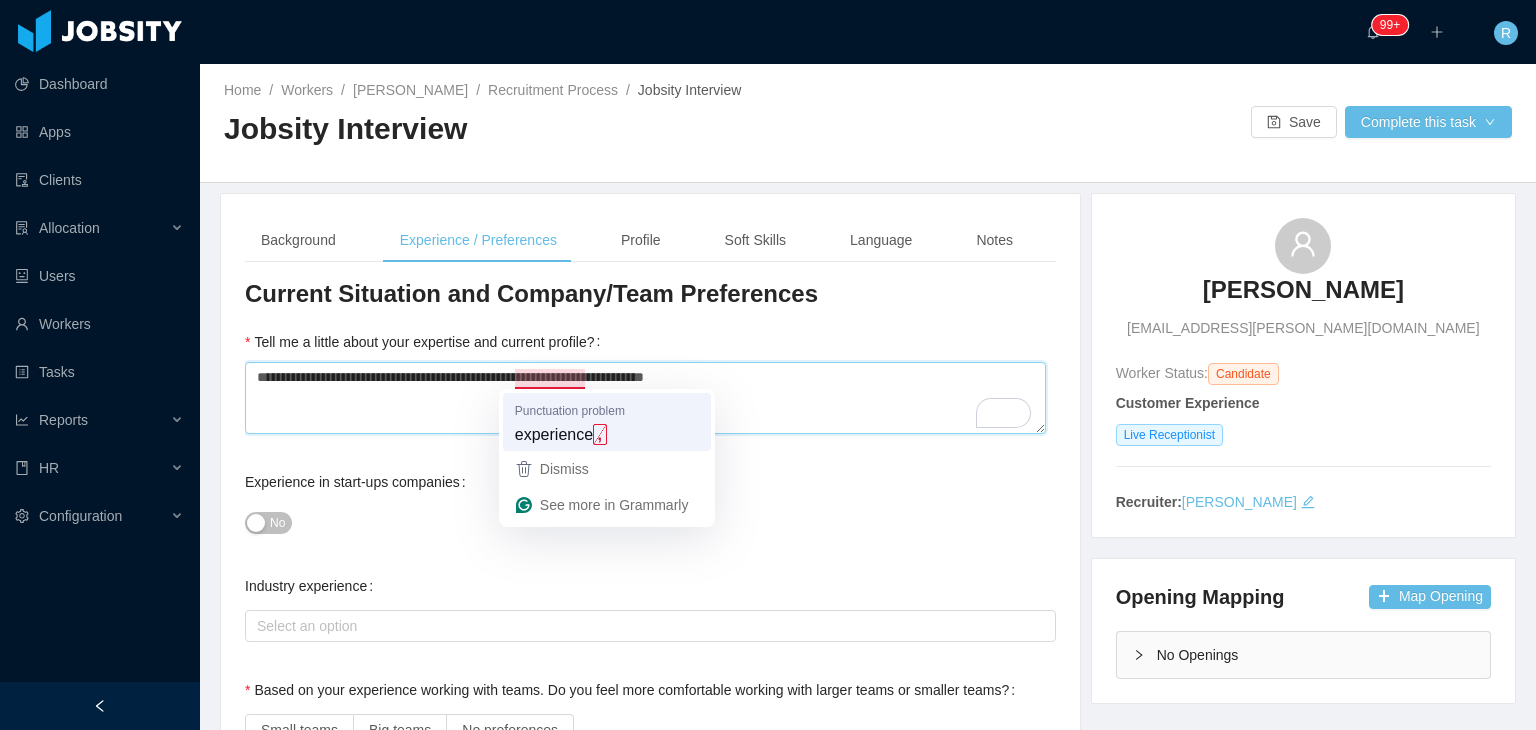 type on "**********" 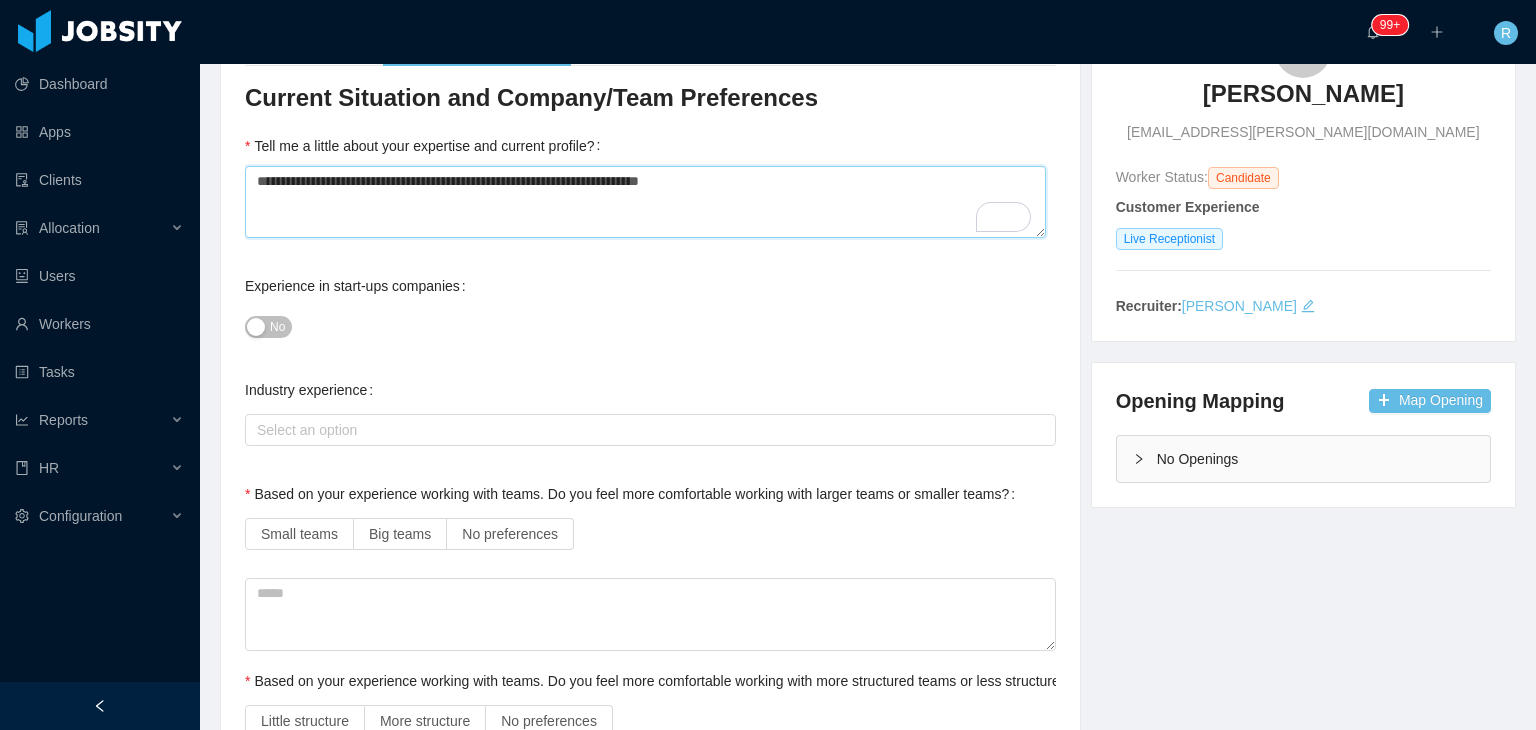 scroll, scrollTop: 200, scrollLeft: 0, axis: vertical 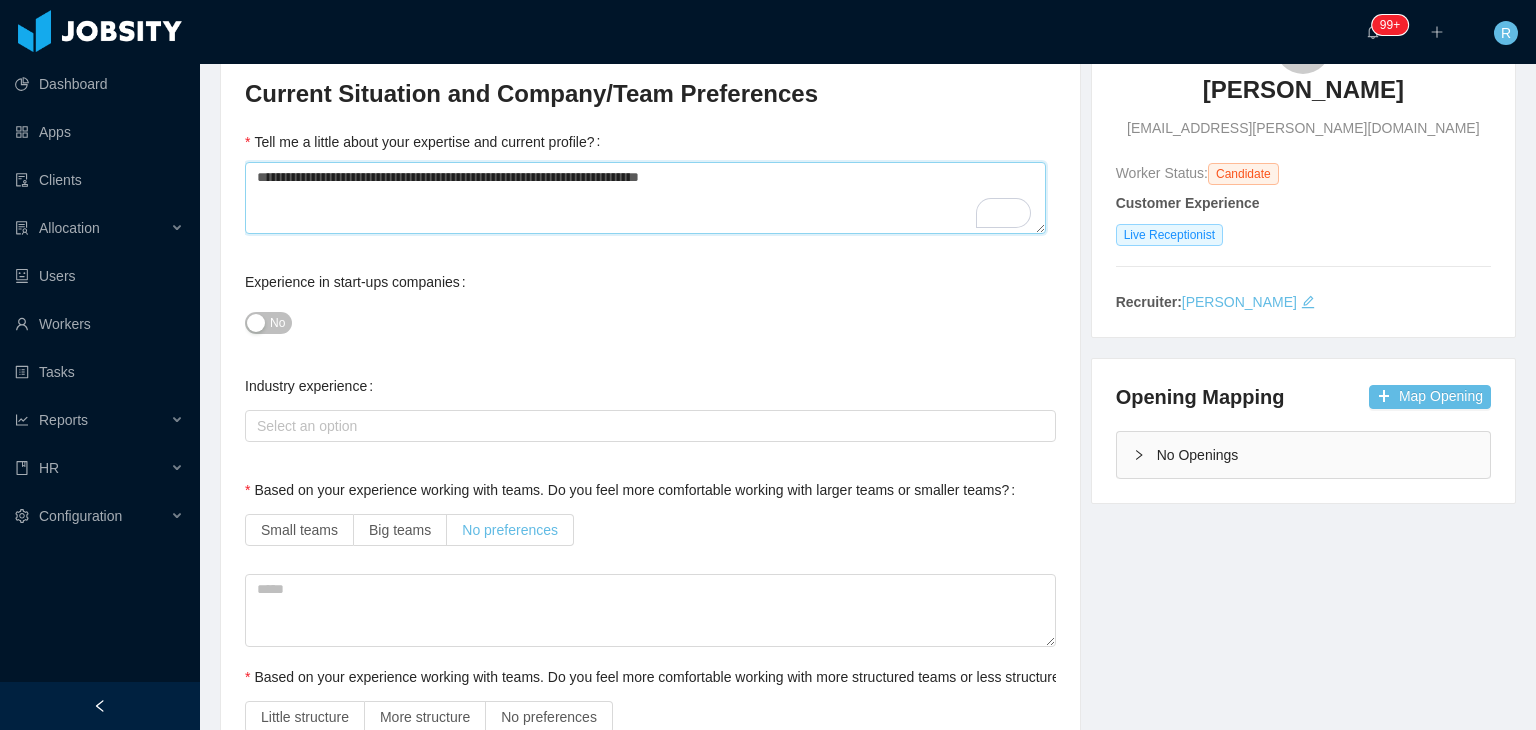 type on "**********" 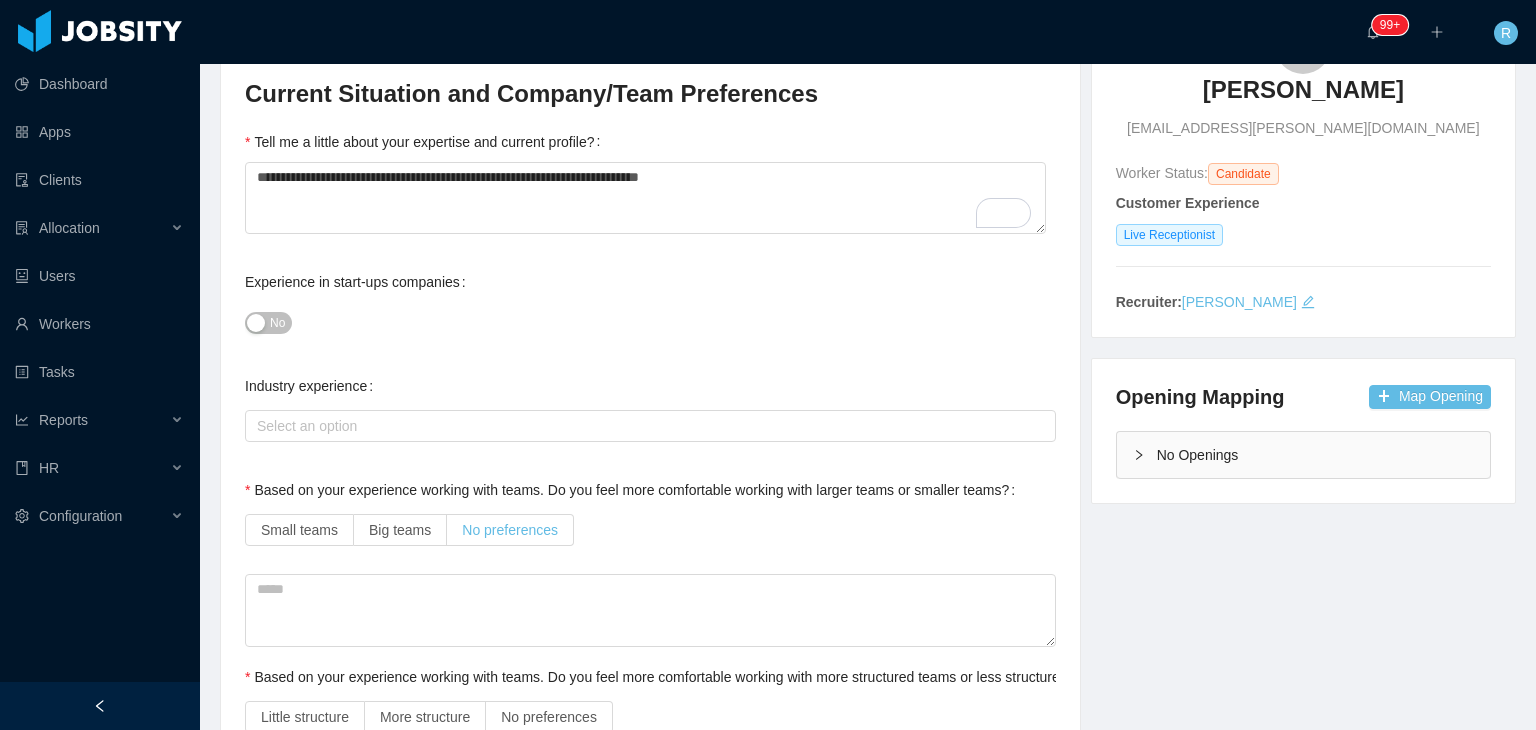 click on "No preferences" at bounding box center (510, 530) 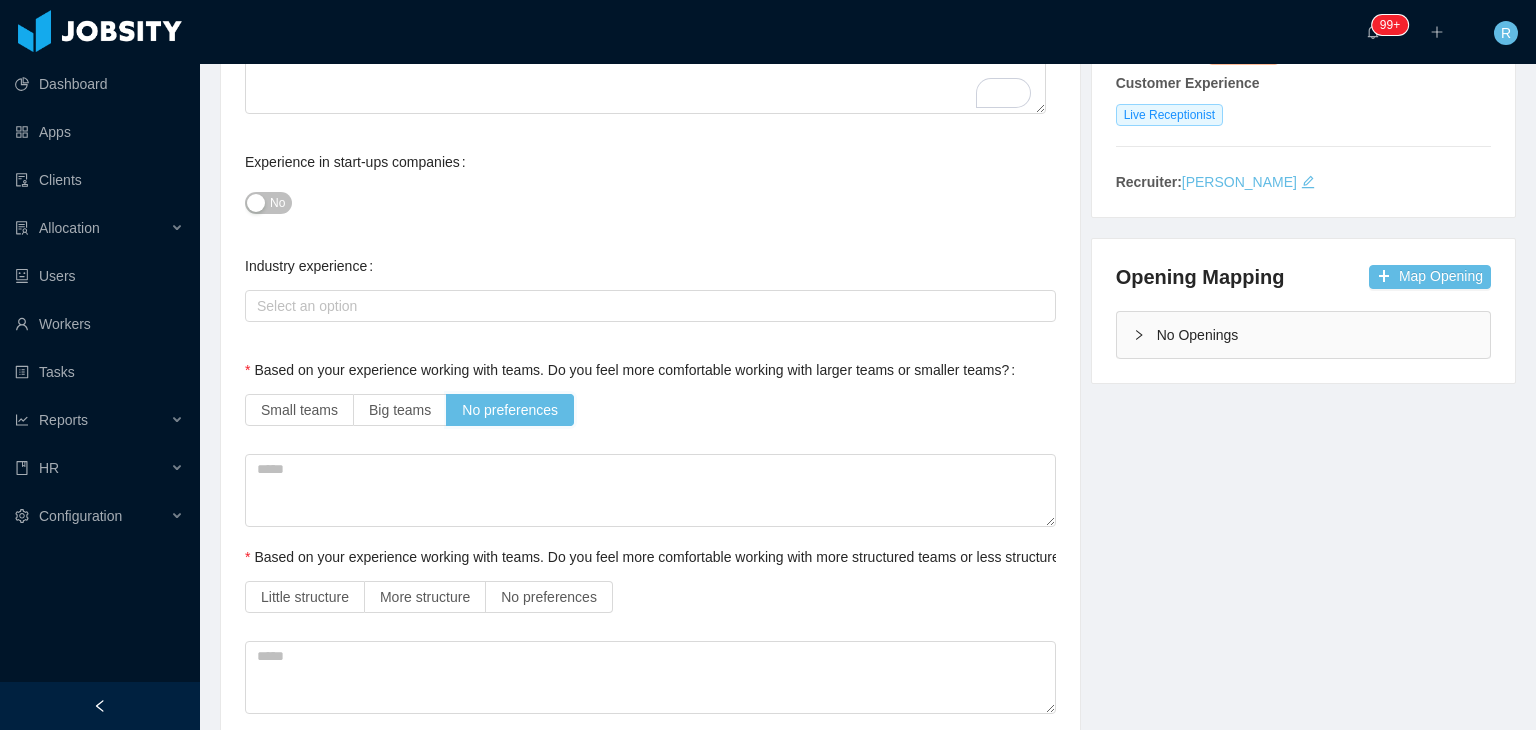 scroll, scrollTop: 400, scrollLeft: 0, axis: vertical 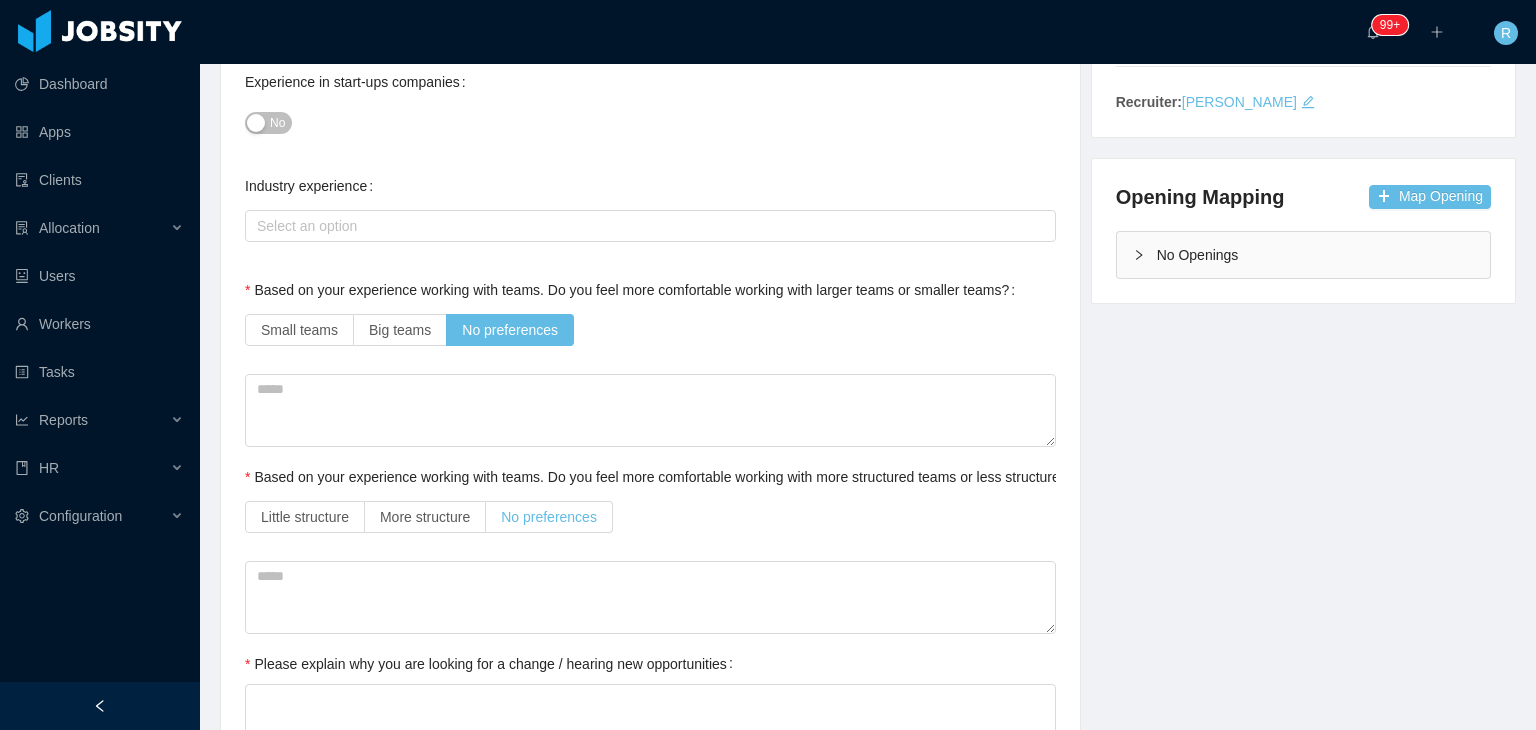 click on "No preferences" at bounding box center [549, 517] 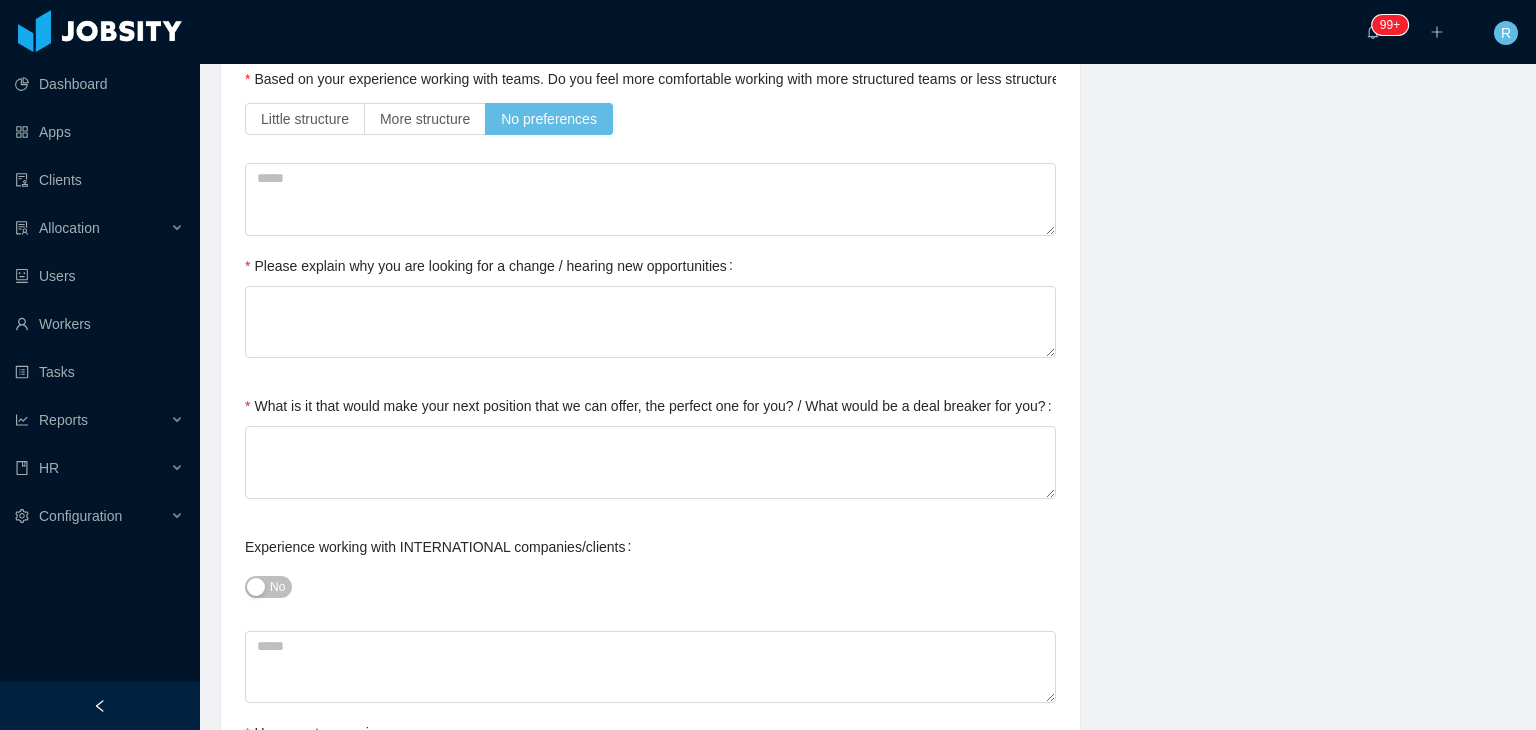 scroll, scrollTop: 800, scrollLeft: 0, axis: vertical 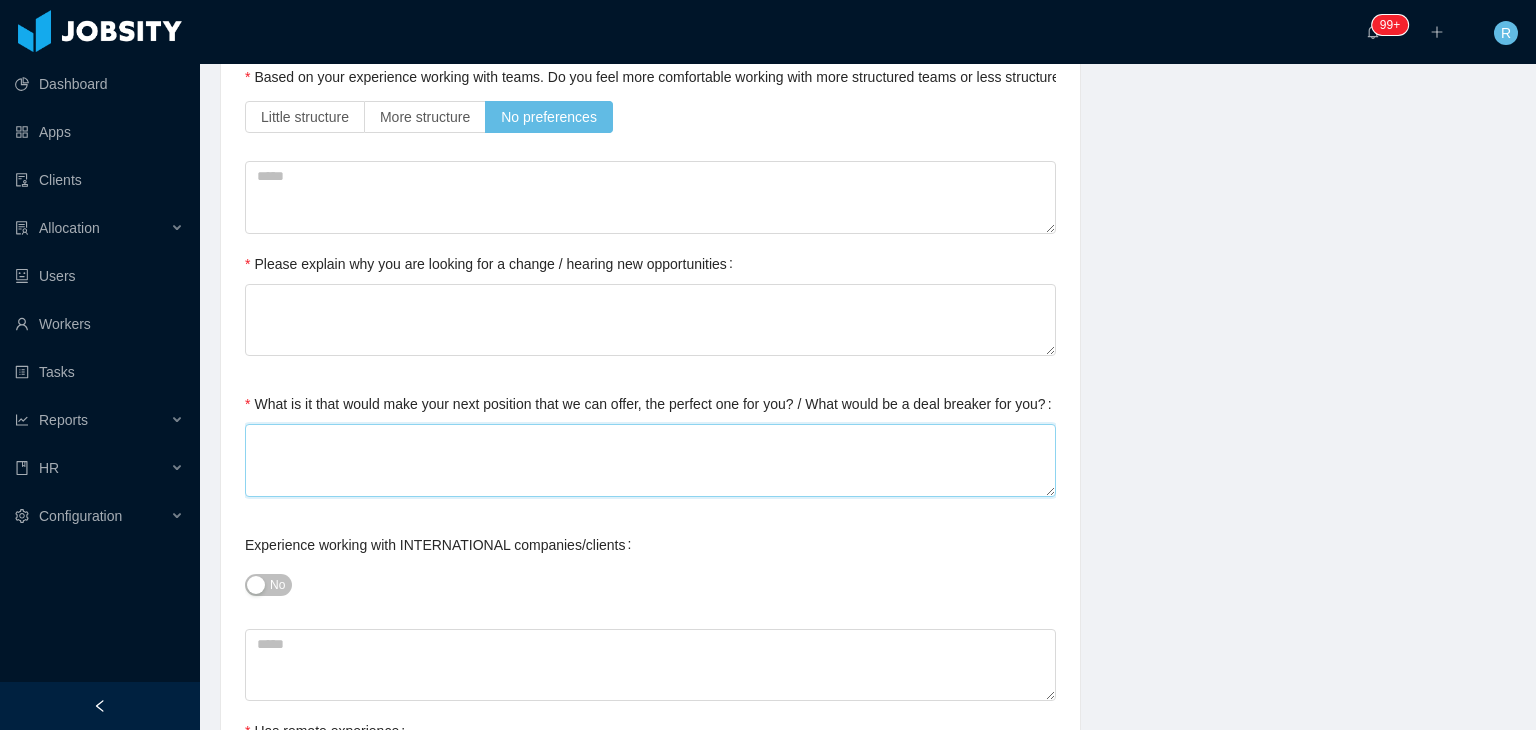 click on "What is it that would make your next position that we can offer, the perfect one for you? / What would be a deal breaker for you?" at bounding box center (650, 460) 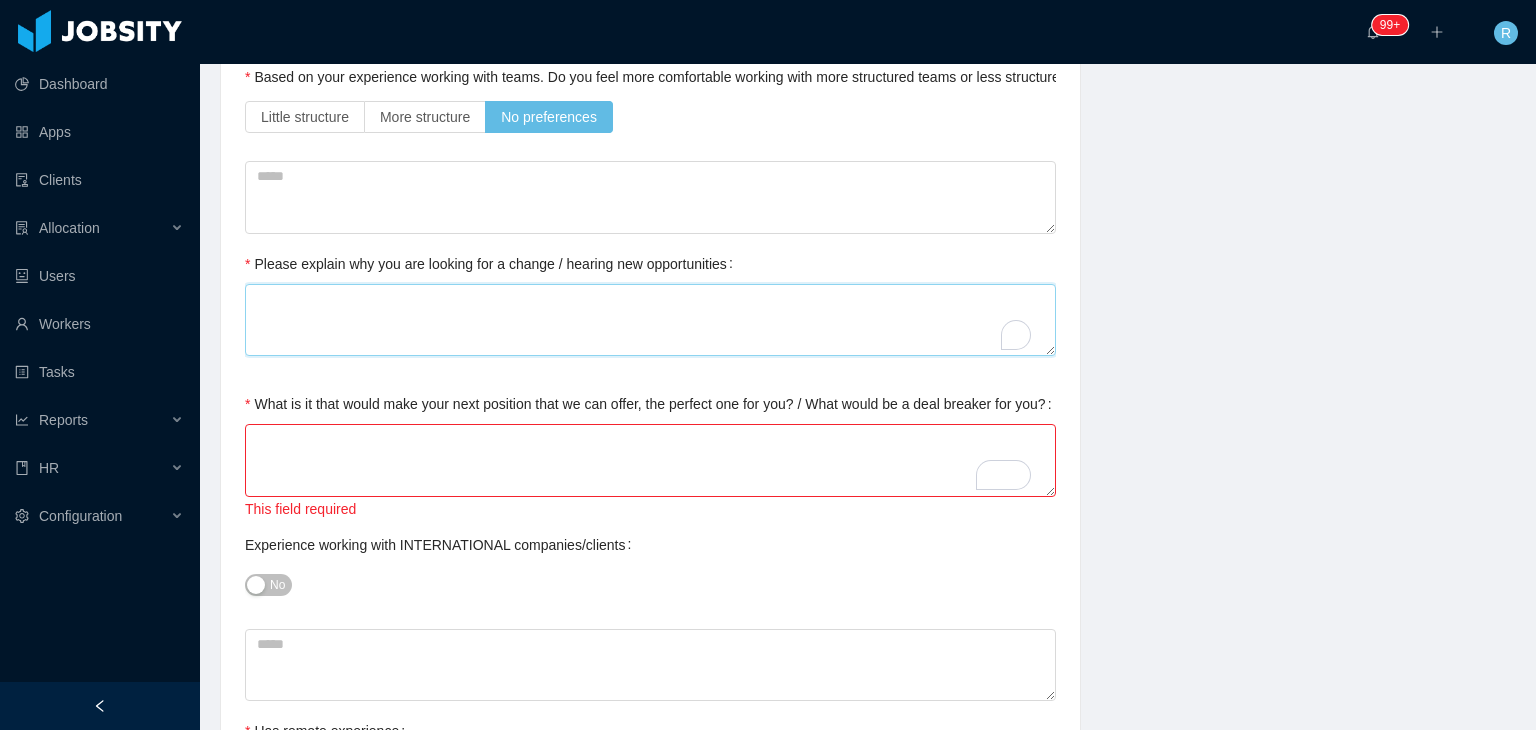 click on "Please explain why you are looking for a change / hearing new opportunities" at bounding box center [650, 320] 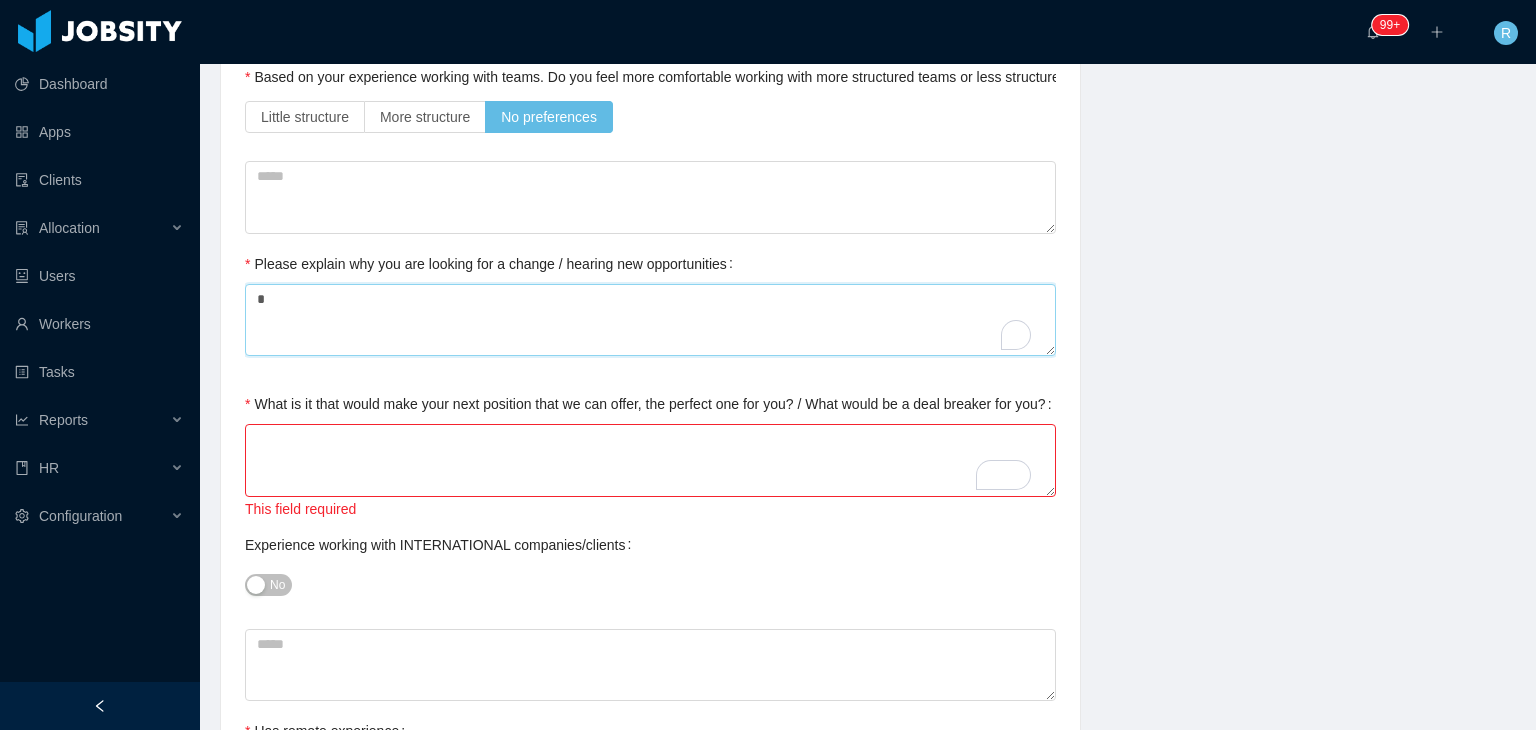 type 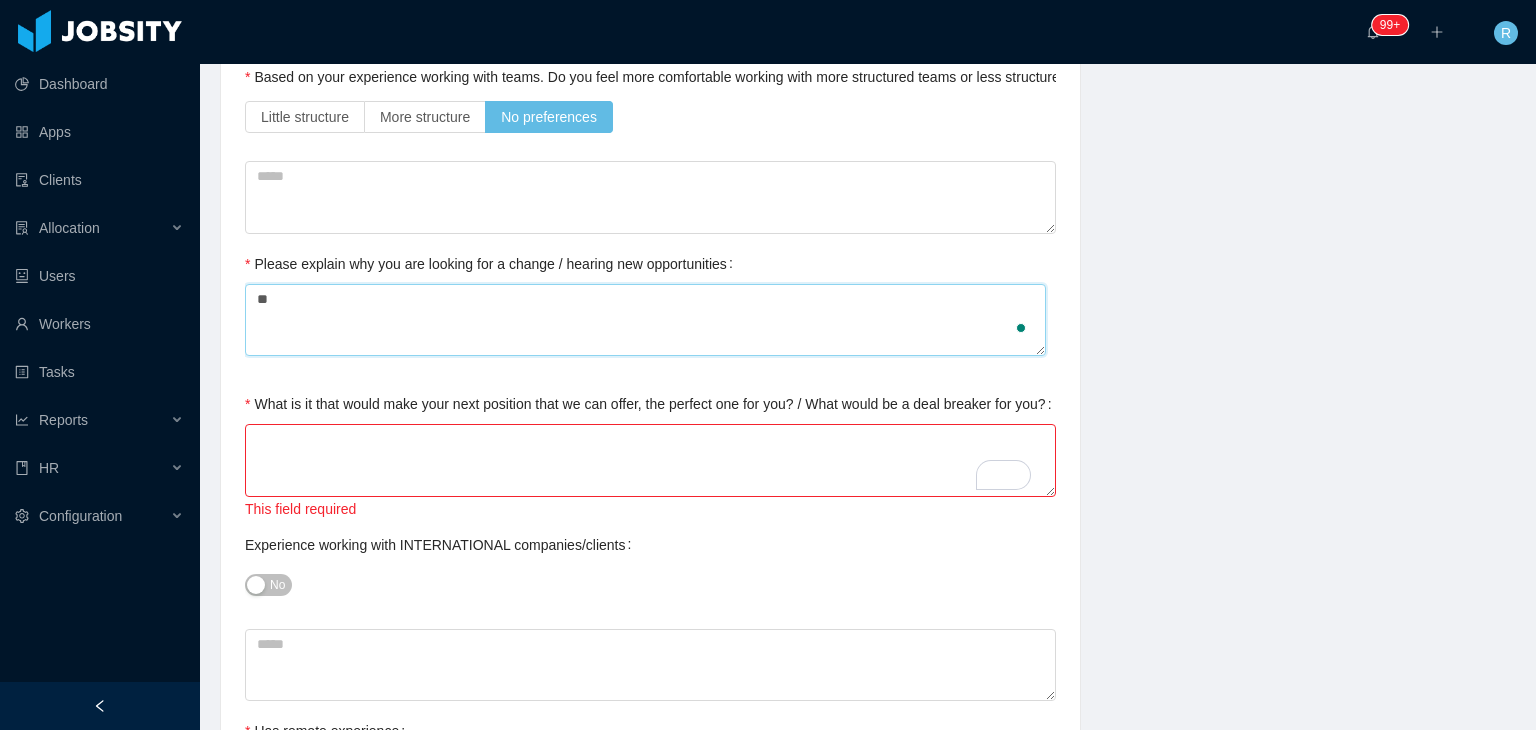 type 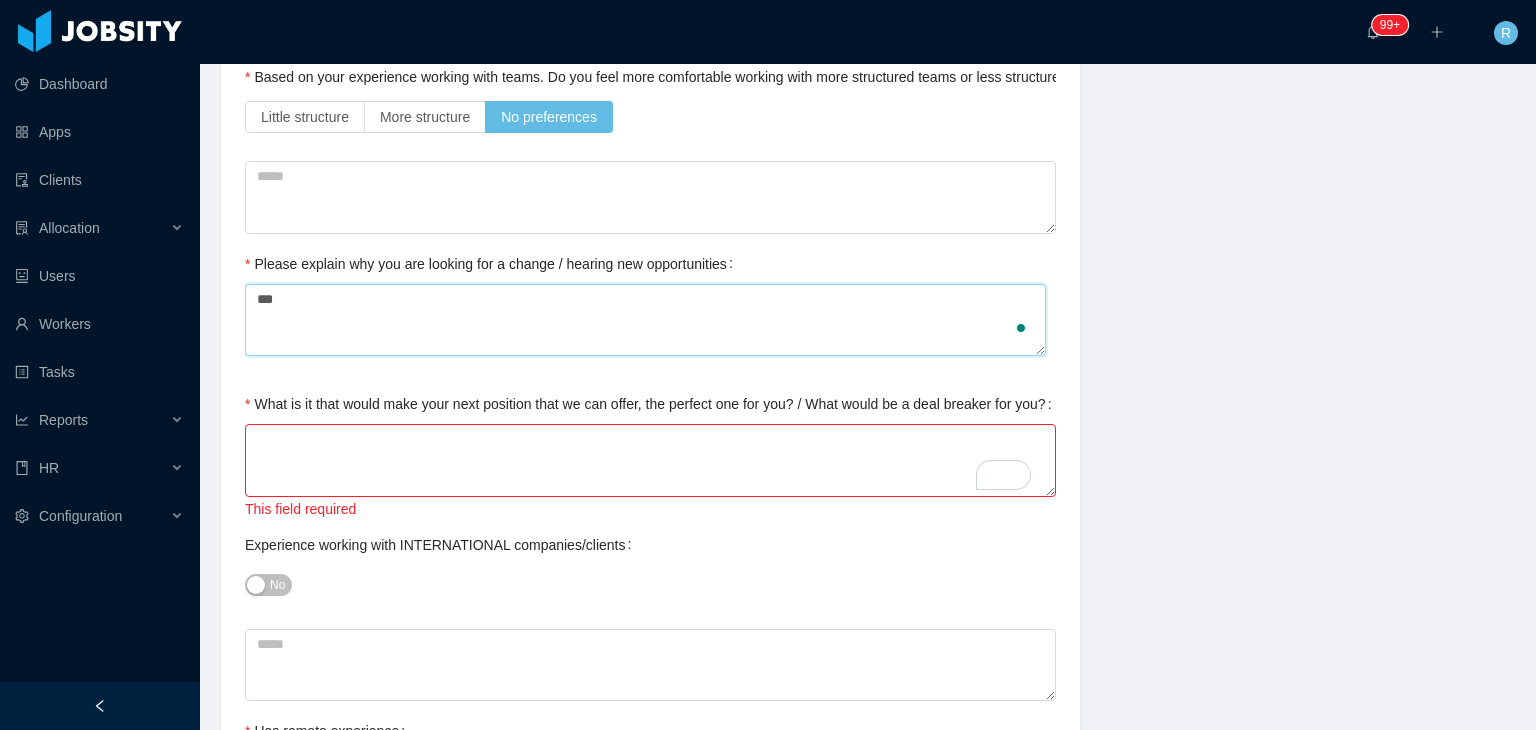 type 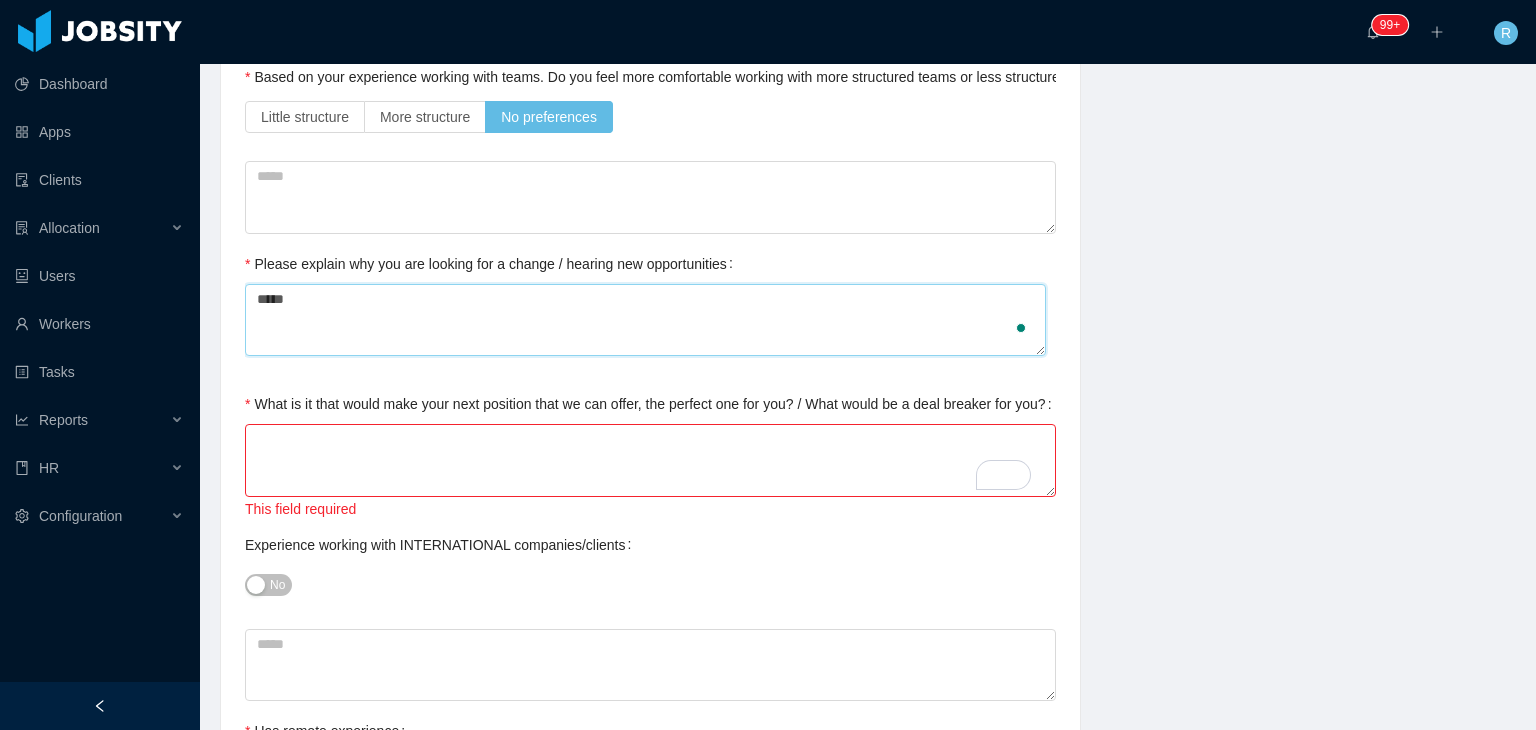 type on "******" 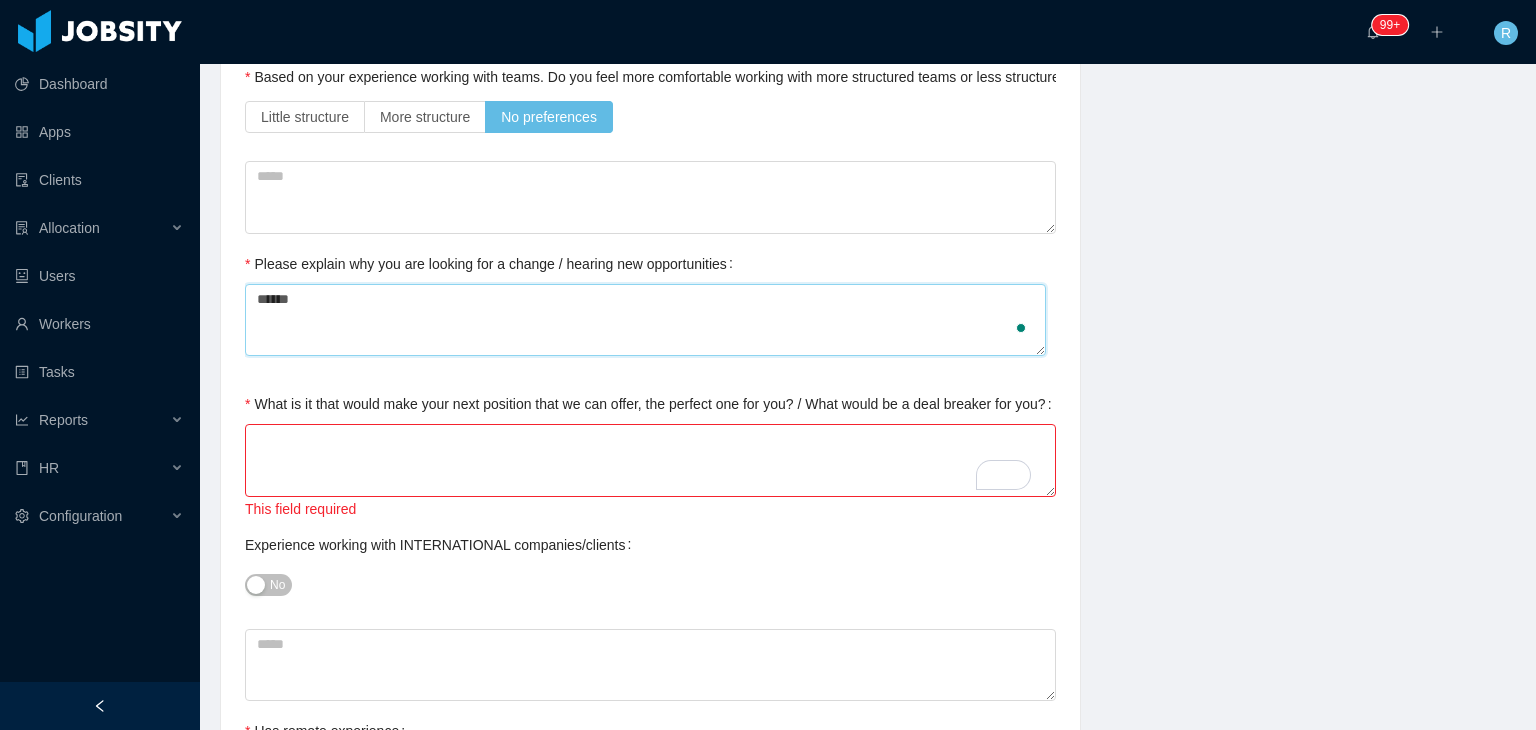 type 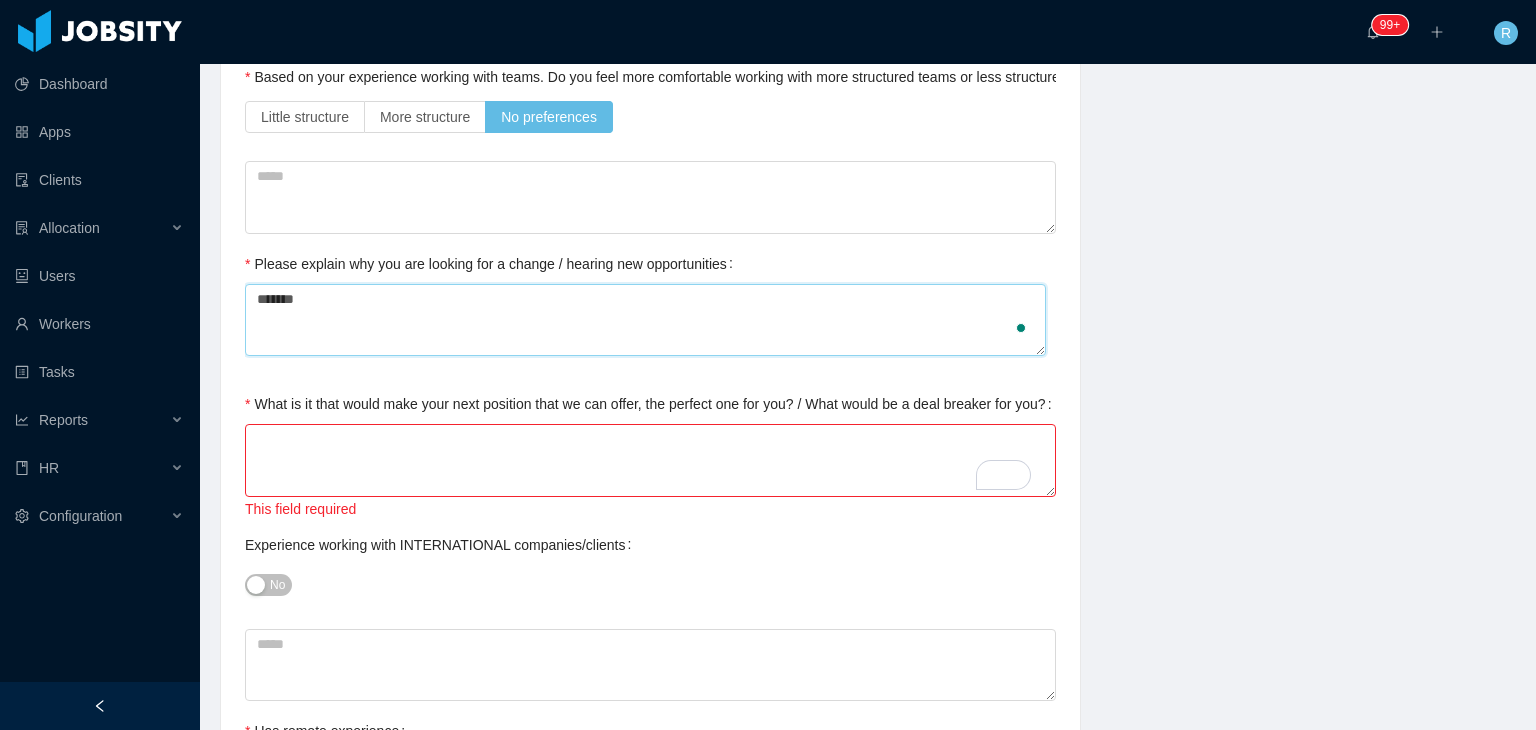 type 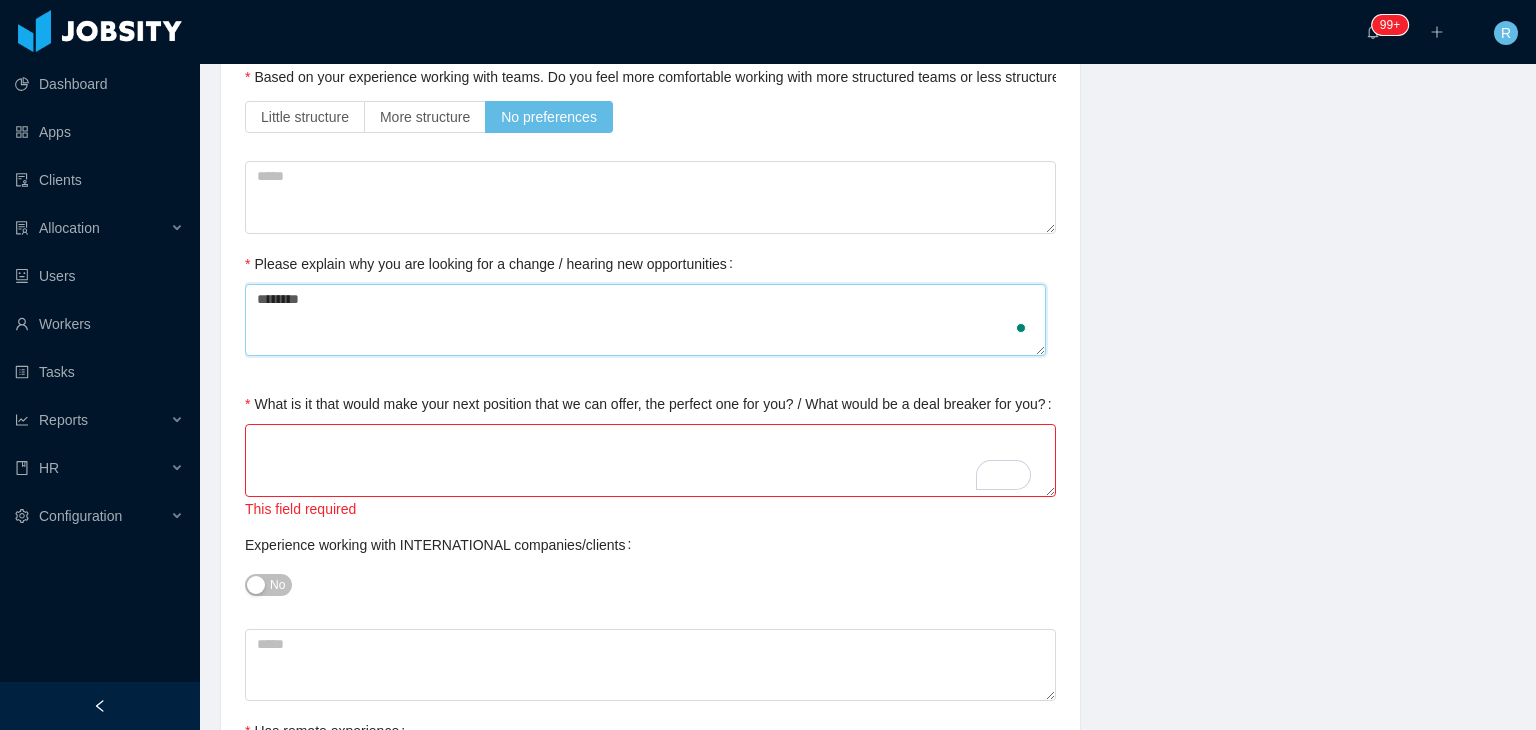 type 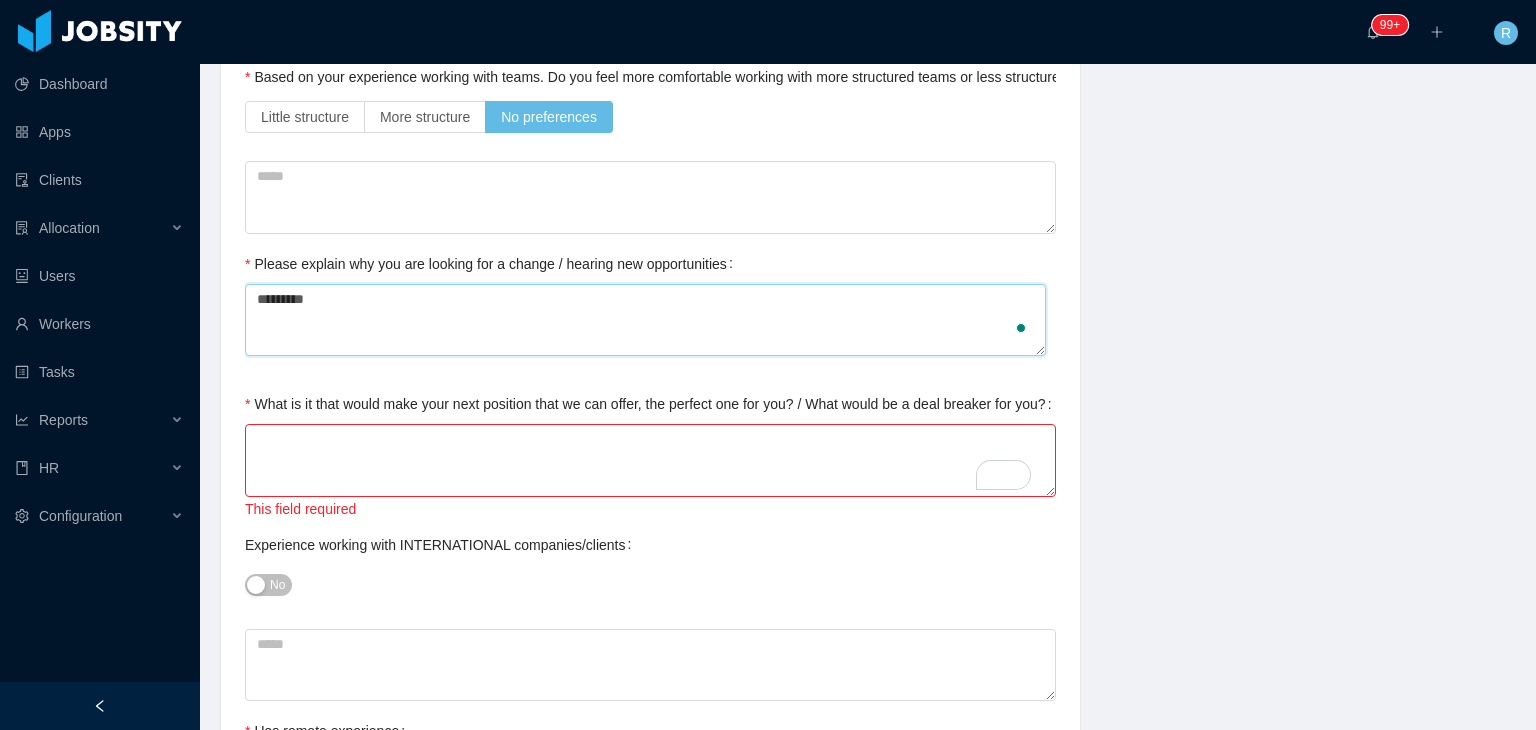 type 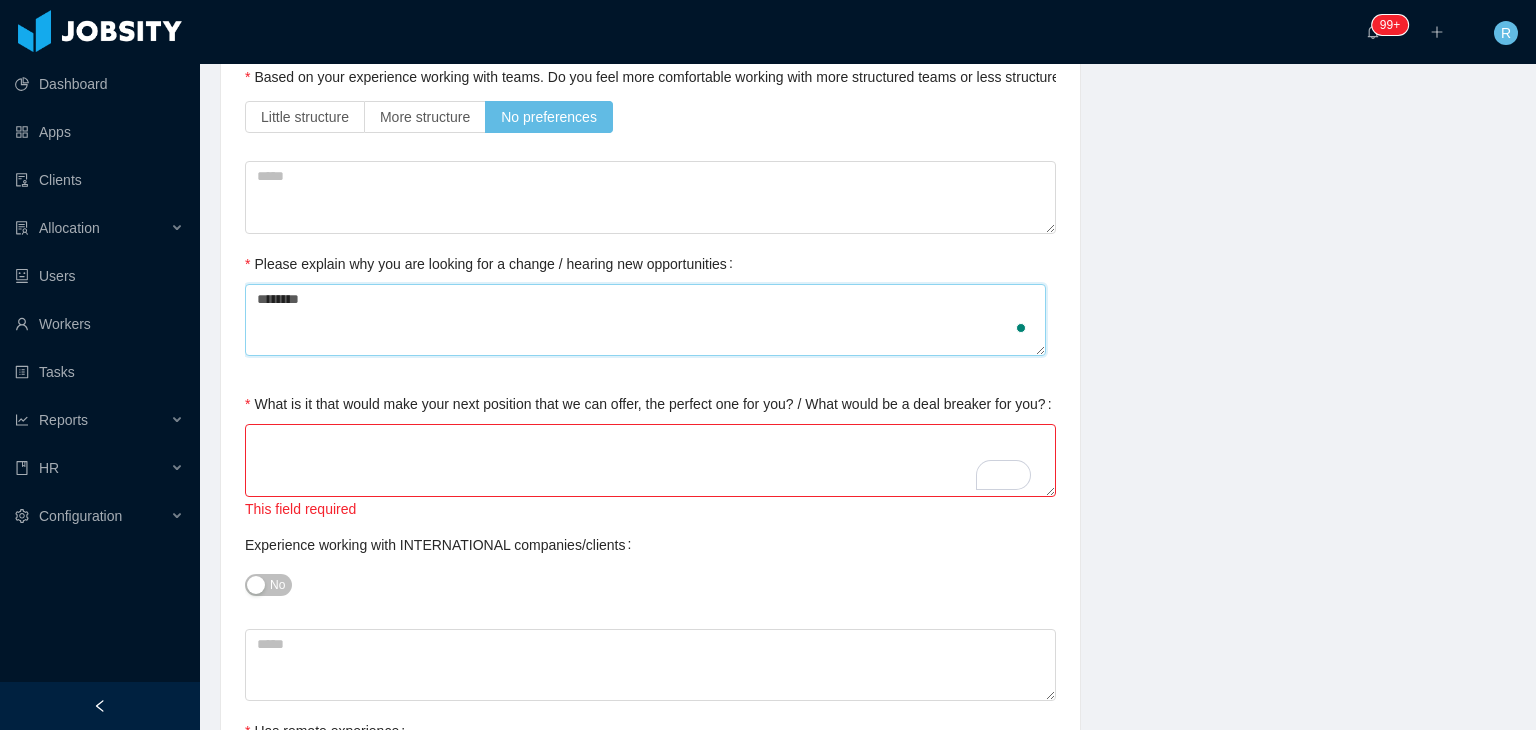 type 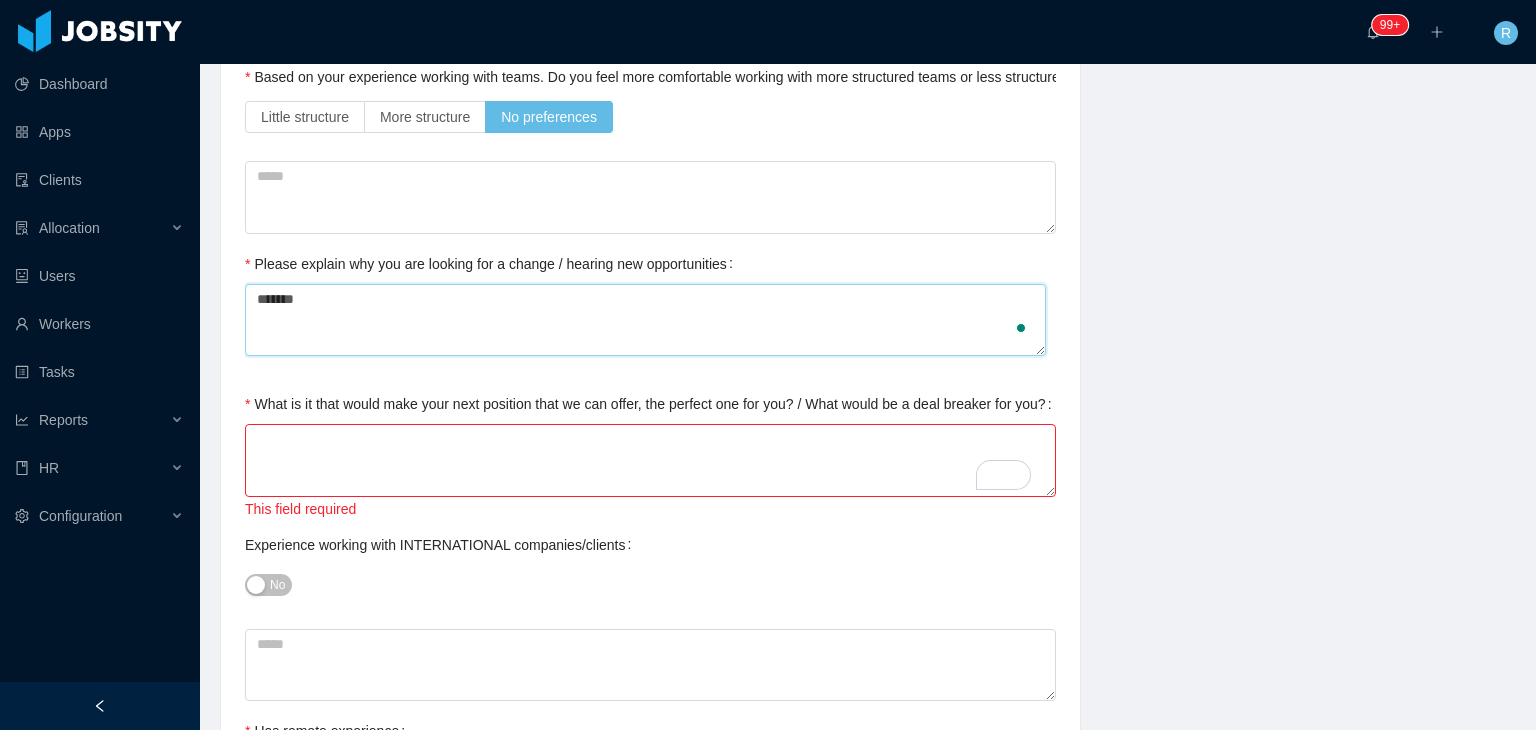type 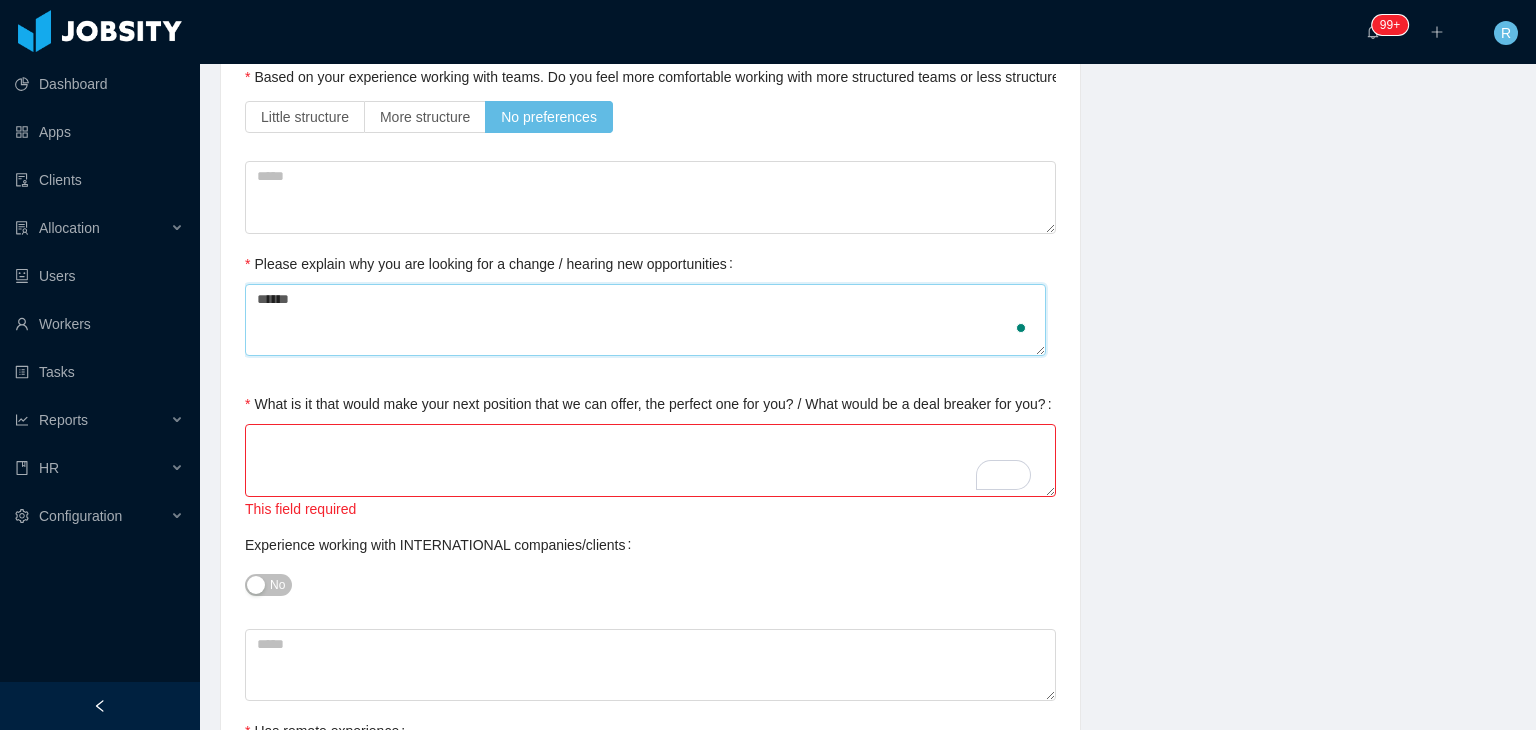 type 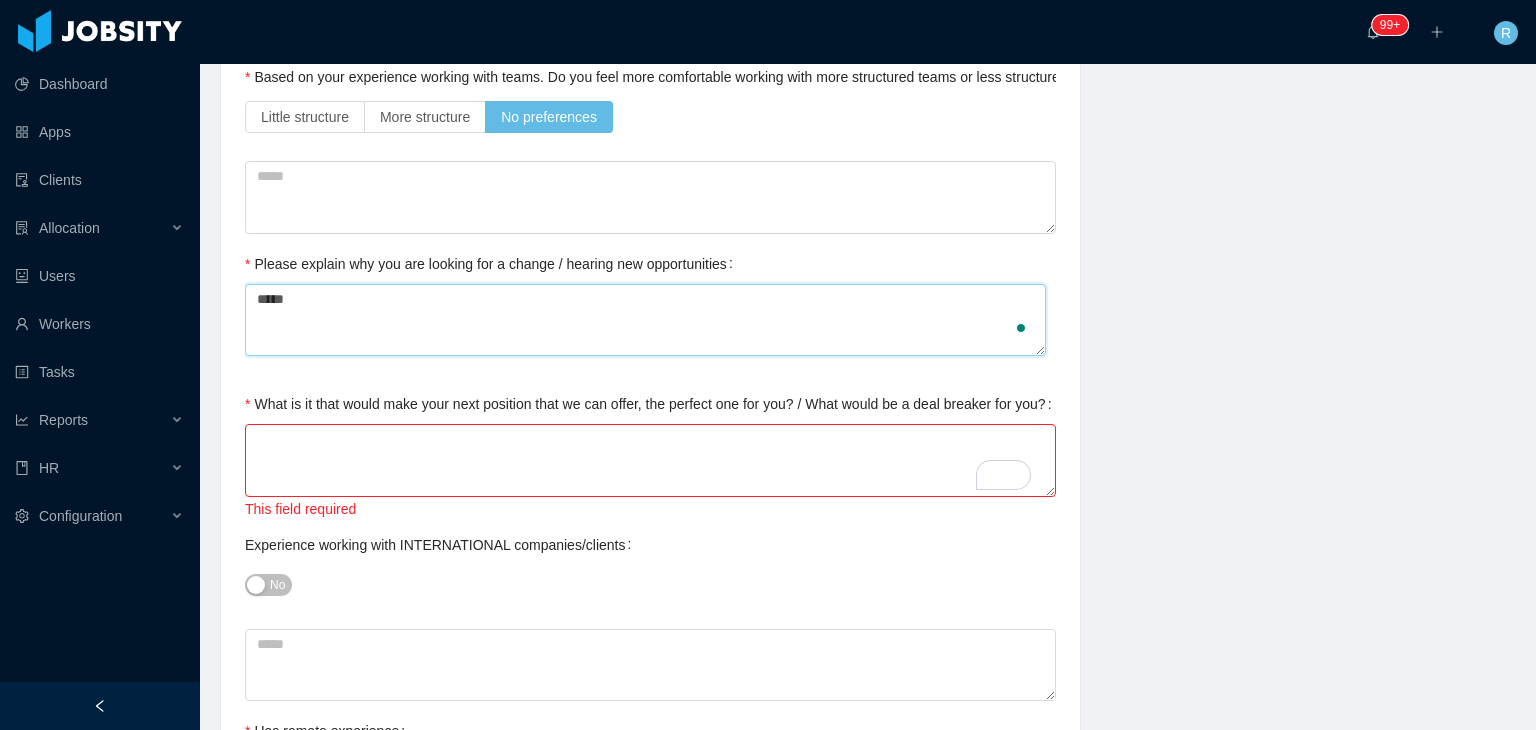type 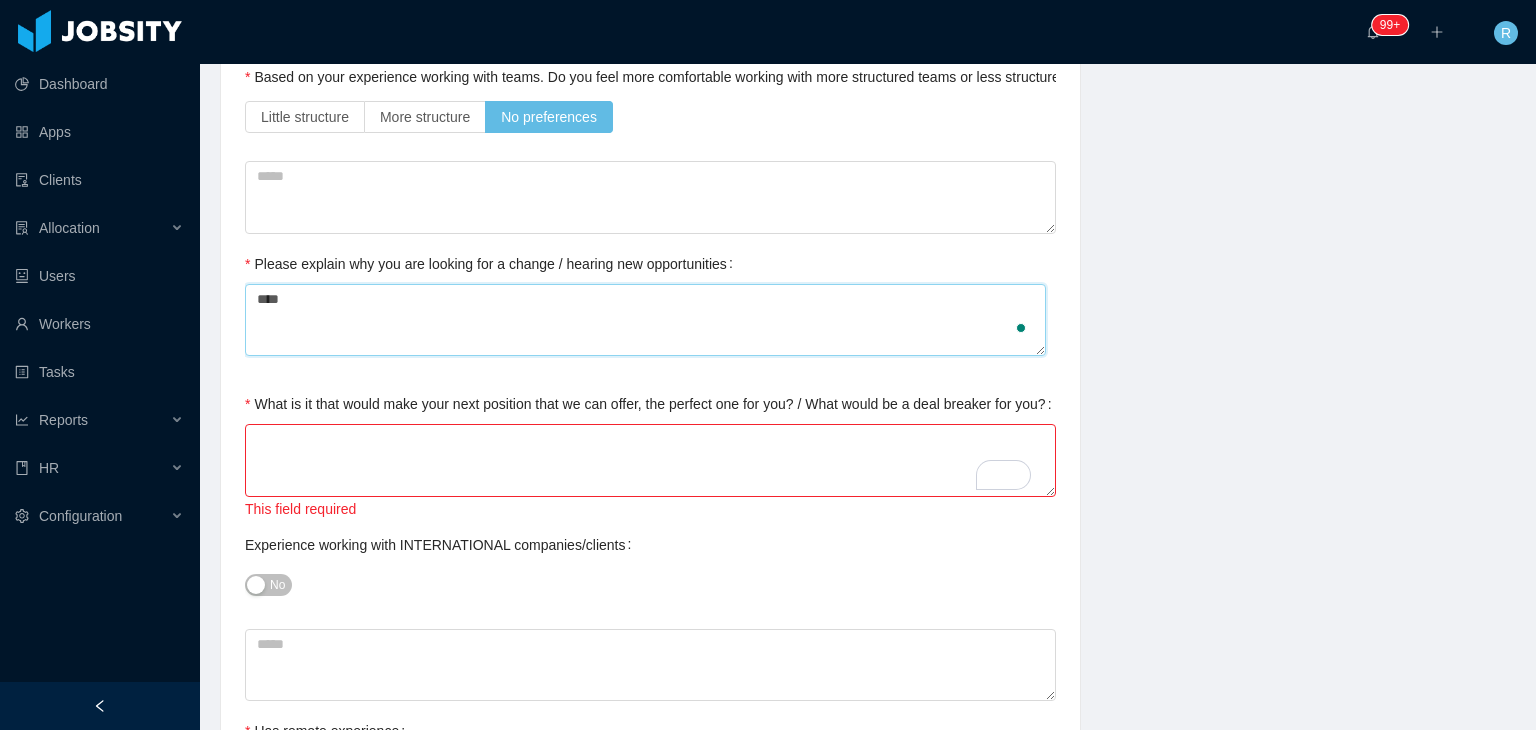 type 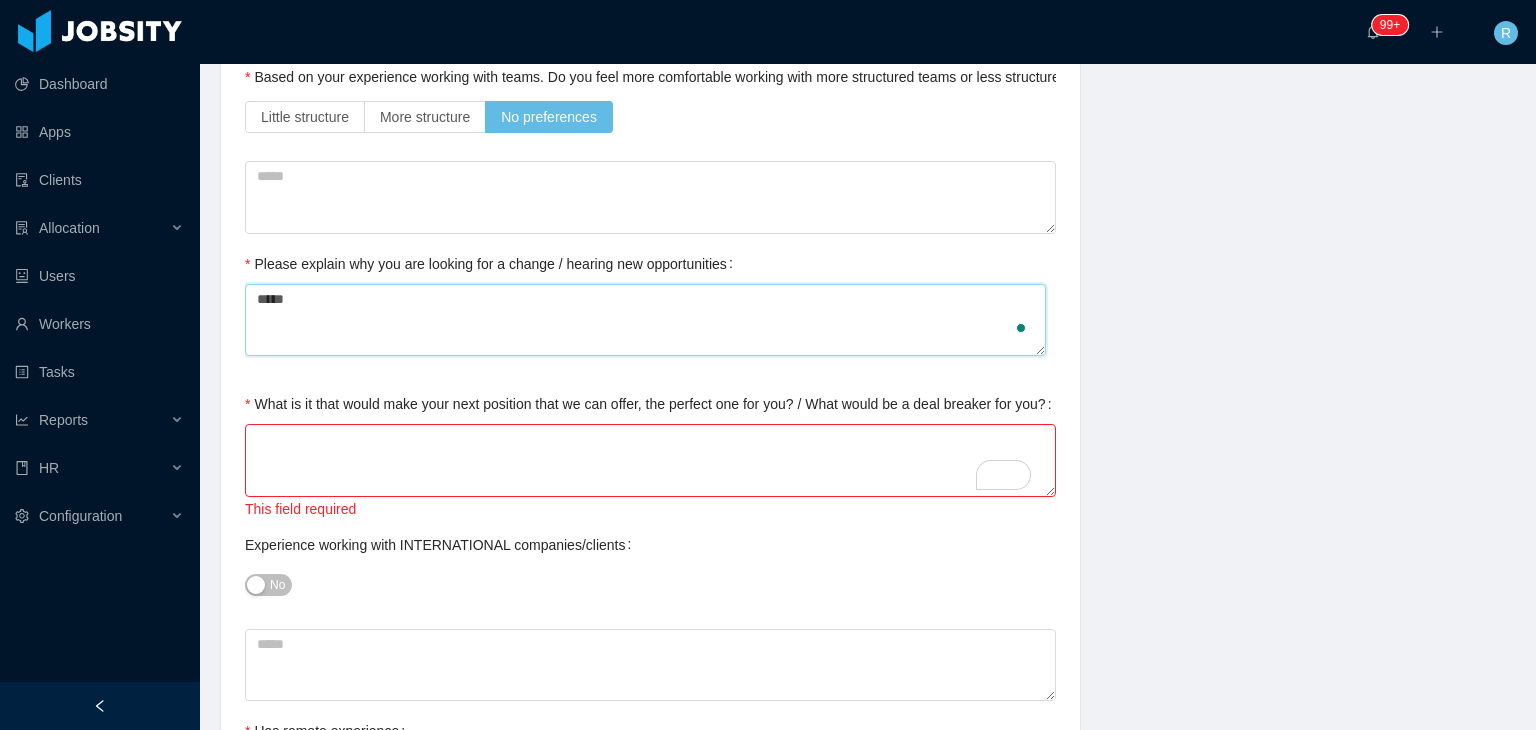 type 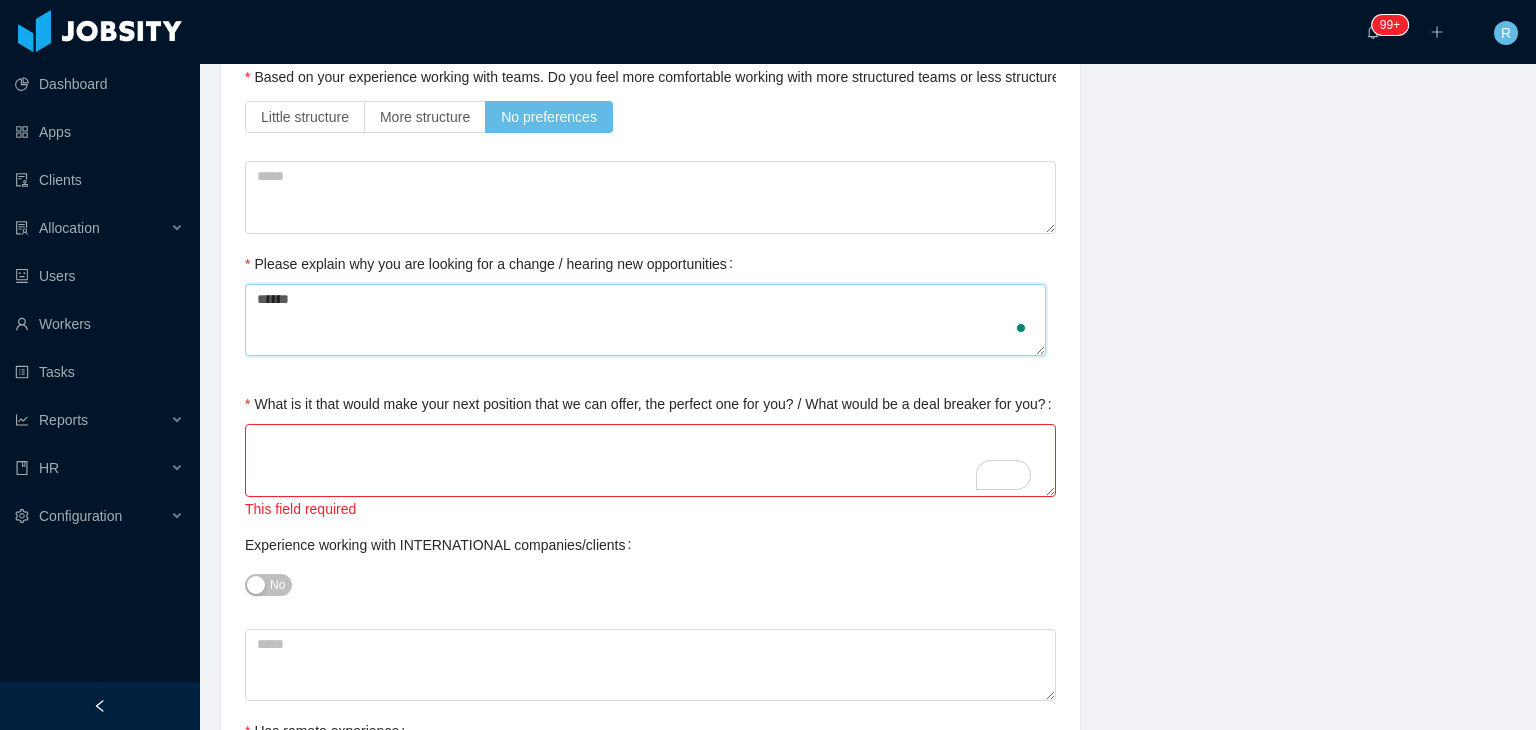 type 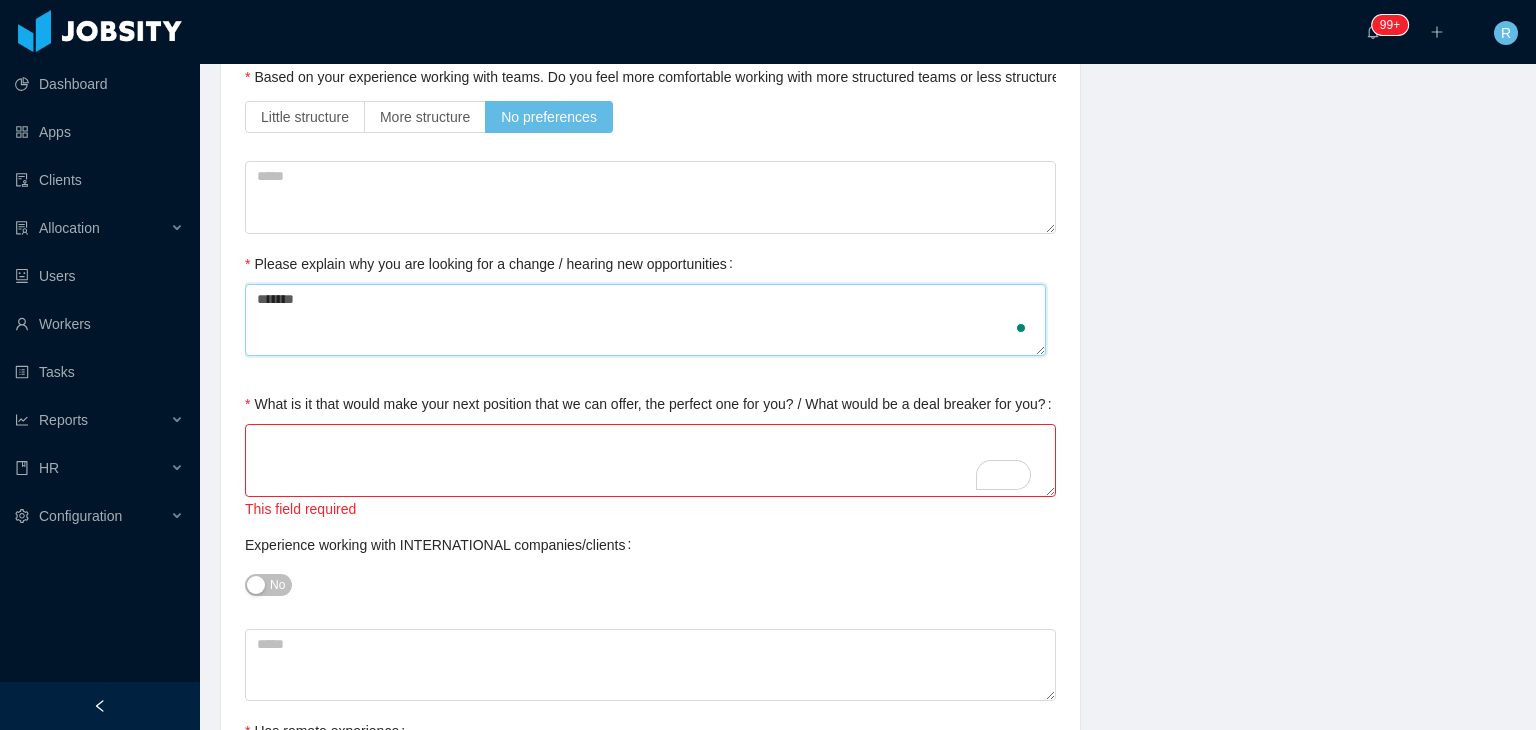 type 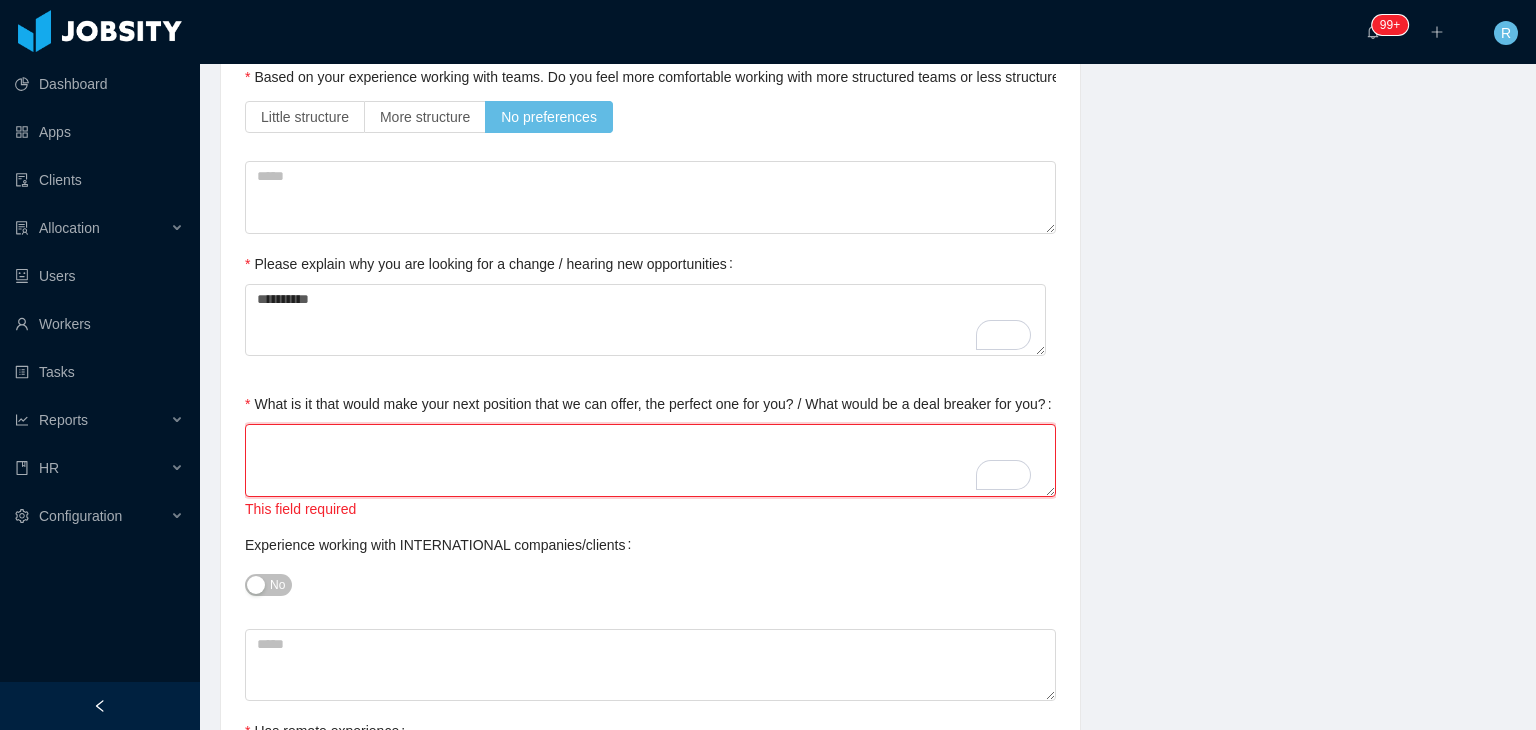 click on "What is it that would make your next position that we can offer, the perfect one for you? / What would be a deal breaker for you?" at bounding box center [650, 460] 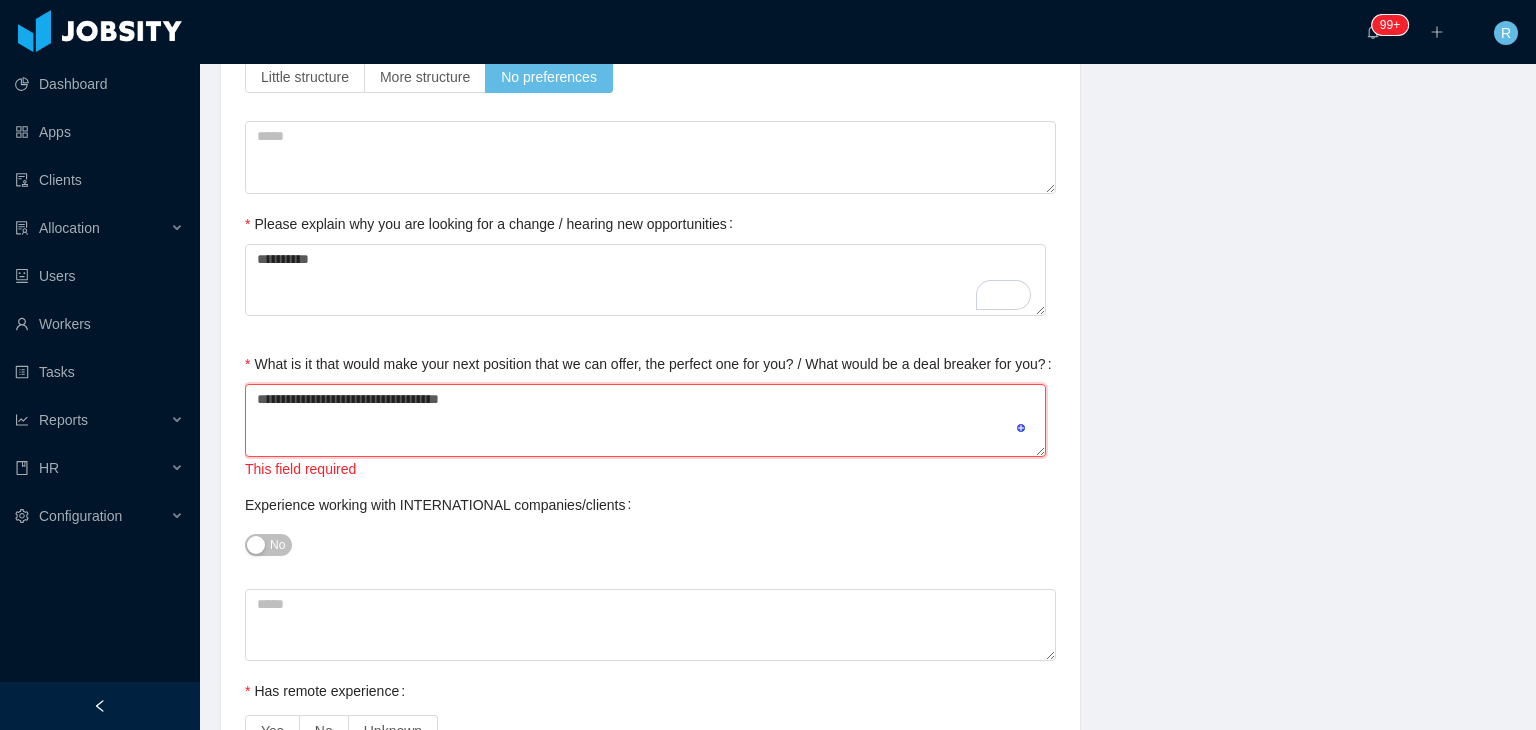 scroll, scrollTop: 900, scrollLeft: 0, axis: vertical 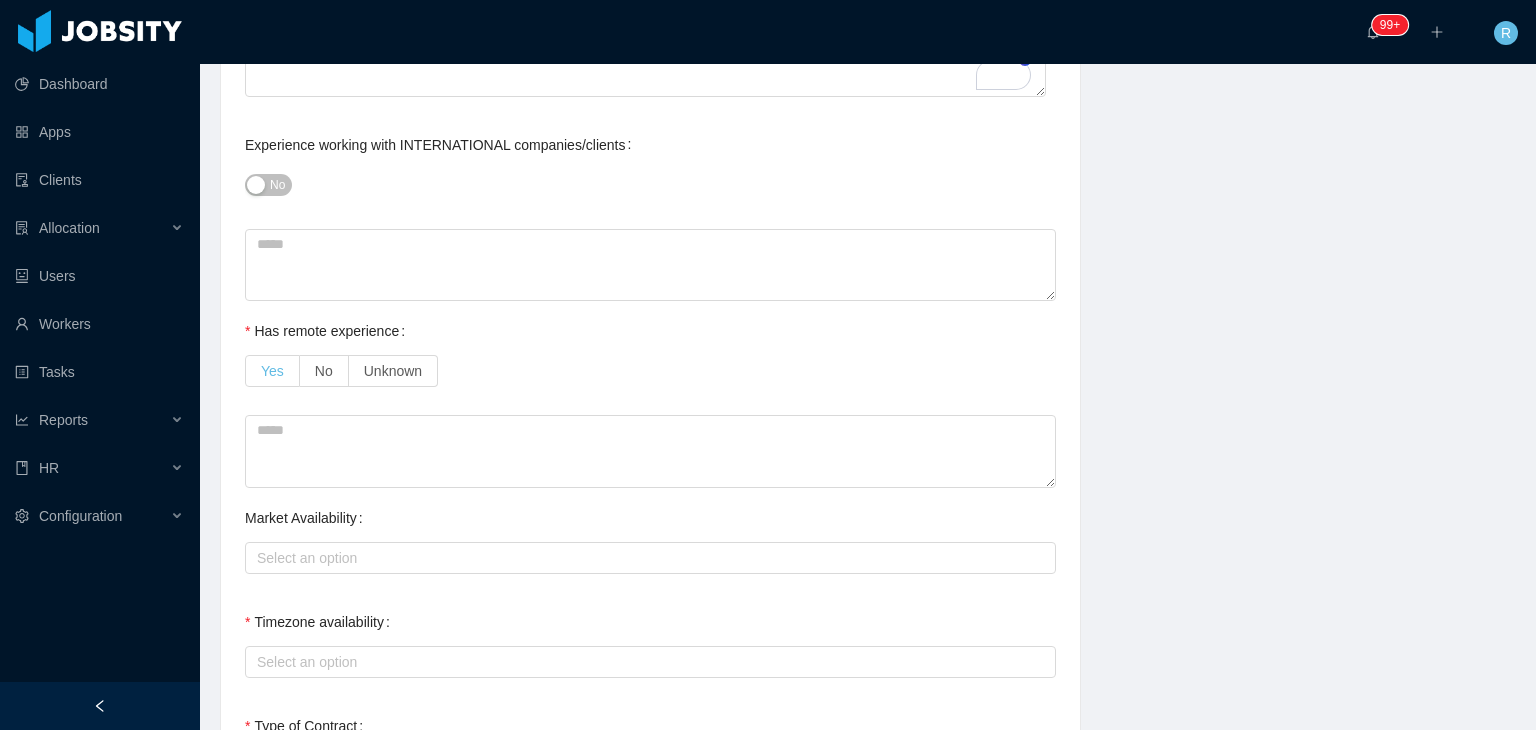 click on "Yes" at bounding box center [272, 371] 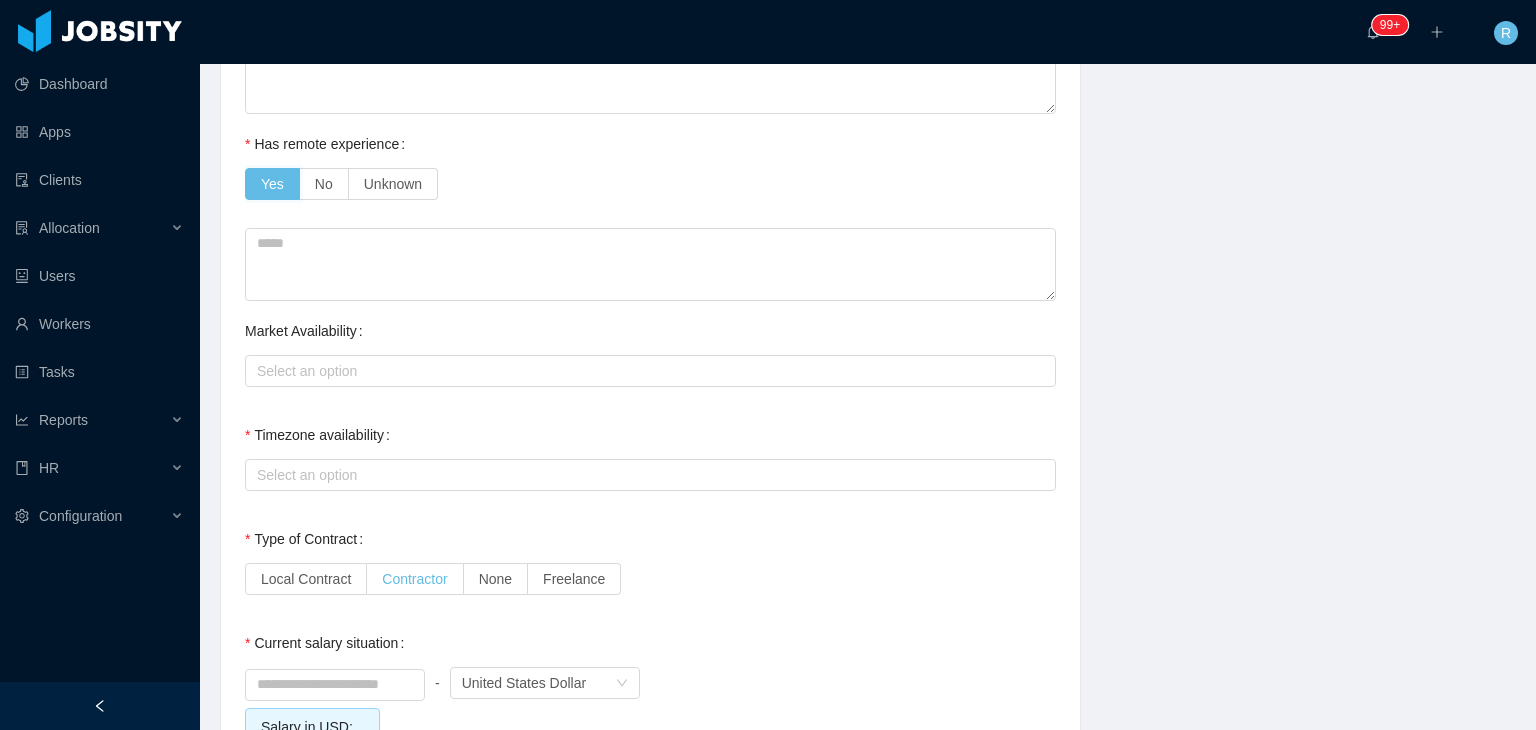 scroll, scrollTop: 1400, scrollLeft: 0, axis: vertical 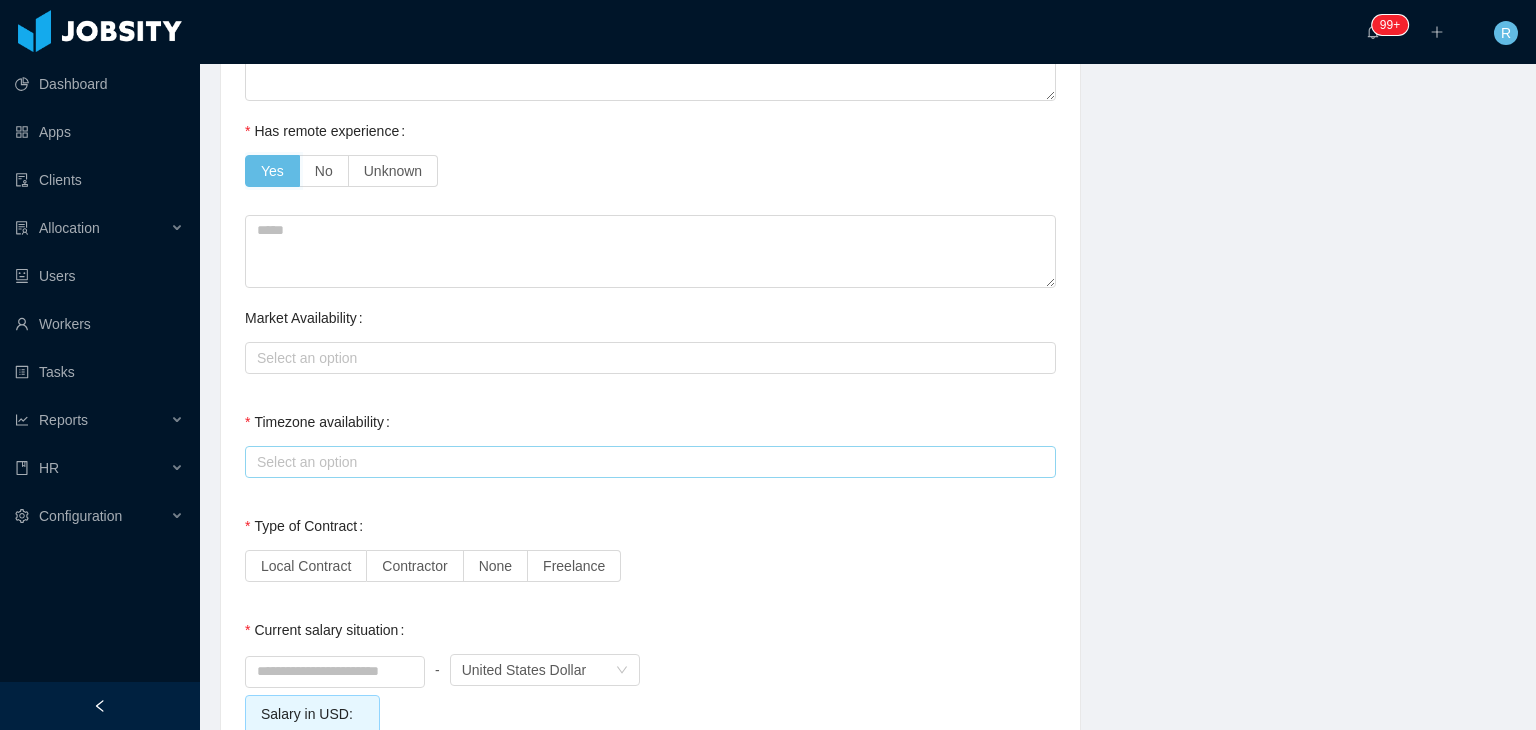 click on "Select an option" at bounding box center [646, 462] 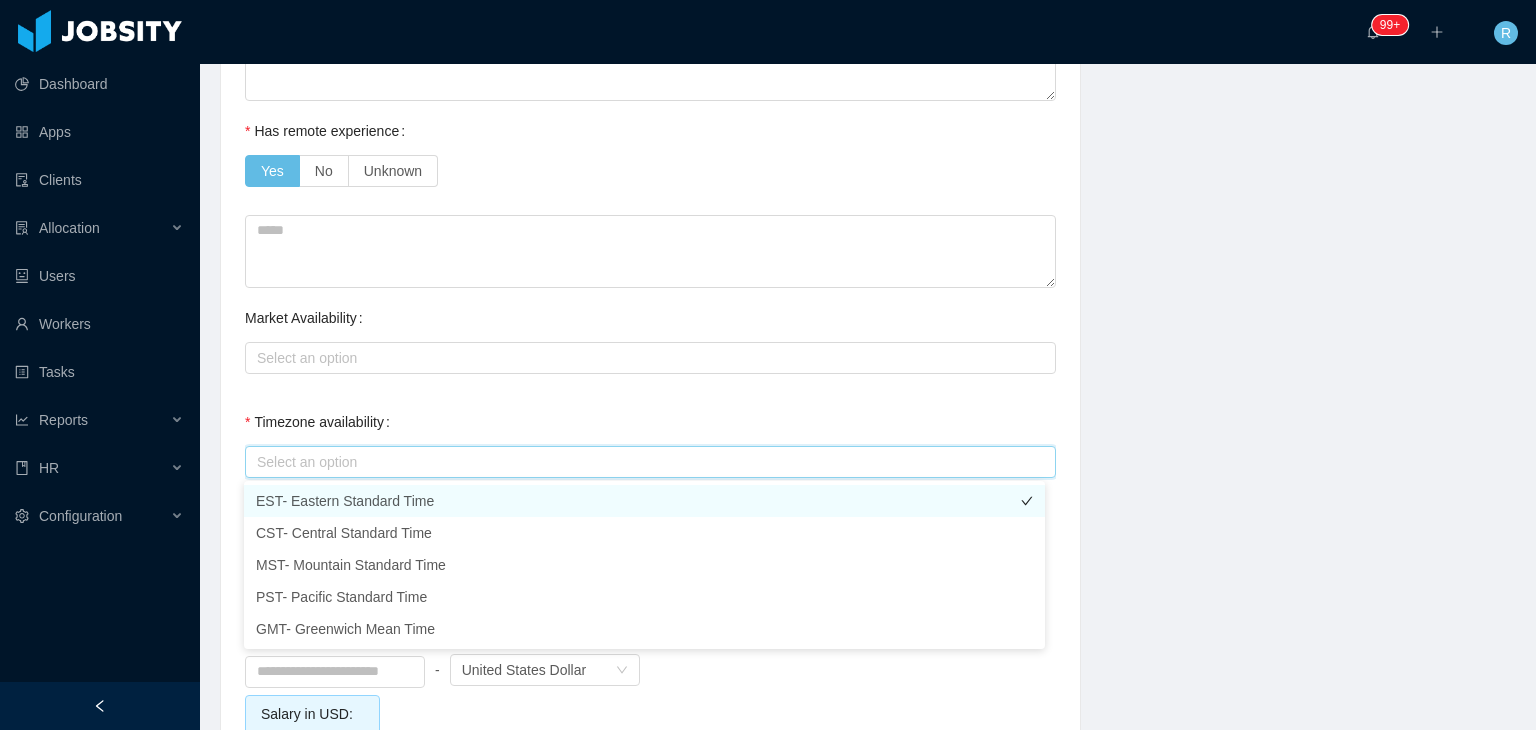 click on "EST- Eastern Standard Time" at bounding box center (644, 501) 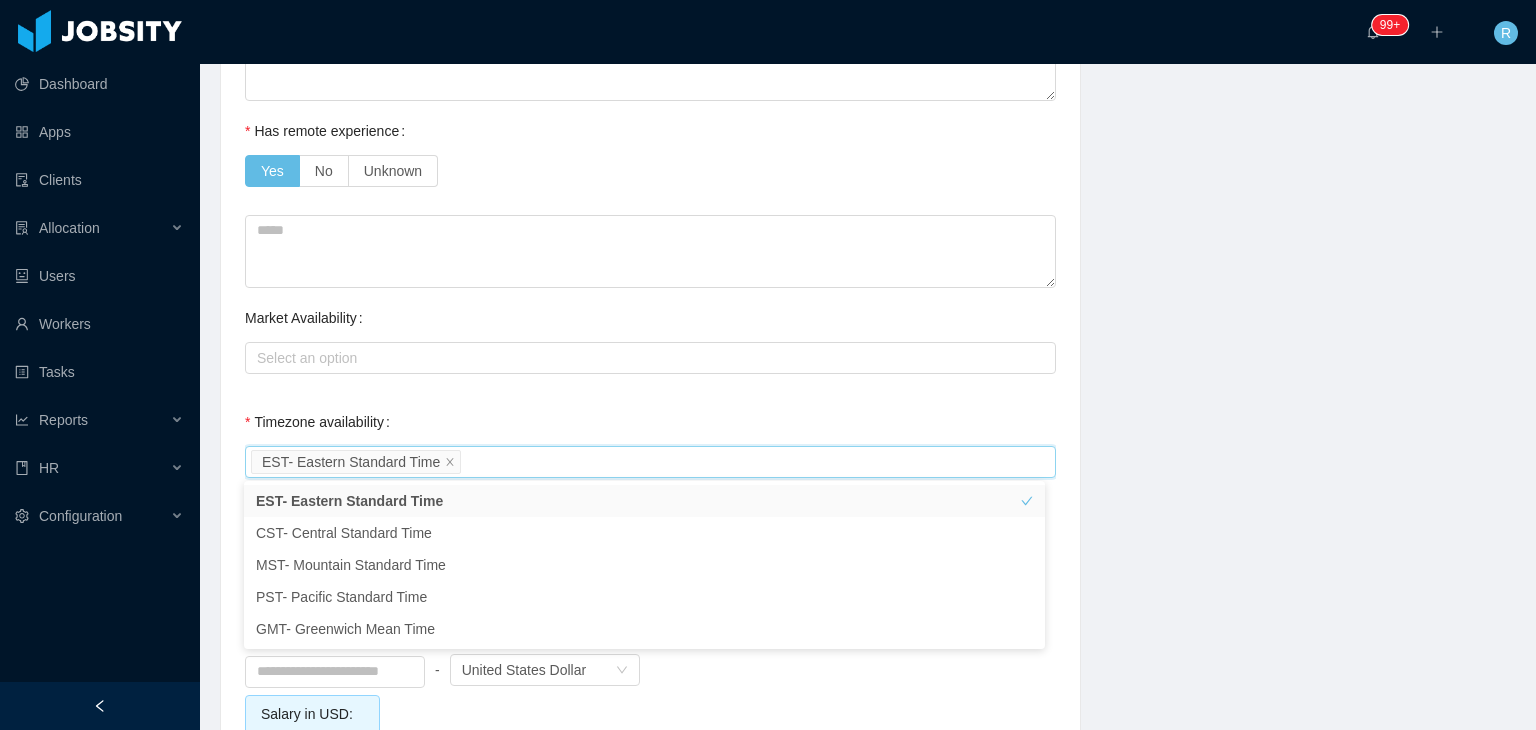 click on "Timezone availability Select an option EST- Eastern Standard Time" at bounding box center [650, 442] 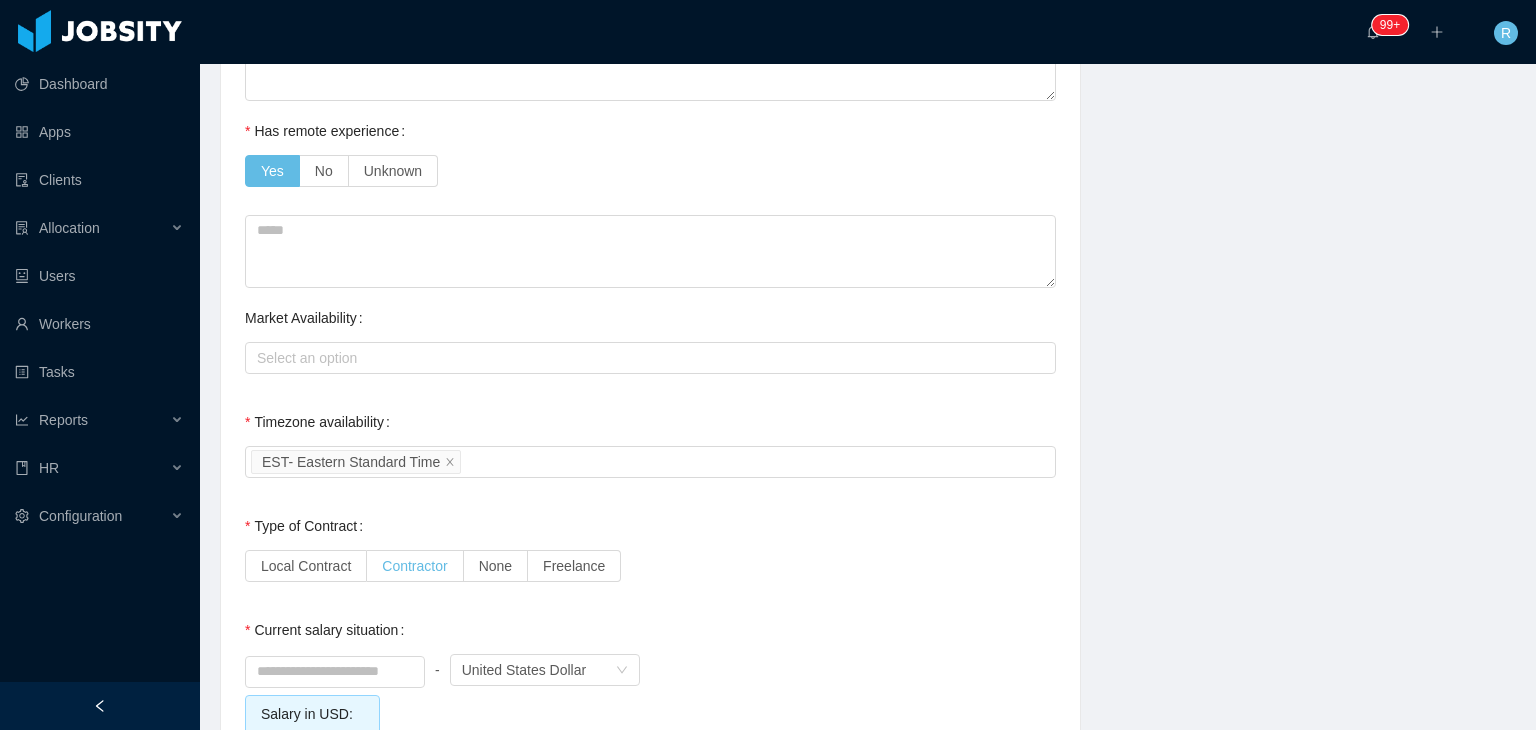 click on "Contractor" at bounding box center (414, 566) 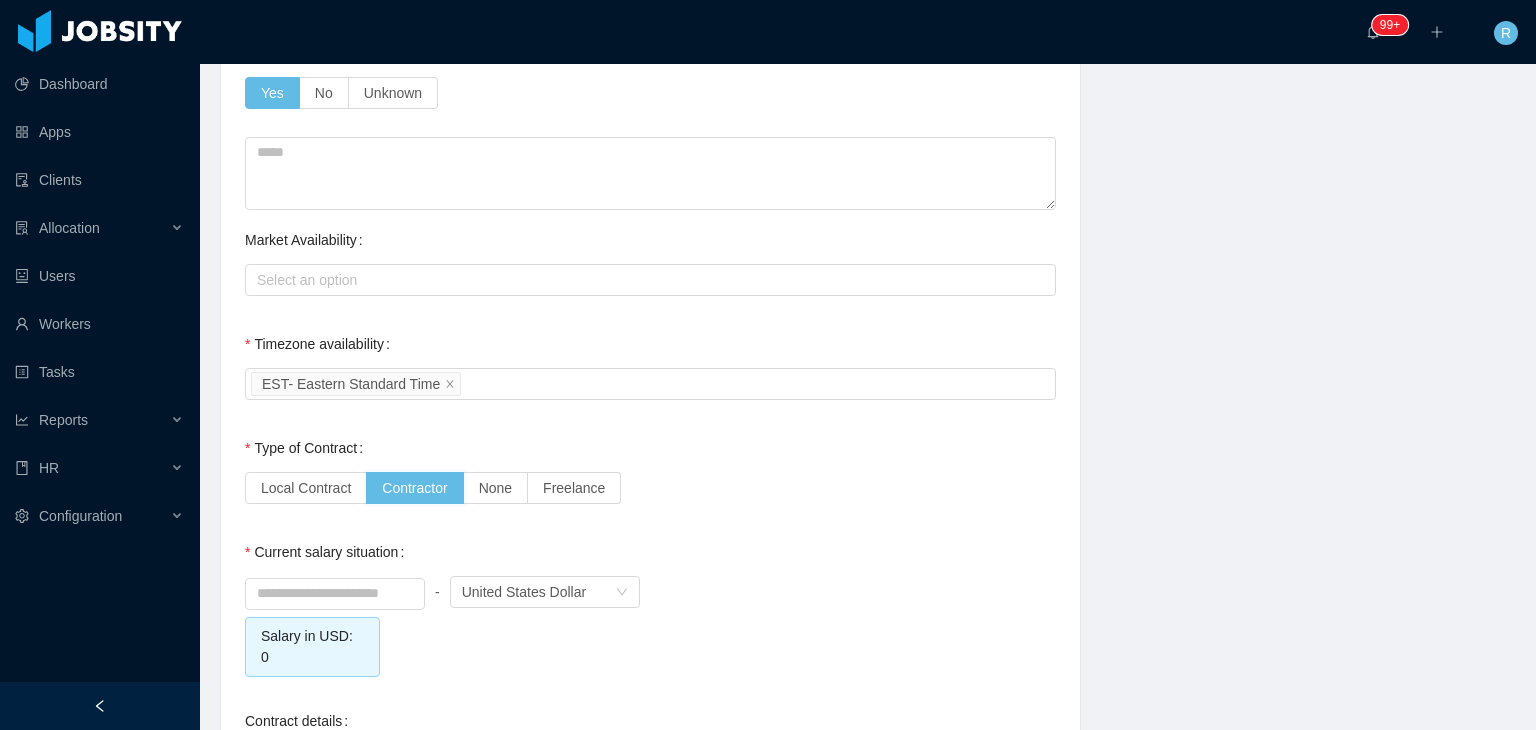 scroll, scrollTop: 1600, scrollLeft: 0, axis: vertical 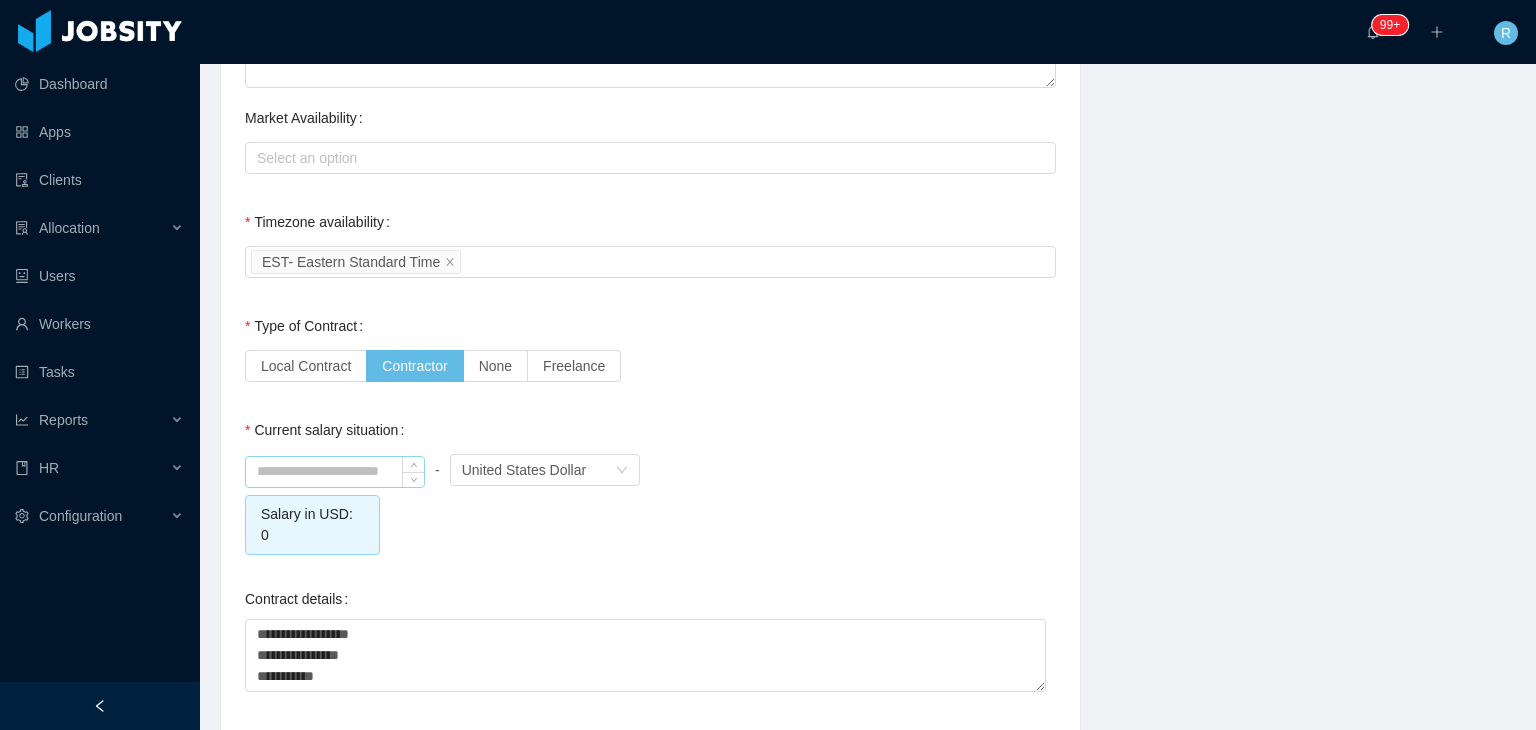 click at bounding box center (335, 472) 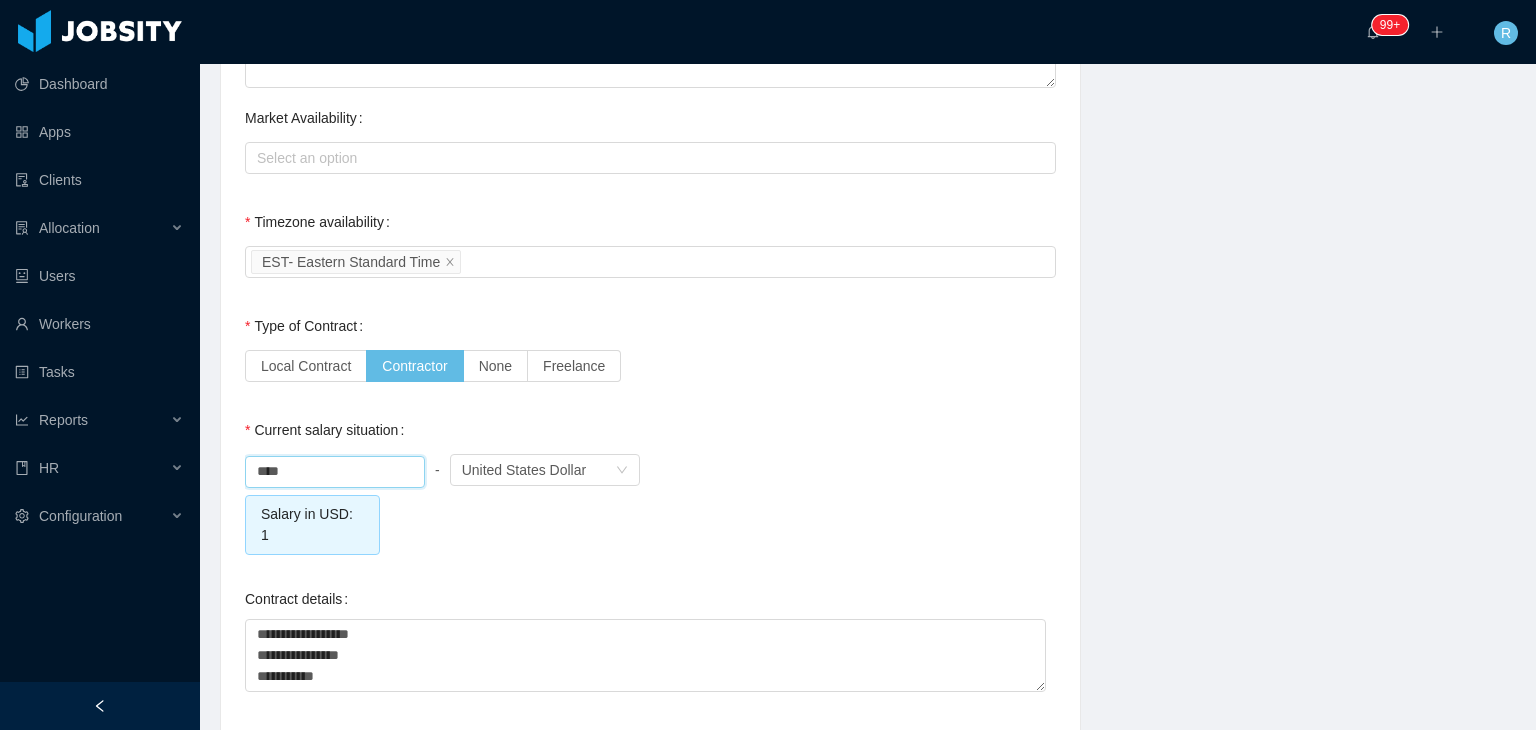 click on "**********" at bounding box center [650, -61] 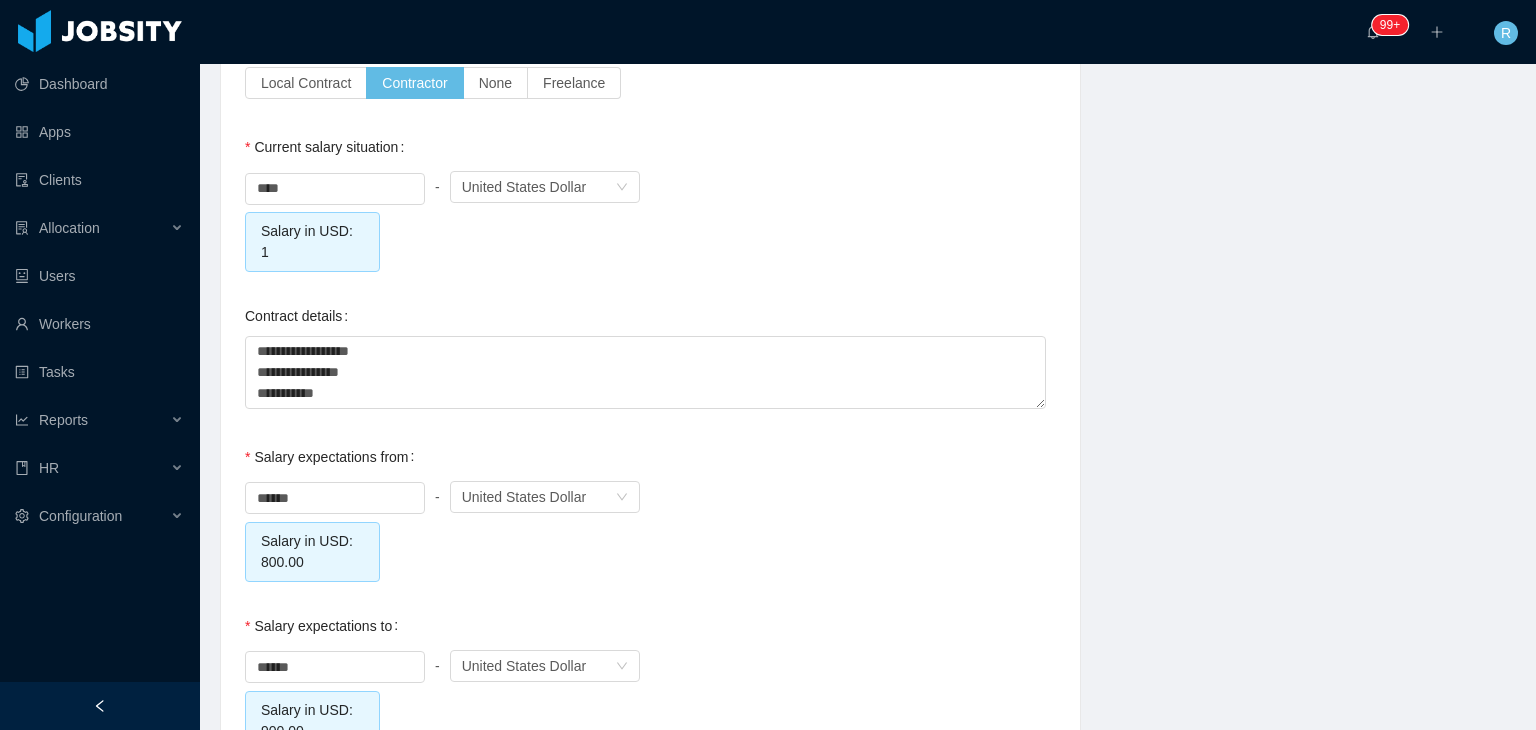 scroll, scrollTop: 1900, scrollLeft: 0, axis: vertical 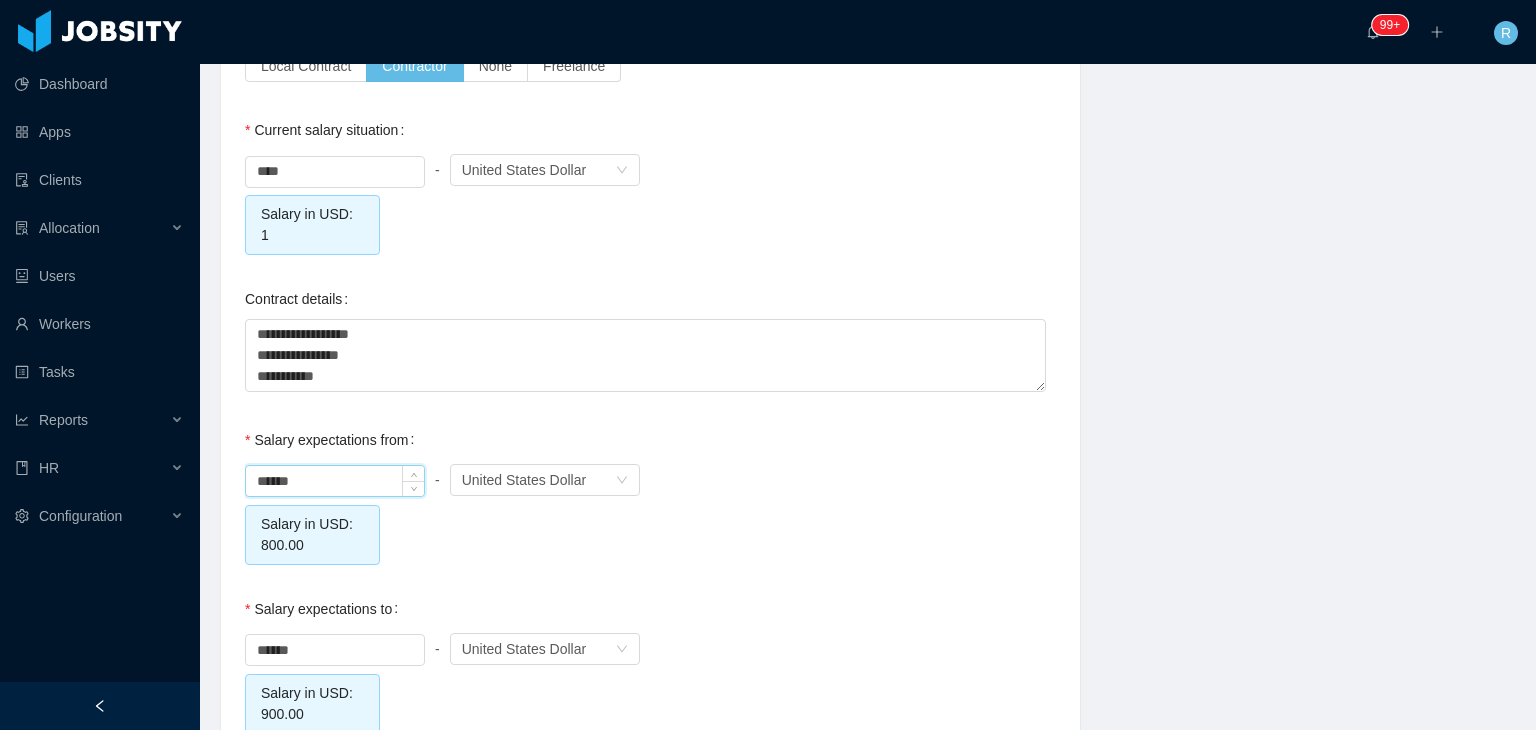 click on "******" at bounding box center (335, 481) 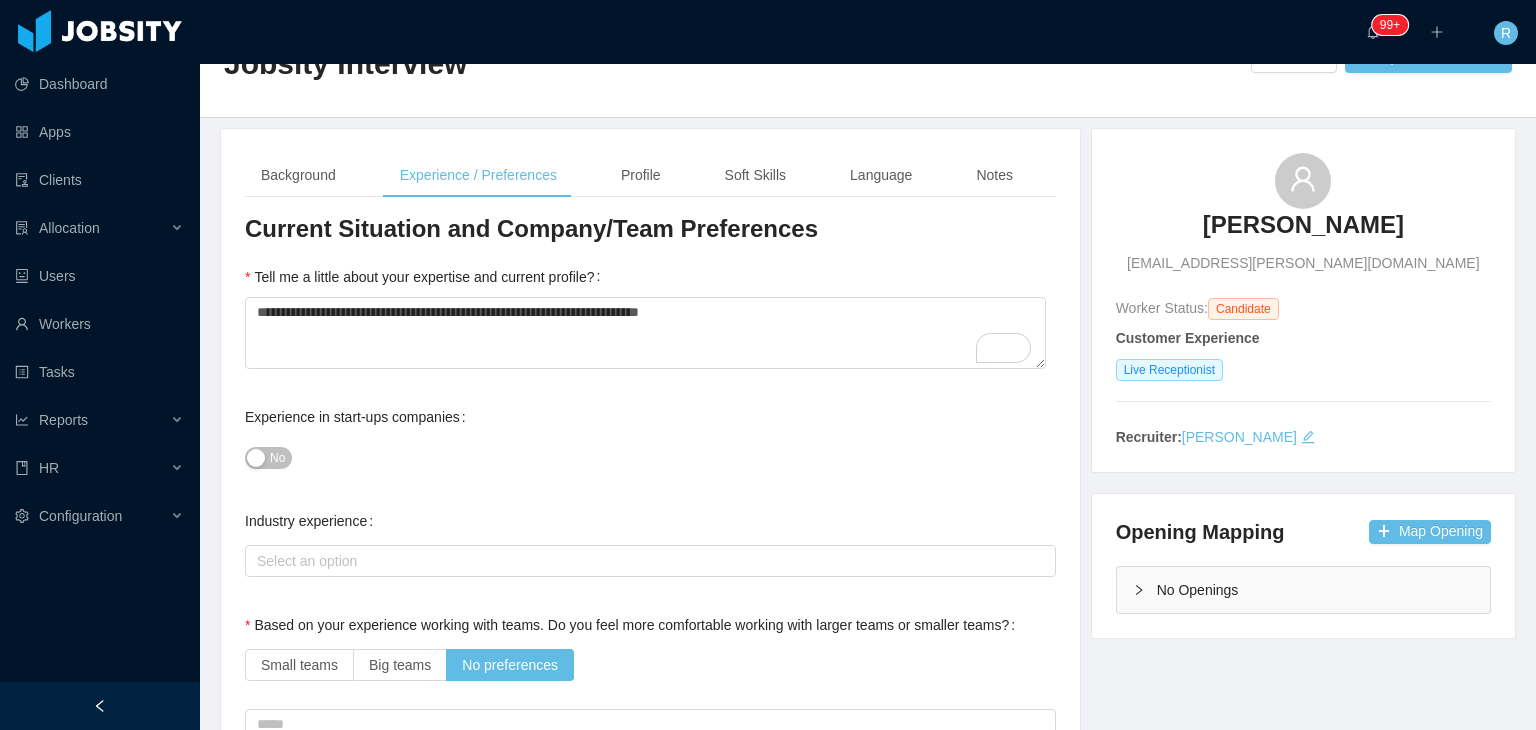 scroll, scrollTop: 0, scrollLeft: 0, axis: both 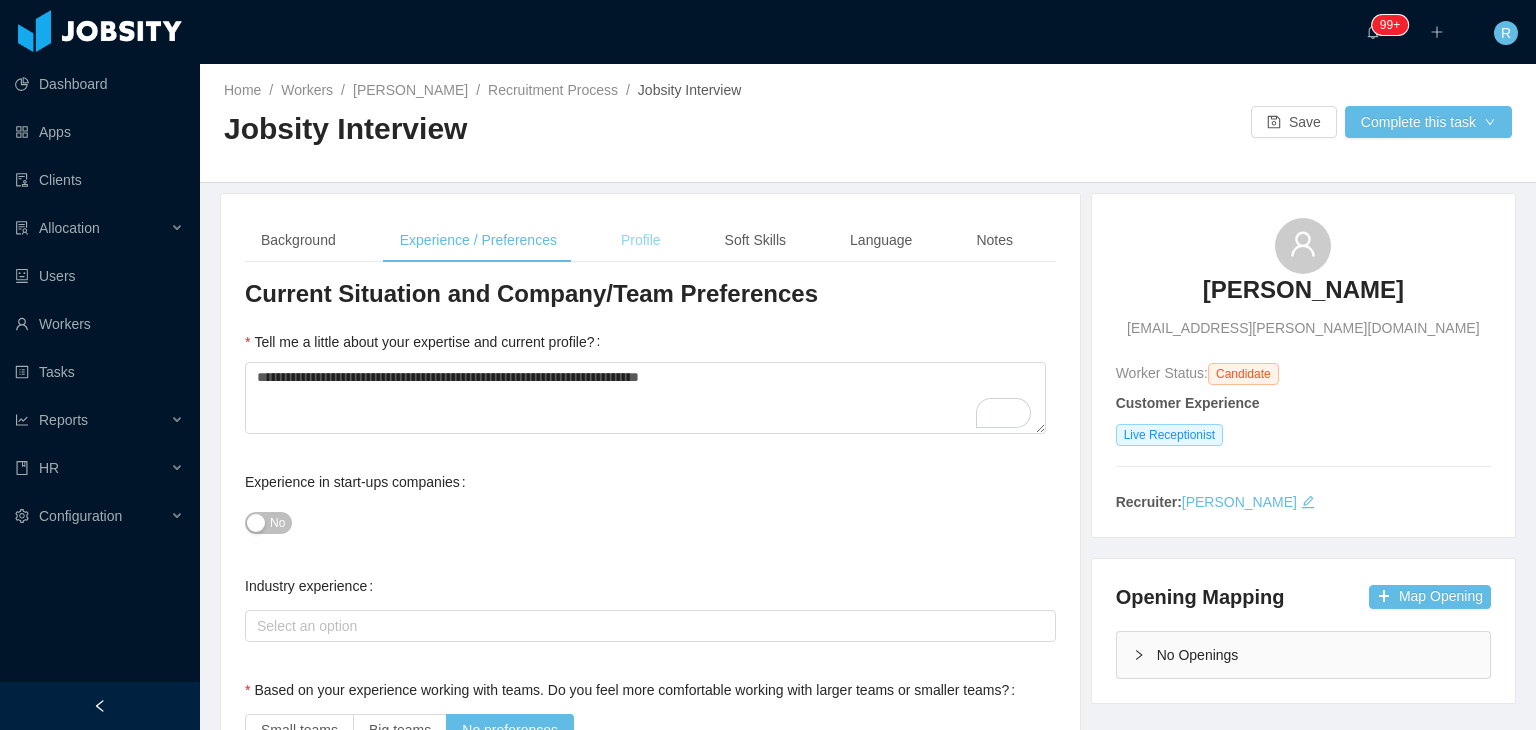 click on "Profile" at bounding box center (641, 240) 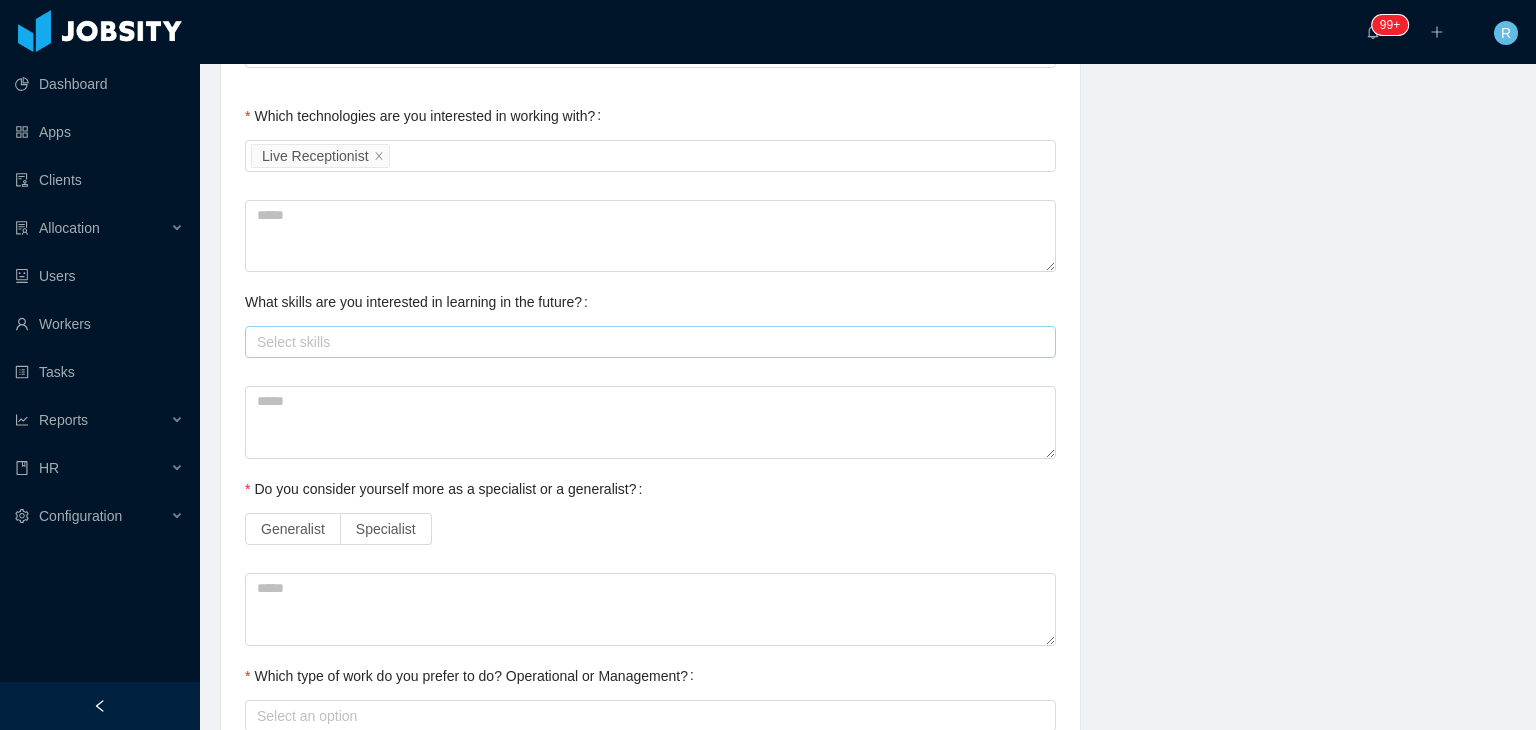 scroll, scrollTop: 900, scrollLeft: 0, axis: vertical 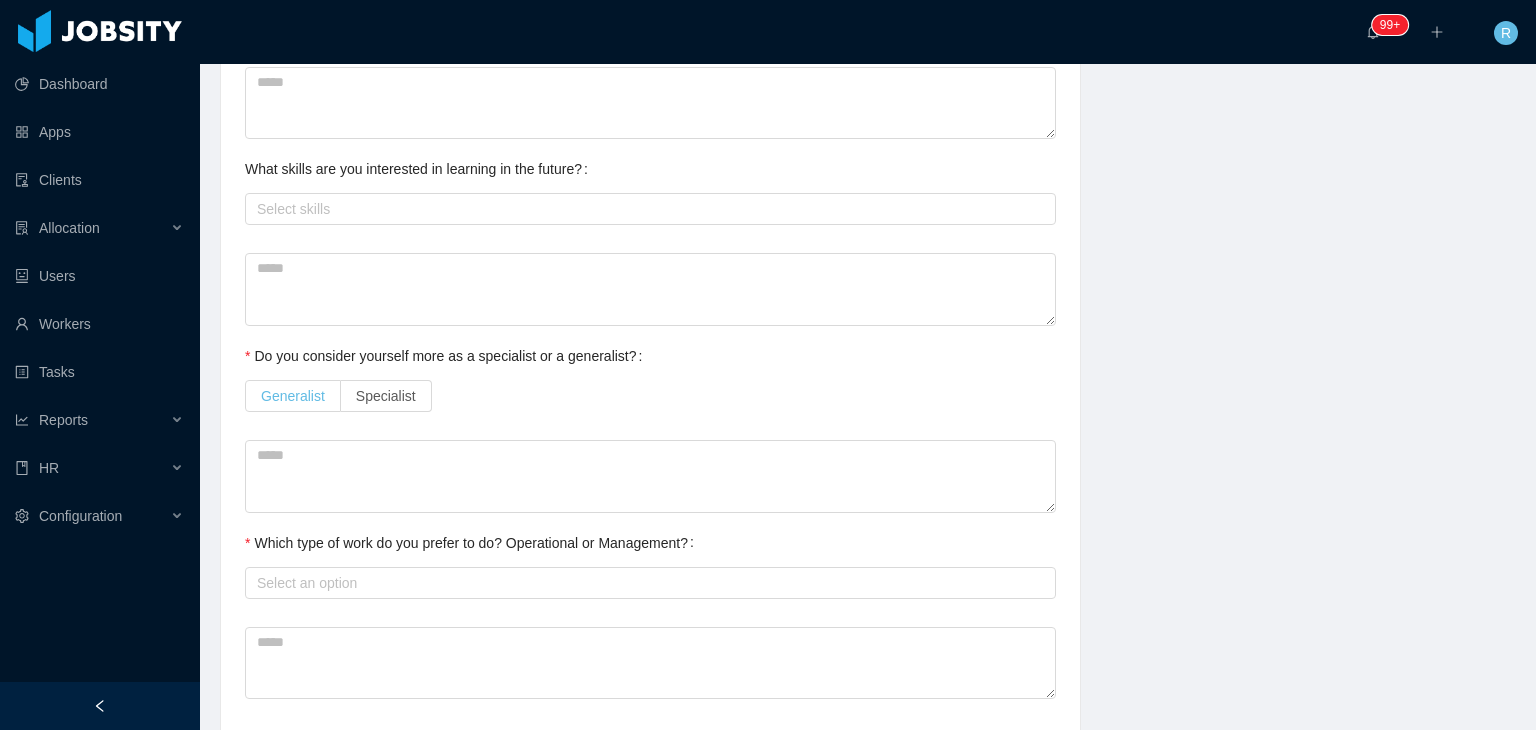 click on "Generalist" at bounding box center [293, 396] 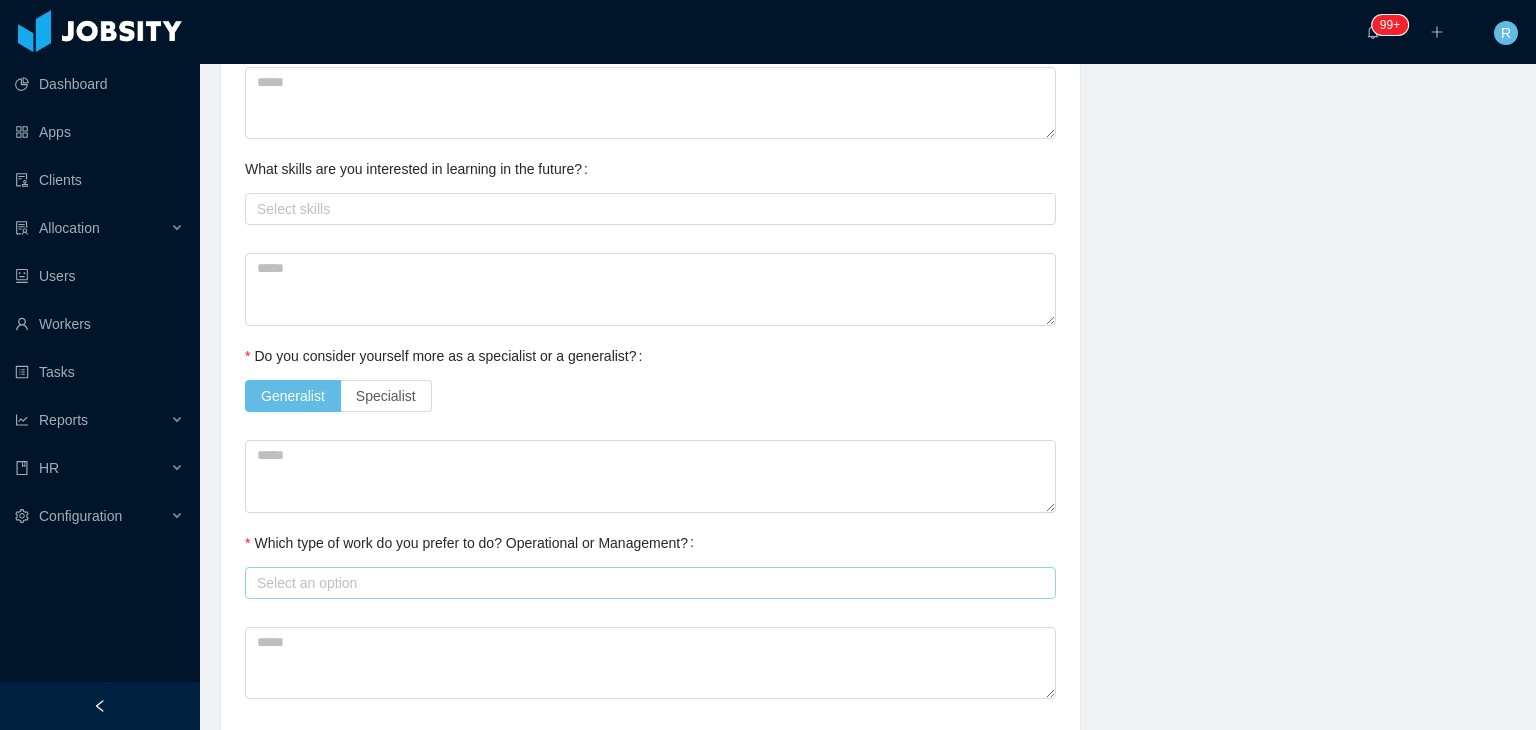 click on "Select an option" at bounding box center [646, 583] 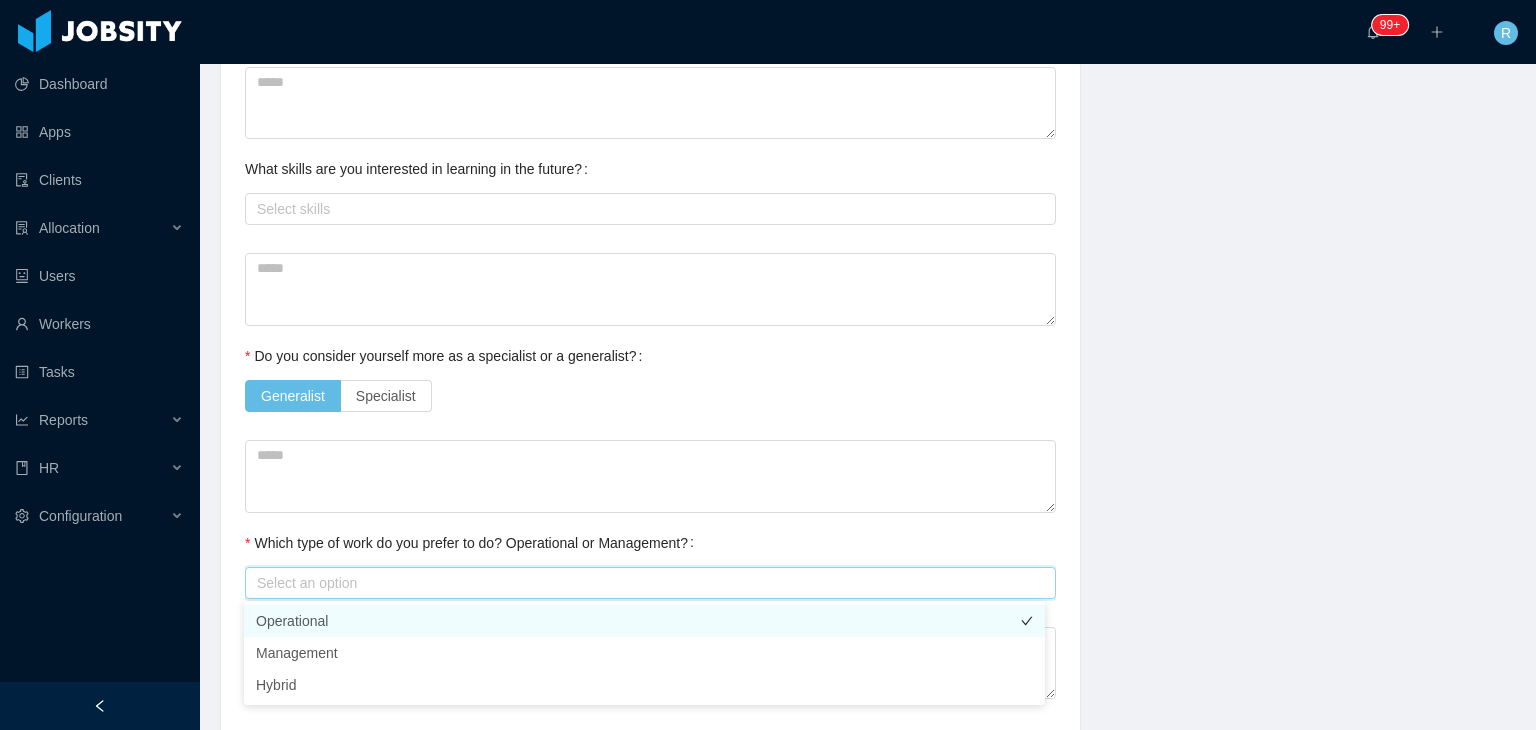 click on "Operational" at bounding box center (644, 621) 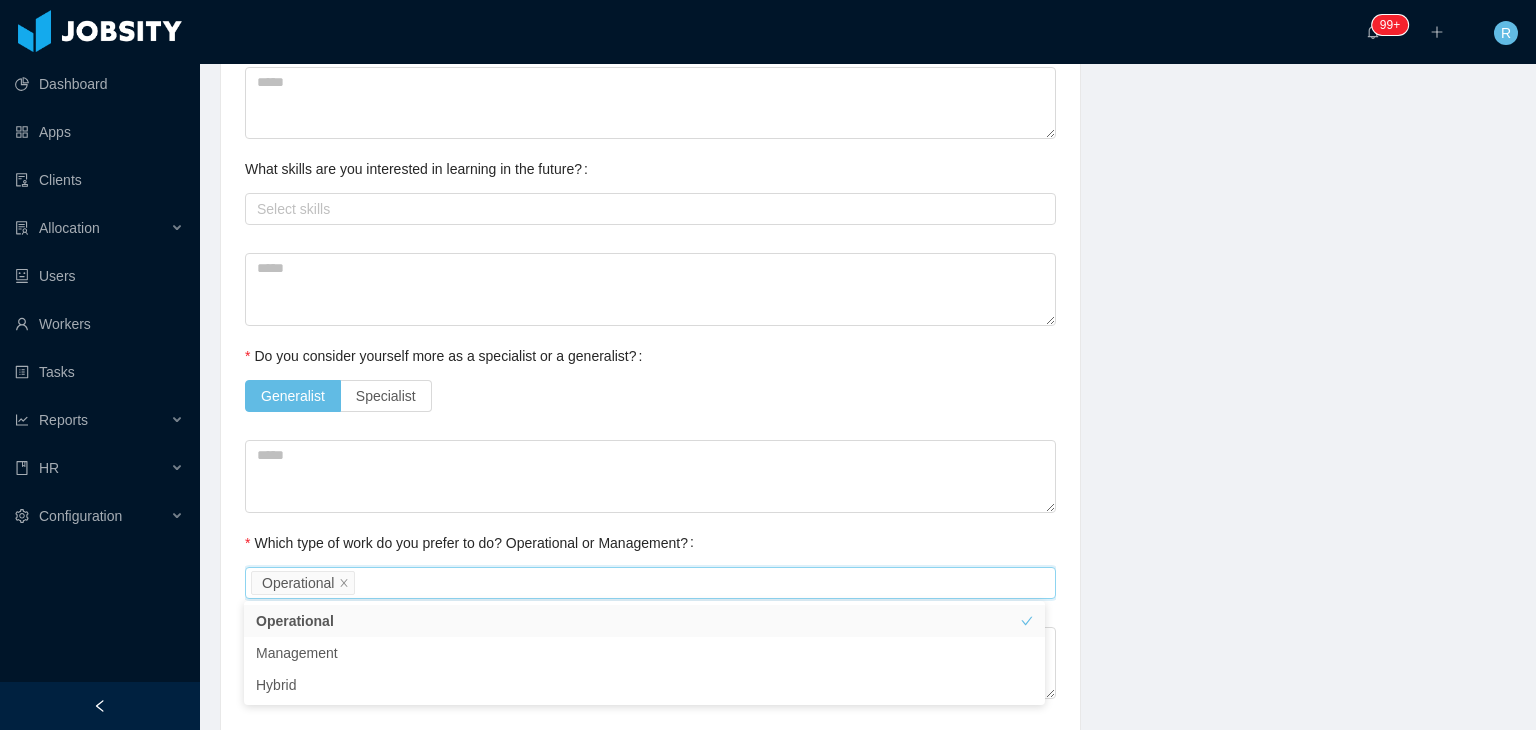 click on "Which type of work do you prefer to do? Operational or Management?" at bounding box center [473, 543] 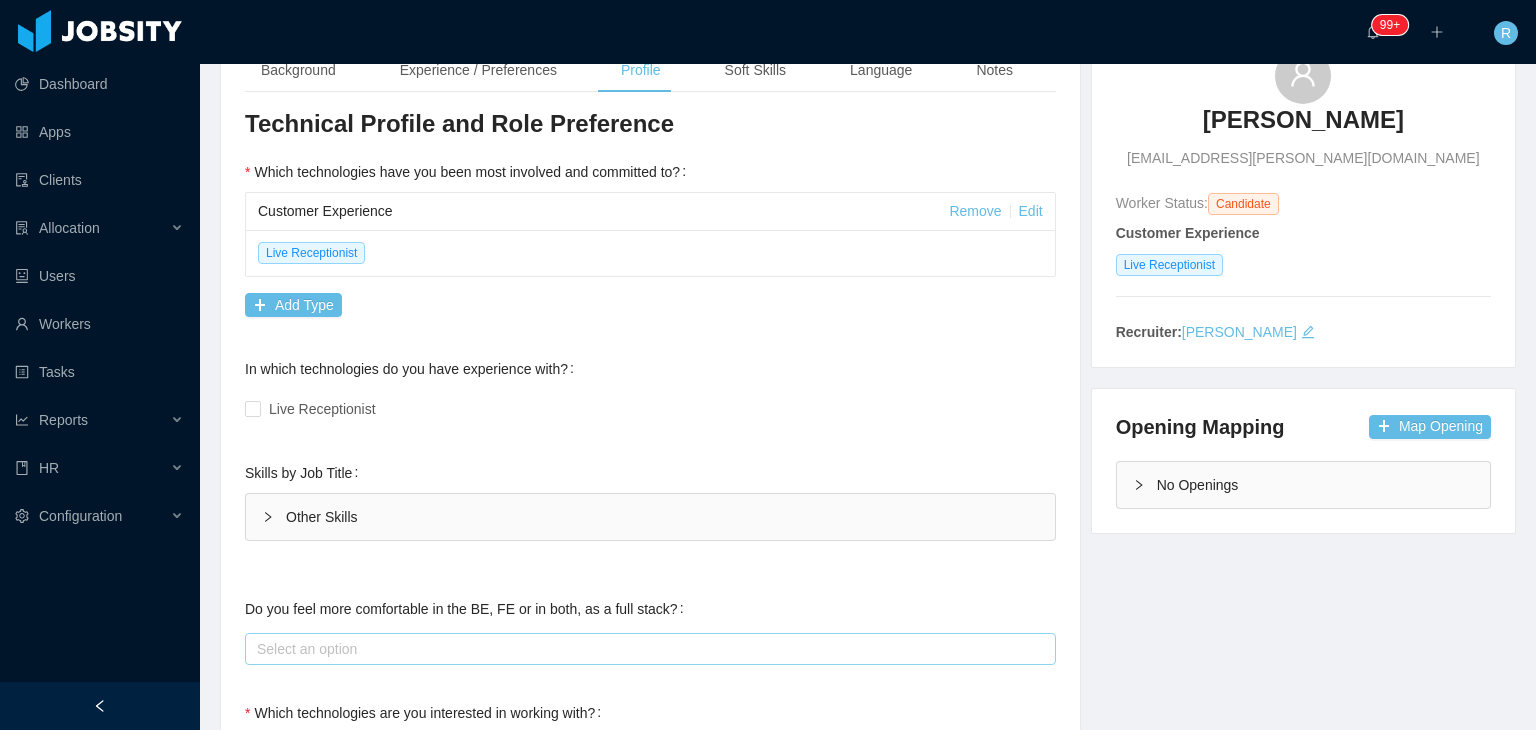 scroll, scrollTop: 0, scrollLeft: 0, axis: both 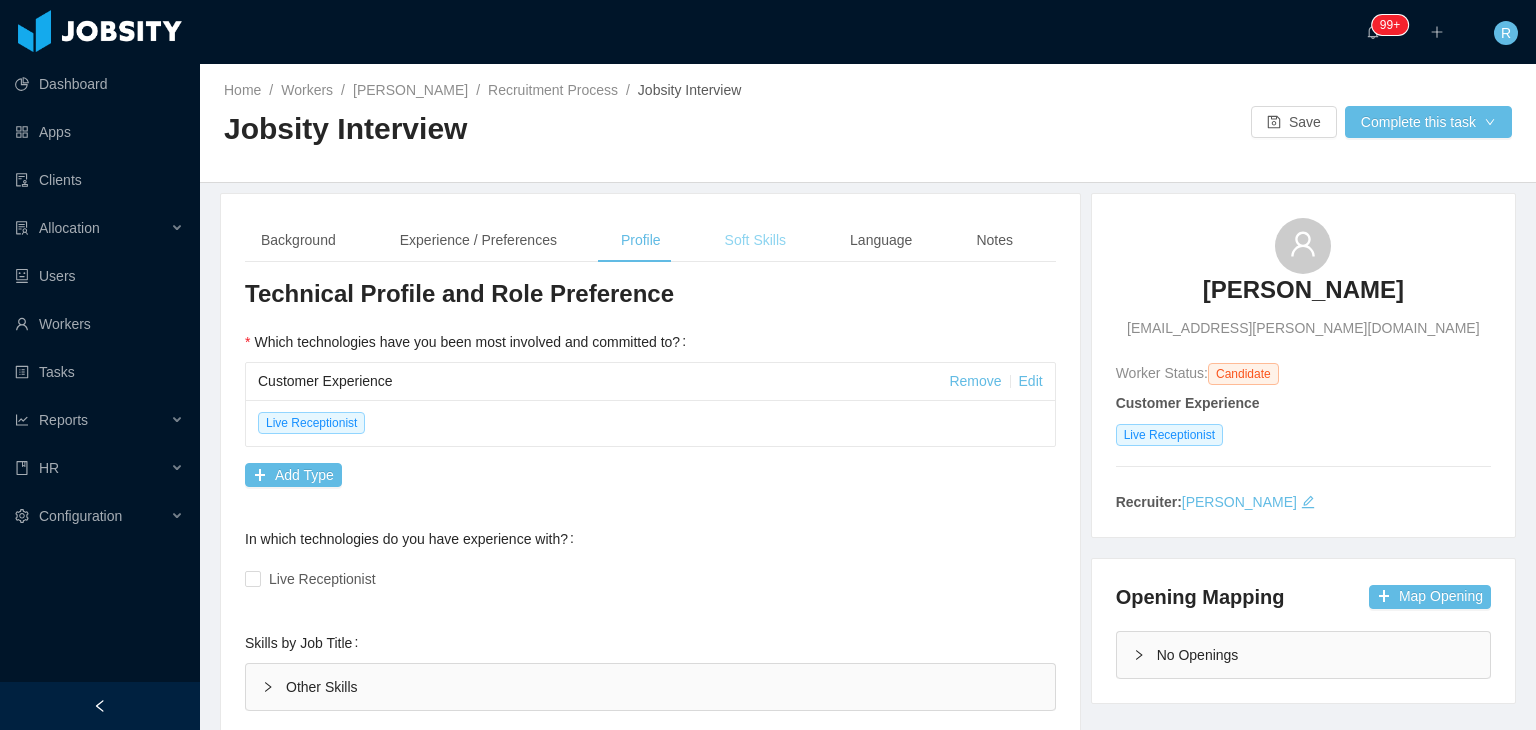 click on "Soft Skills" at bounding box center [755, 240] 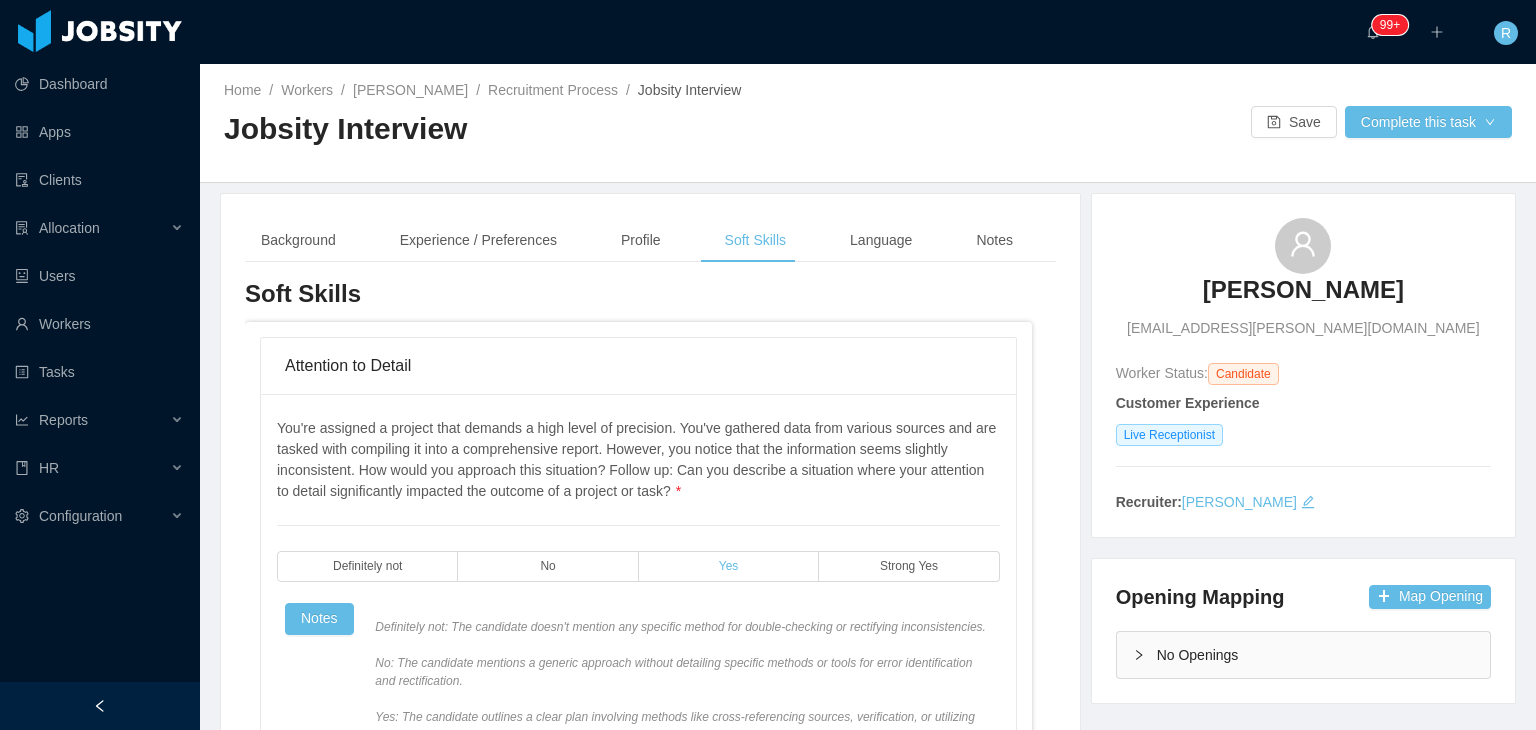 click on "Yes" at bounding box center (729, 566) 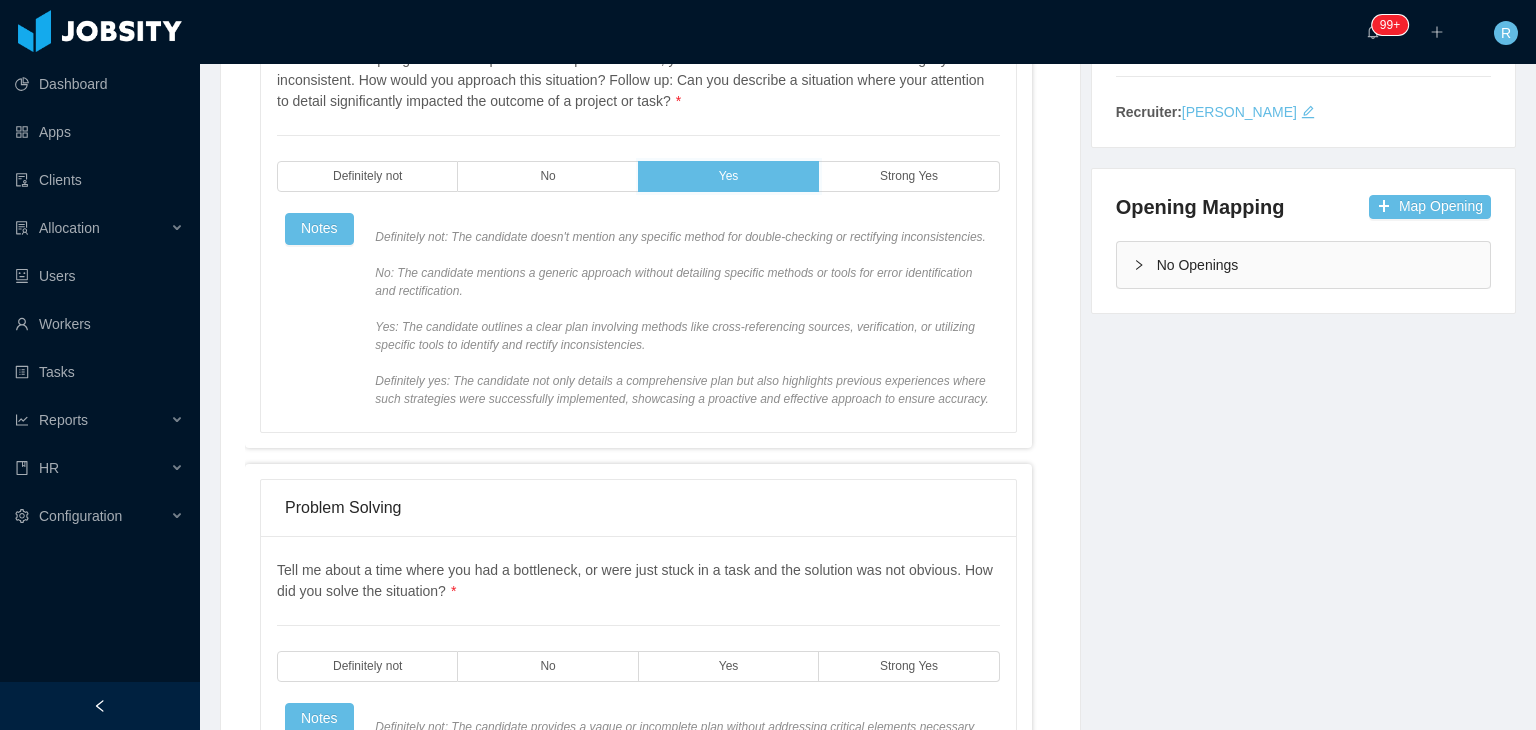 scroll, scrollTop: 400, scrollLeft: 0, axis: vertical 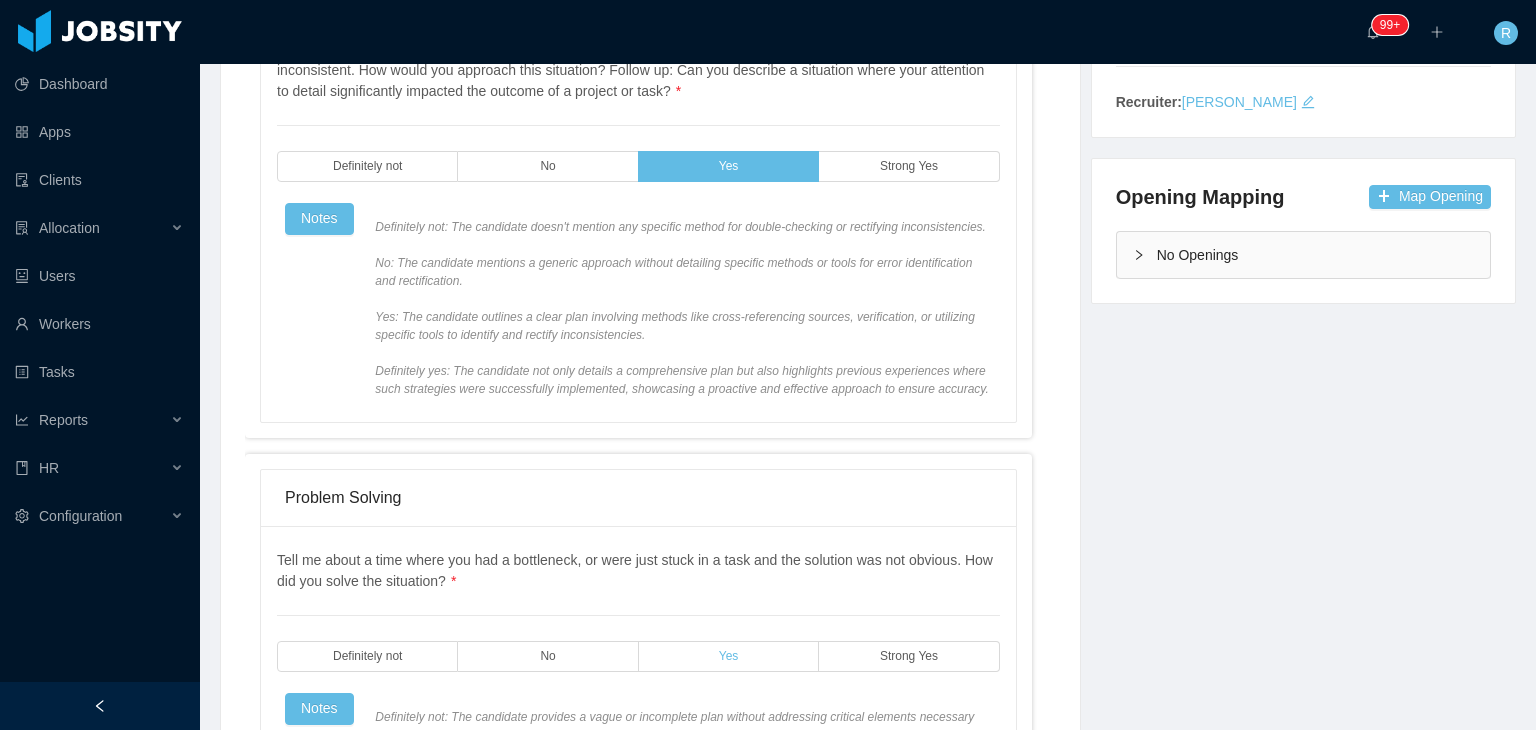 click on "Yes" at bounding box center (729, 656) 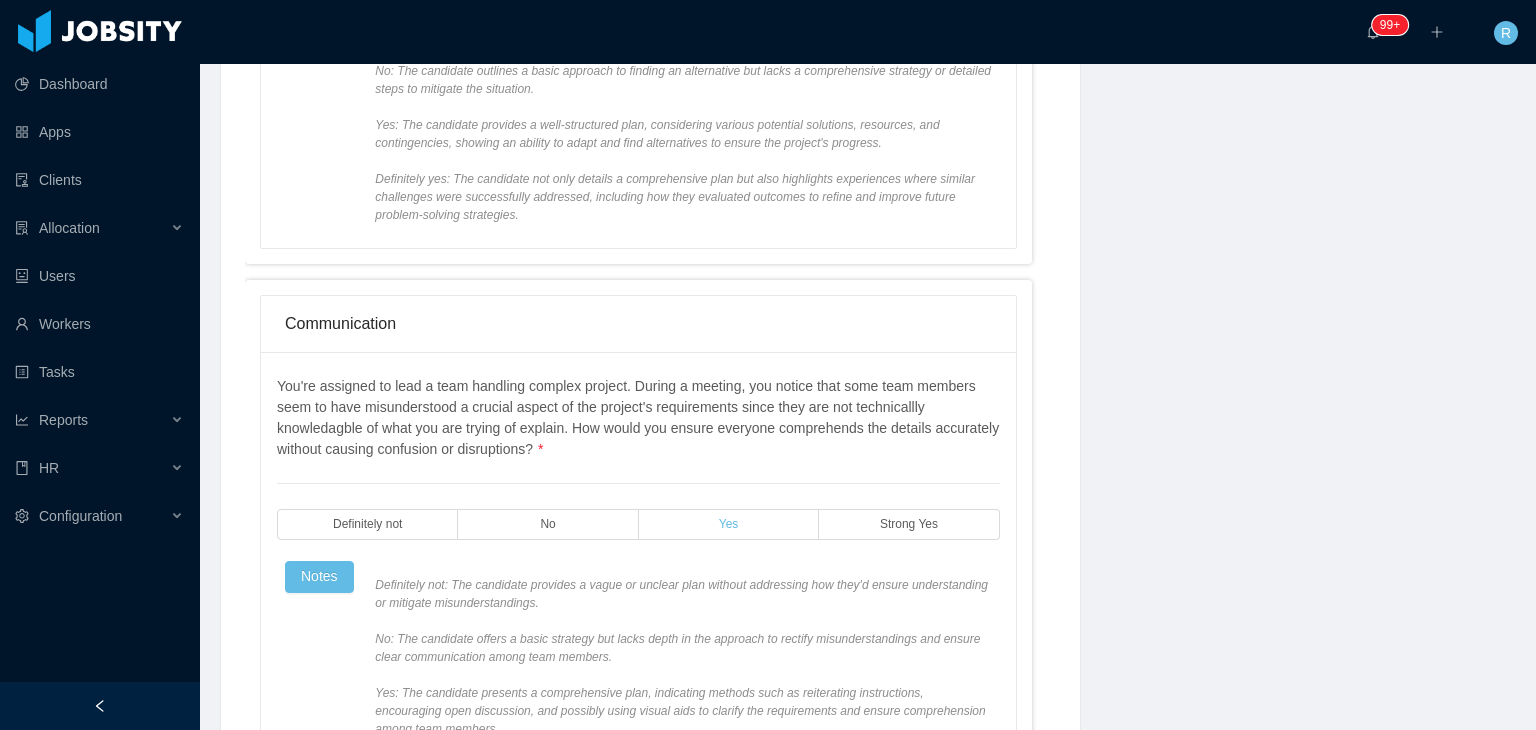 click on "Yes" at bounding box center (729, 524) 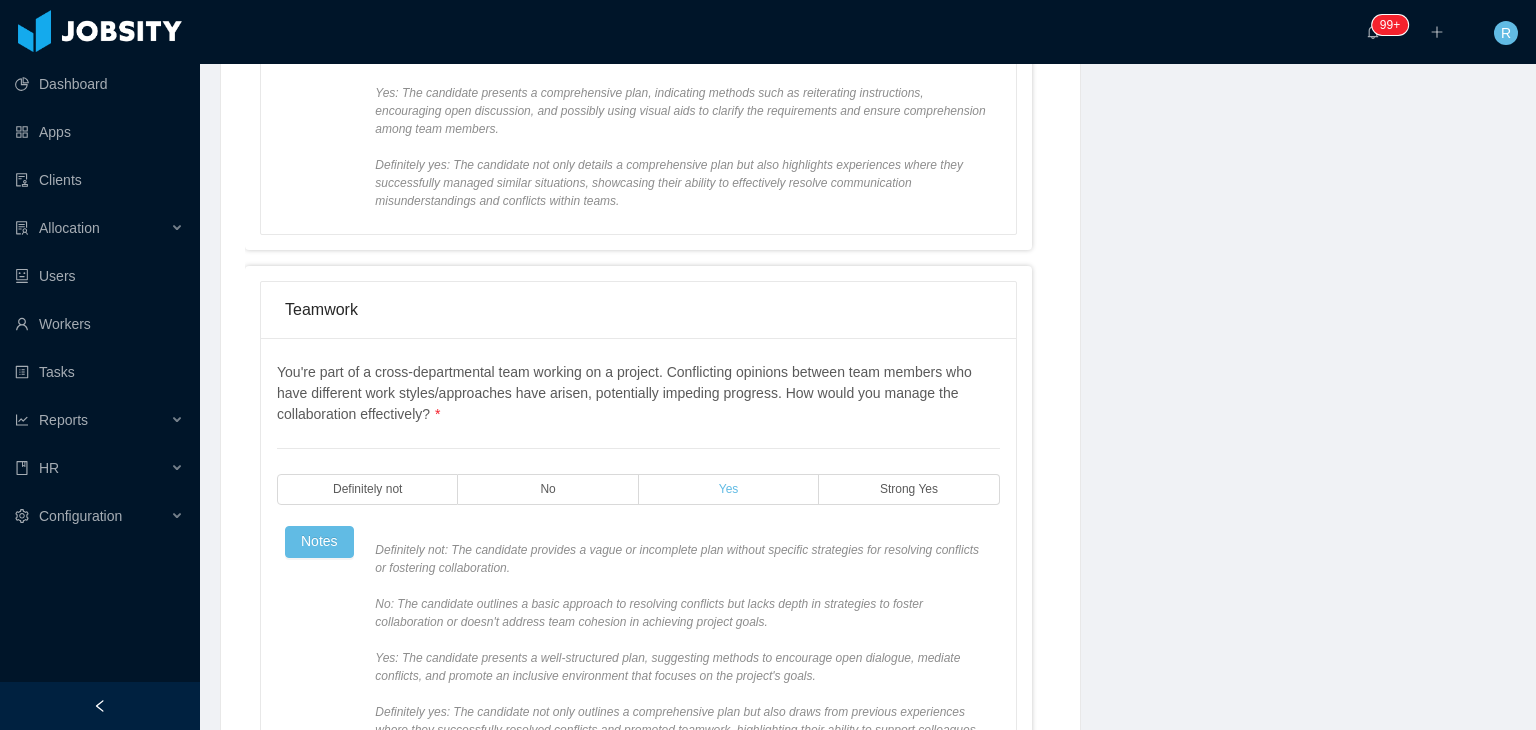 click on "Yes" at bounding box center (729, 489) 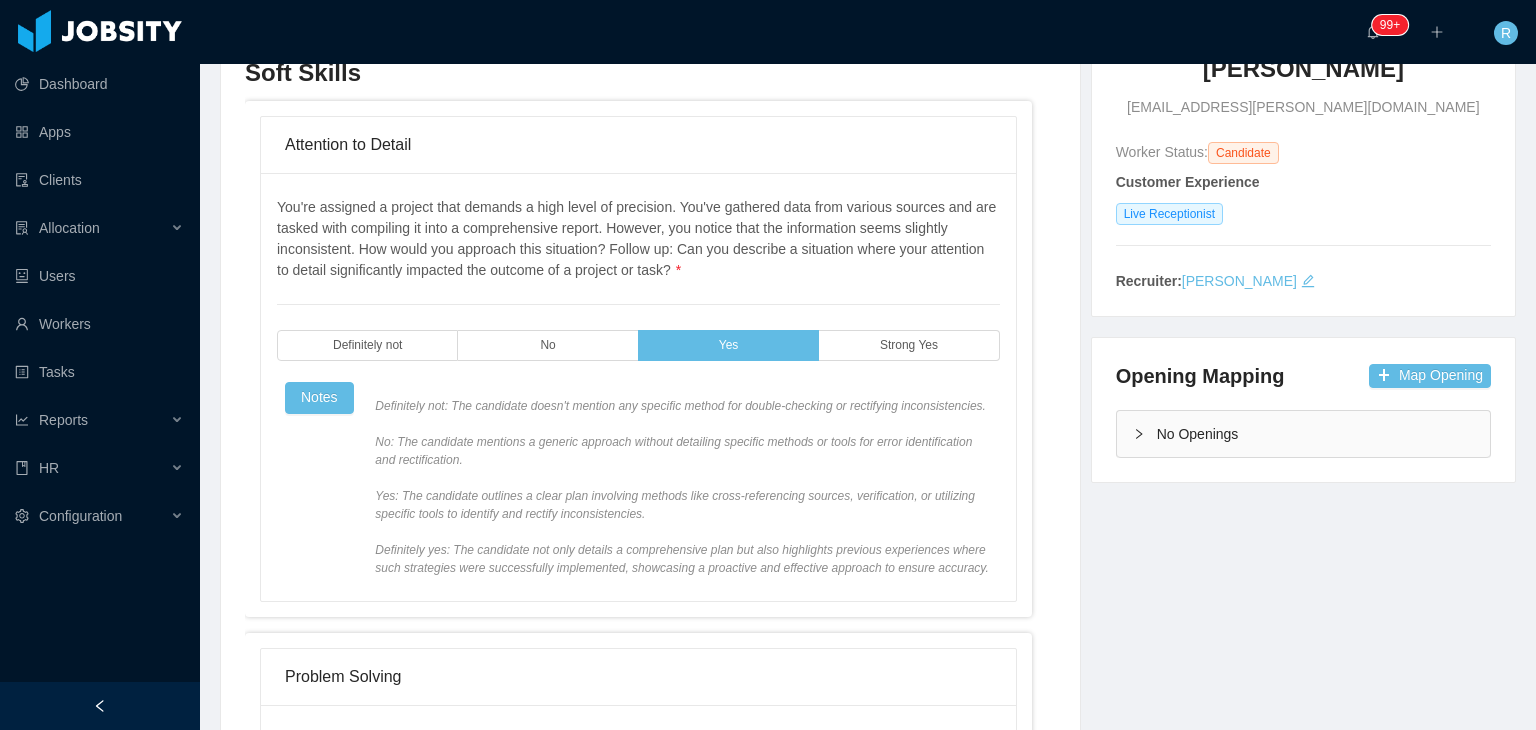 scroll, scrollTop: 0, scrollLeft: 0, axis: both 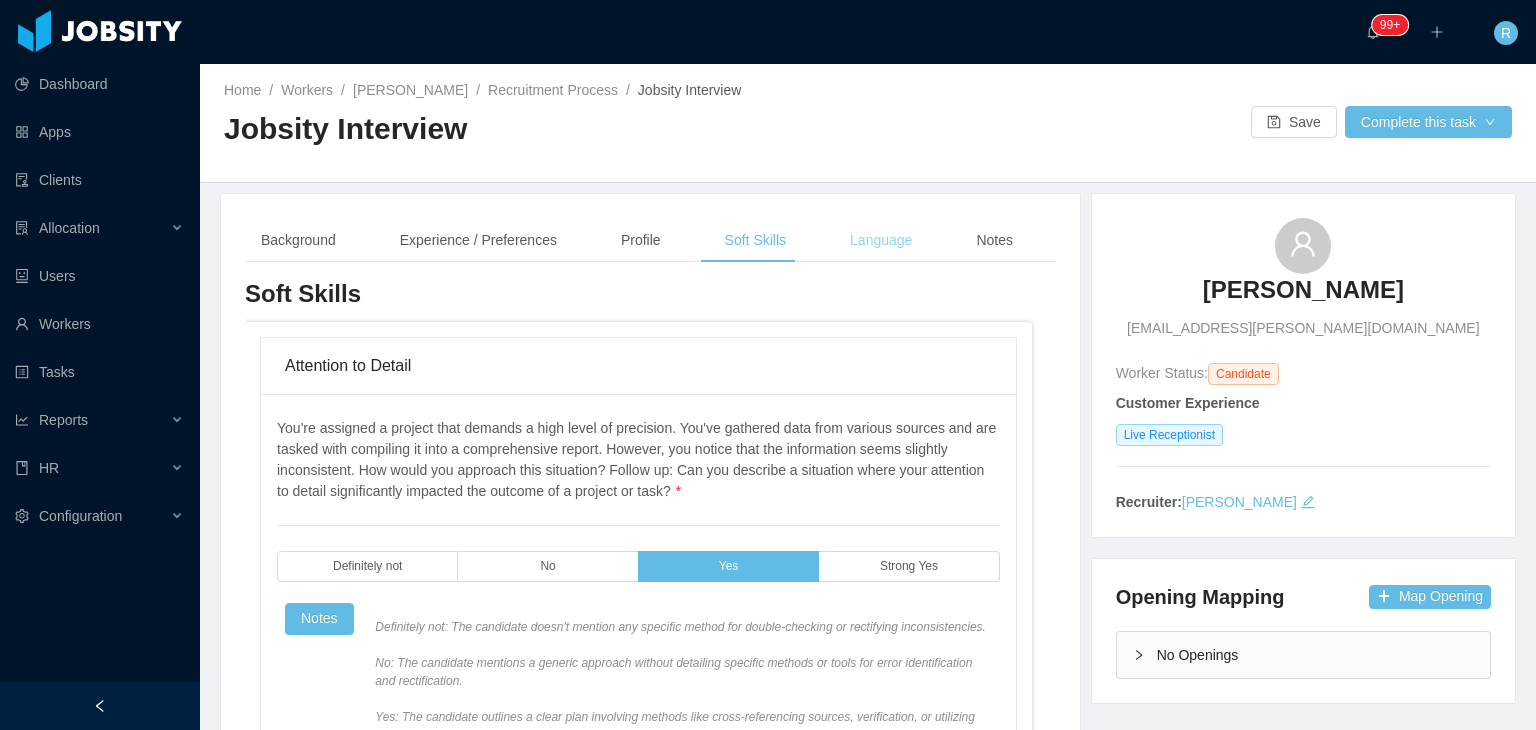 click on "Language" at bounding box center [881, 240] 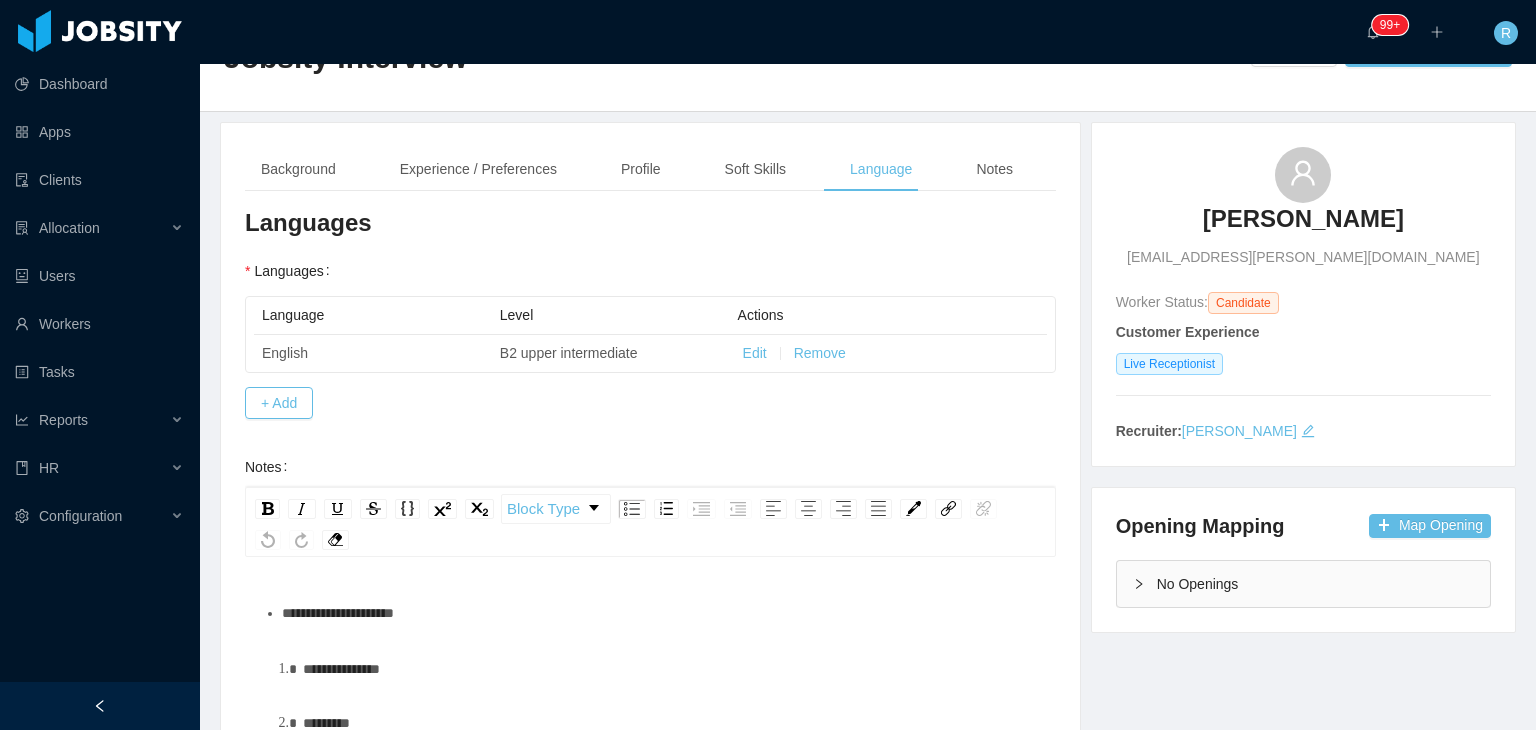 scroll, scrollTop: 200, scrollLeft: 0, axis: vertical 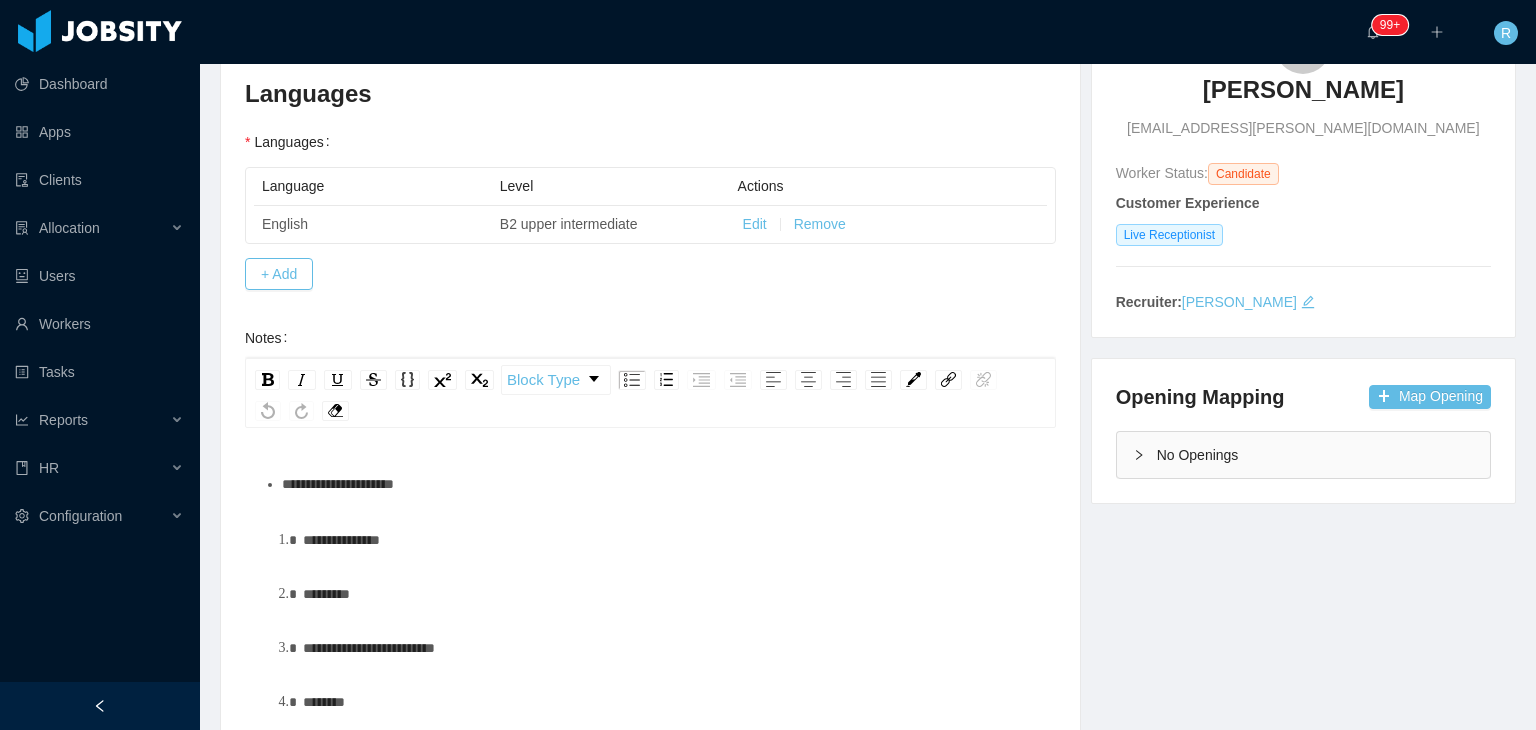 click on "**********" at bounding box center (661, 484) 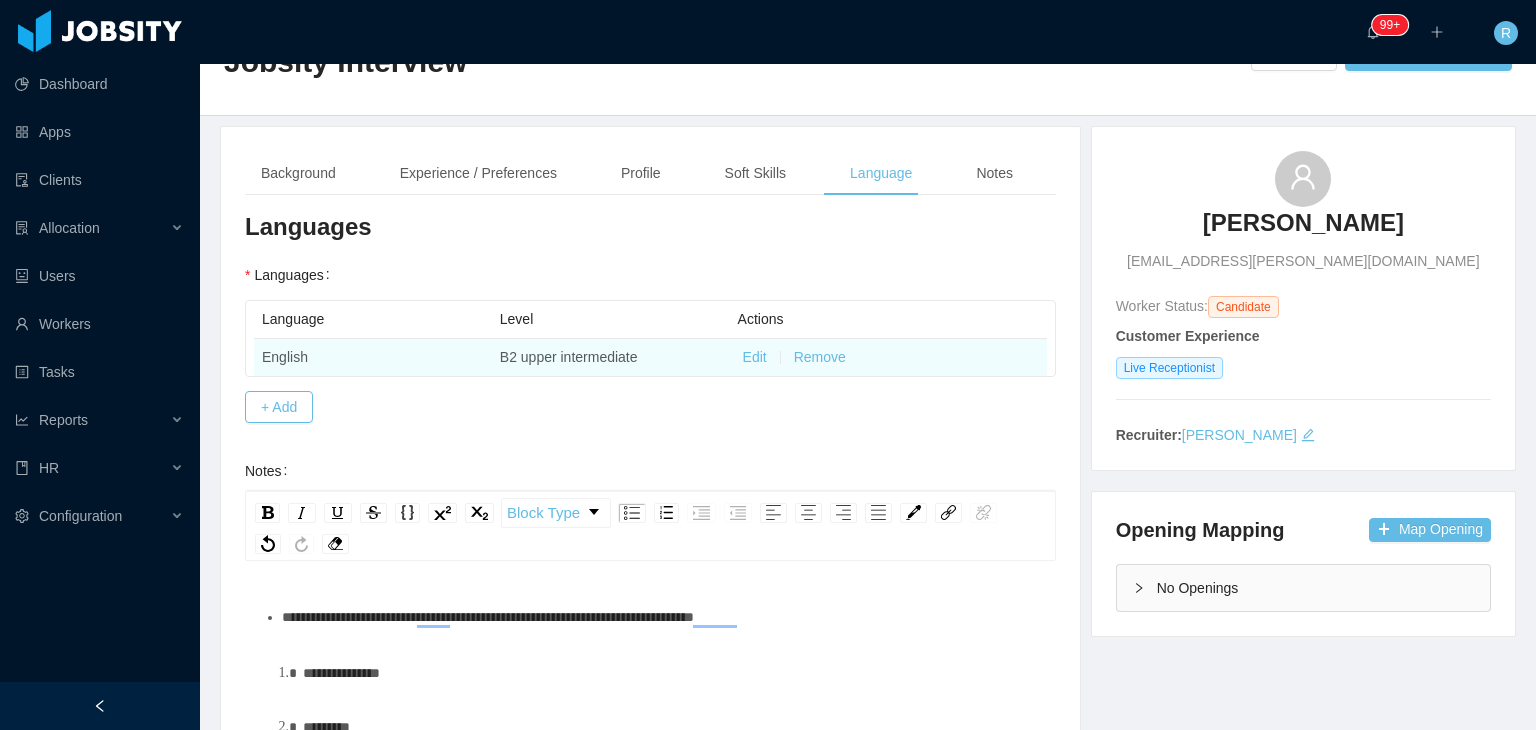 scroll, scrollTop: 0, scrollLeft: 0, axis: both 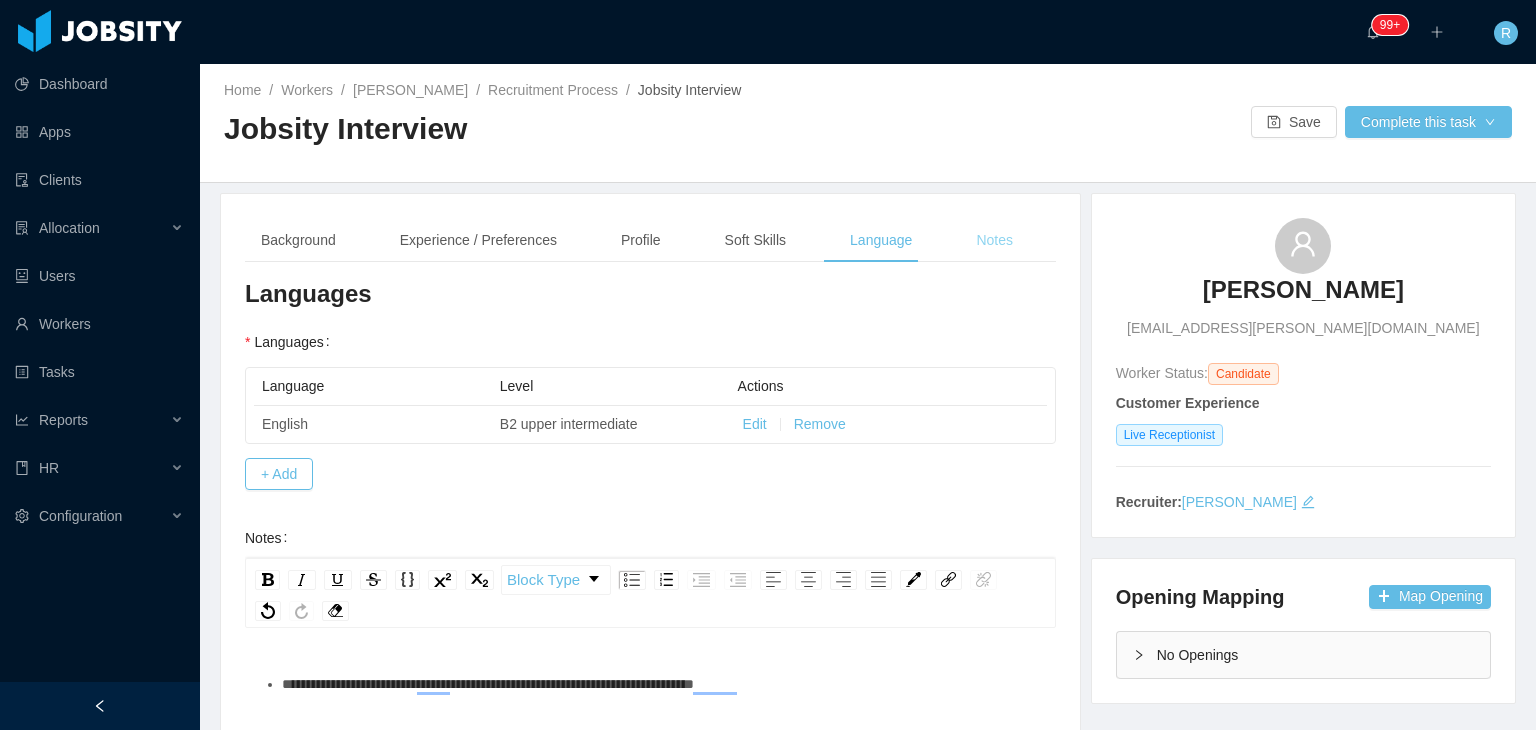 click on "Notes" at bounding box center (994, 240) 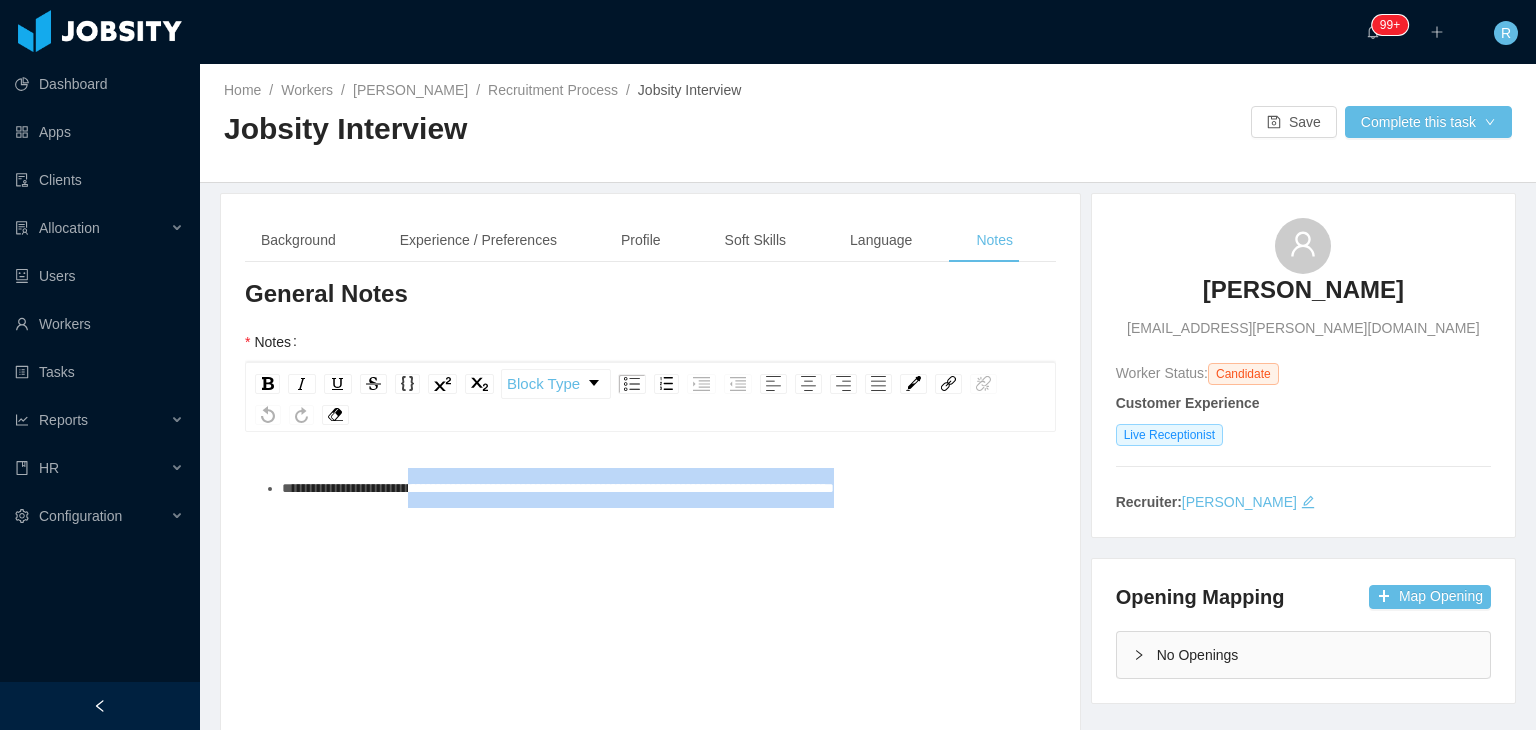 drag, startPoint x: 976, startPoint y: 490, endPoint x: 444, endPoint y: 493, distance: 532.0085 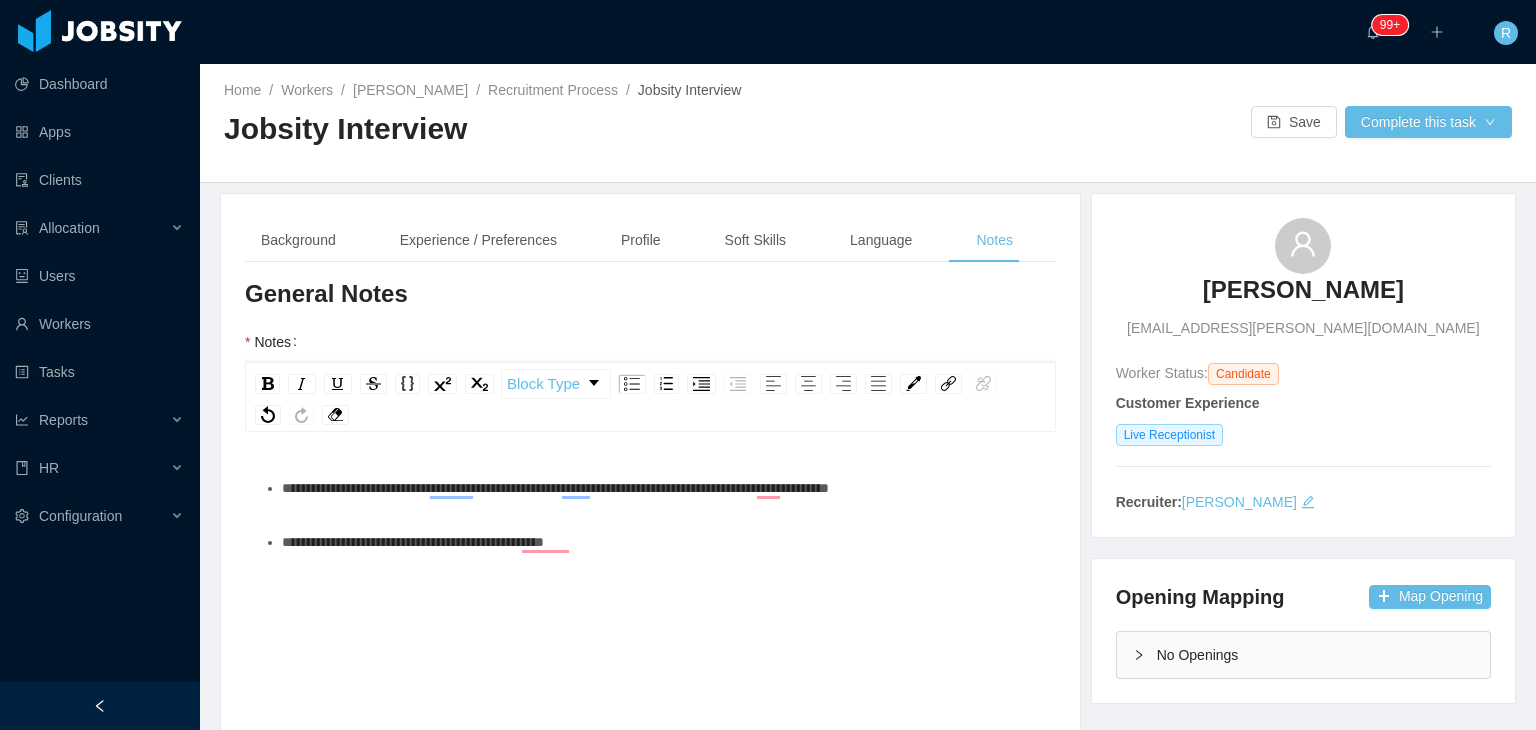 click on "**********" at bounding box center (661, 542) 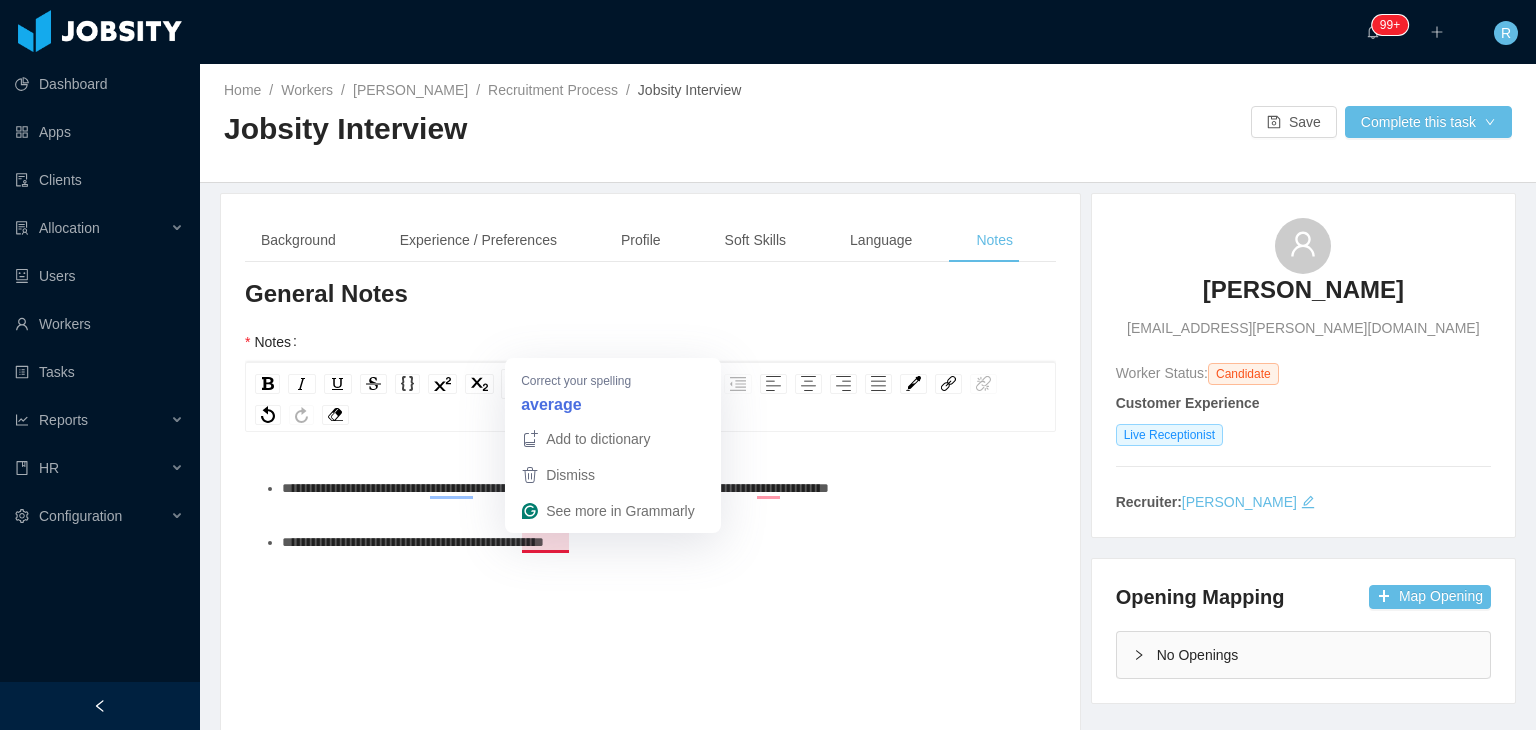 click on "**********" at bounding box center [413, 542] 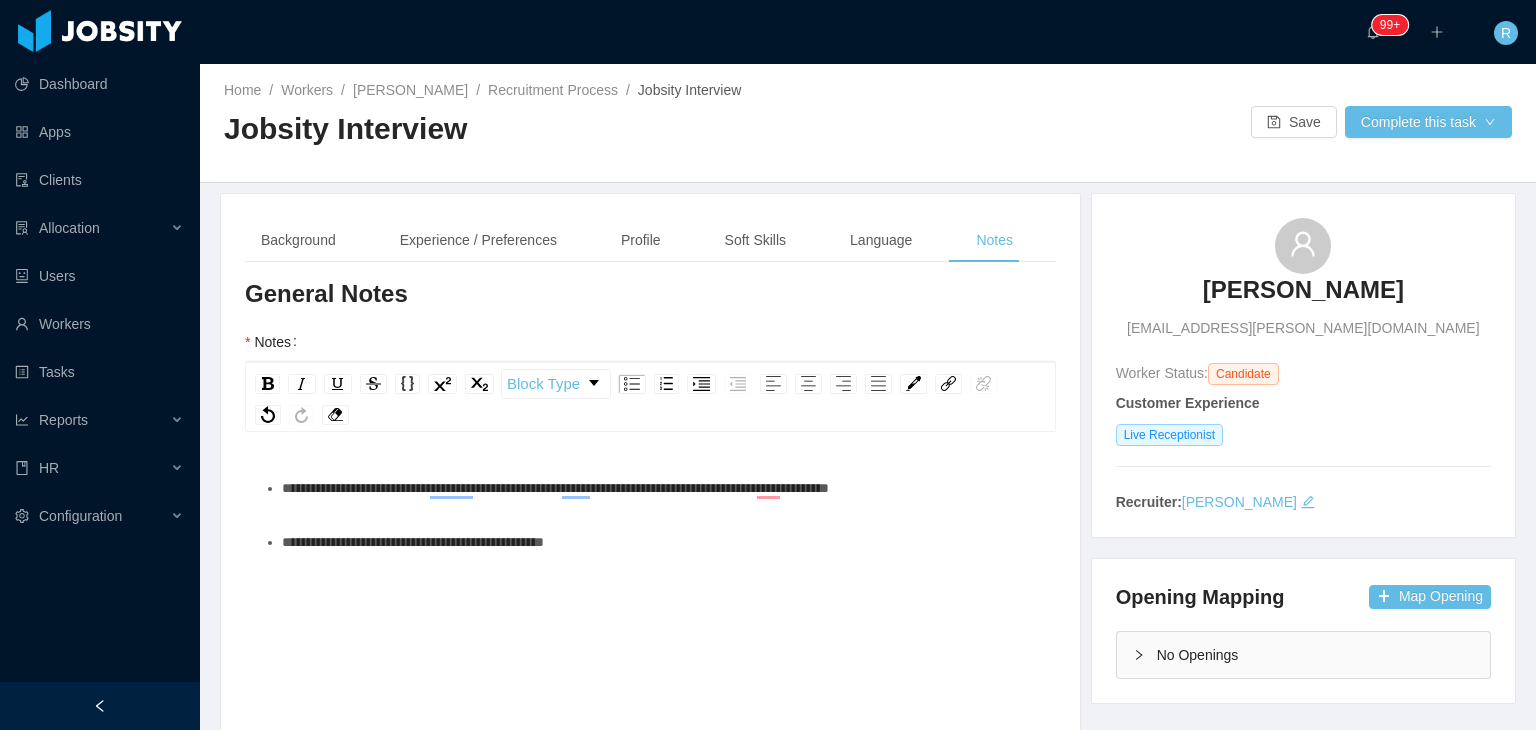 click on "**********" at bounding box center (661, 542) 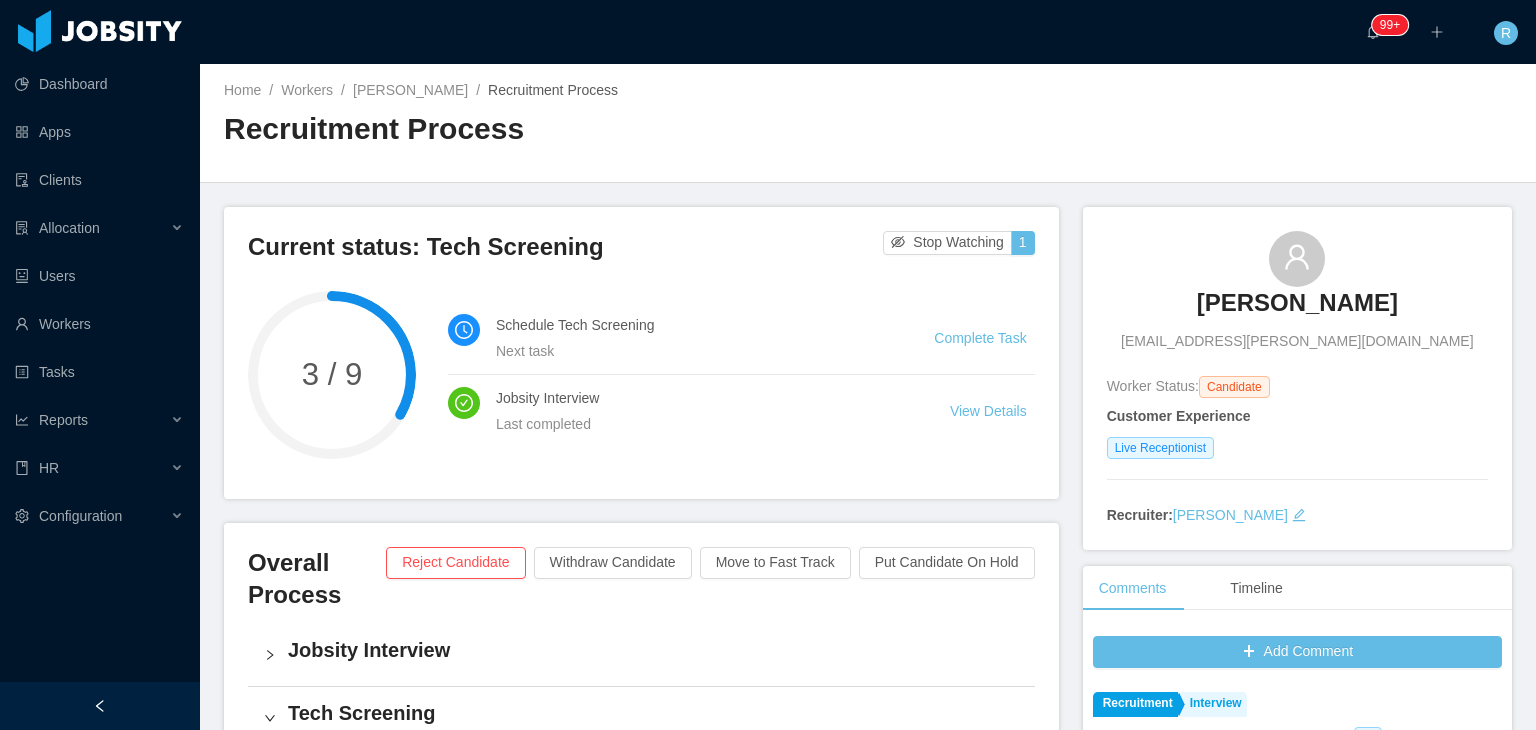 scroll, scrollTop: 0, scrollLeft: 0, axis: both 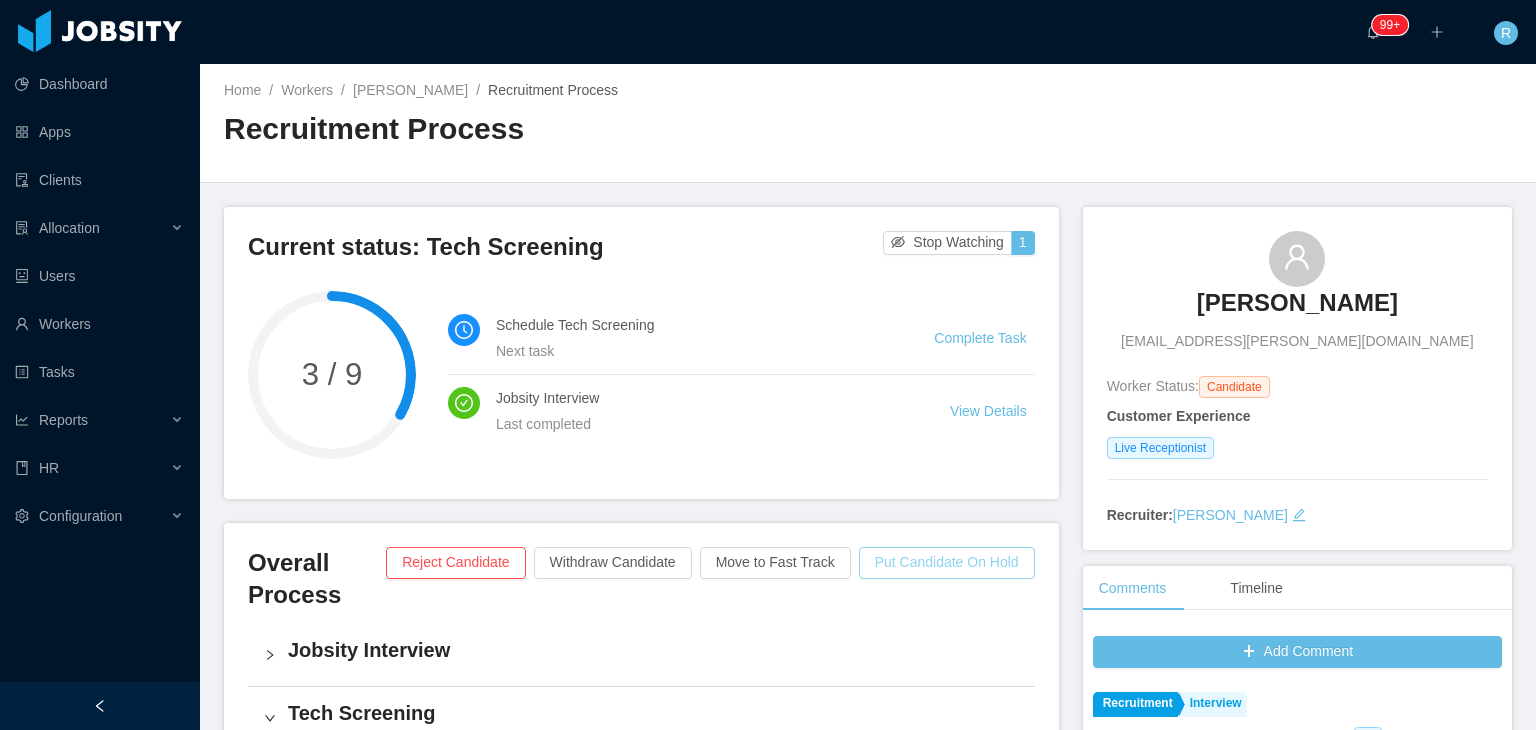 click on "Put Candidate On Hold" at bounding box center (947, 563) 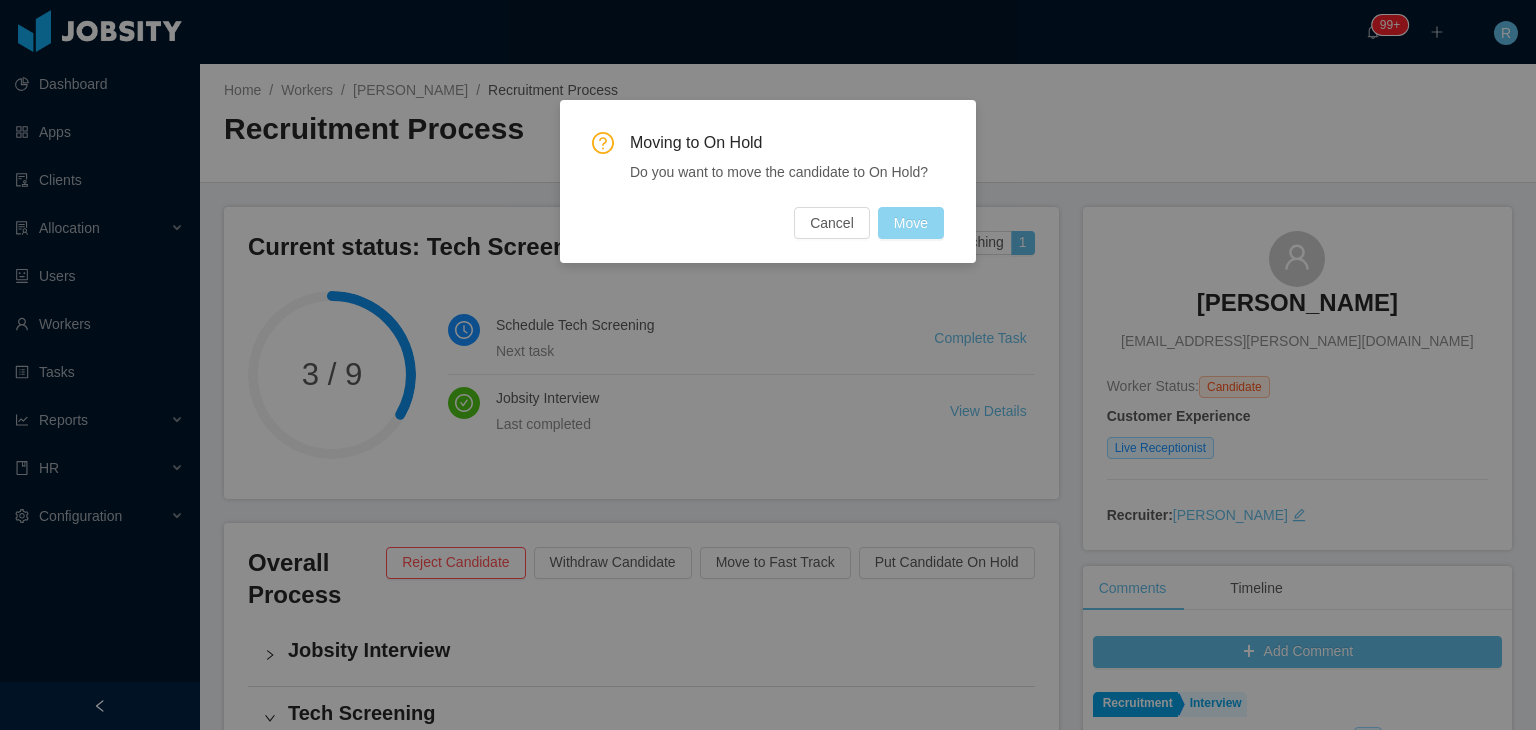 click on "Move" at bounding box center (911, 223) 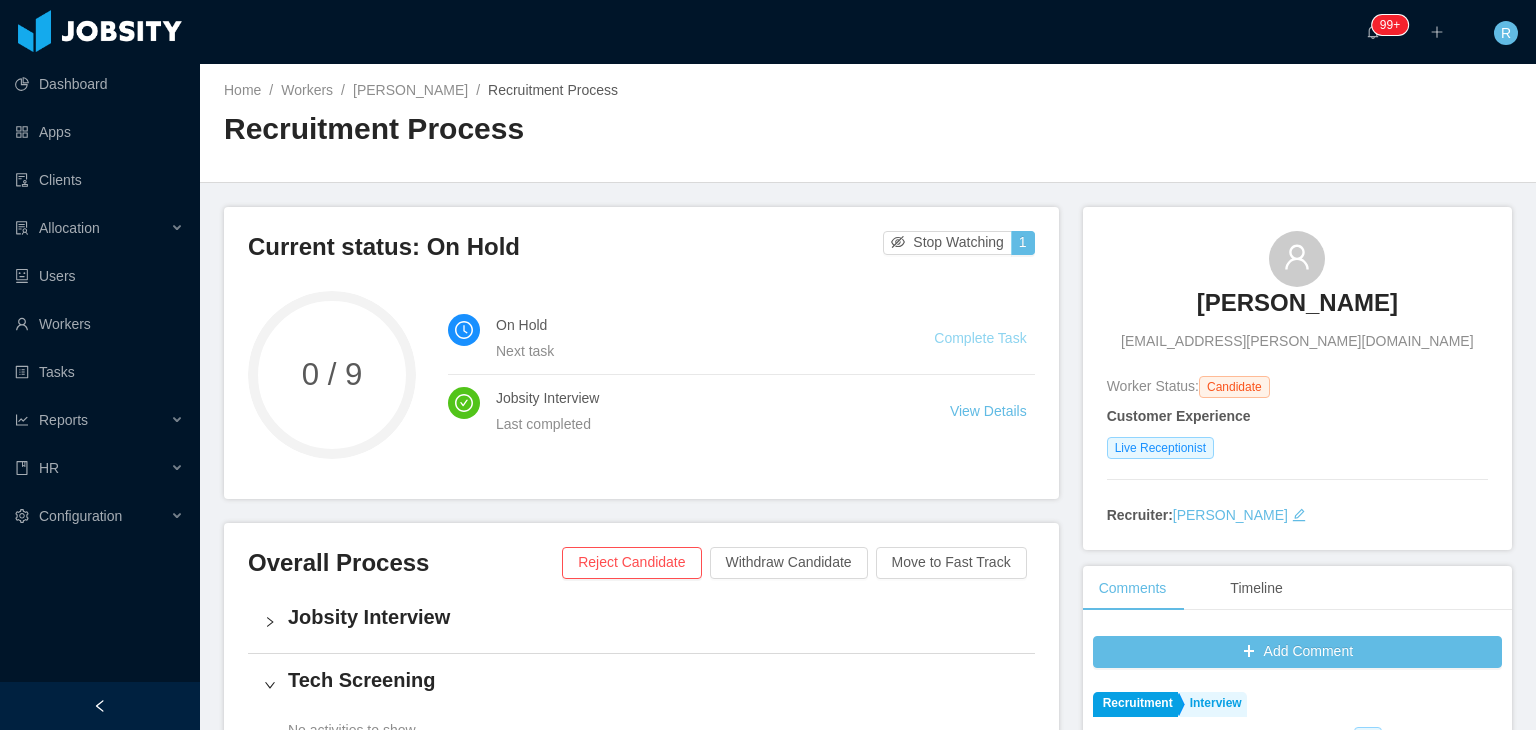 click on "Complete Task" at bounding box center (980, 338) 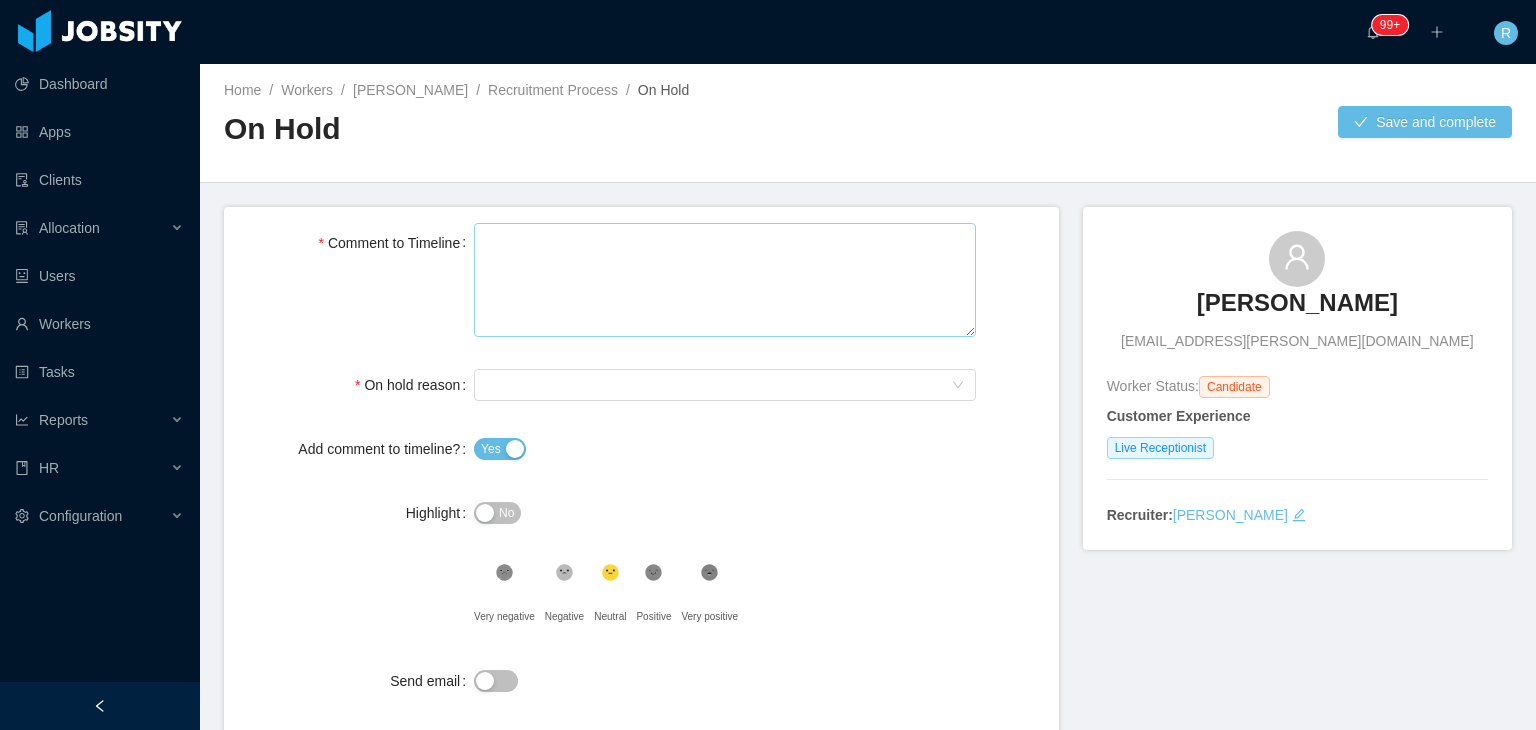 drag, startPoint x: 631, startPoint y: 208, endPoint x: 646, endPoint y: 236, distance: 31.764761 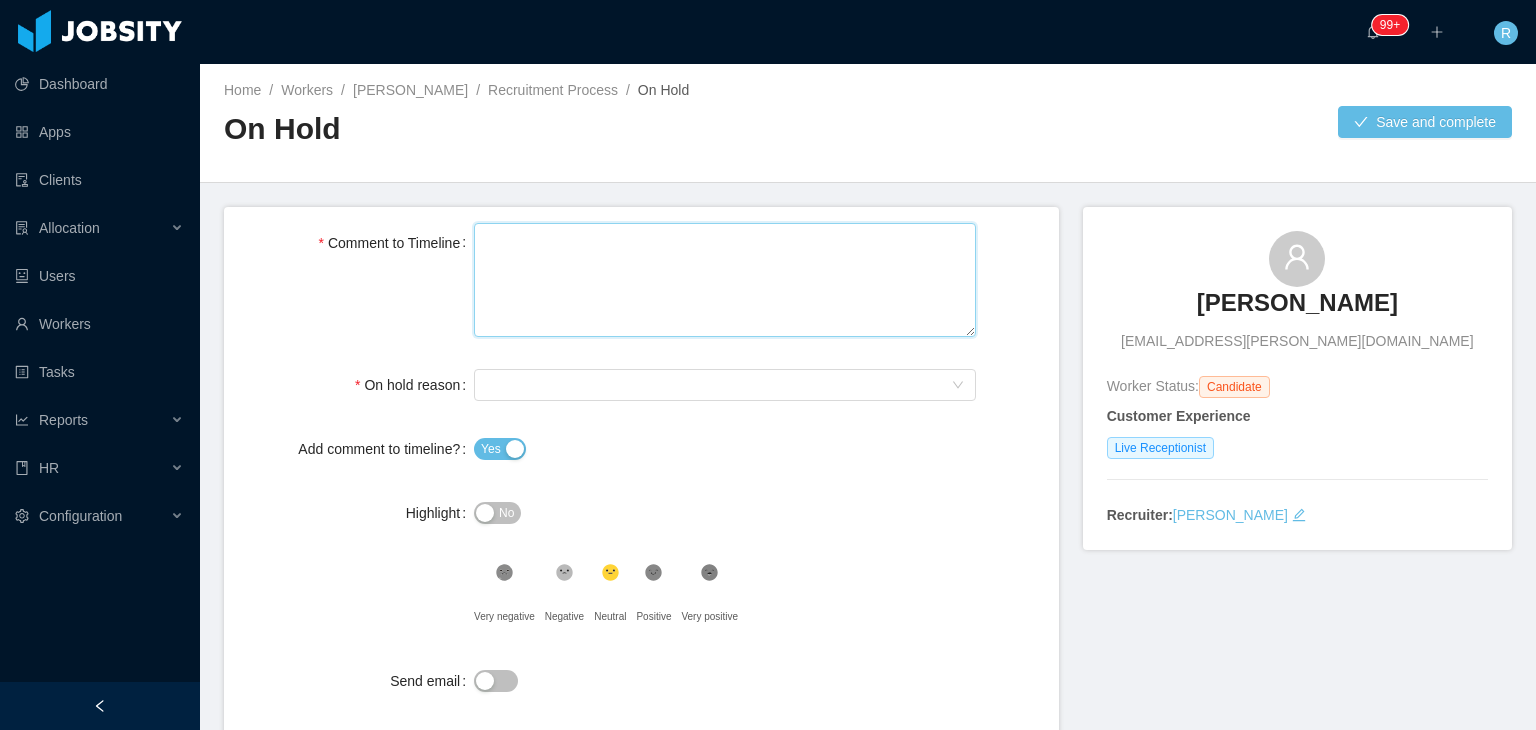 click on "Comment to Timeline" at bounding box center (725, 280) 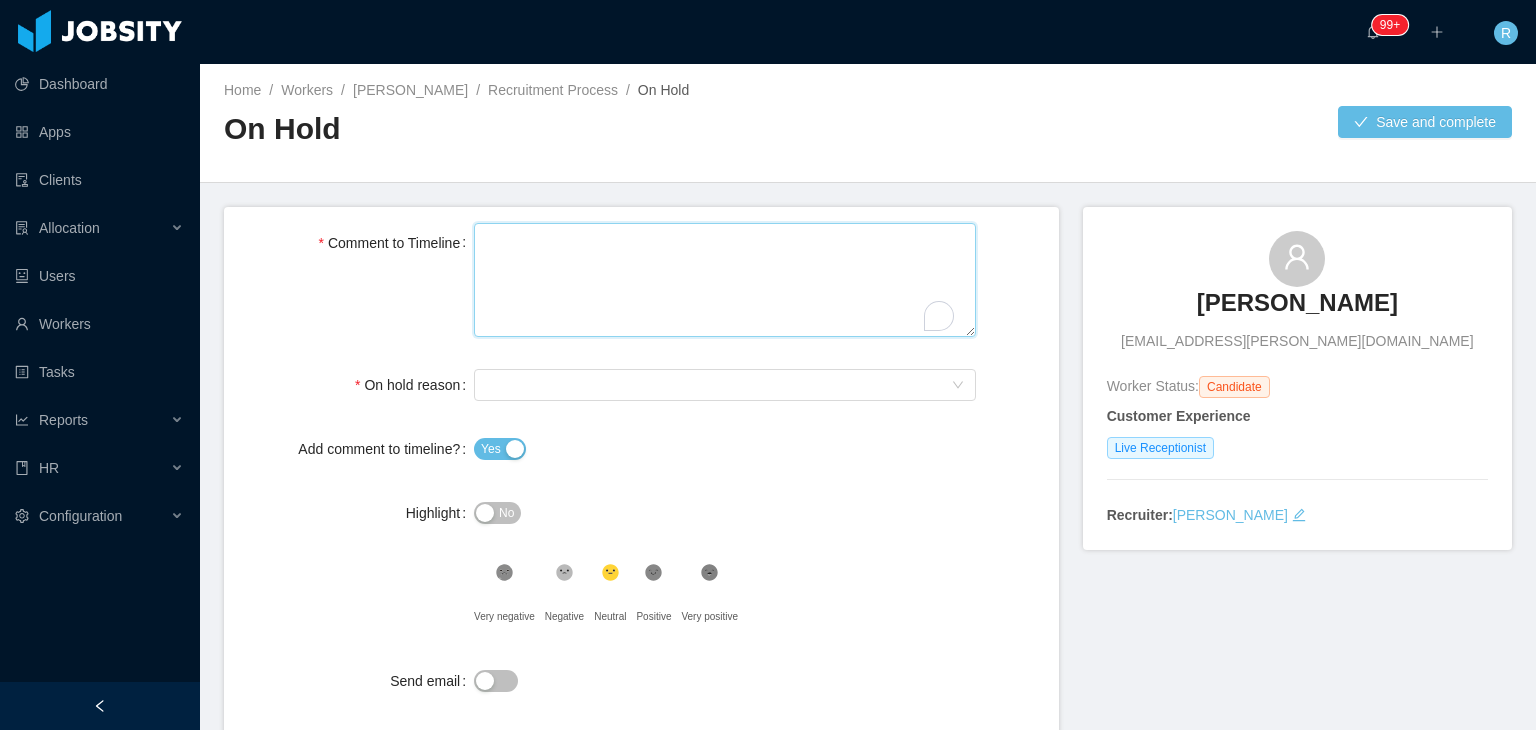 type 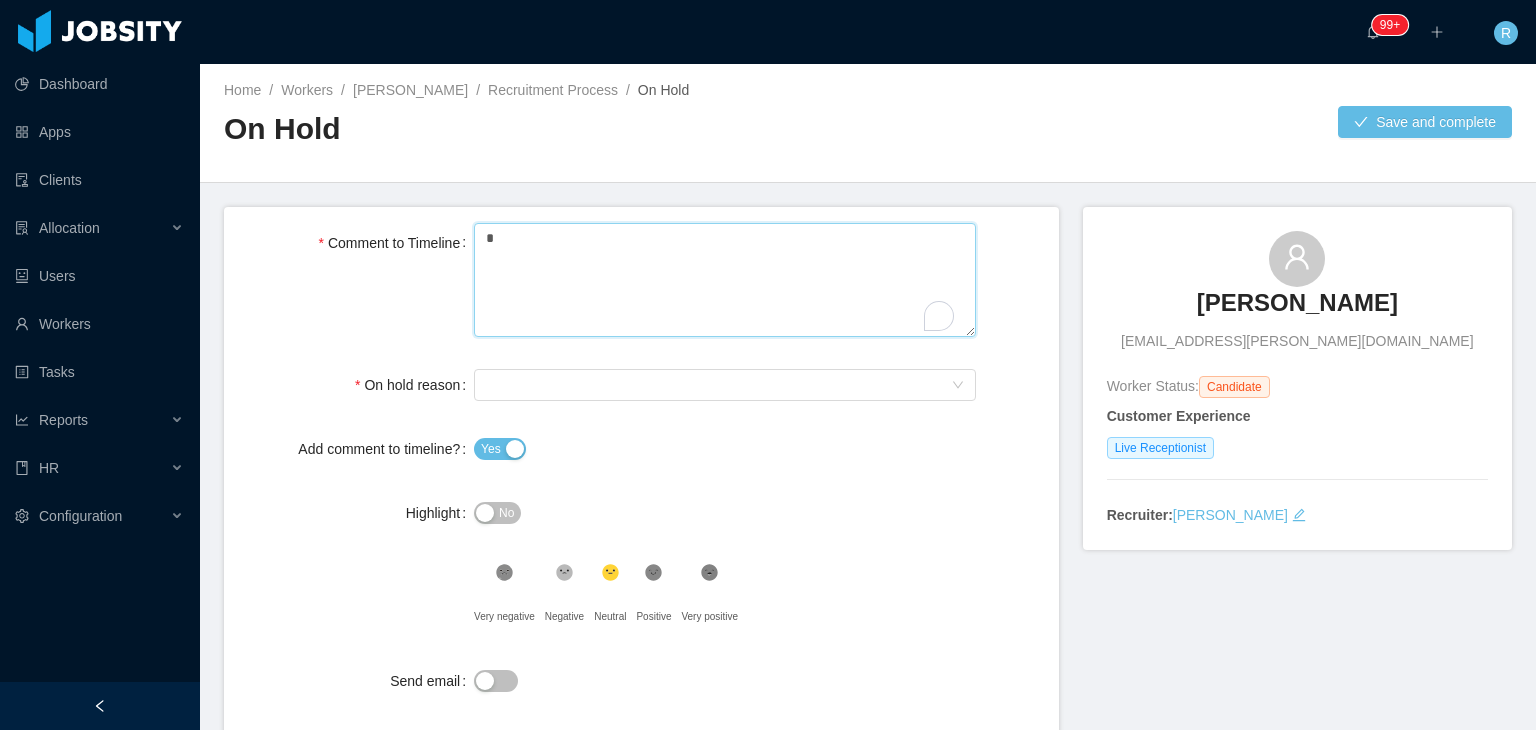type on "**" 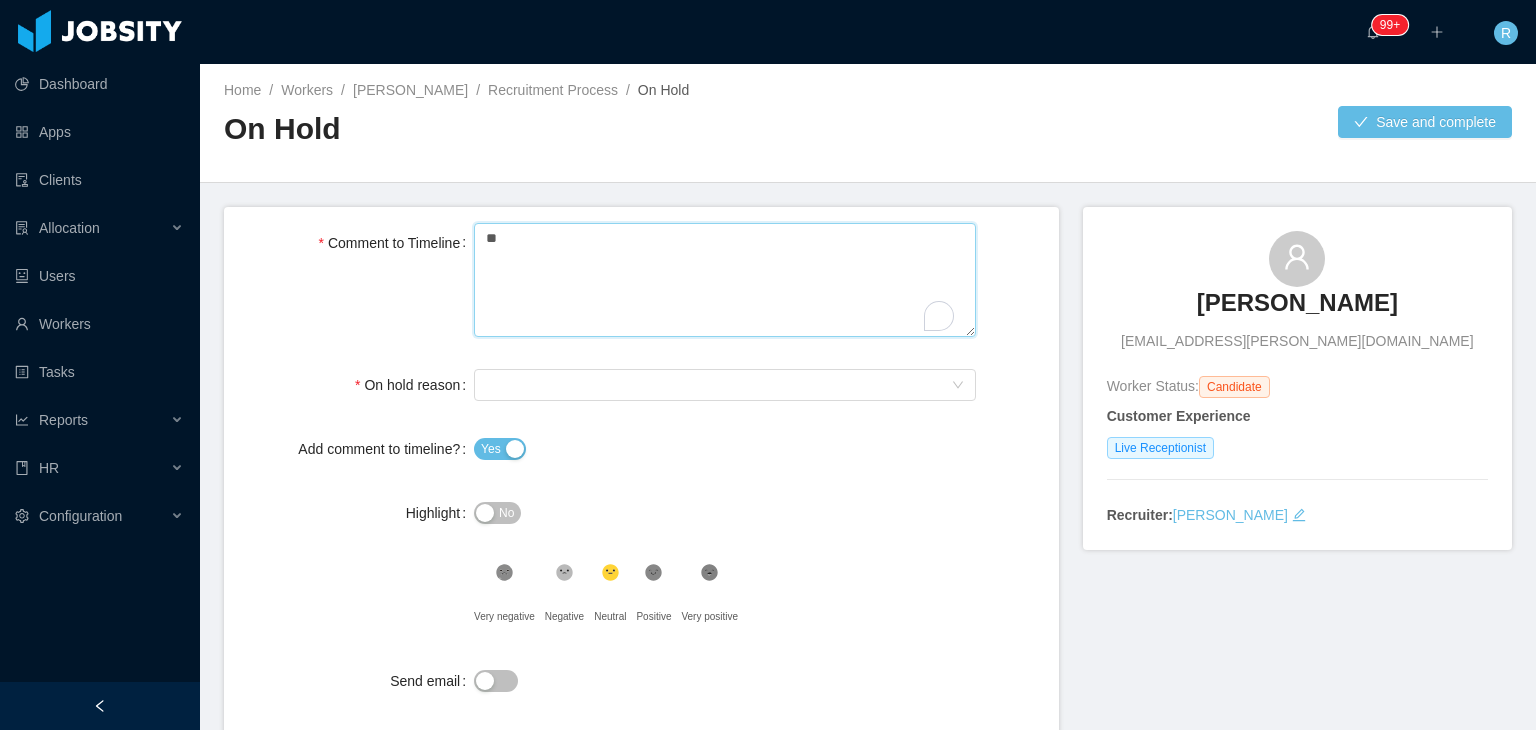 type 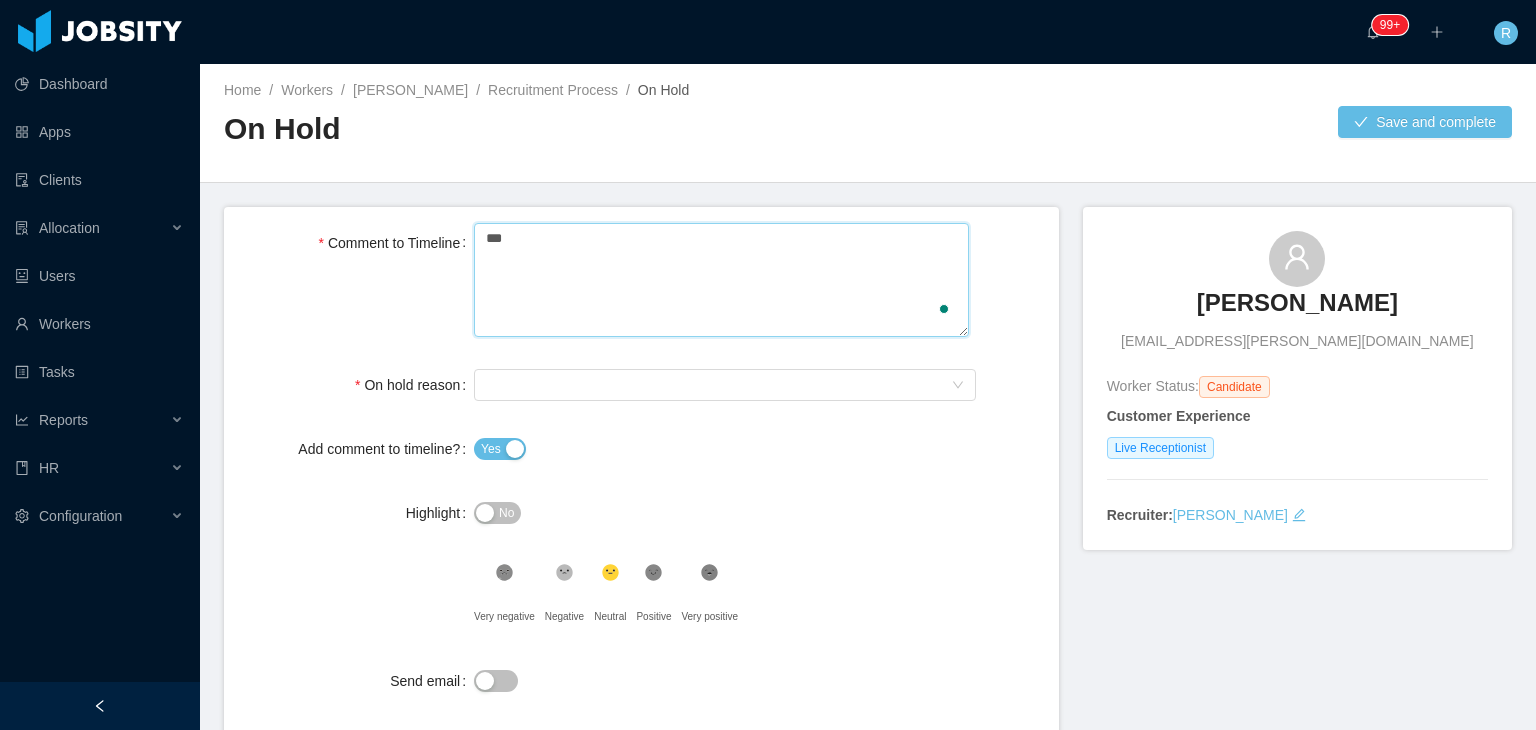 type 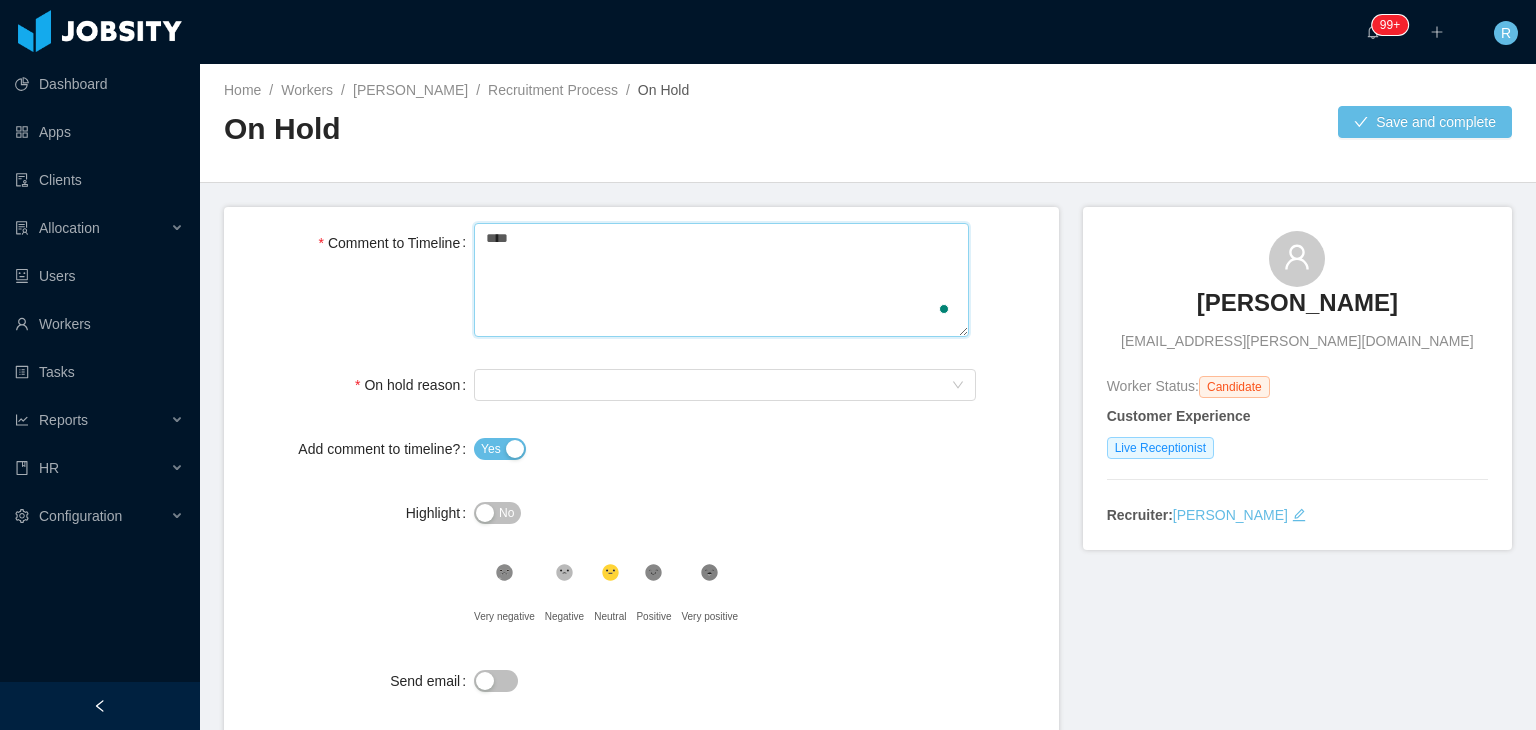 type 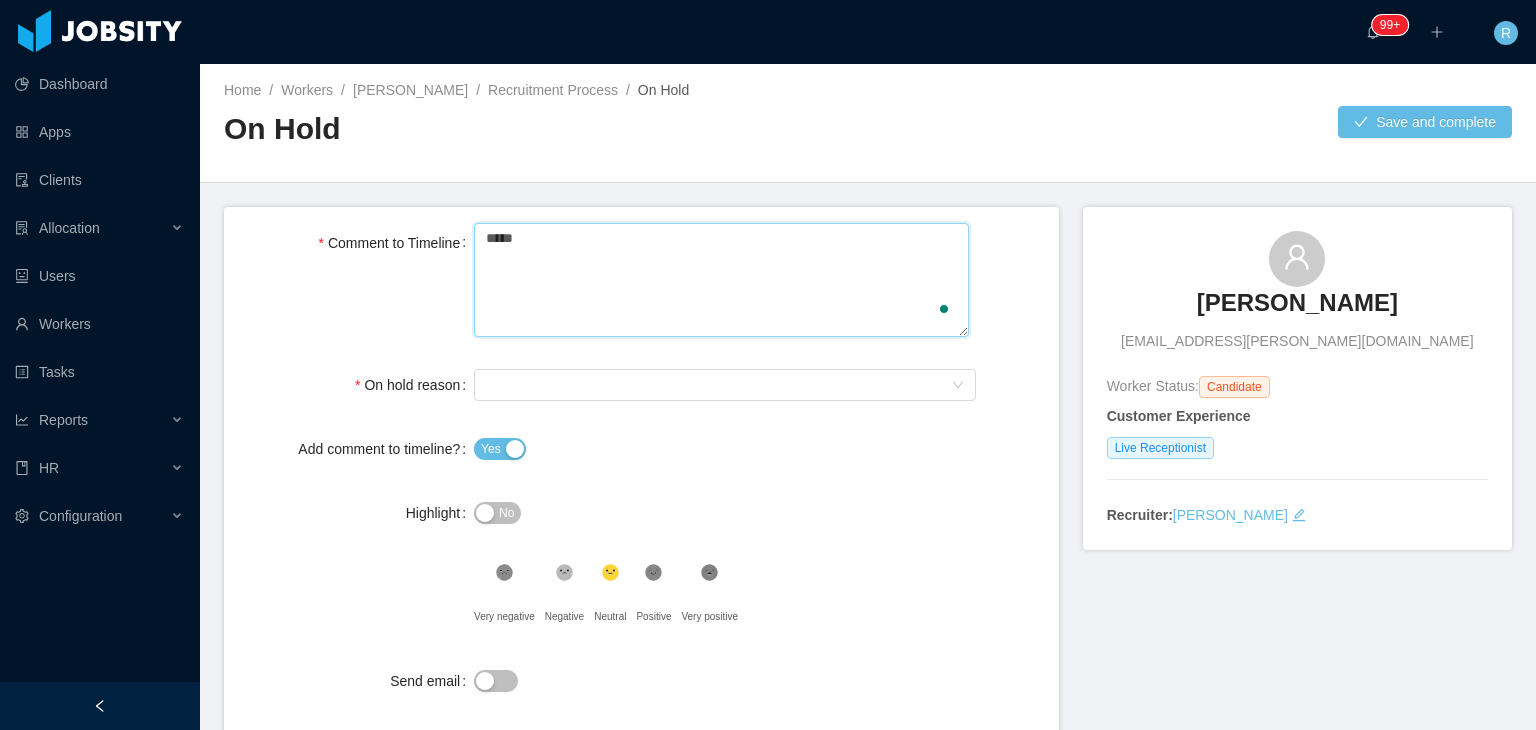 type 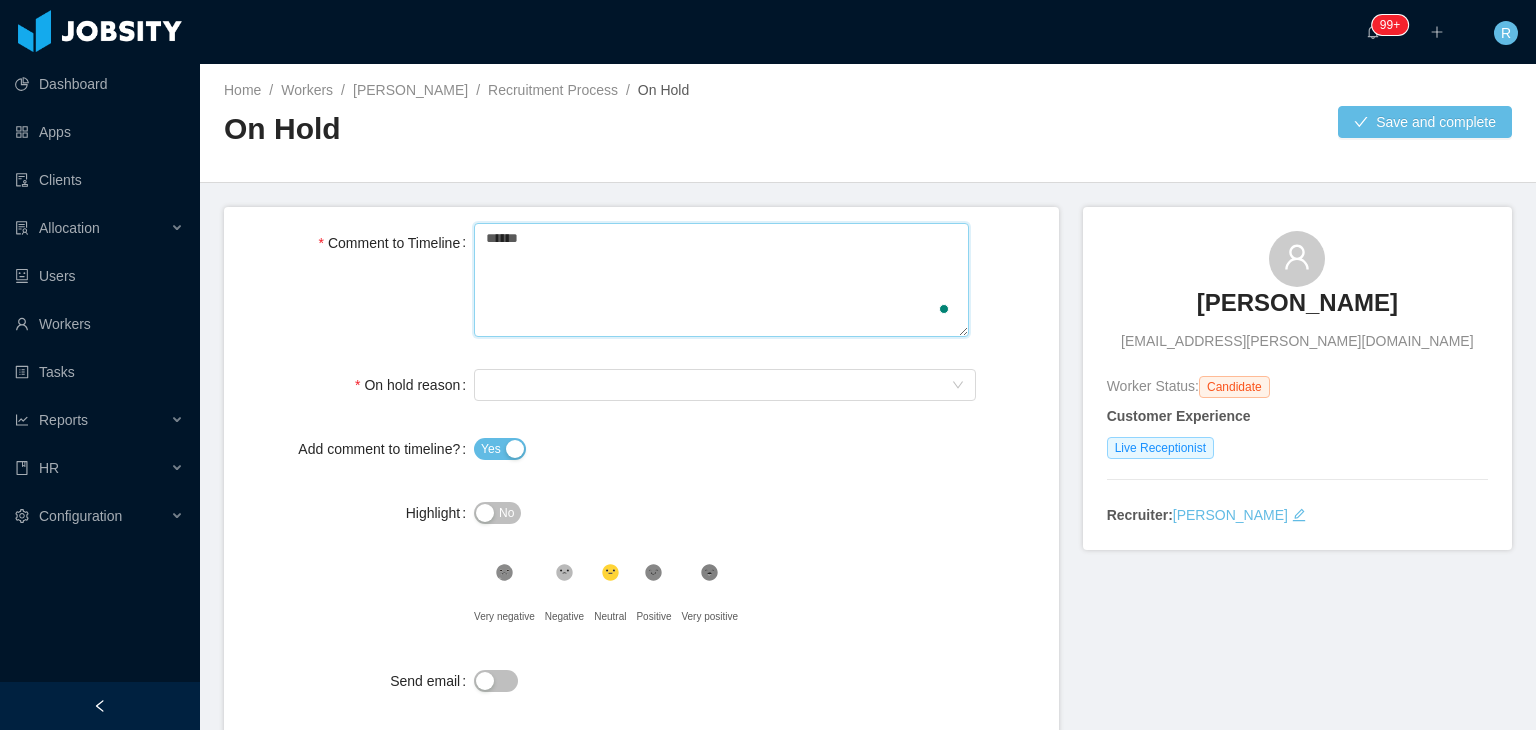type on "*******" 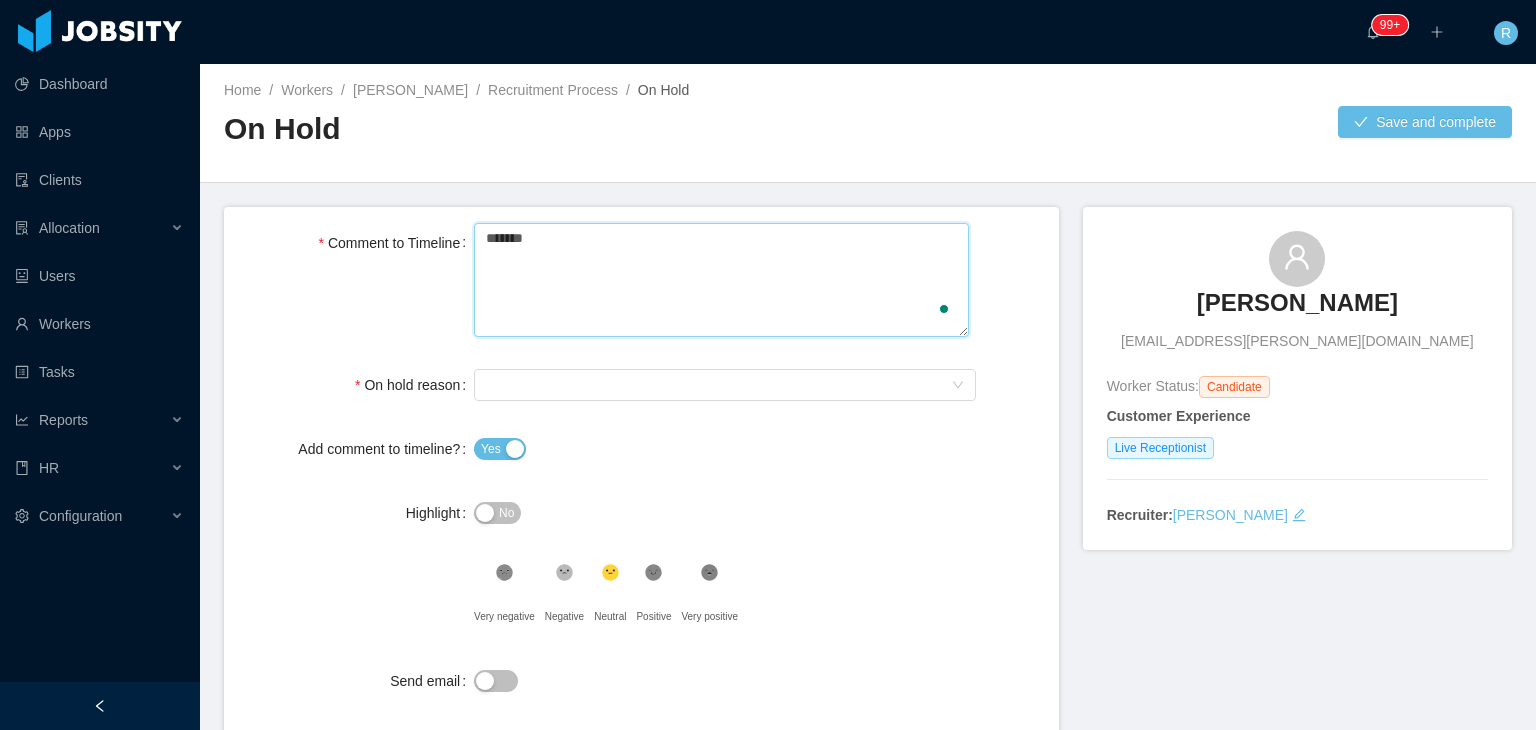 type 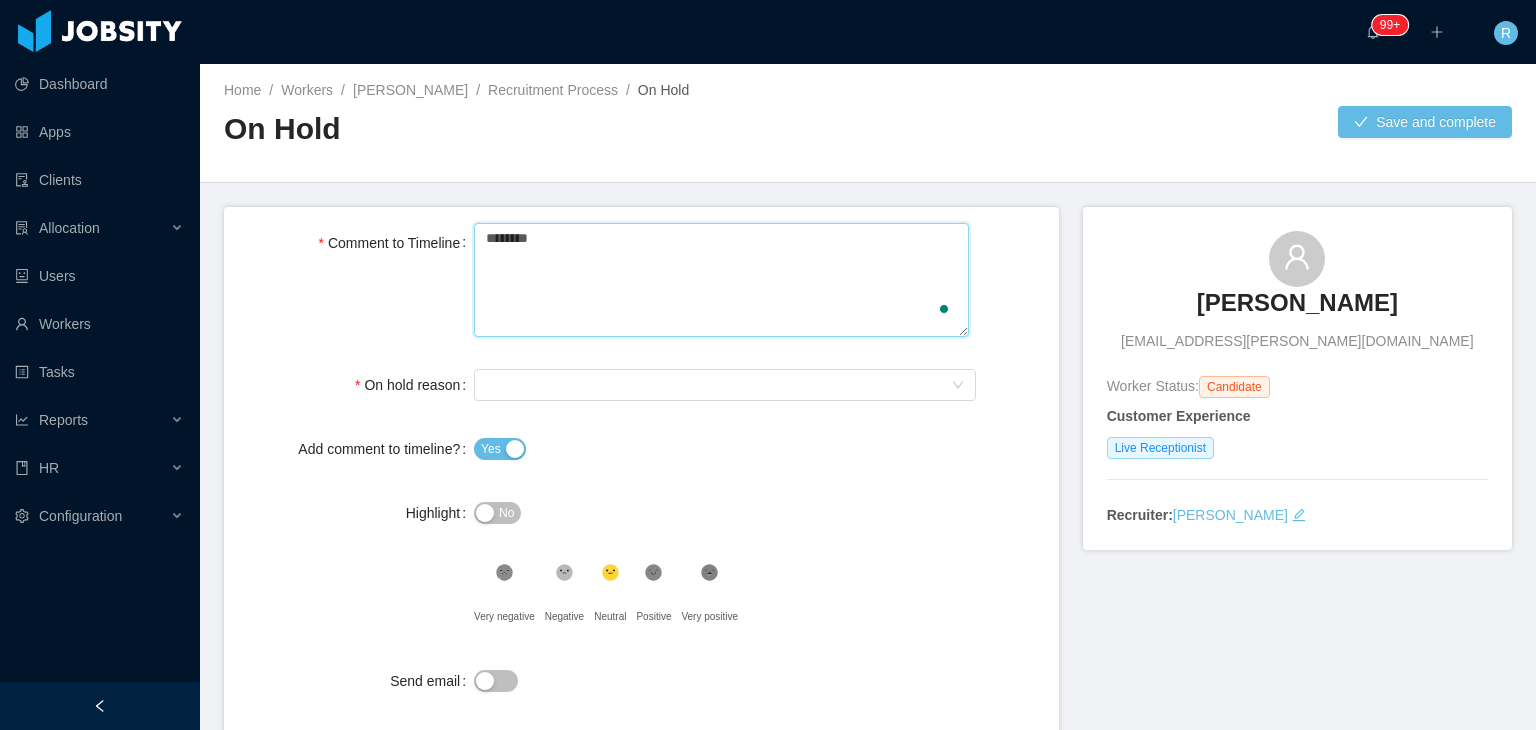 type 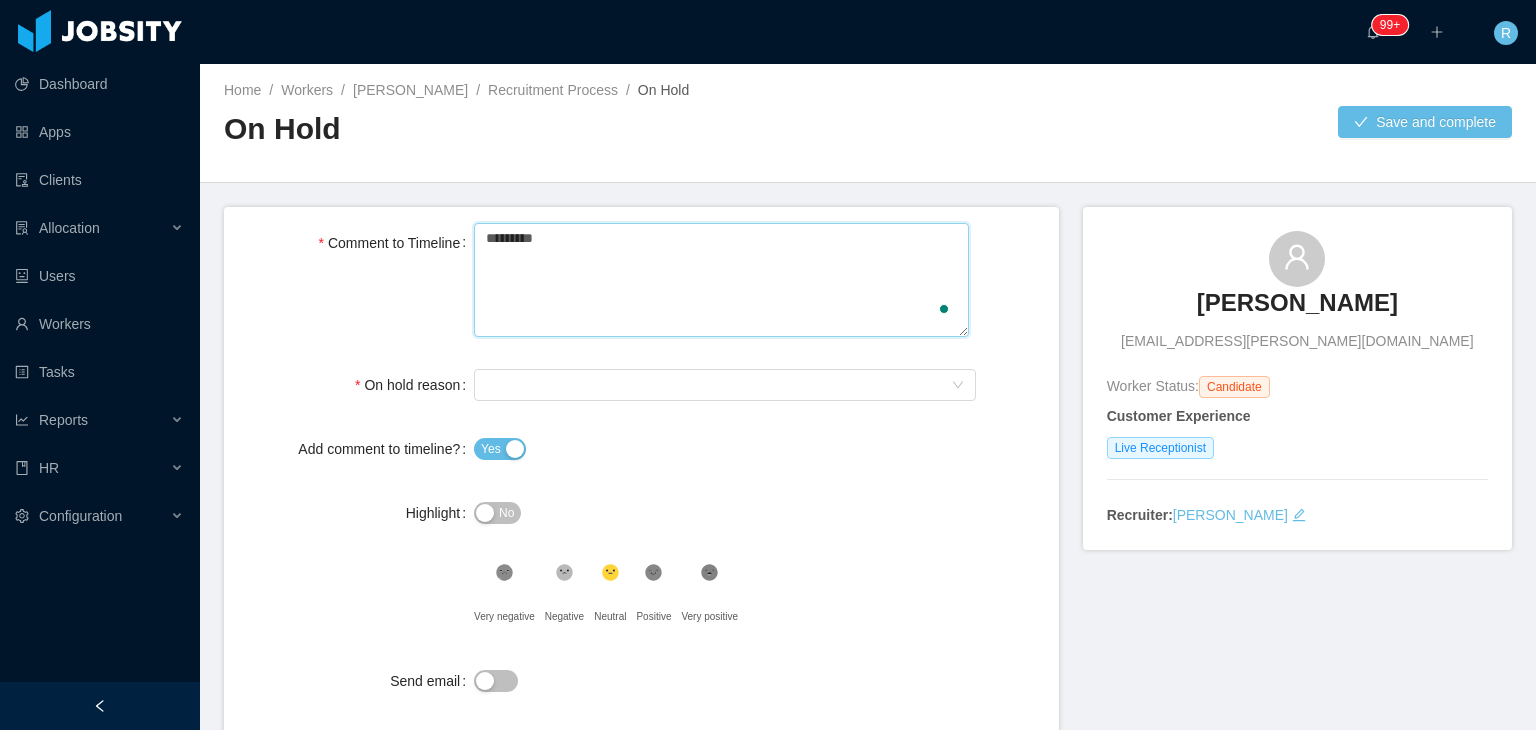type 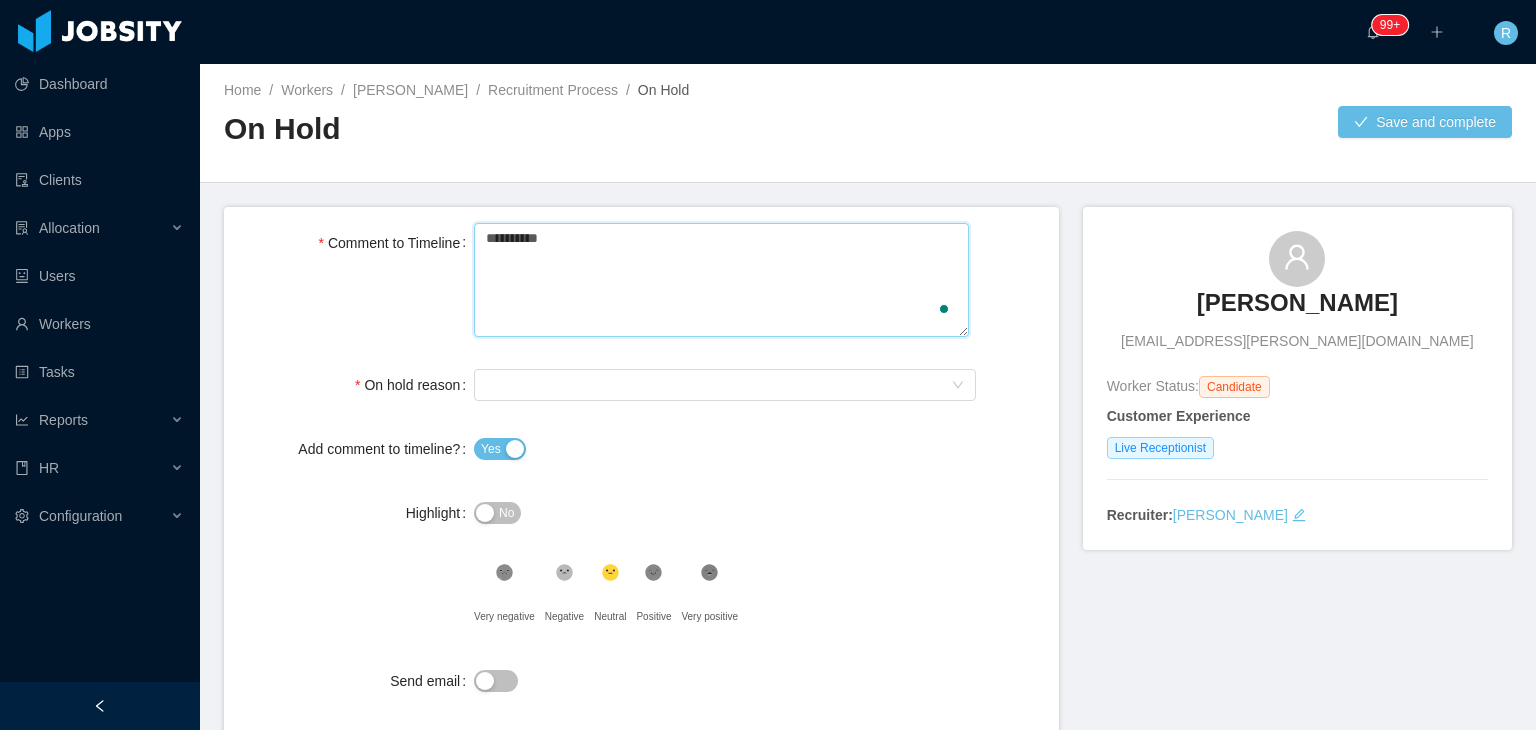 type 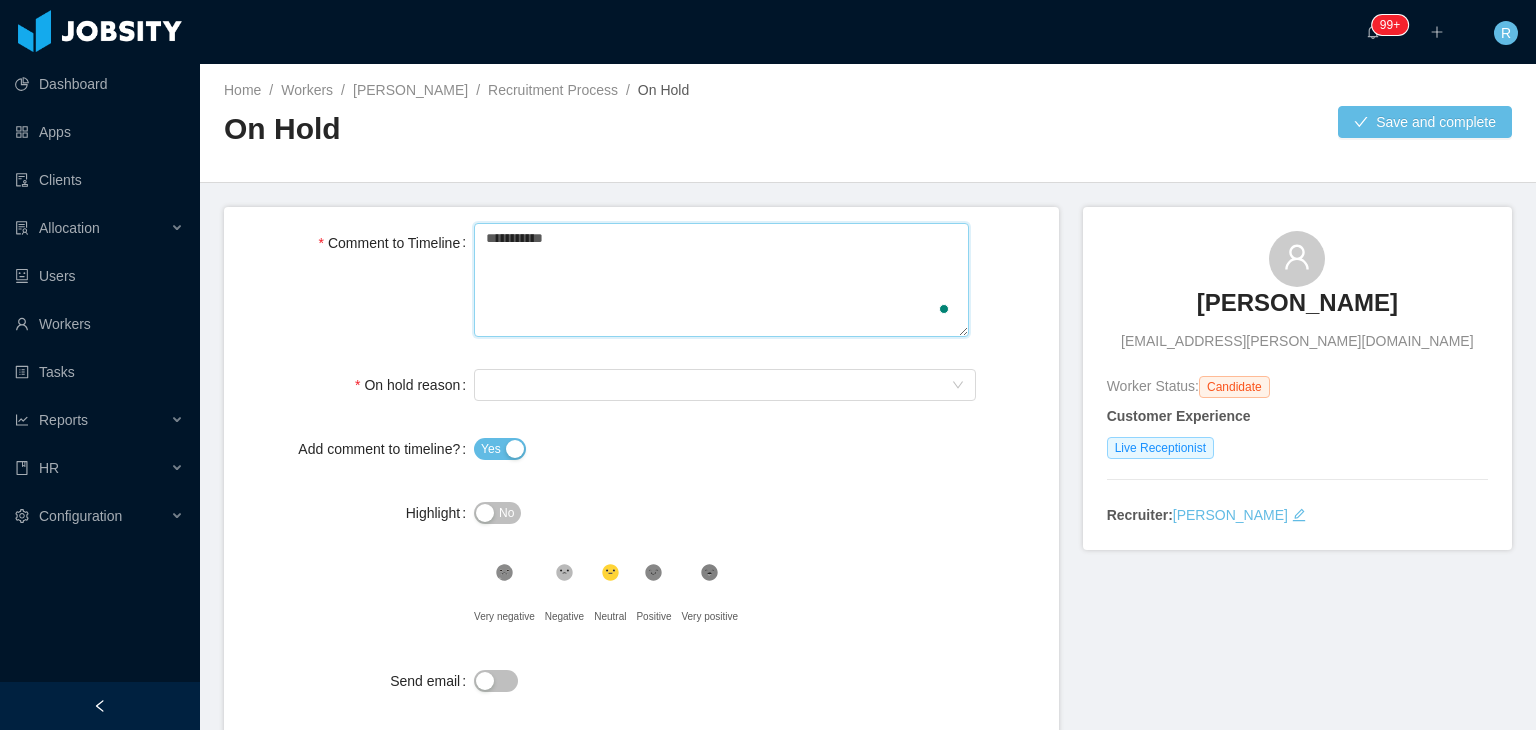 type 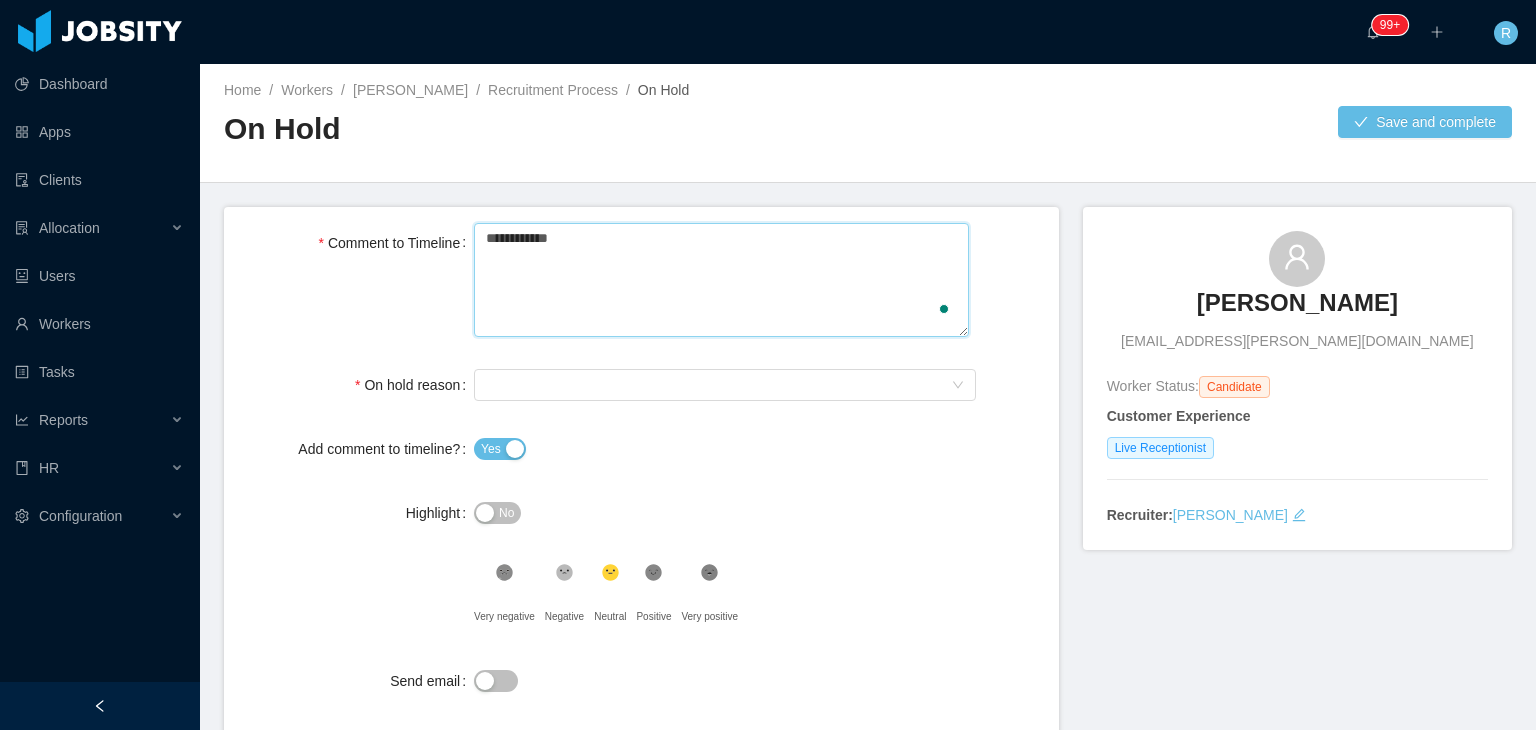 type 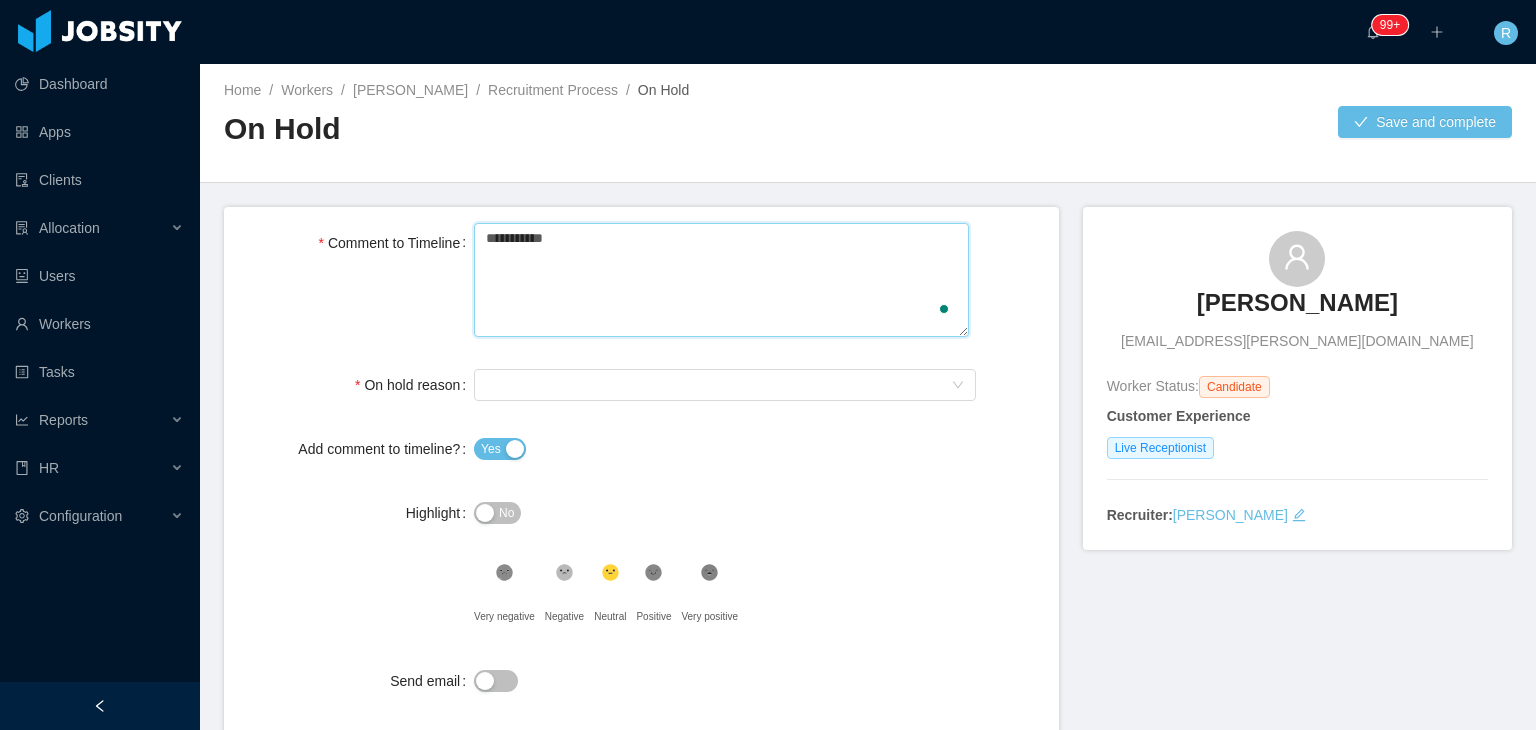 type 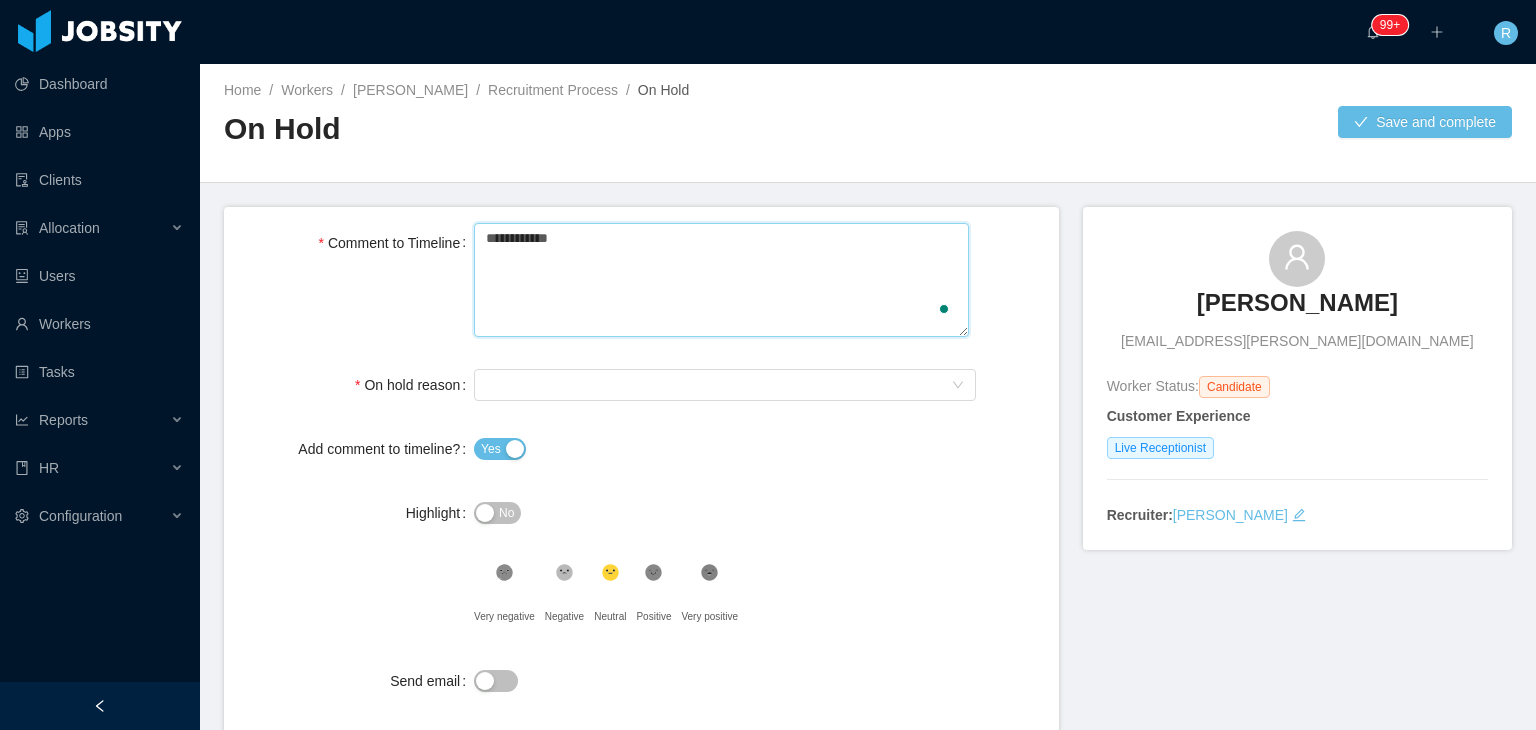 type 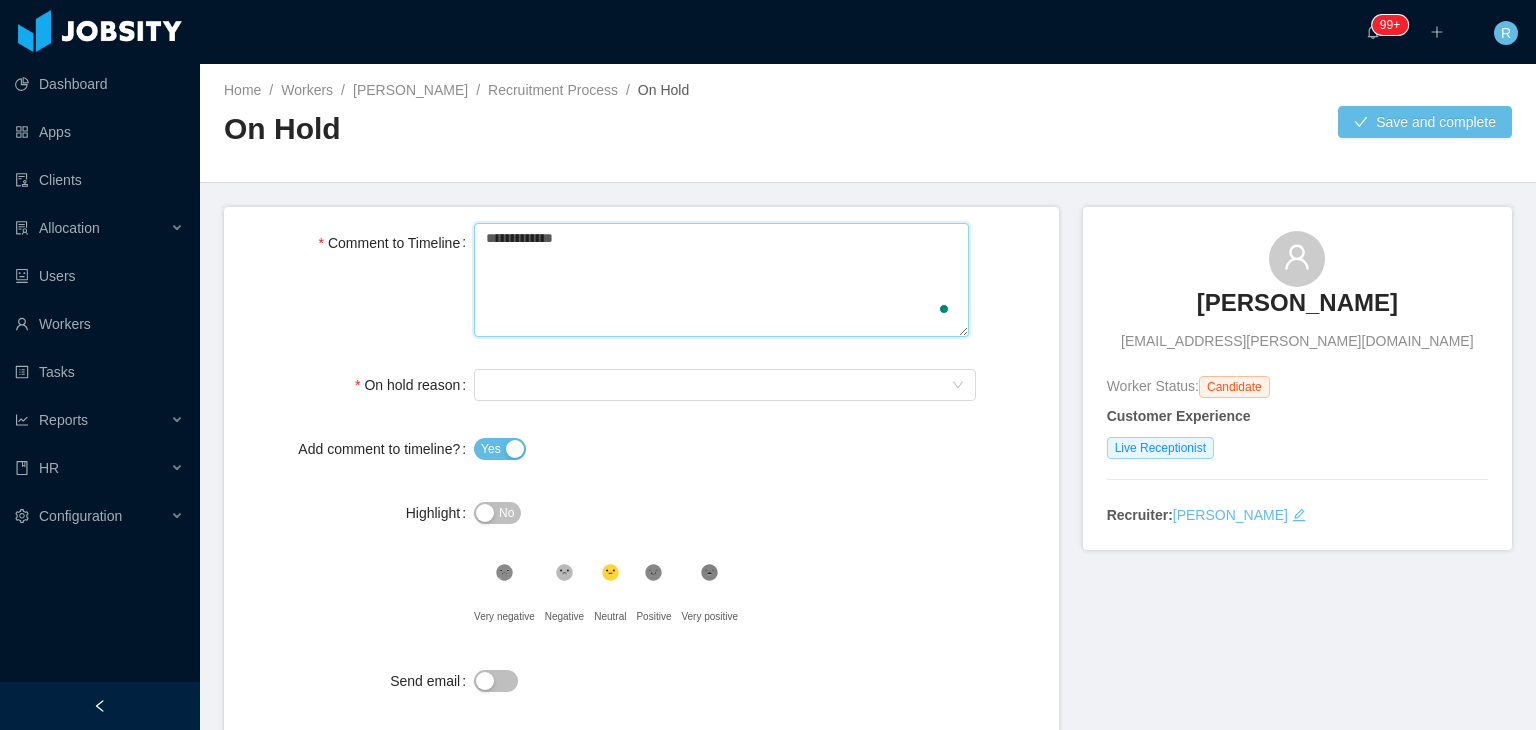 type 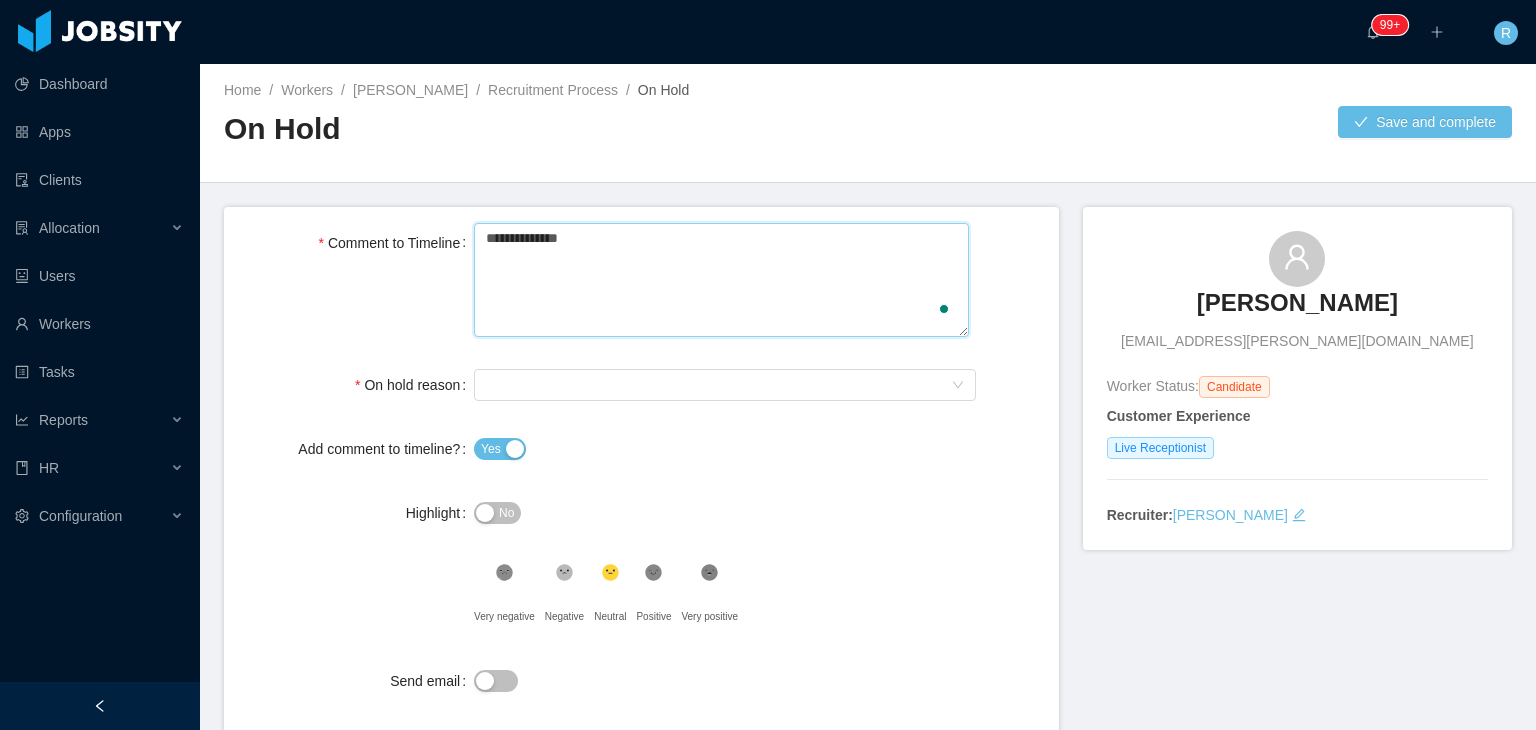 type 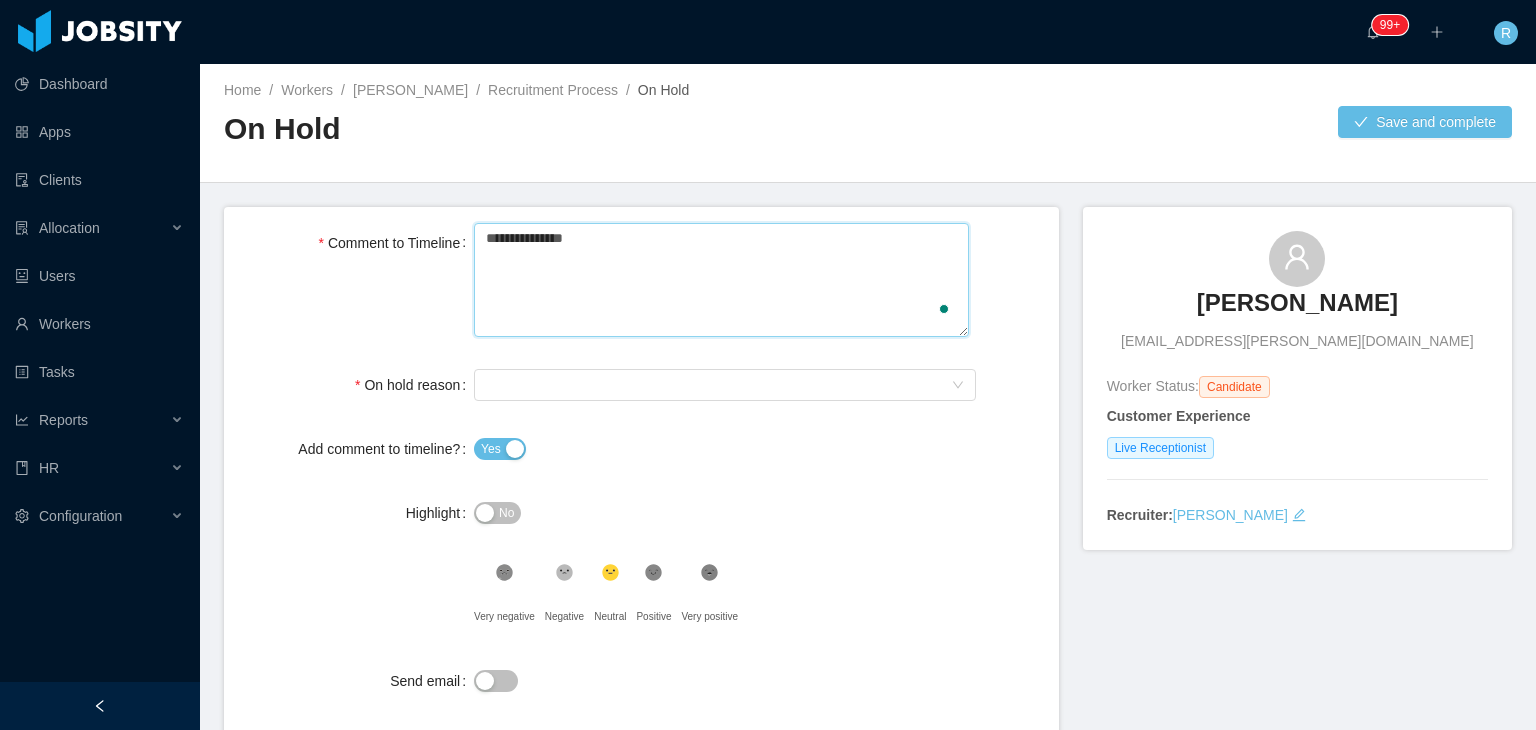 type 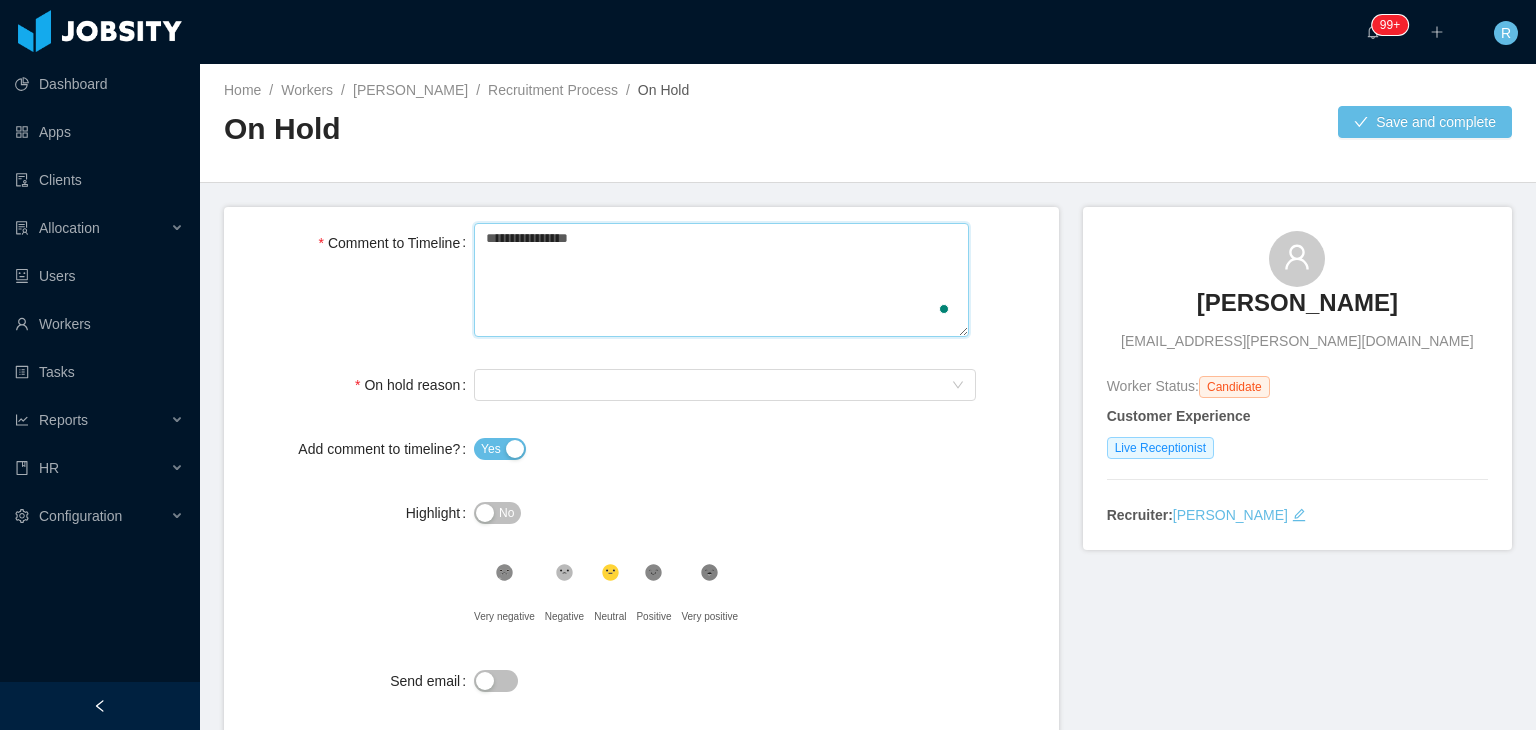 type 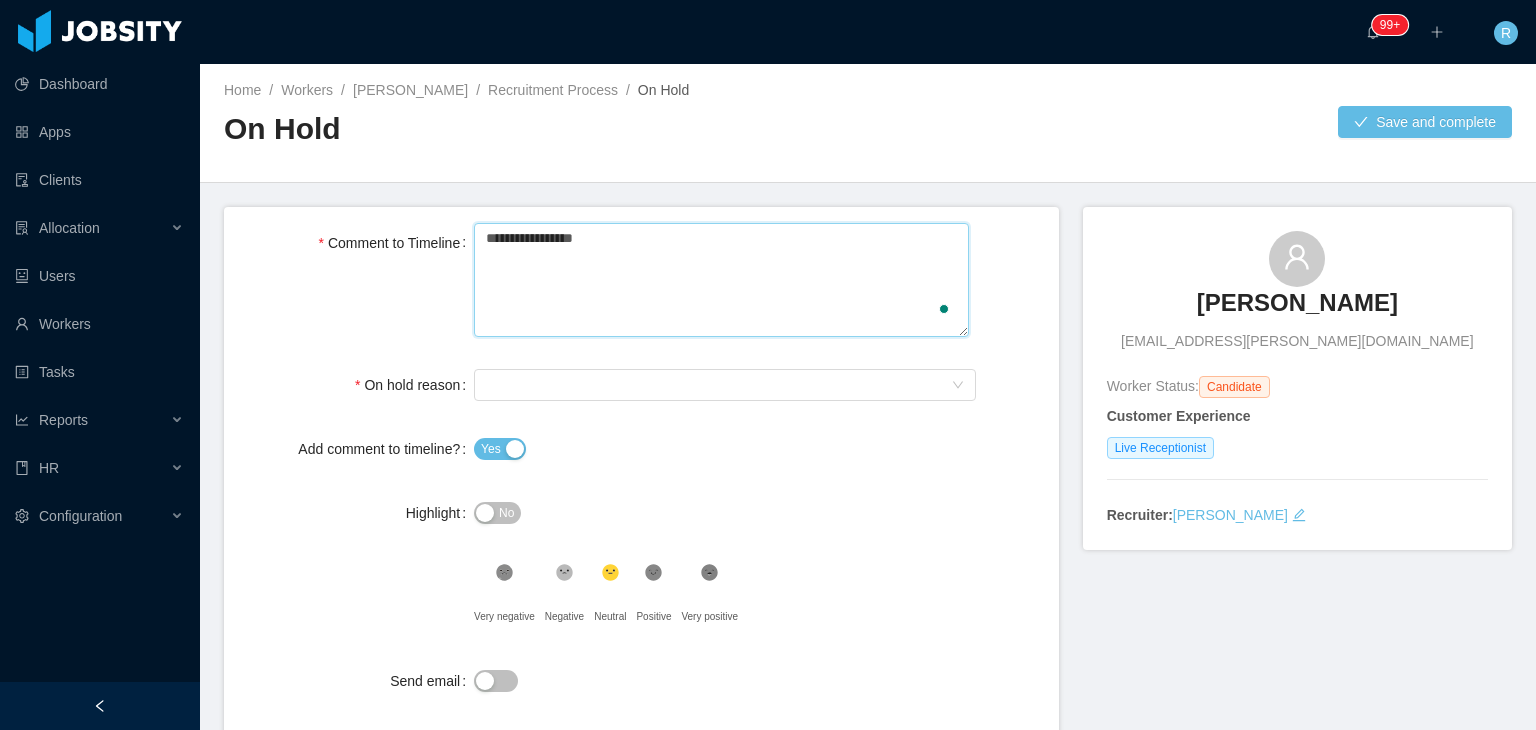 type on "**********" 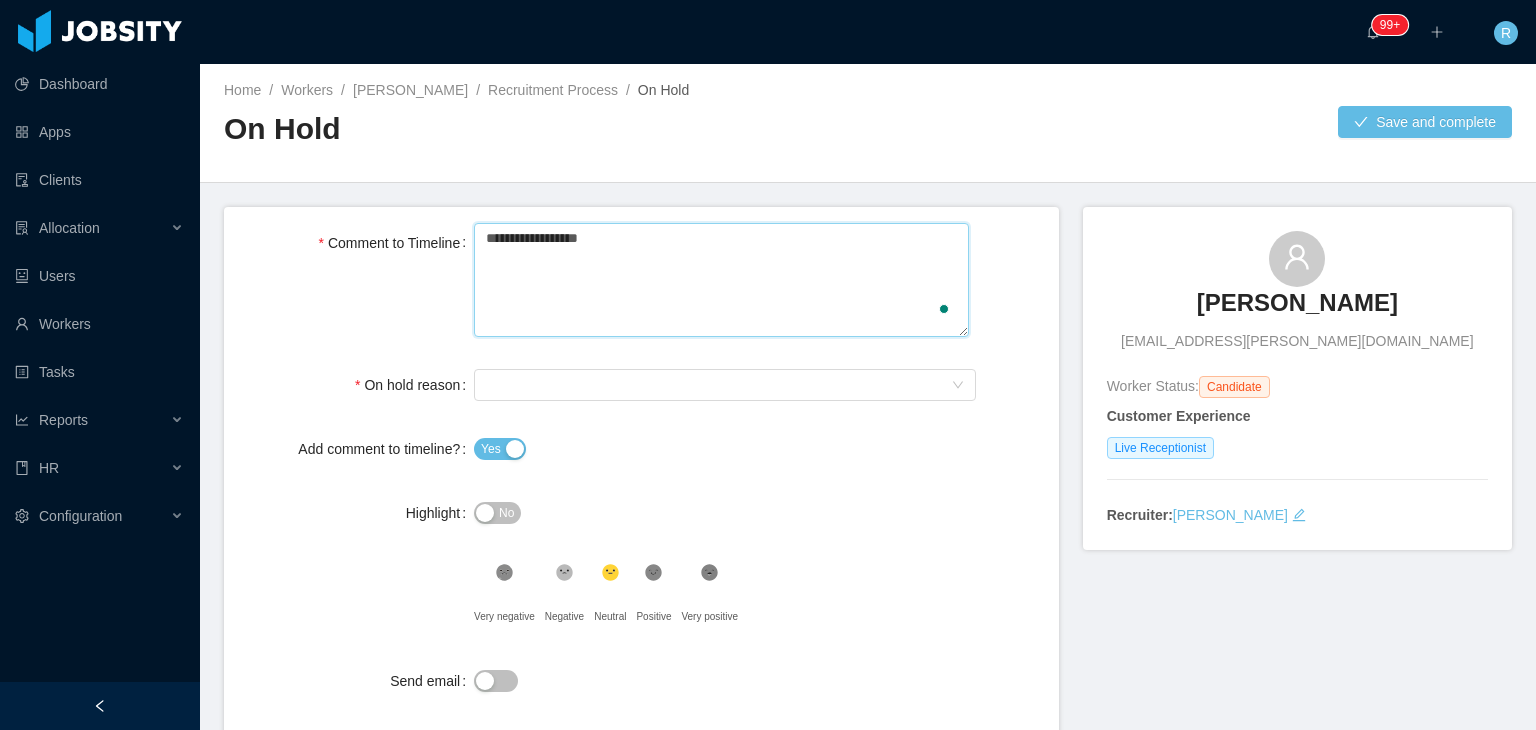 type 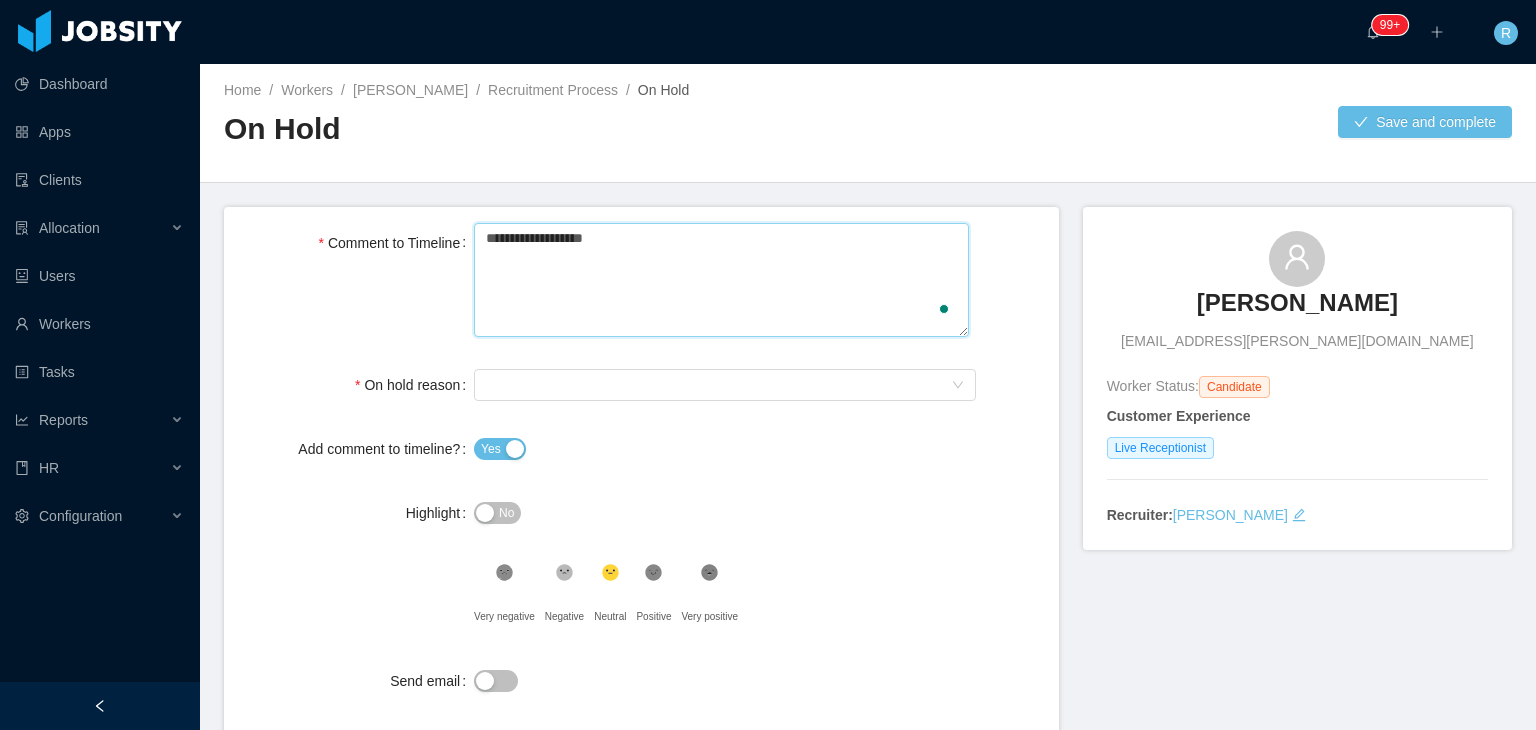 type on "**********" 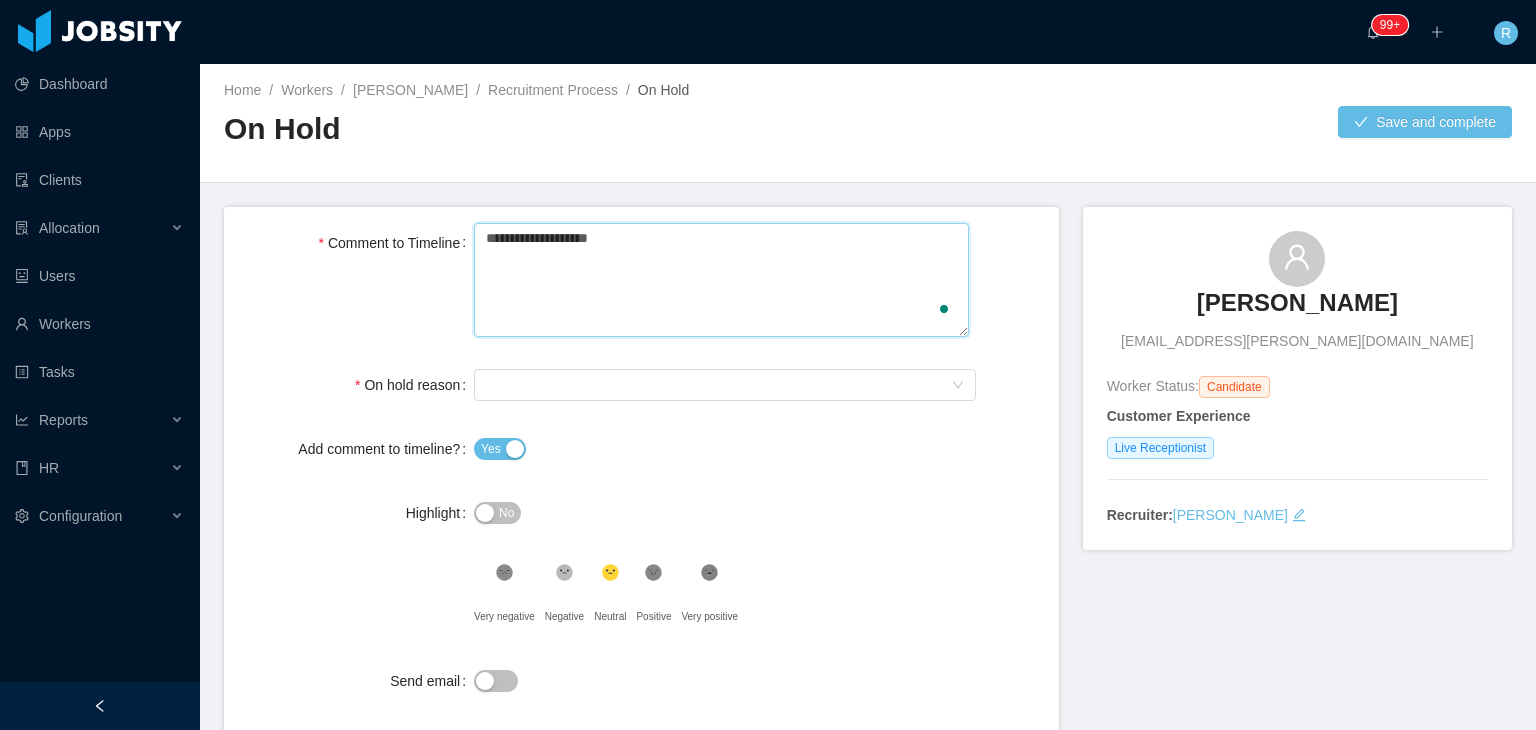 type 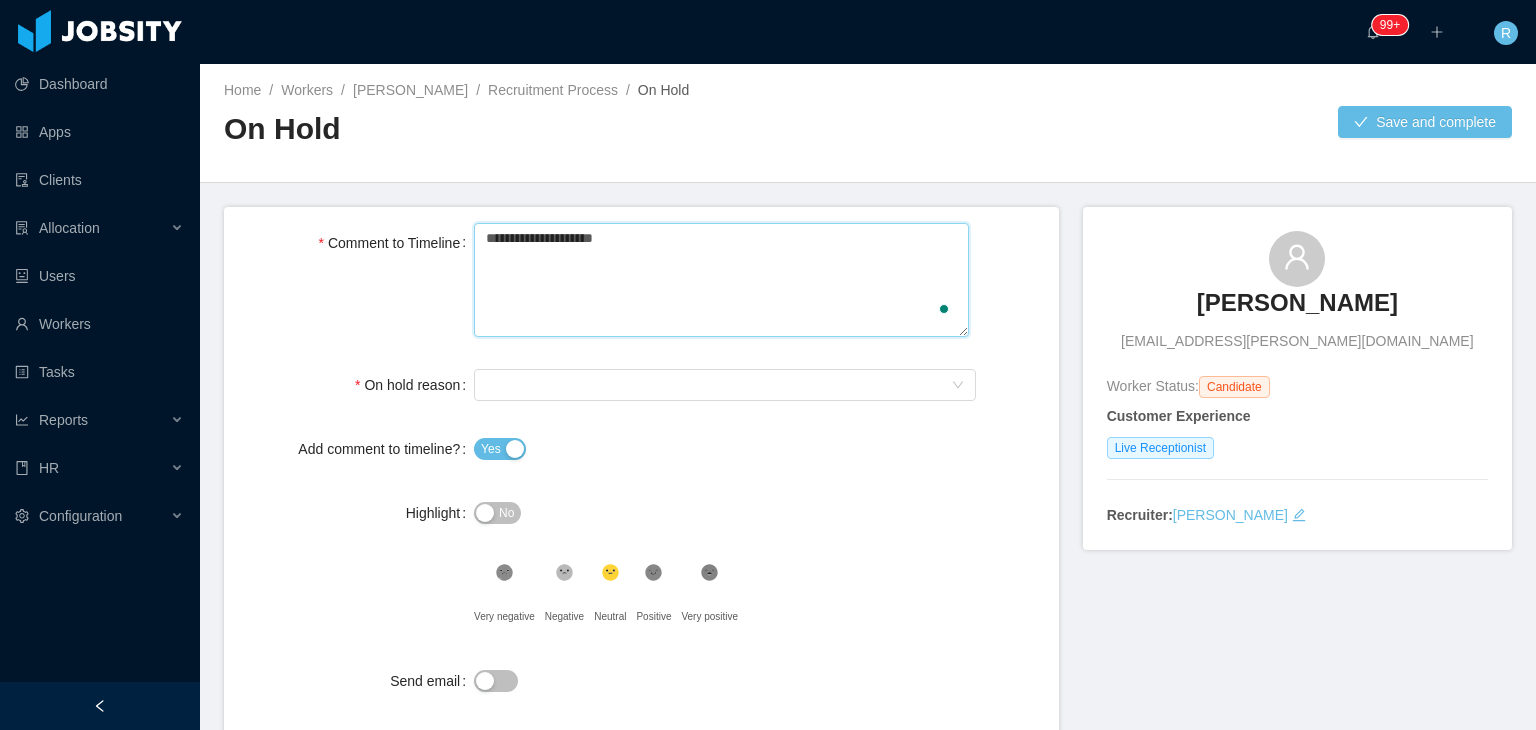 type 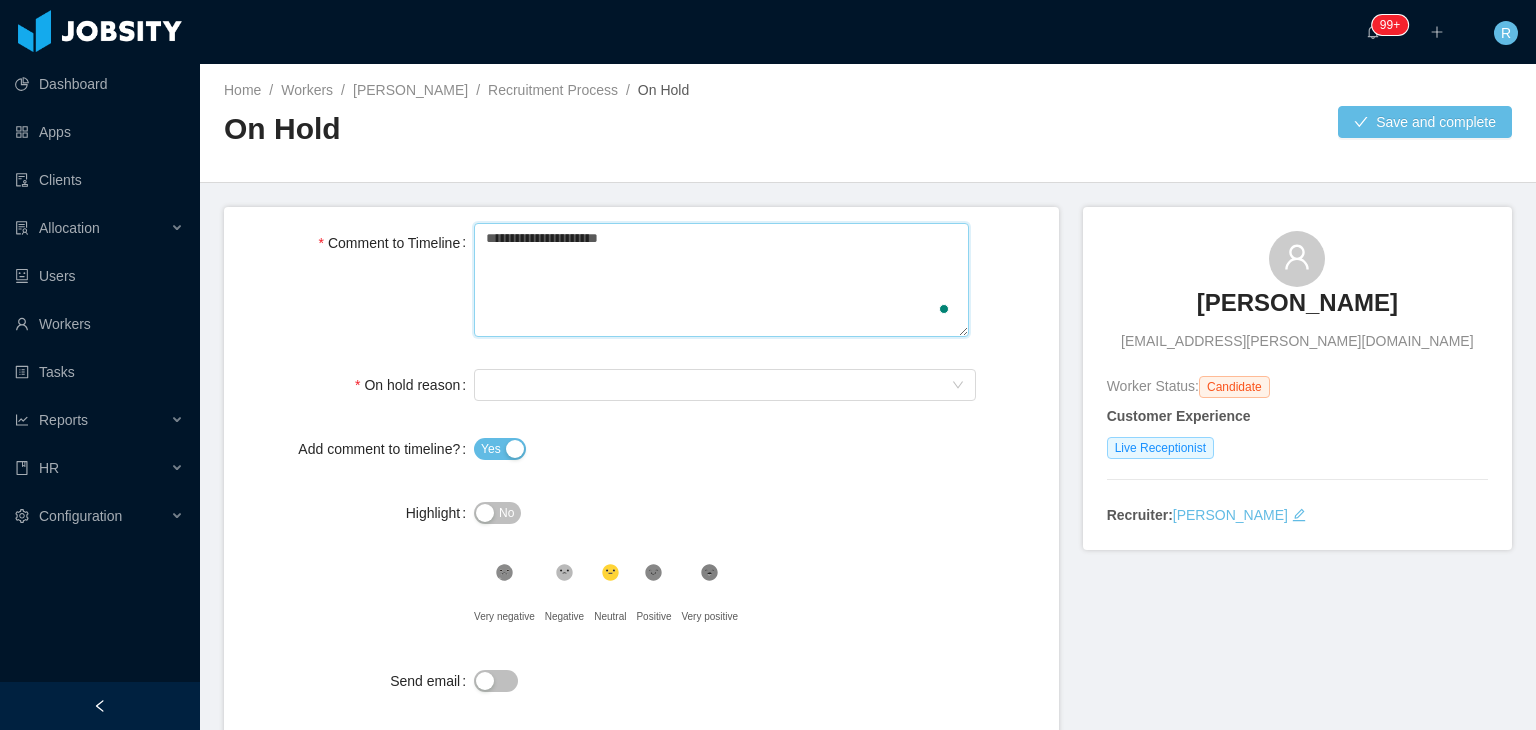 type 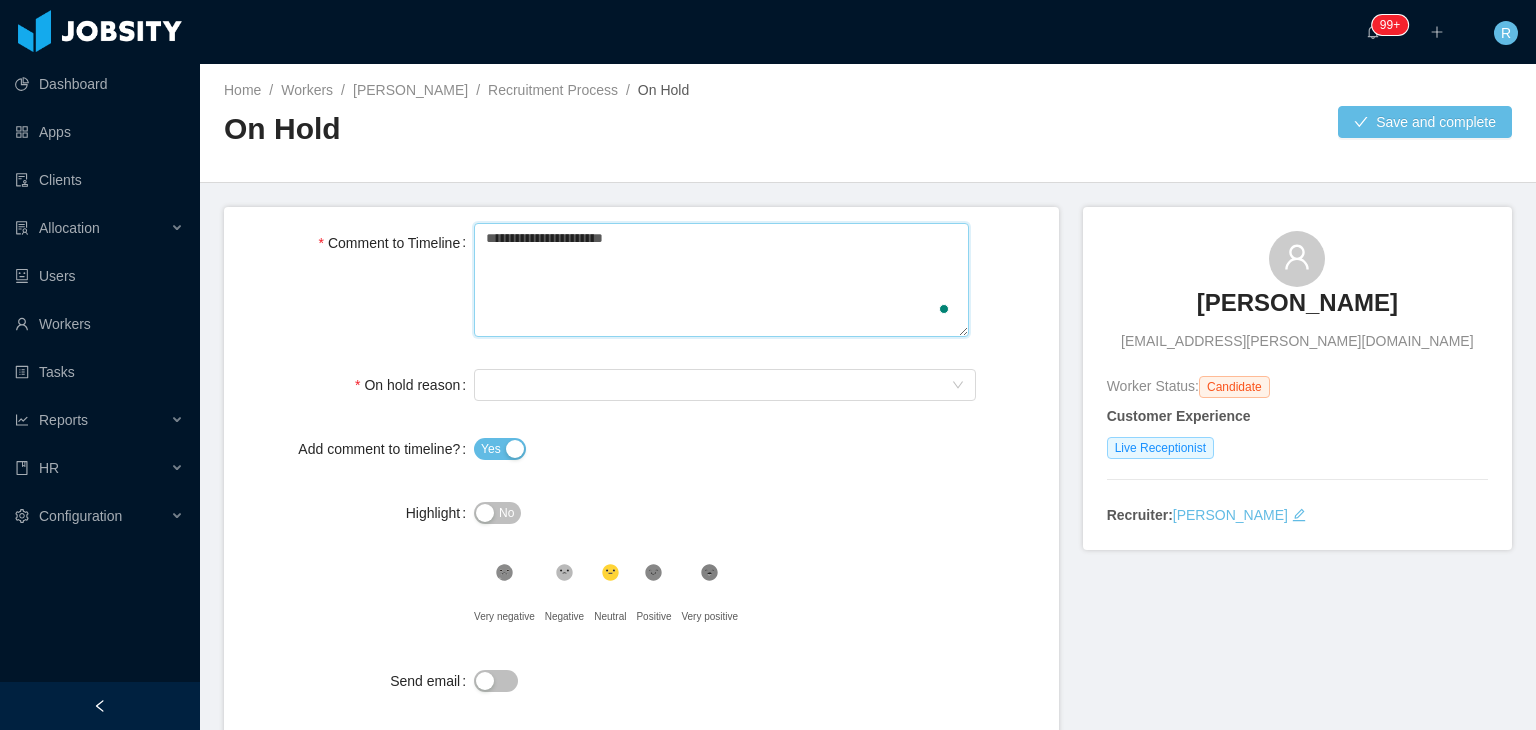 type on "**********" 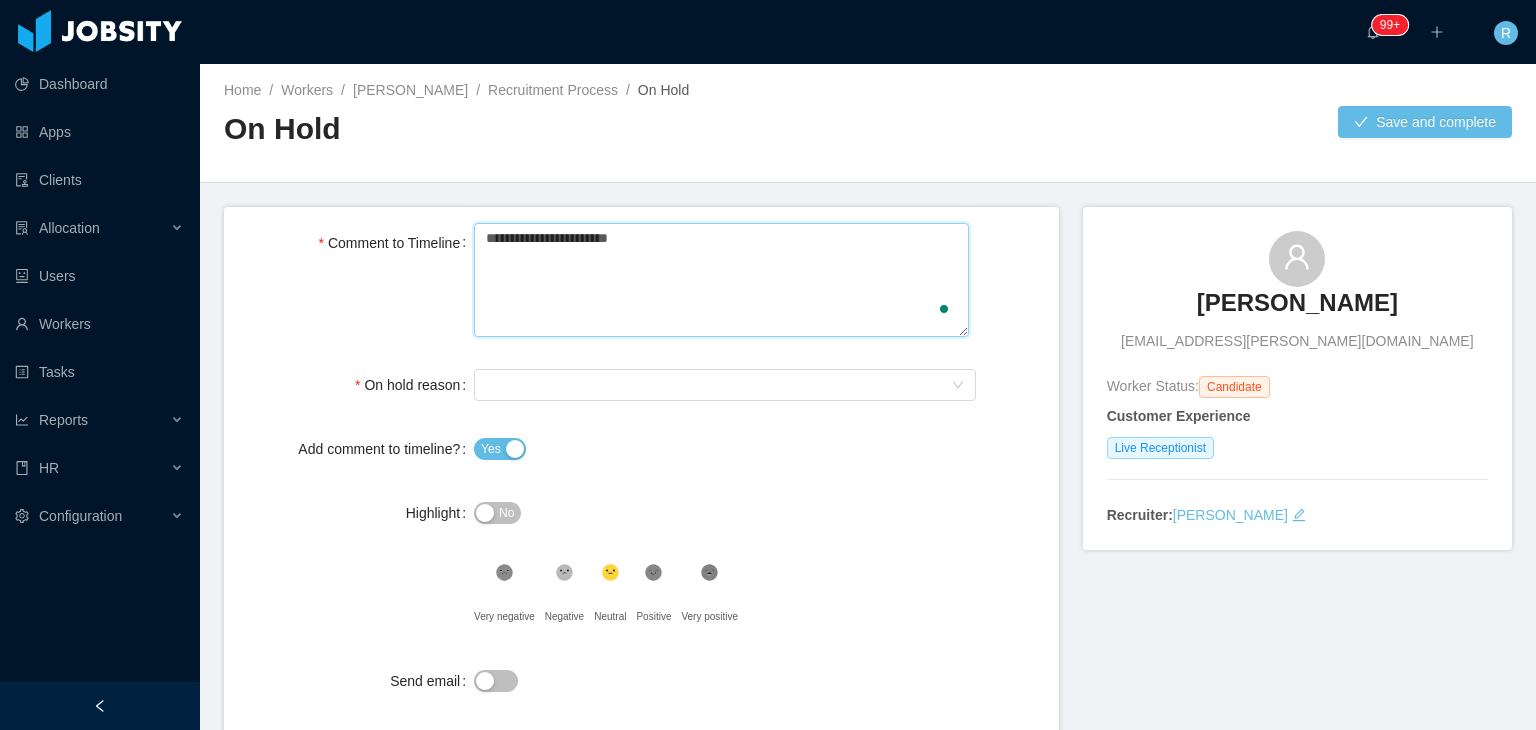 type 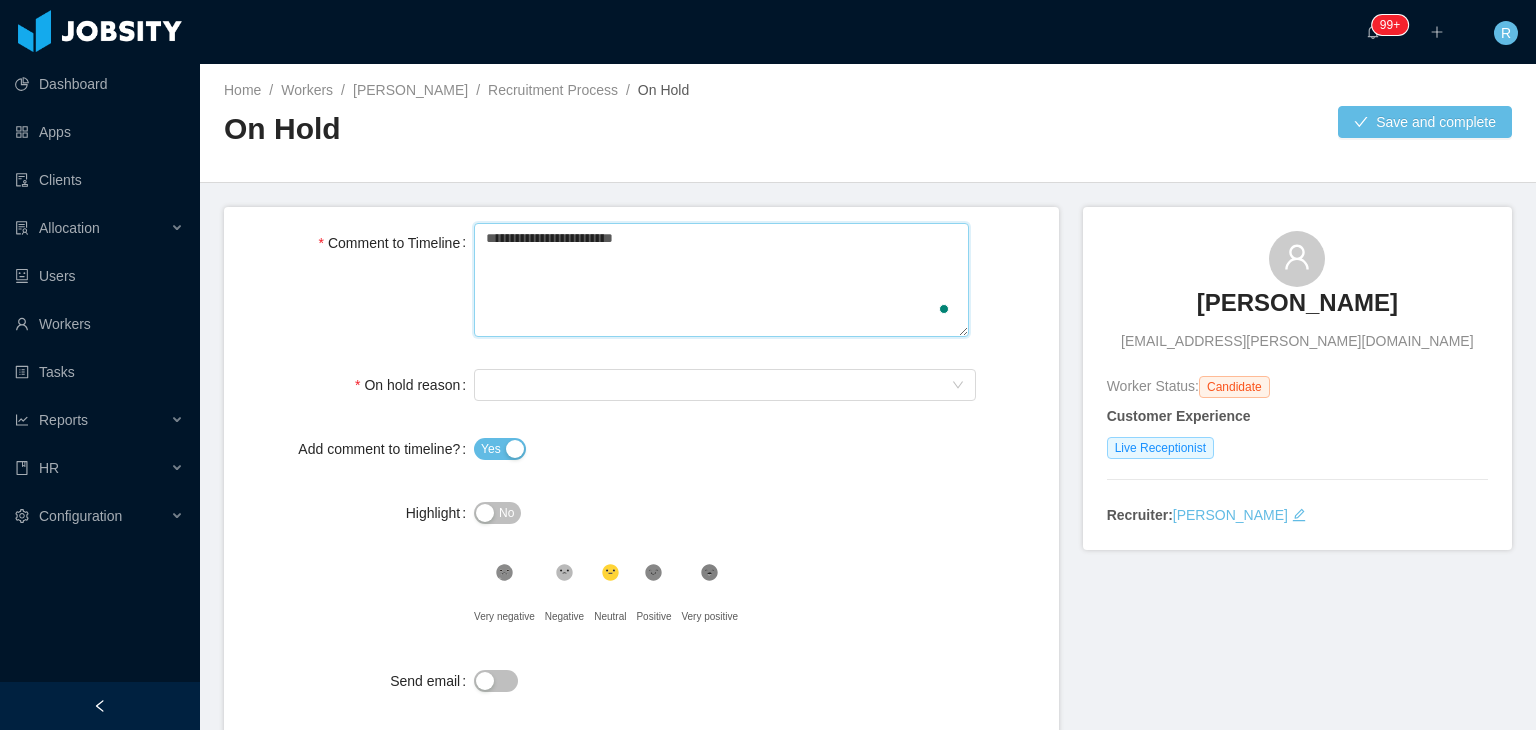 type 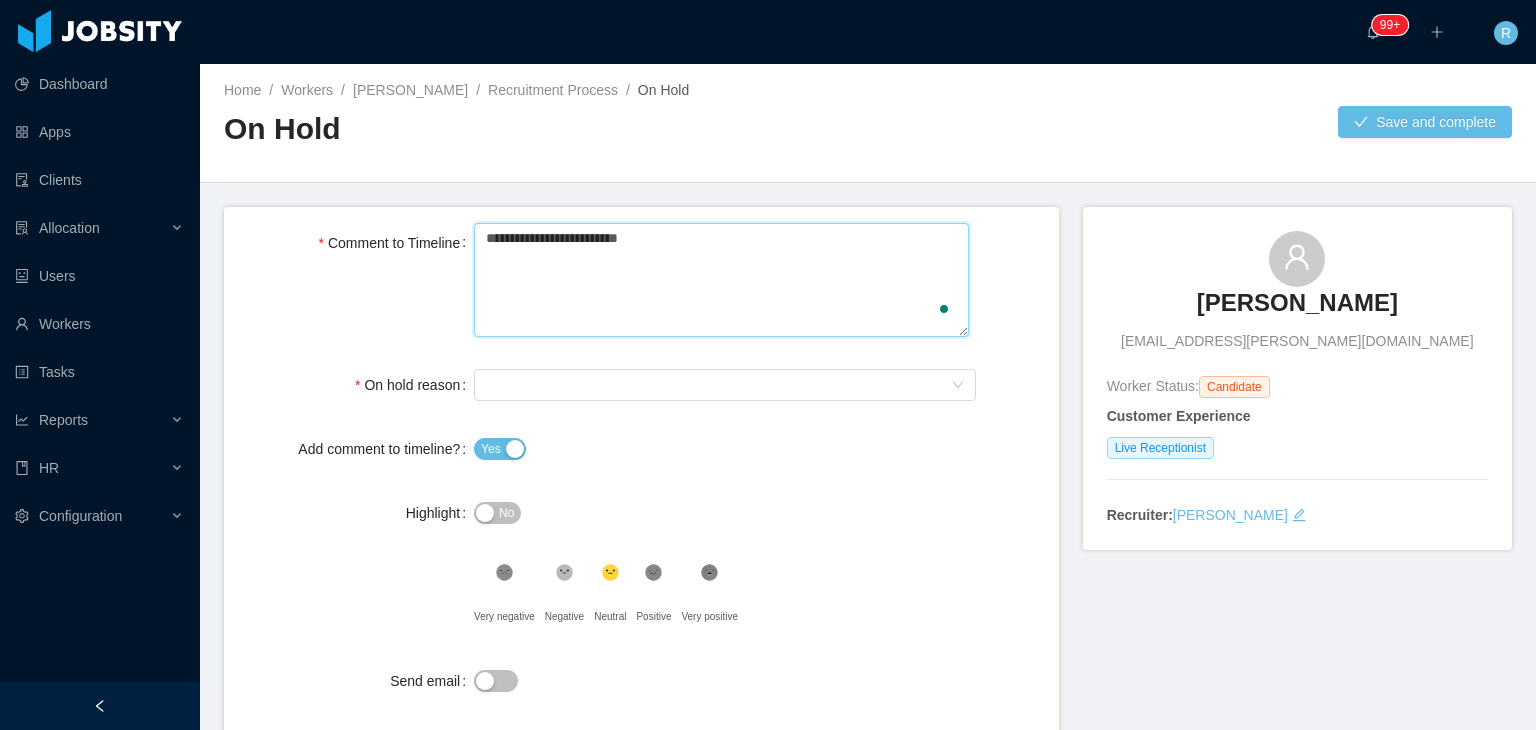 type on "**********" 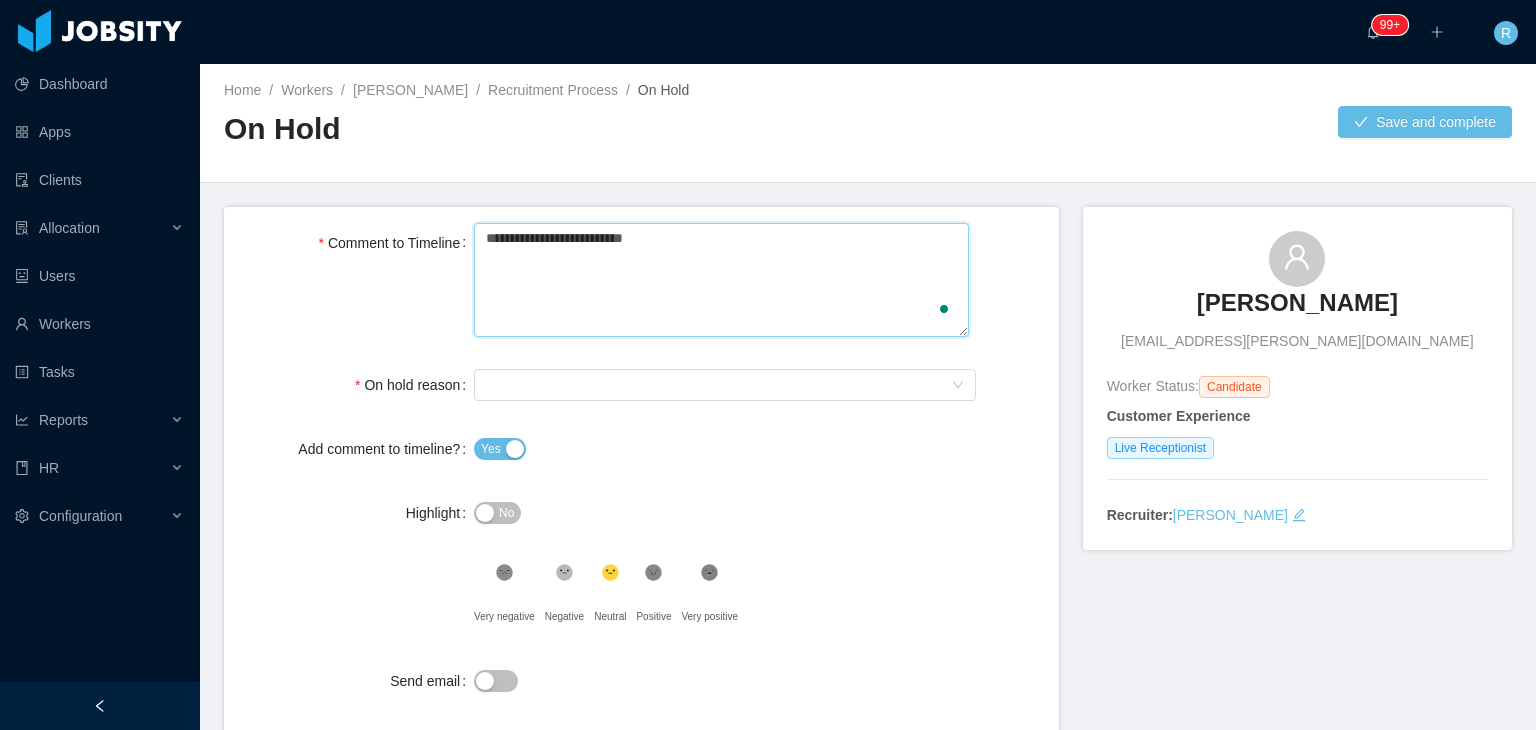 type 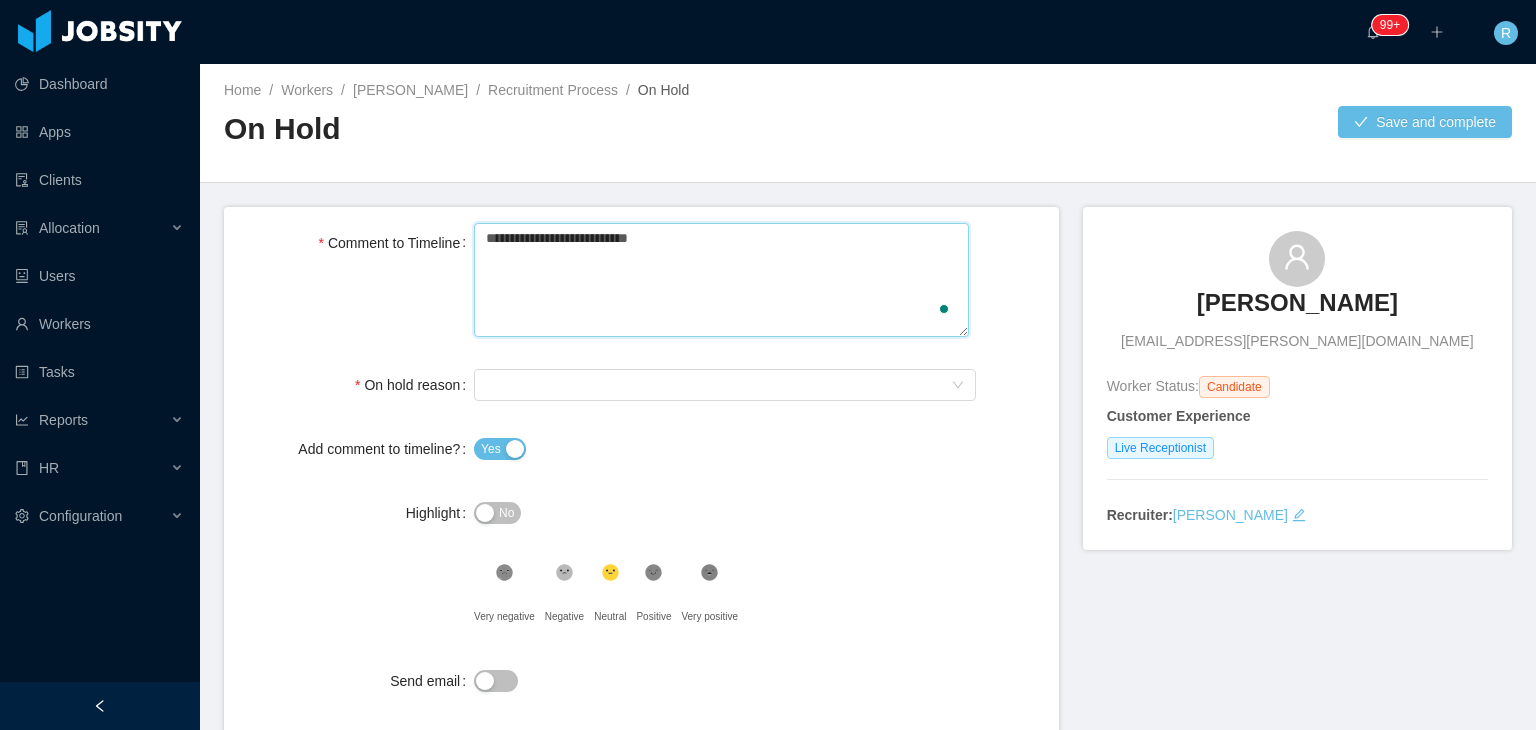 type 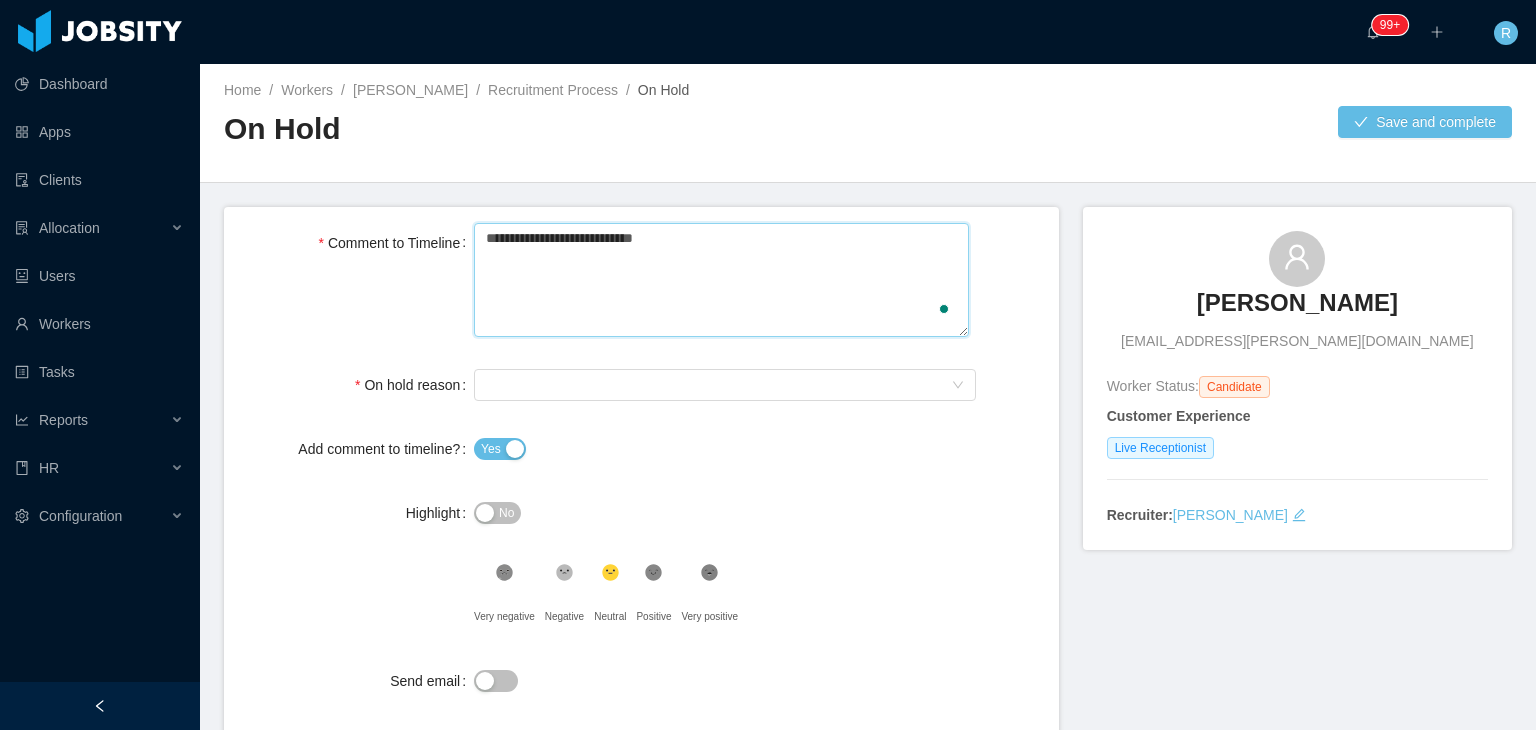 type 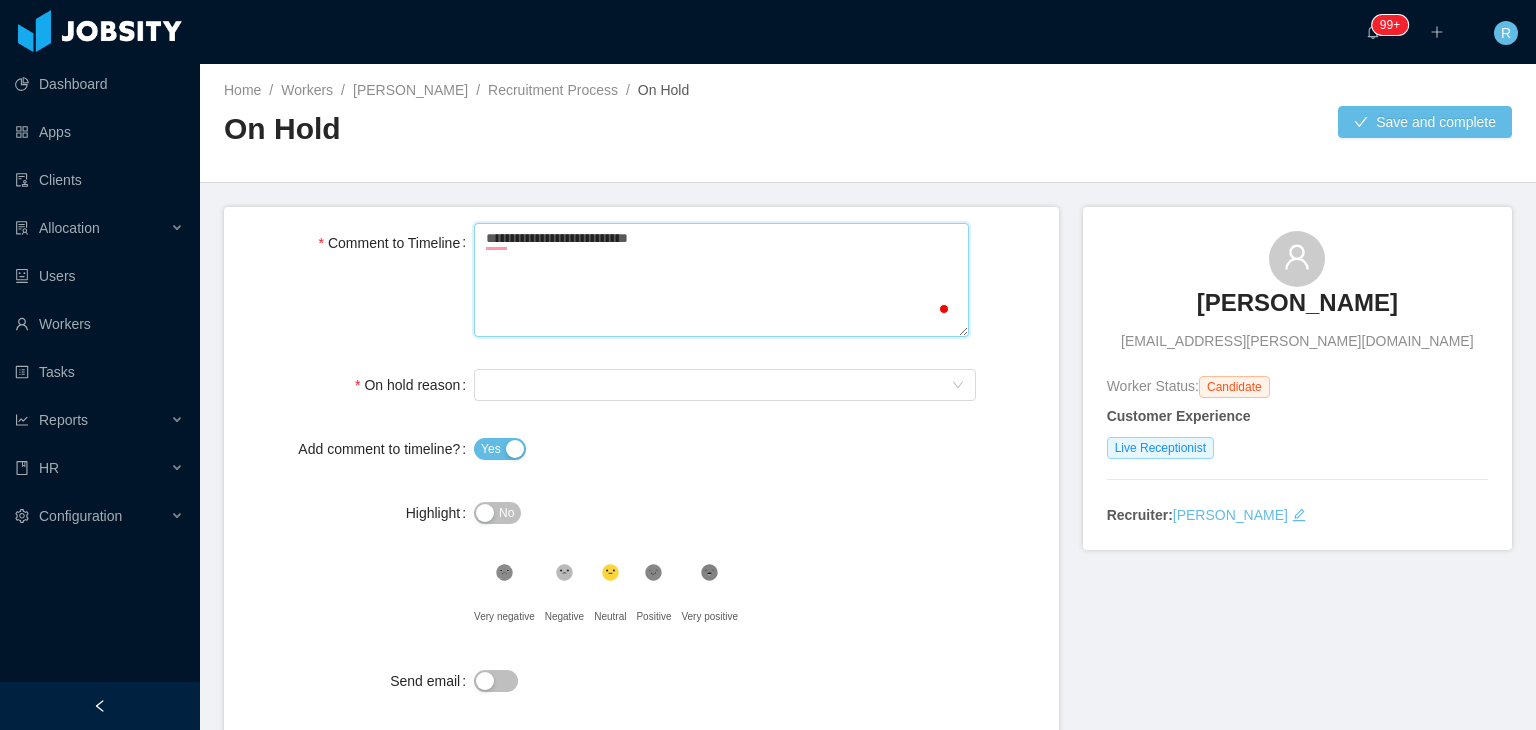 type 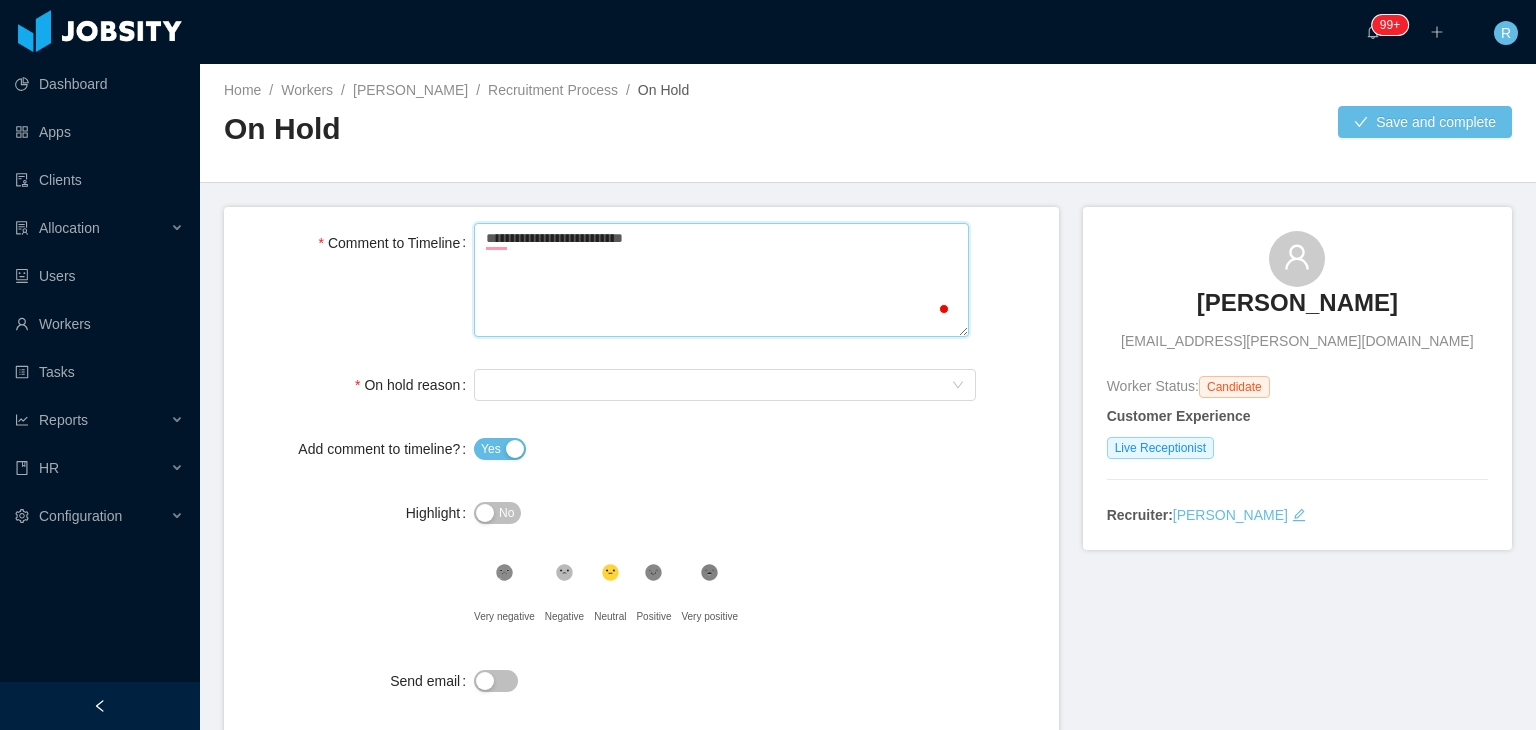 type 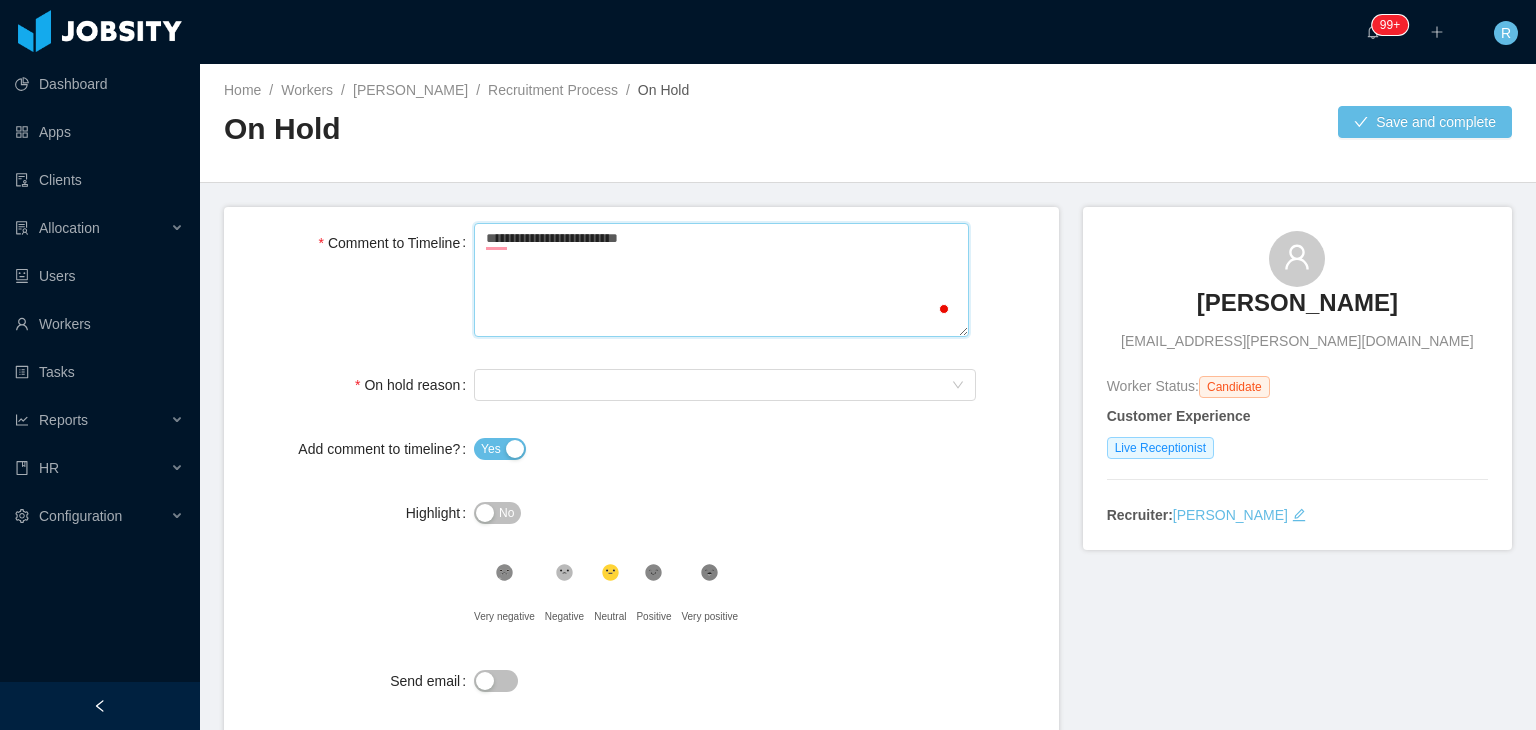type 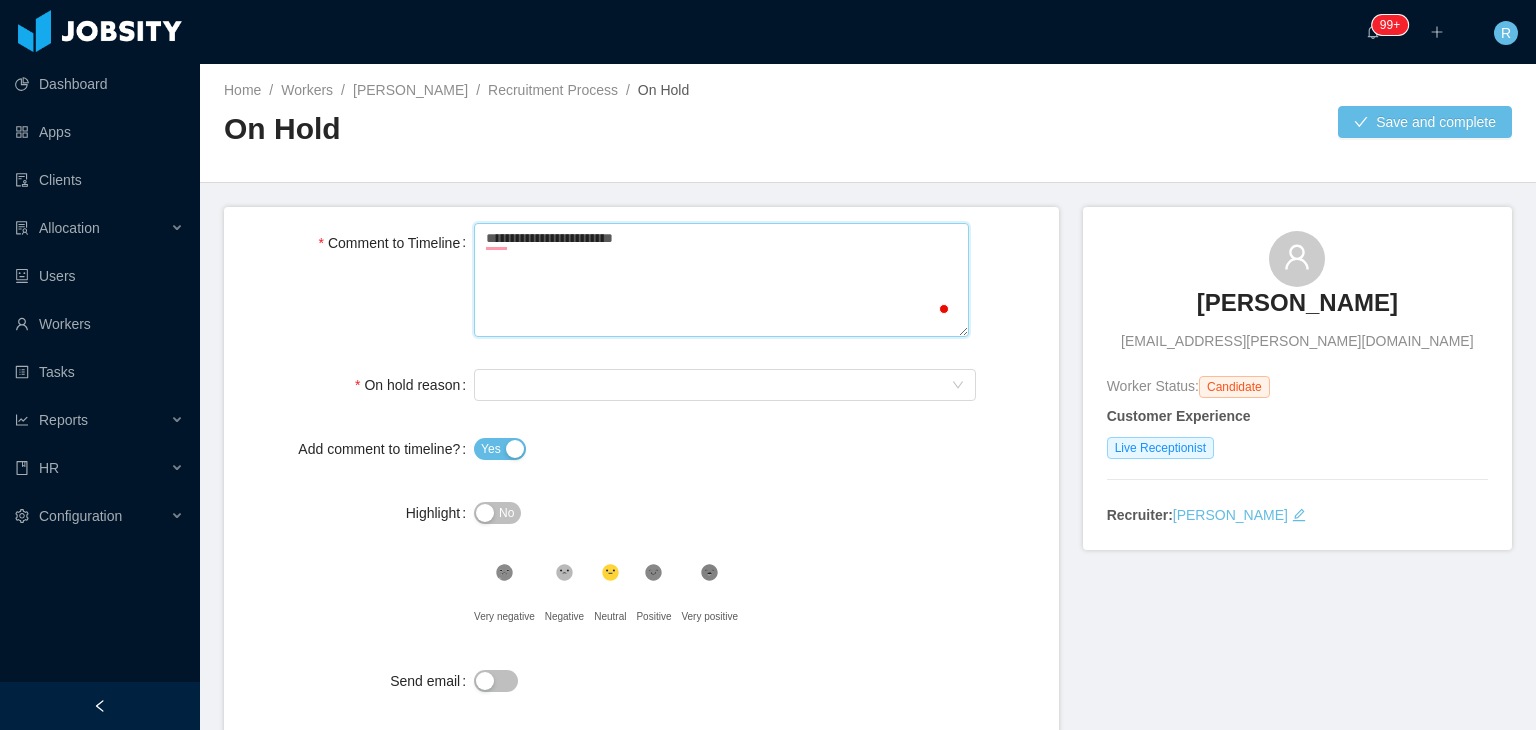 type 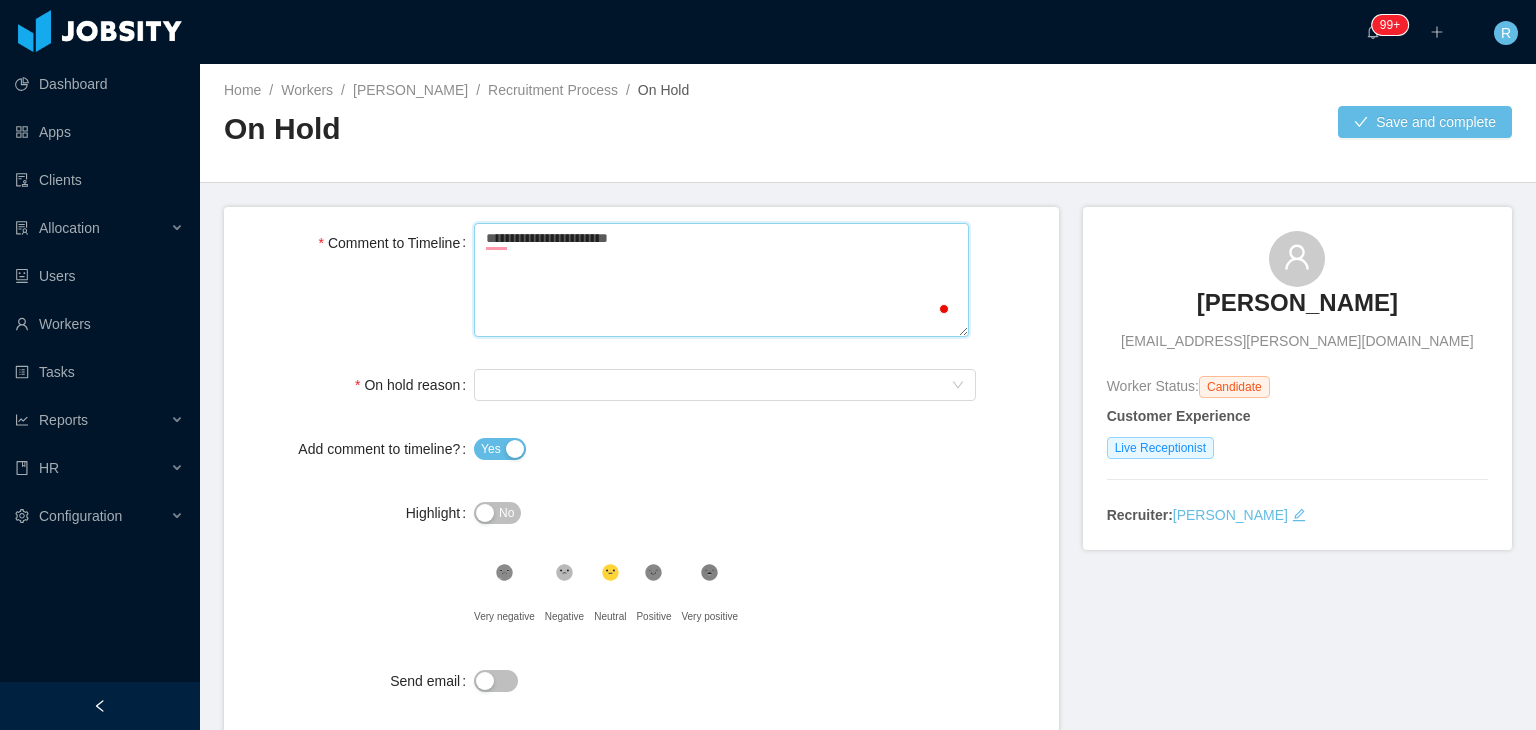 type 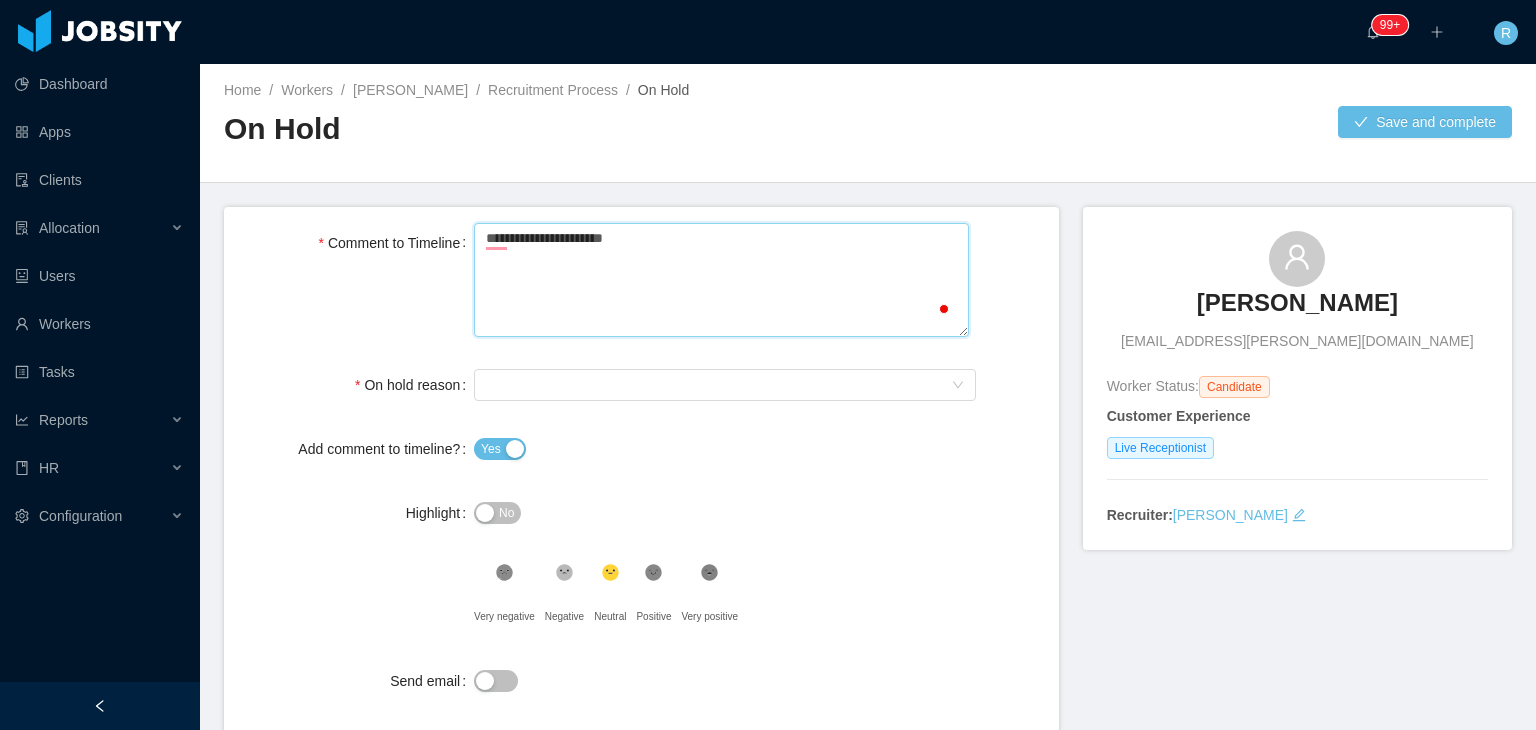 type 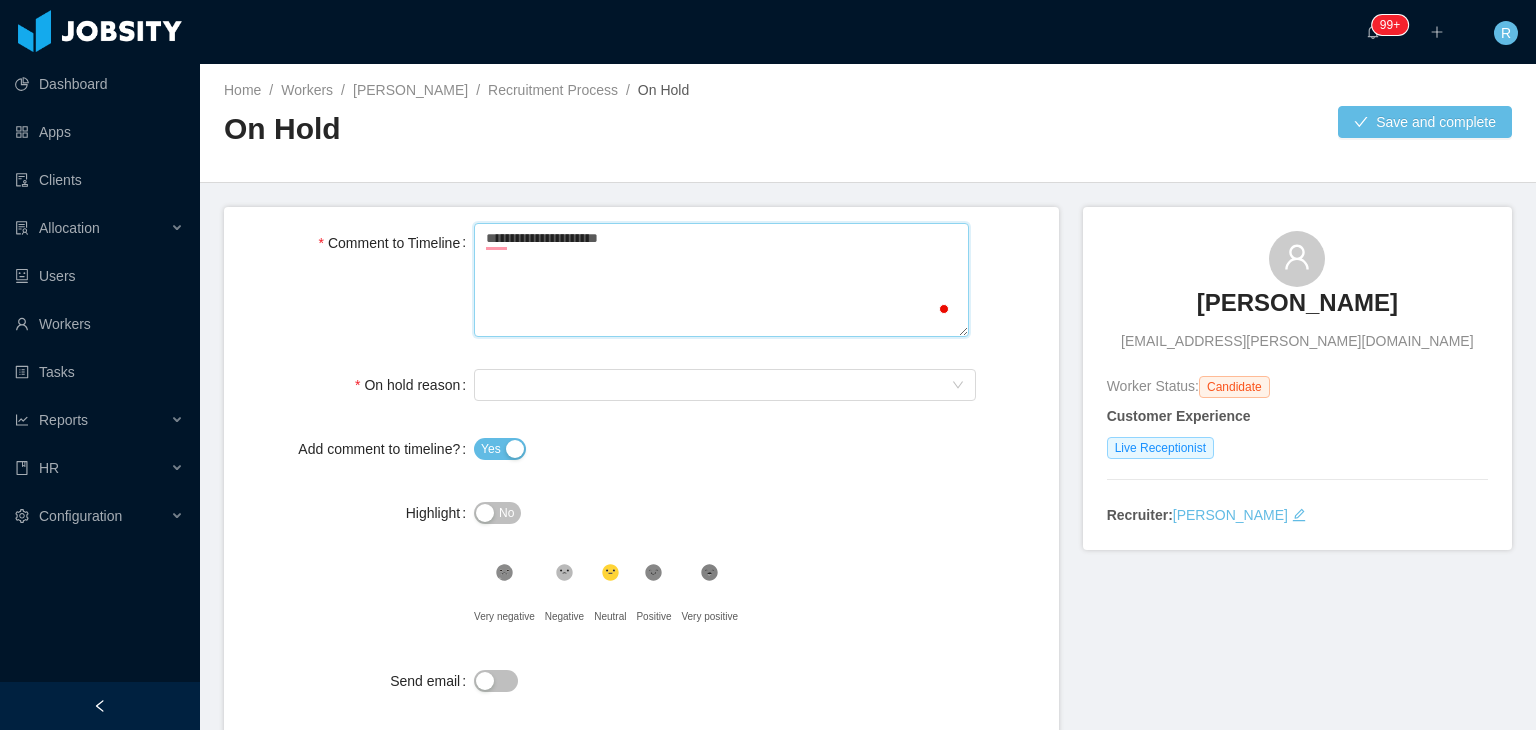 type 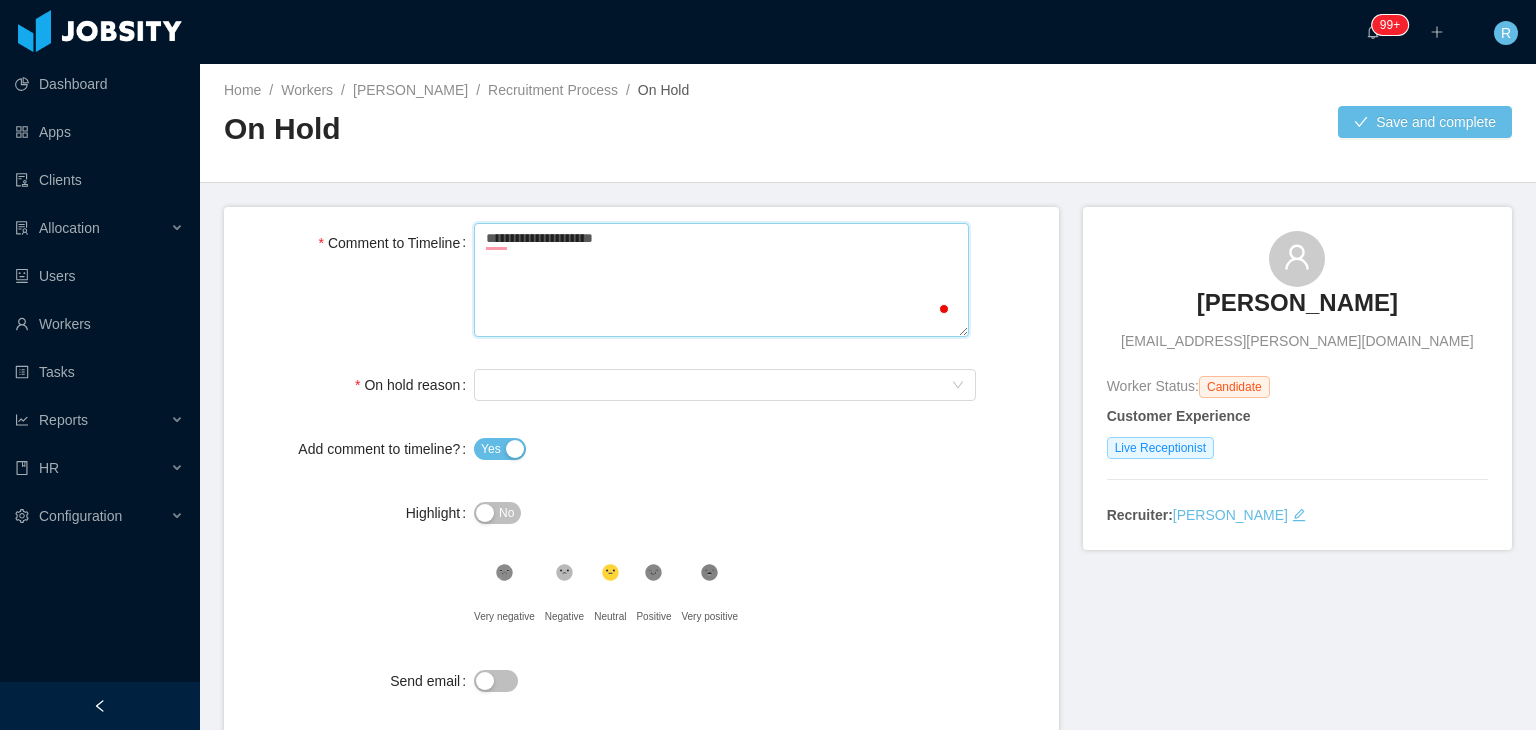 type 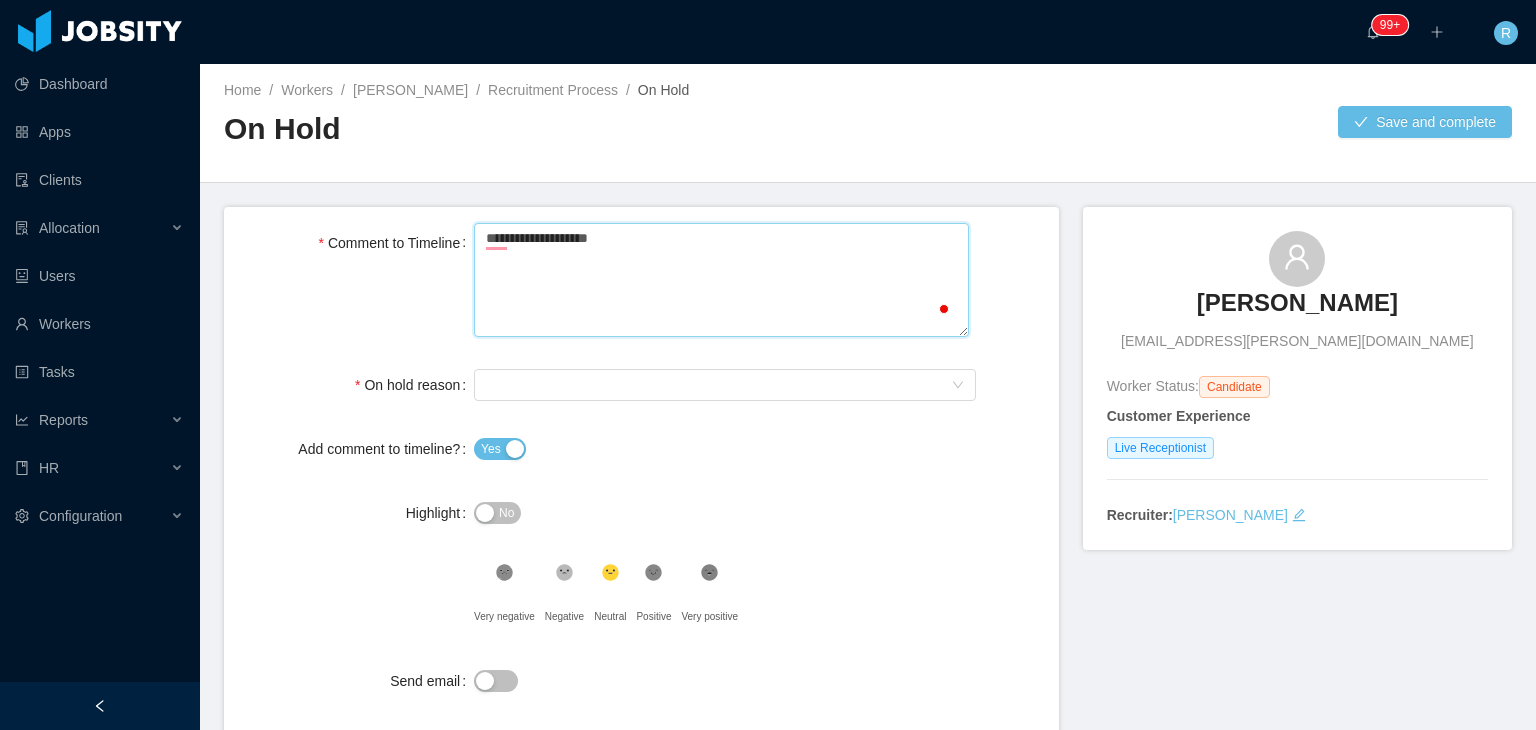 type 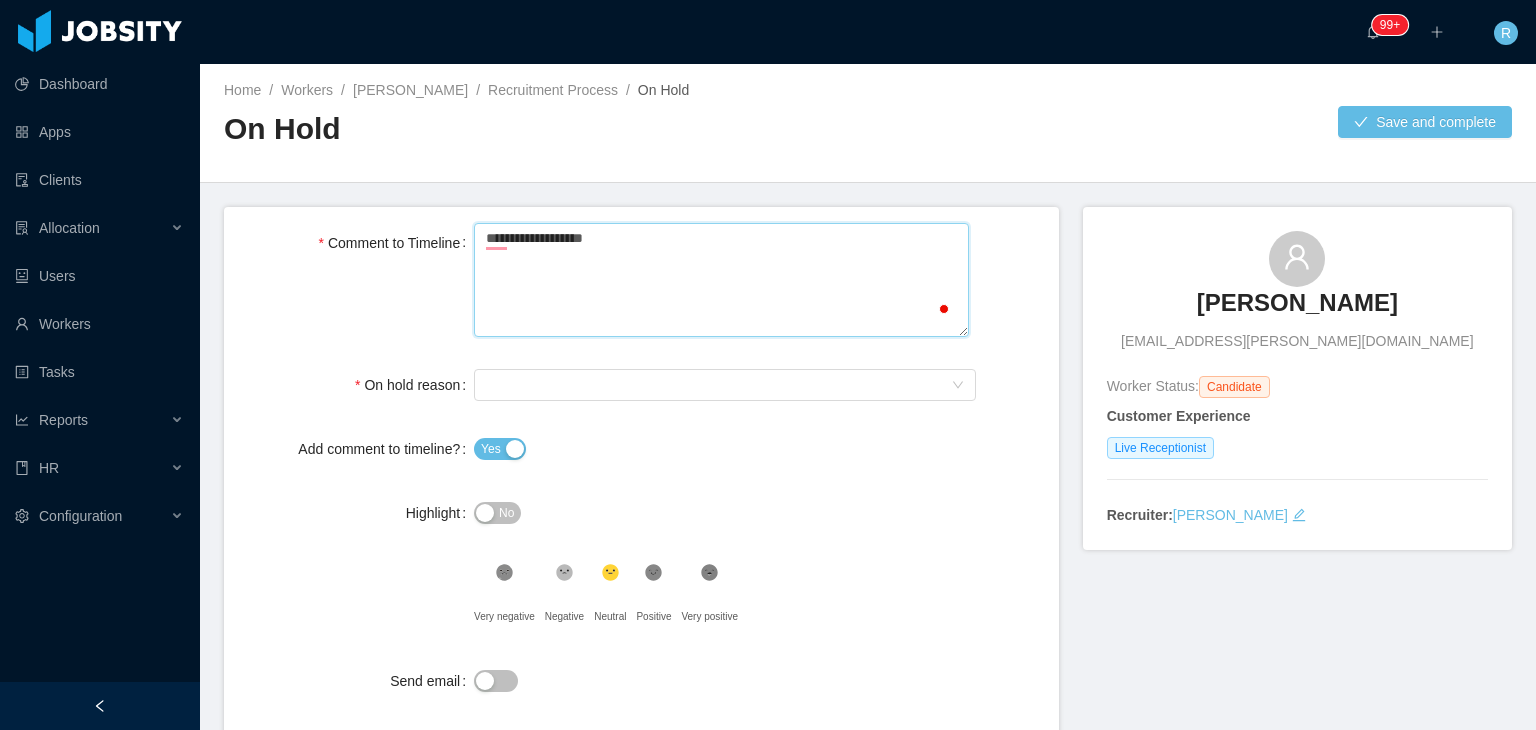 type 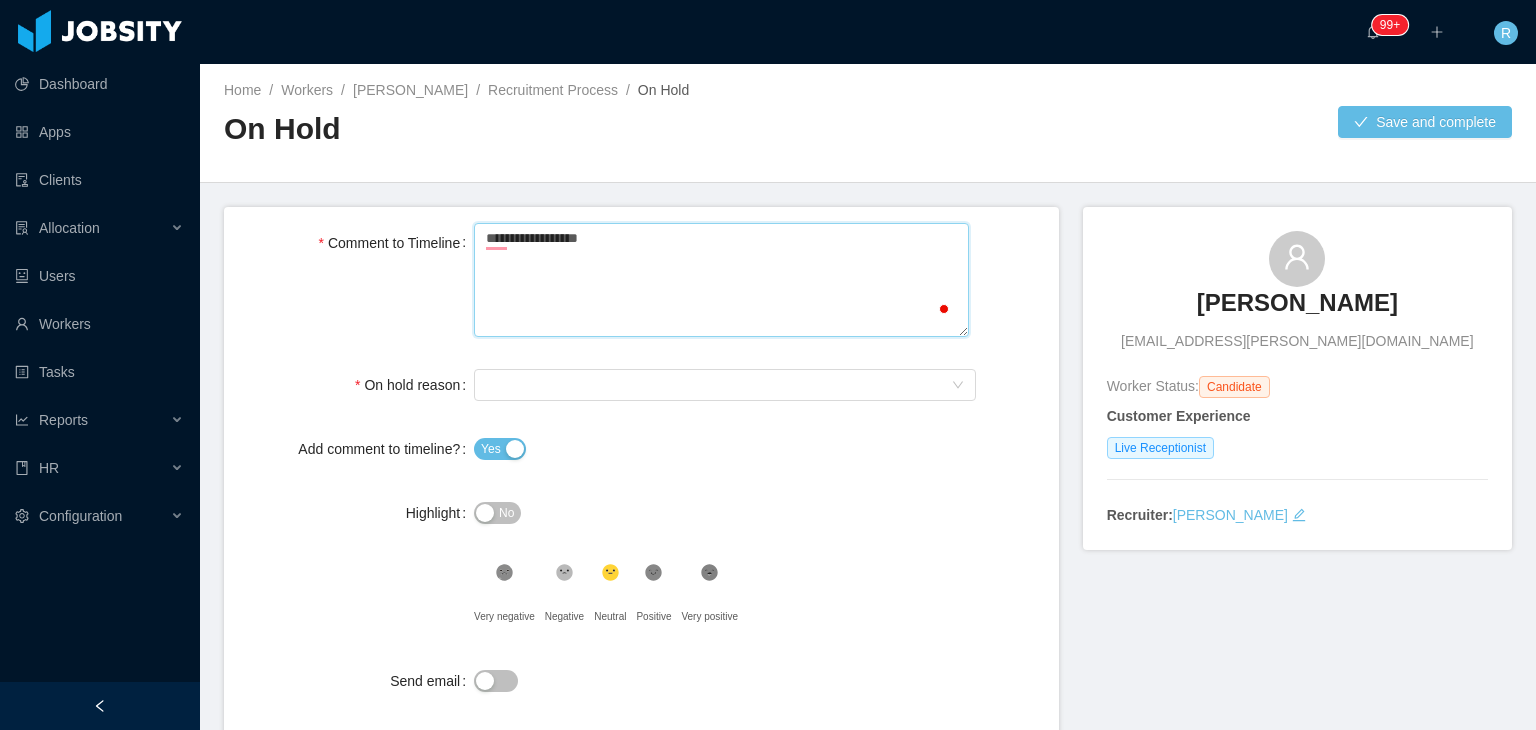type on "**********" 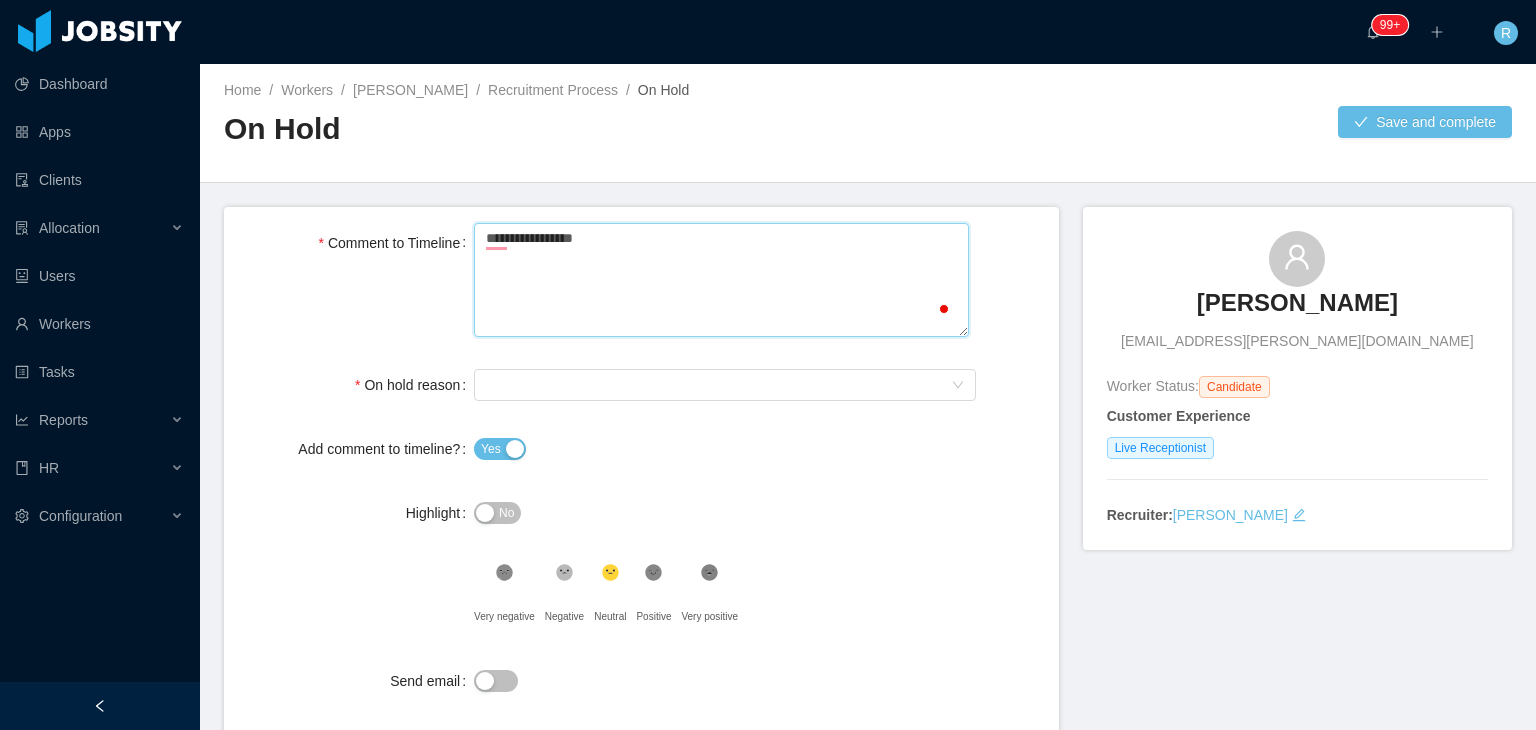 type 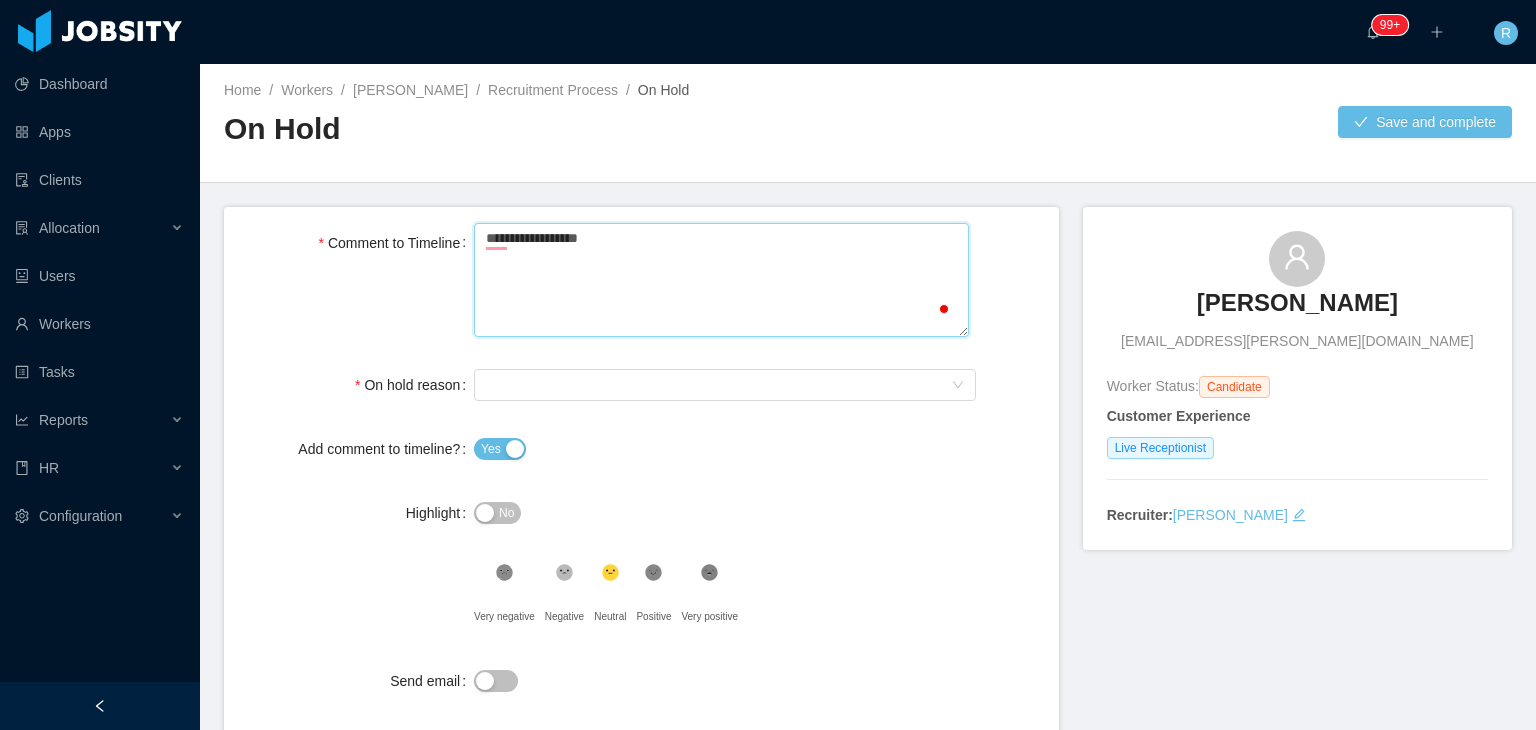 type 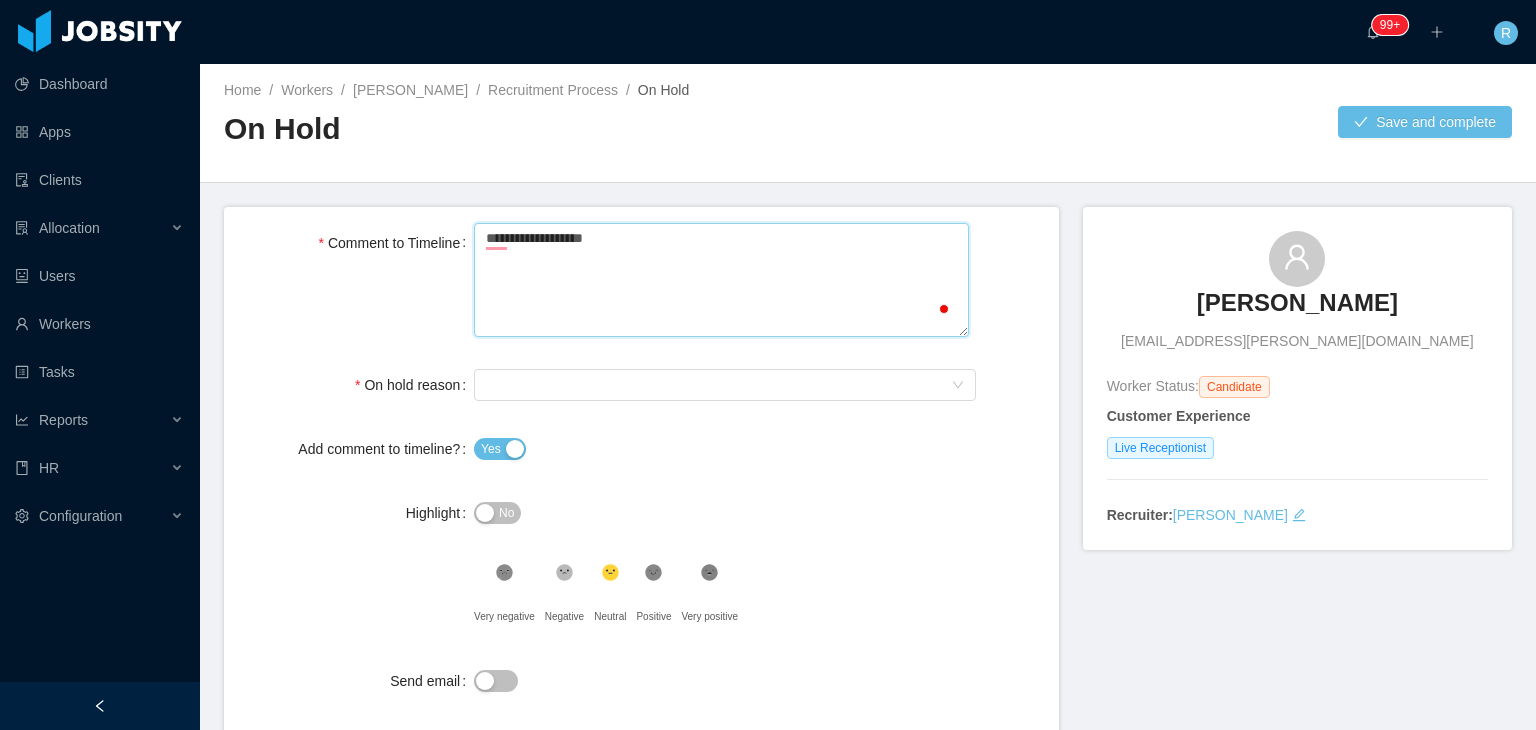 type 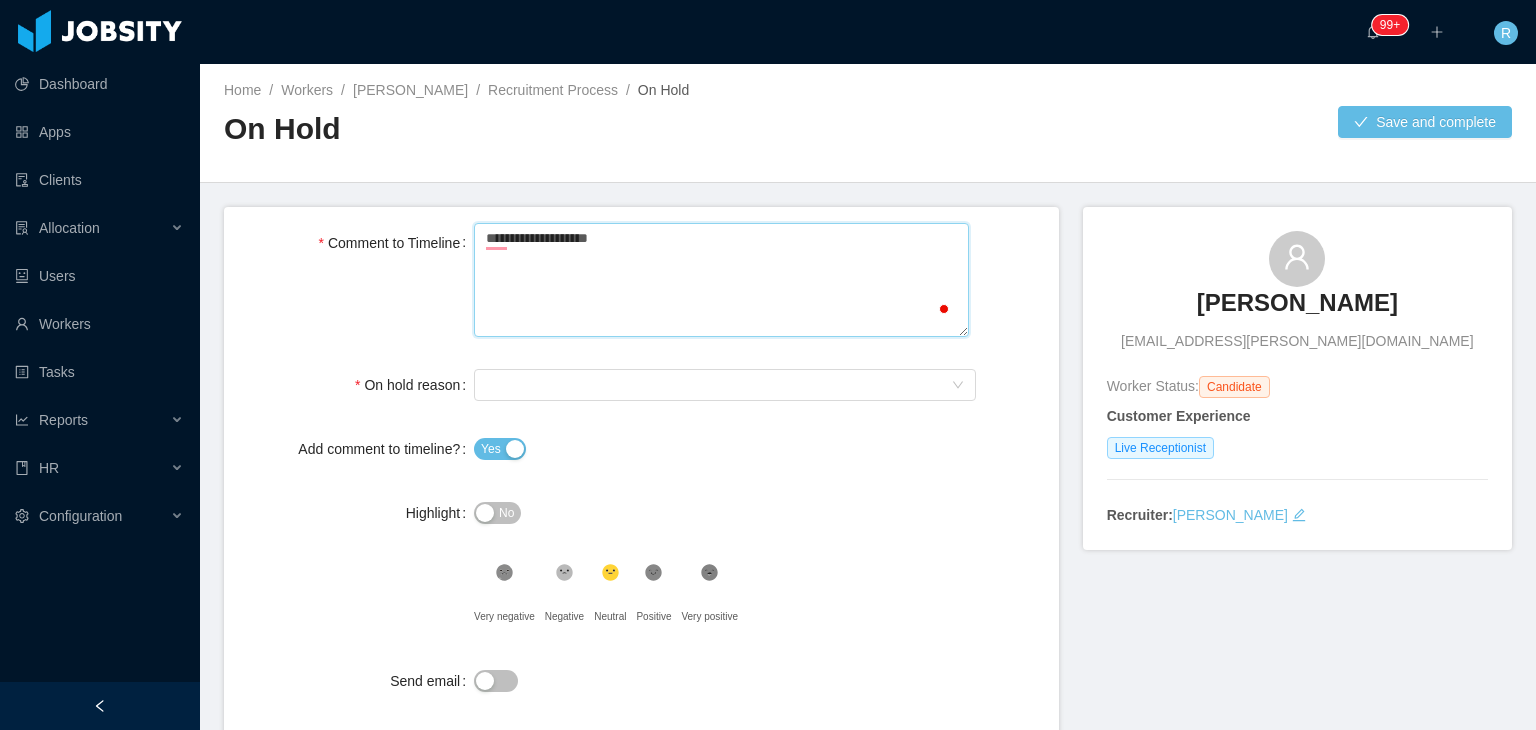 type 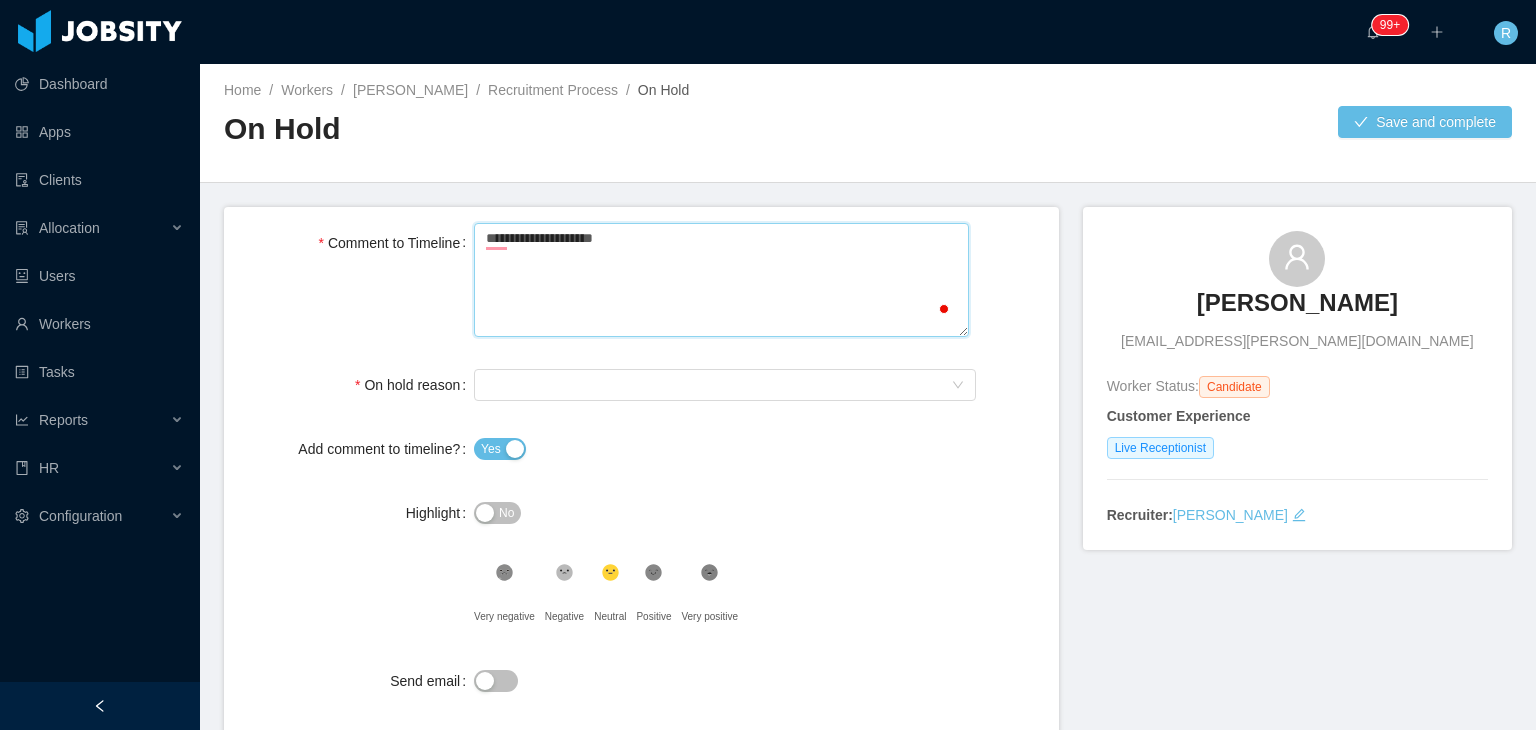 type 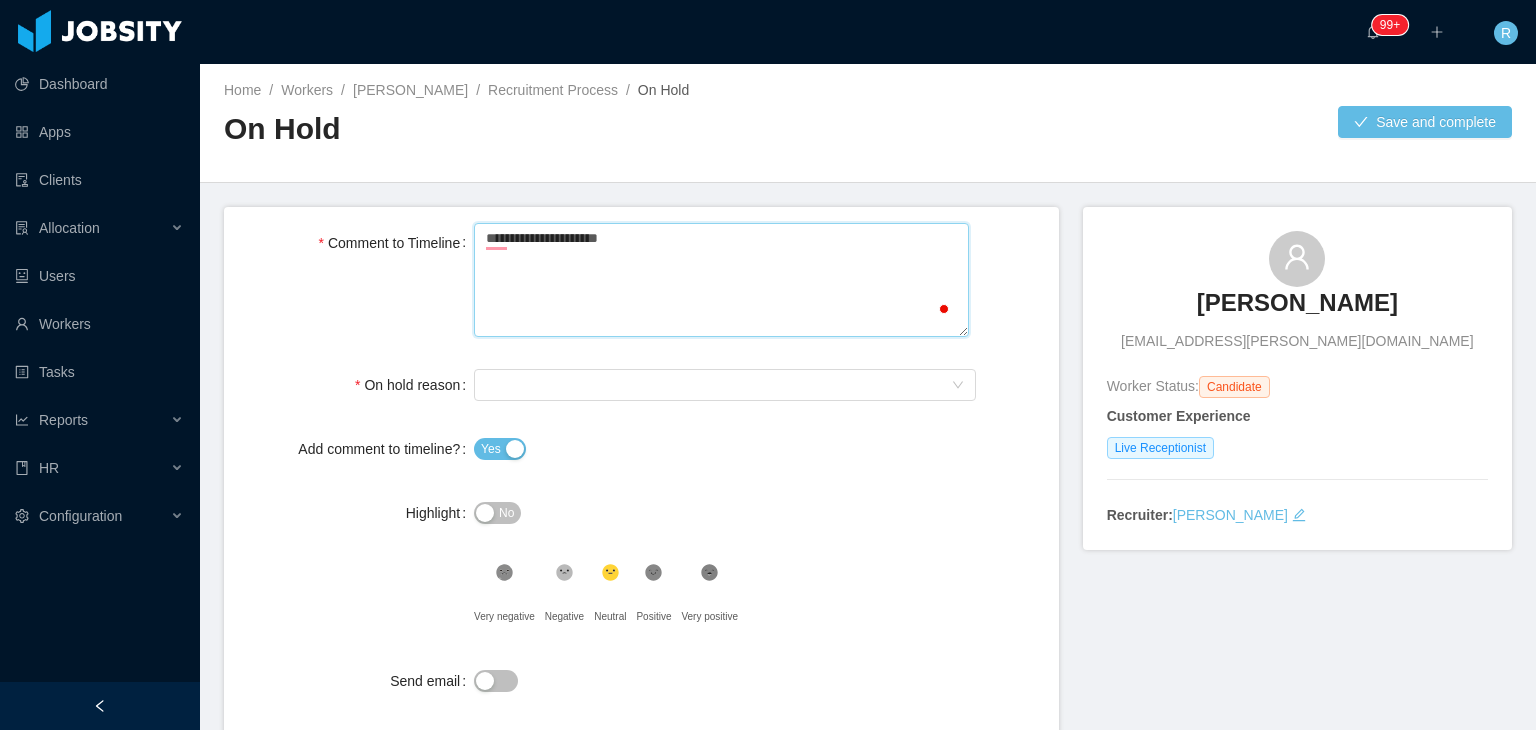 type 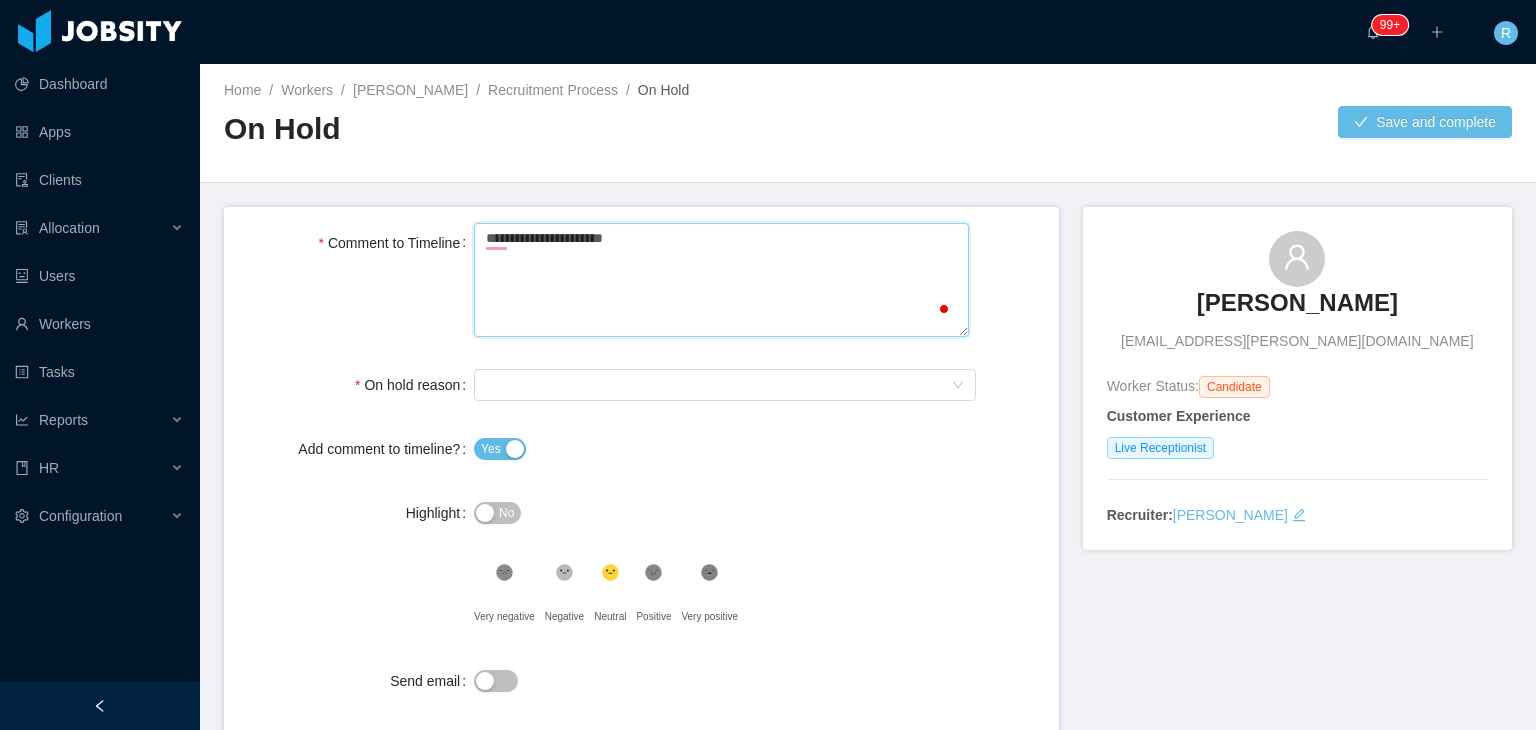 type 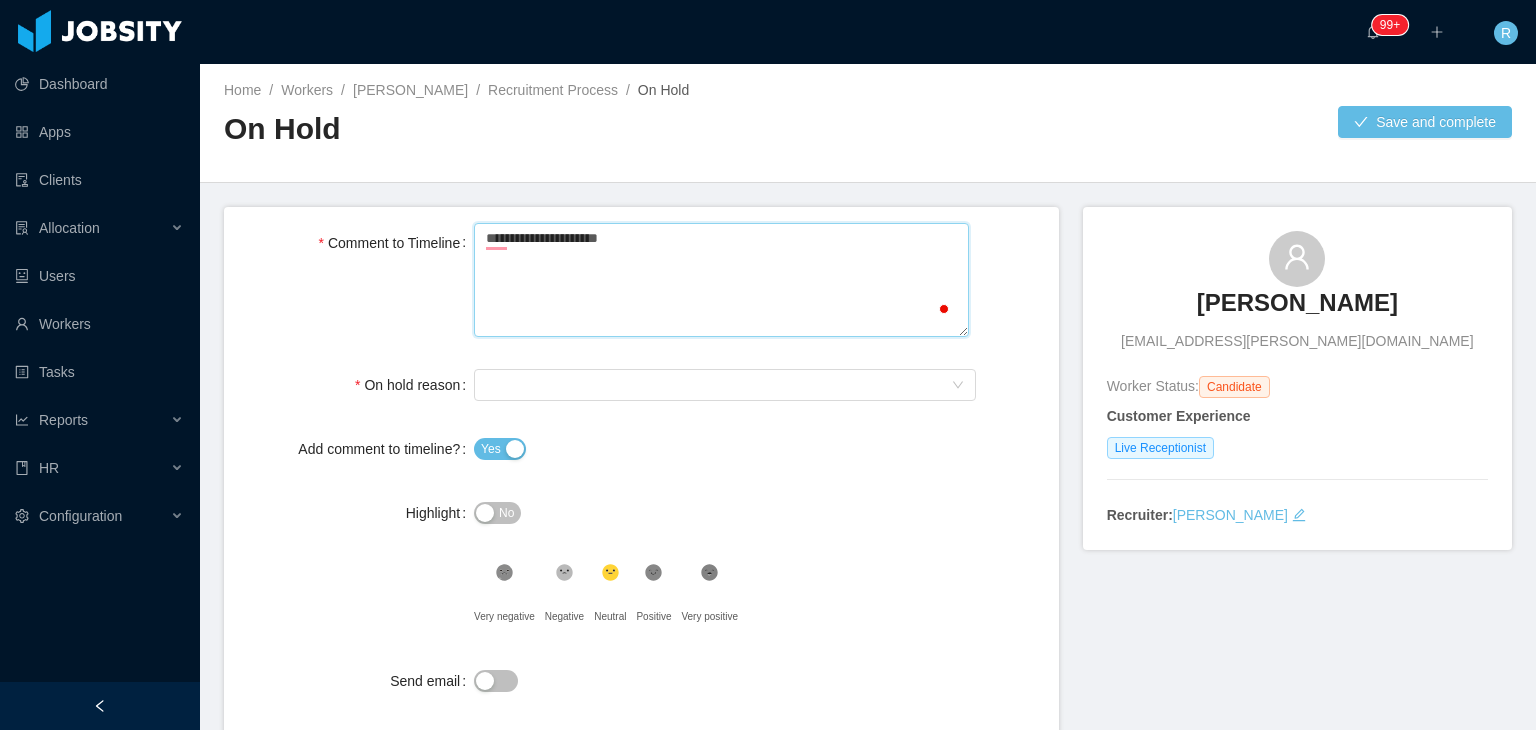 type 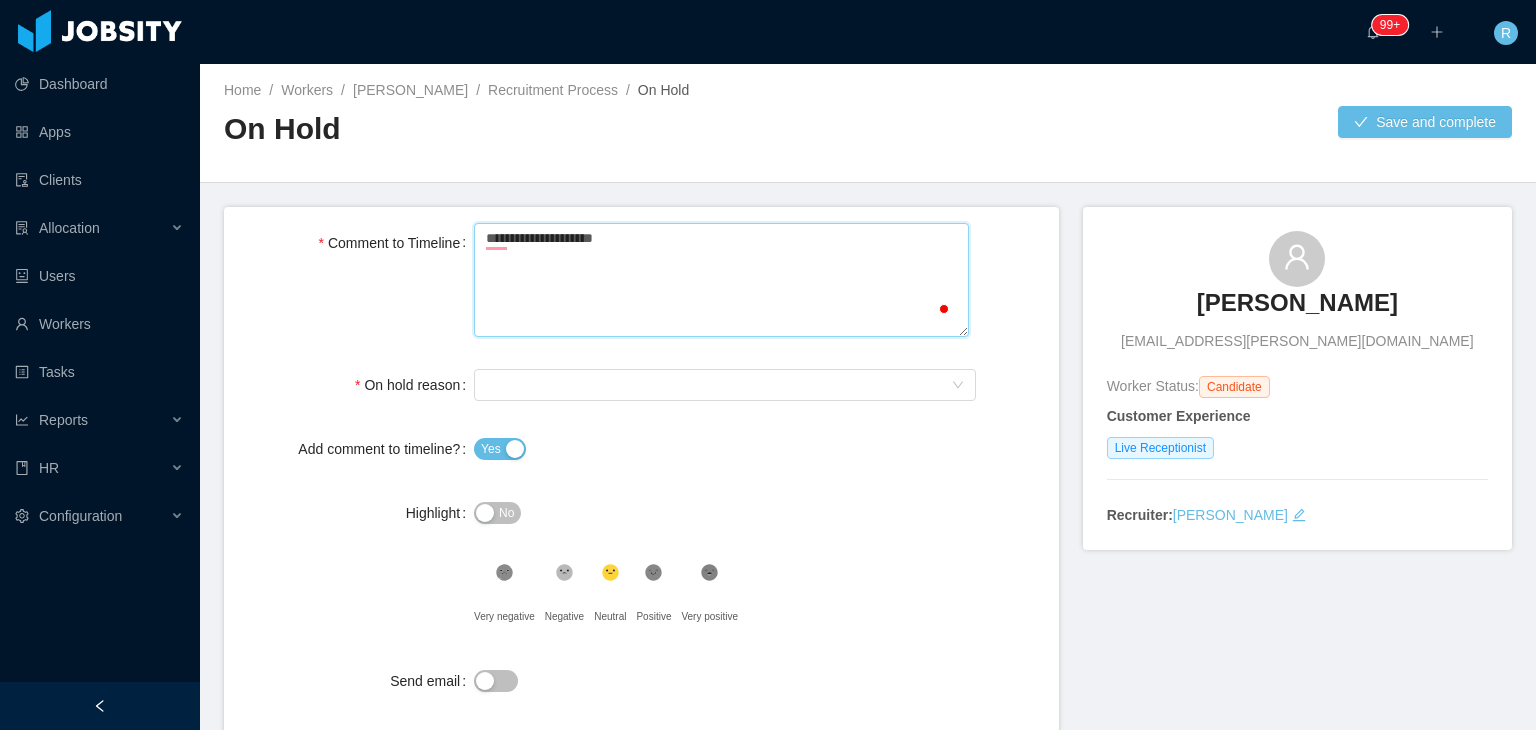 type 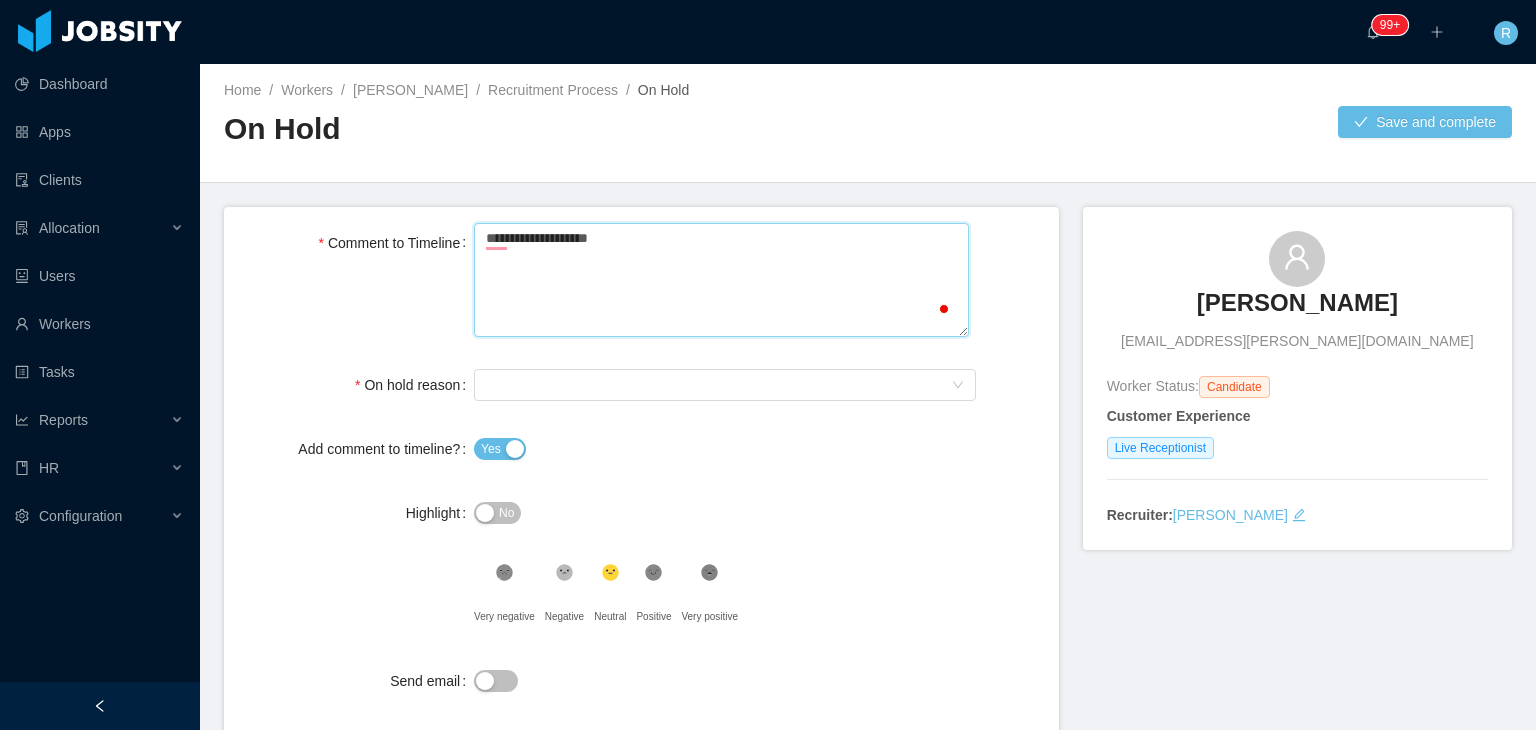 type 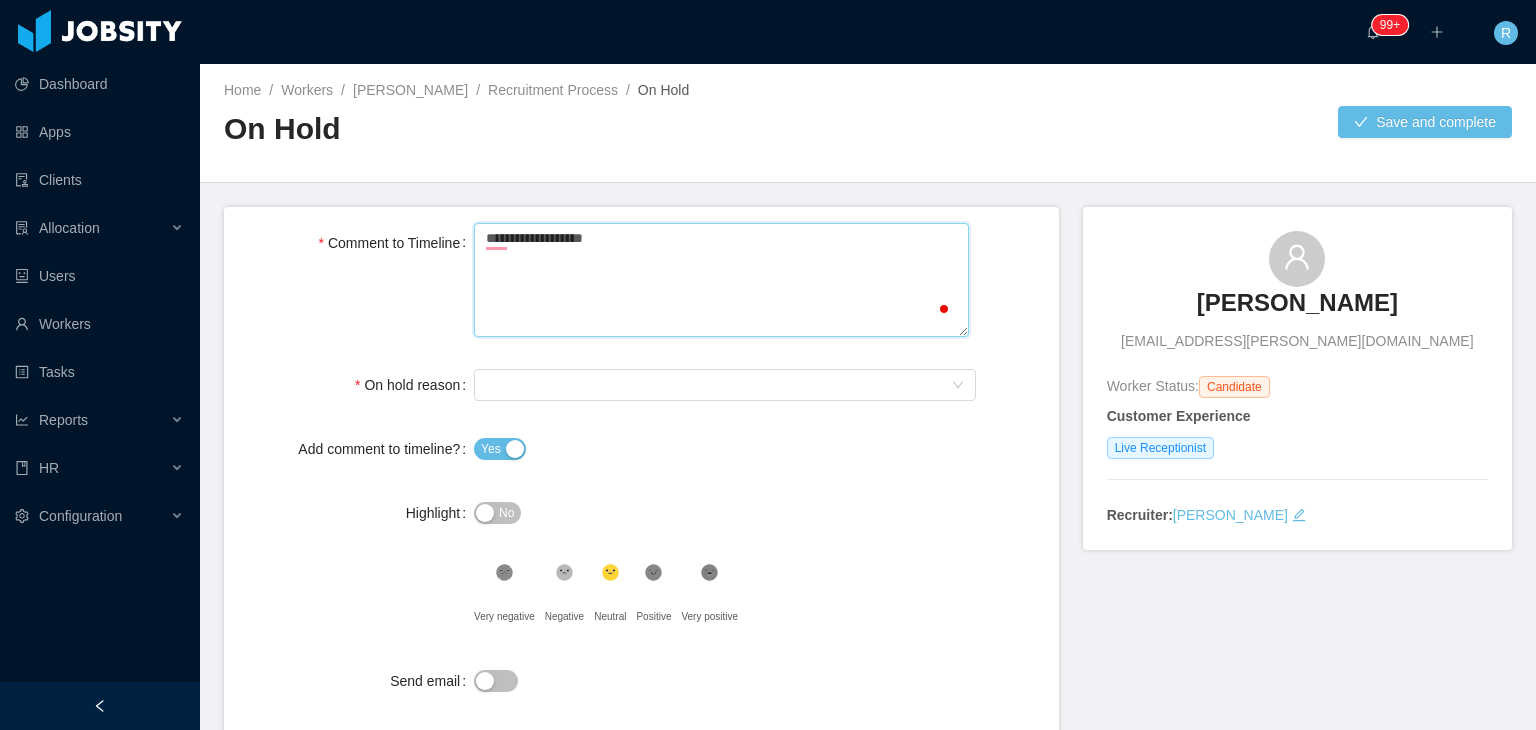 type 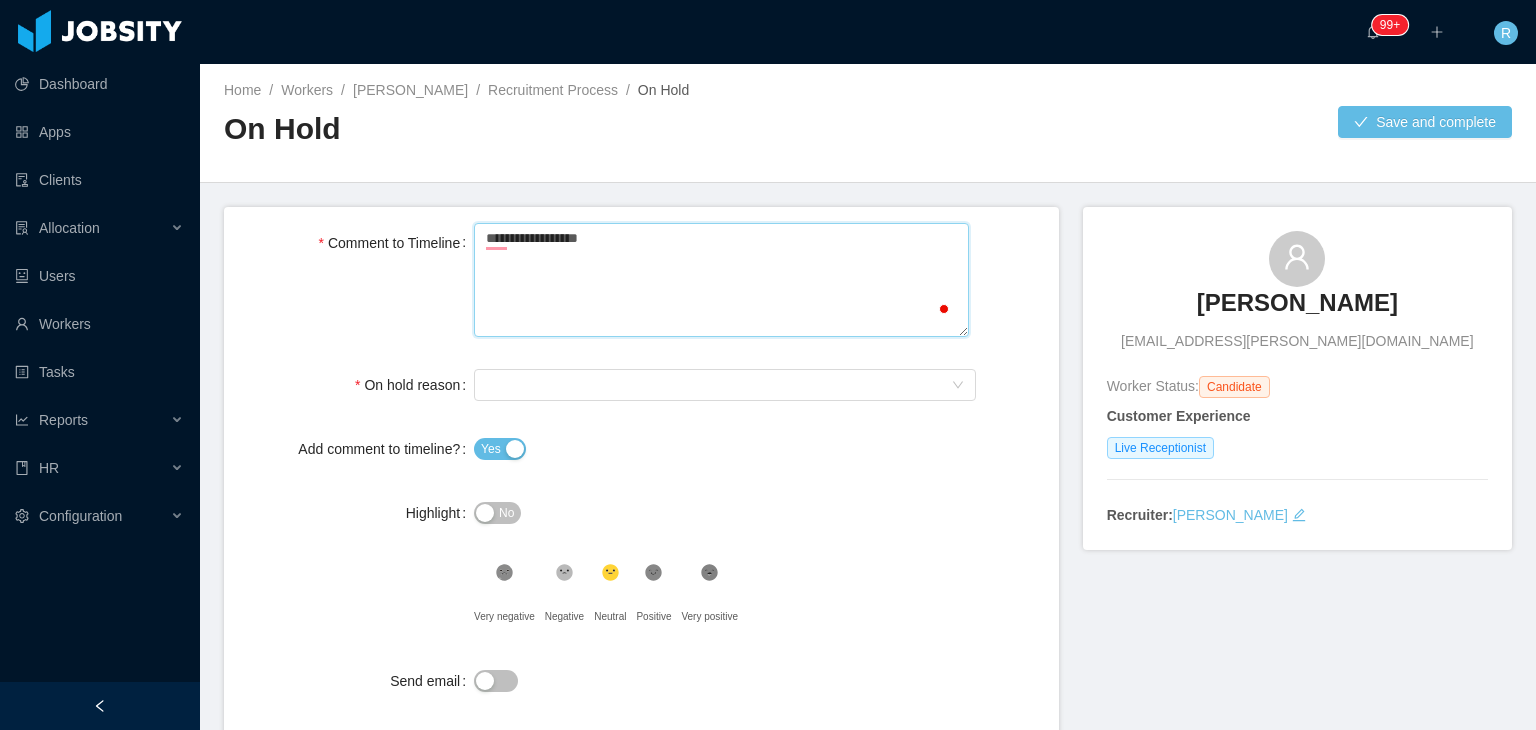 type 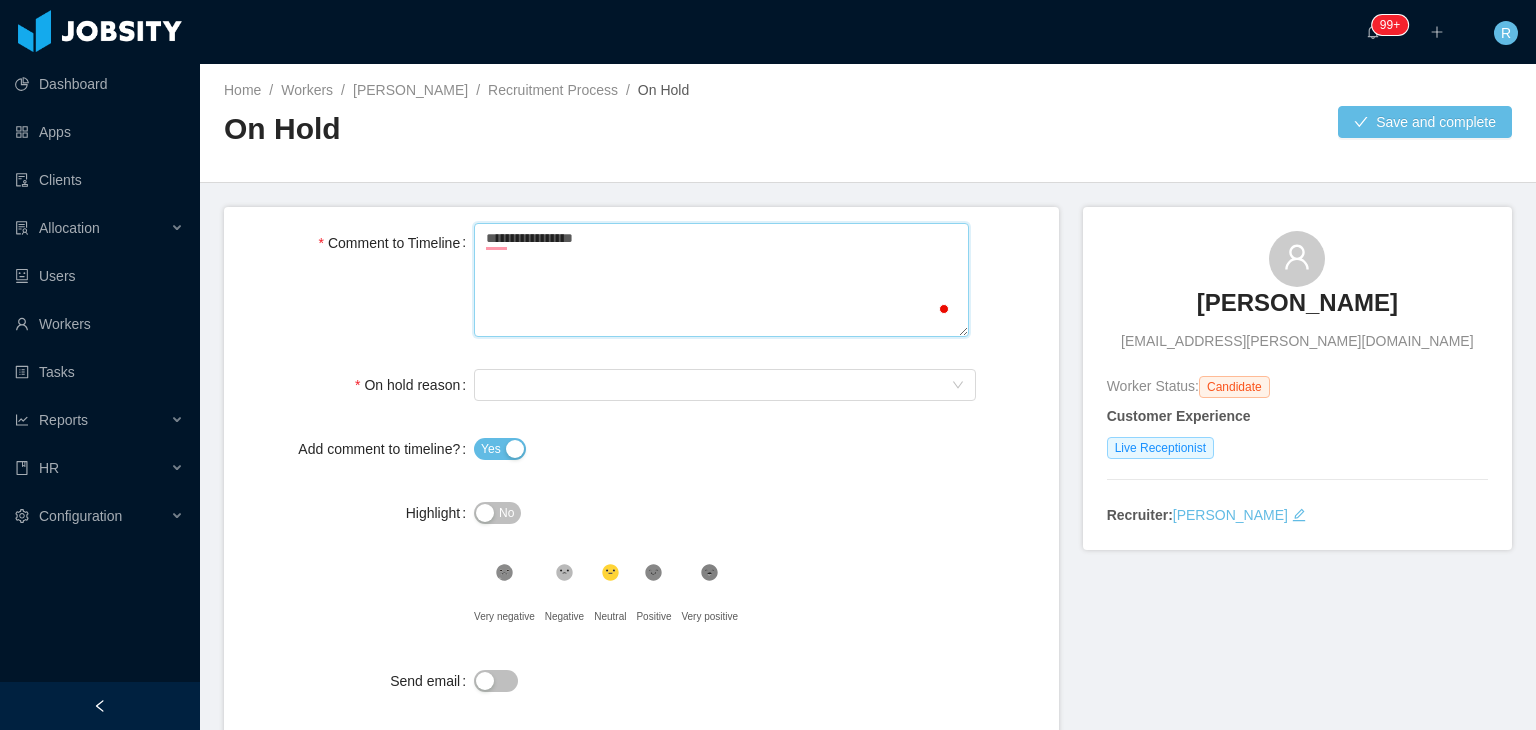 type 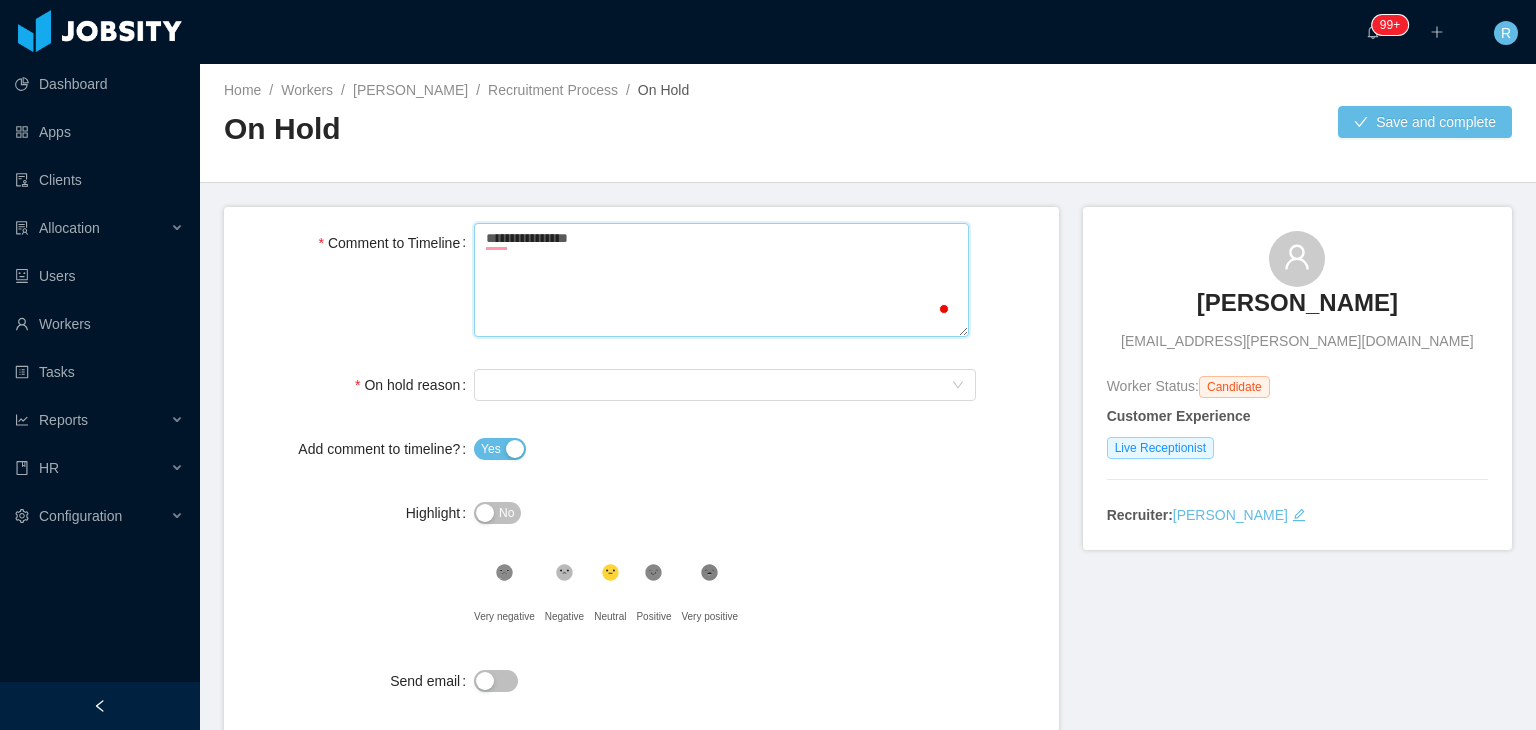type 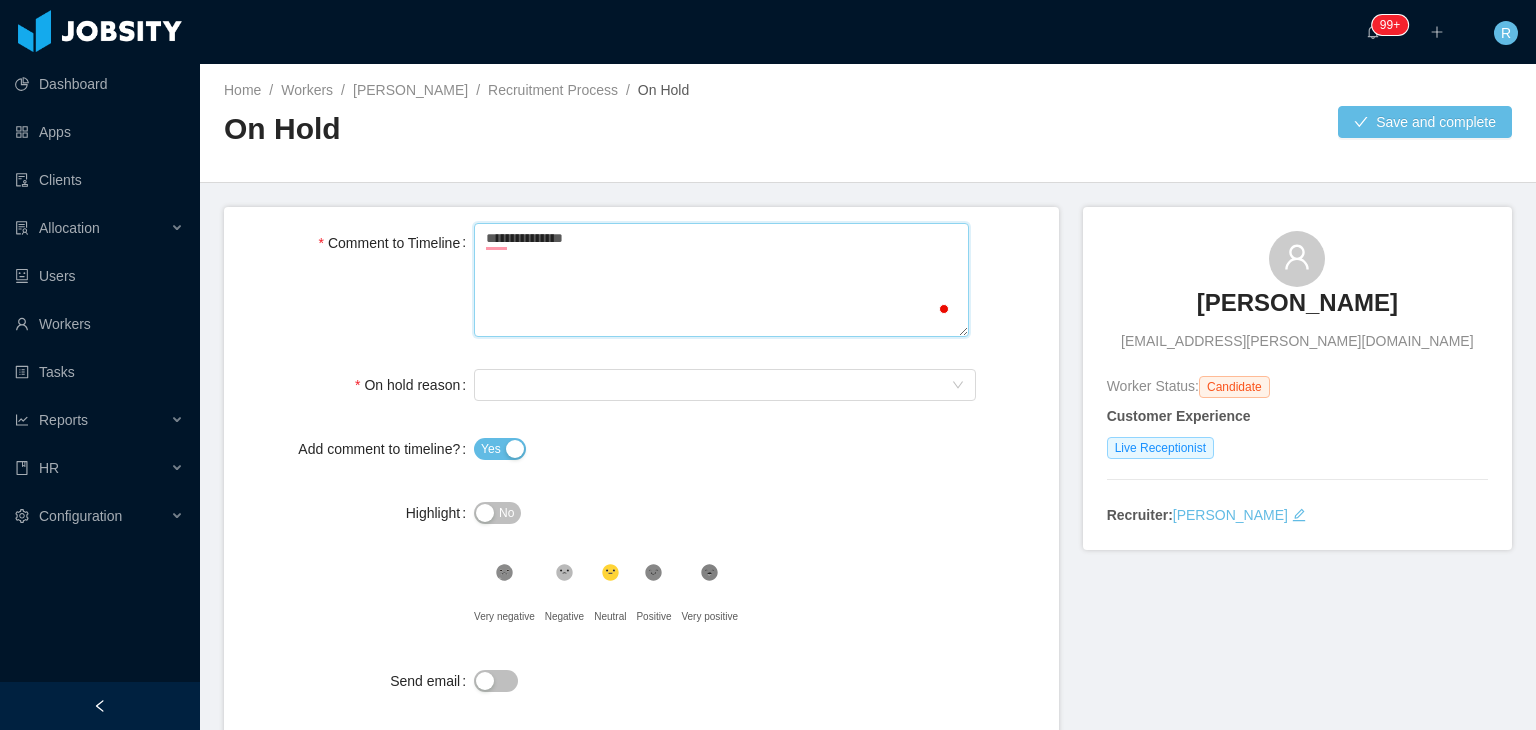 type 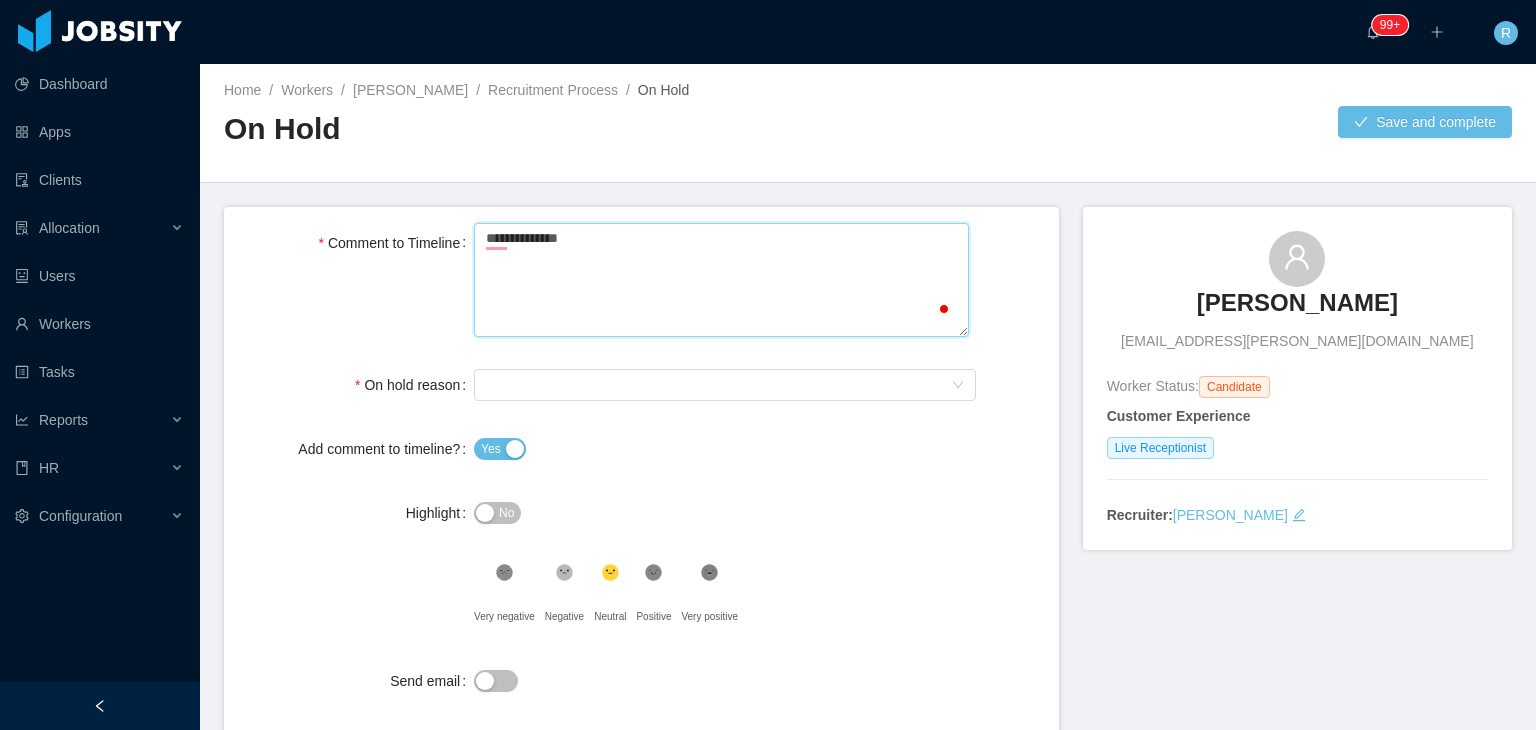 type 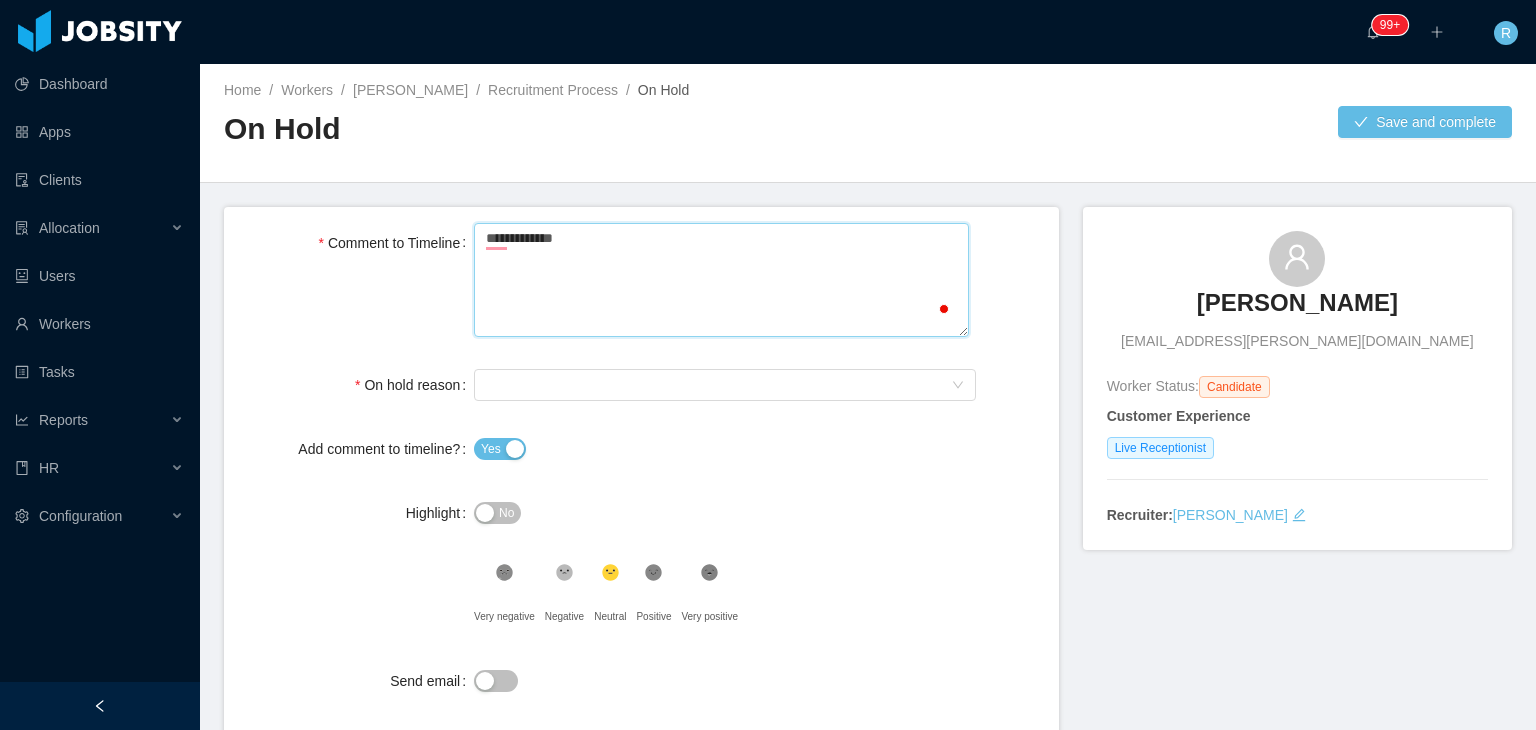 type on "**********" 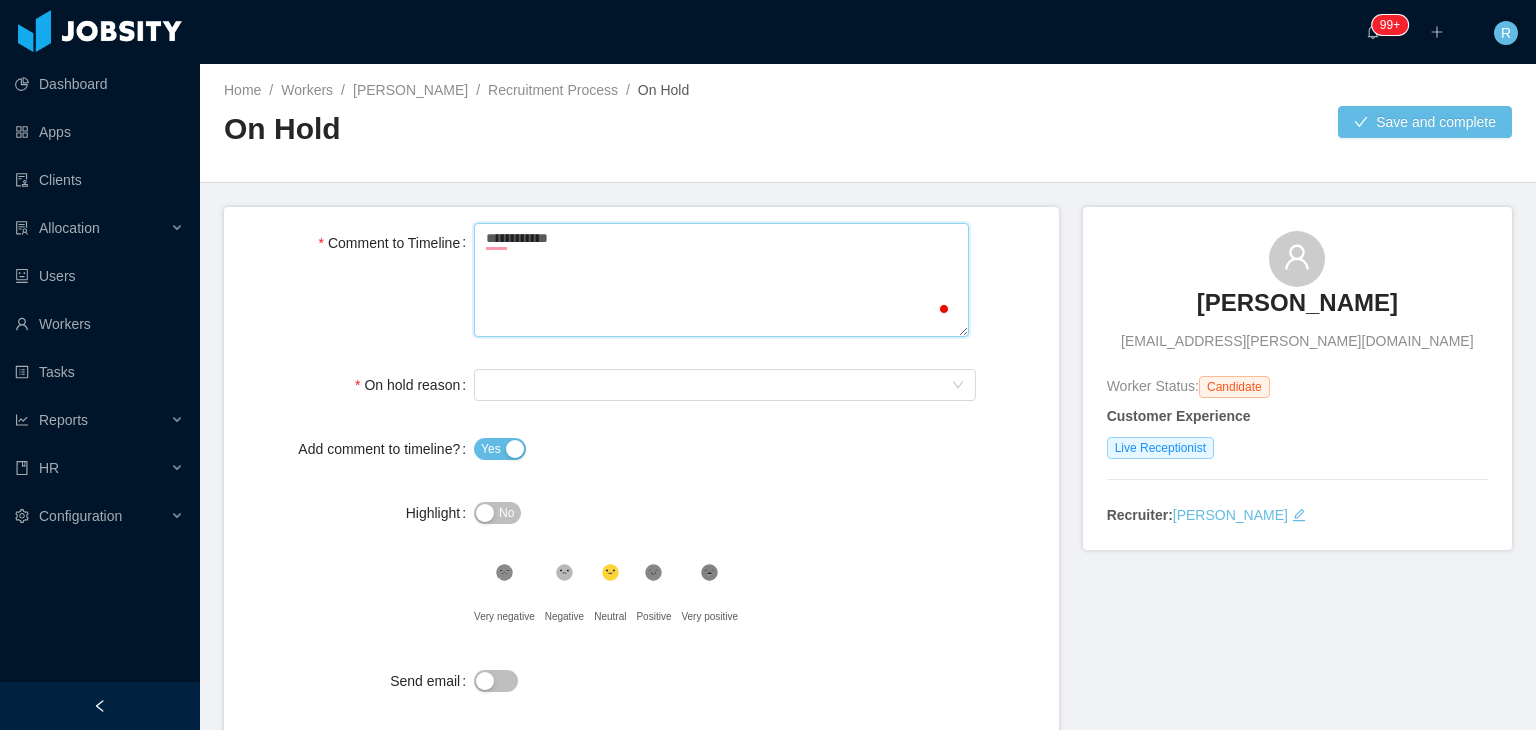 type 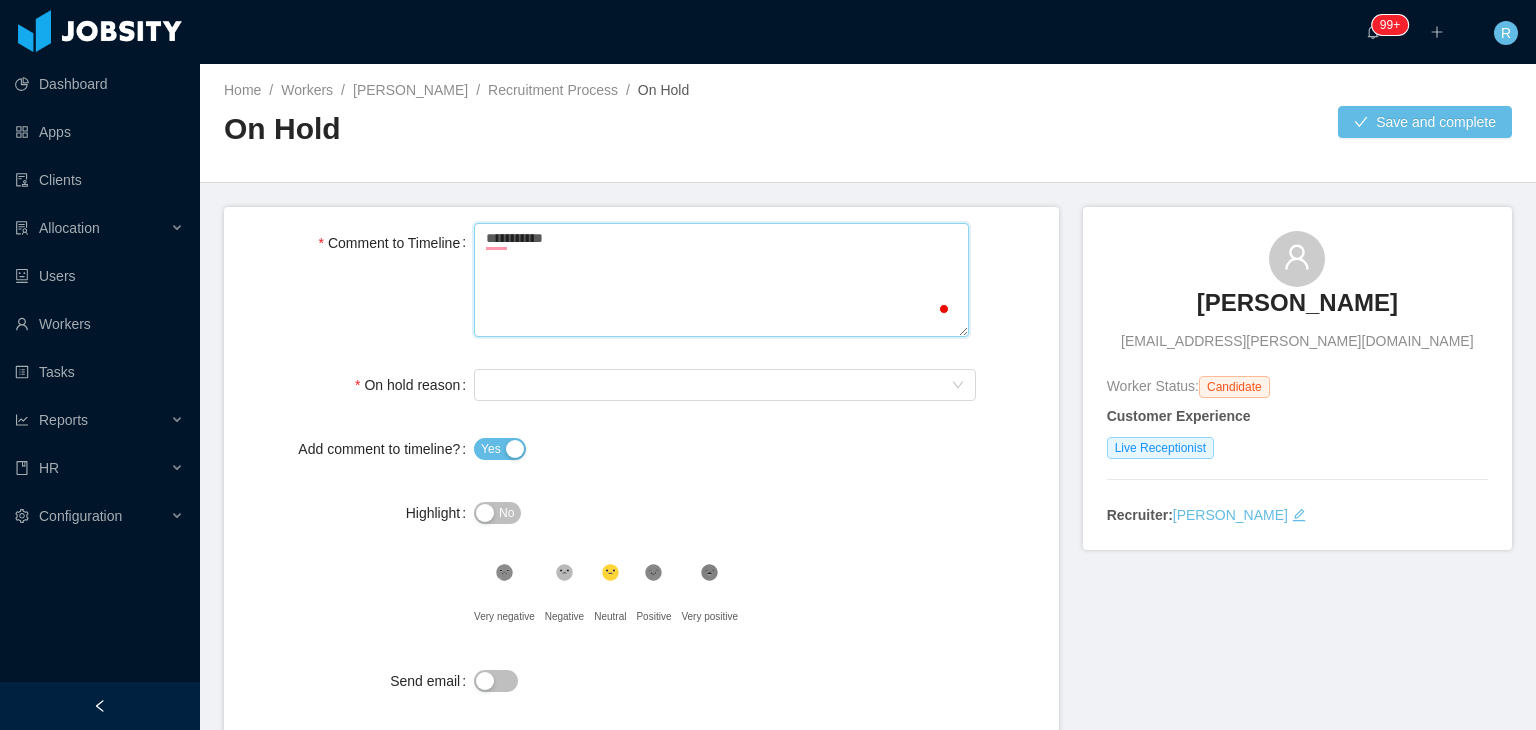 type 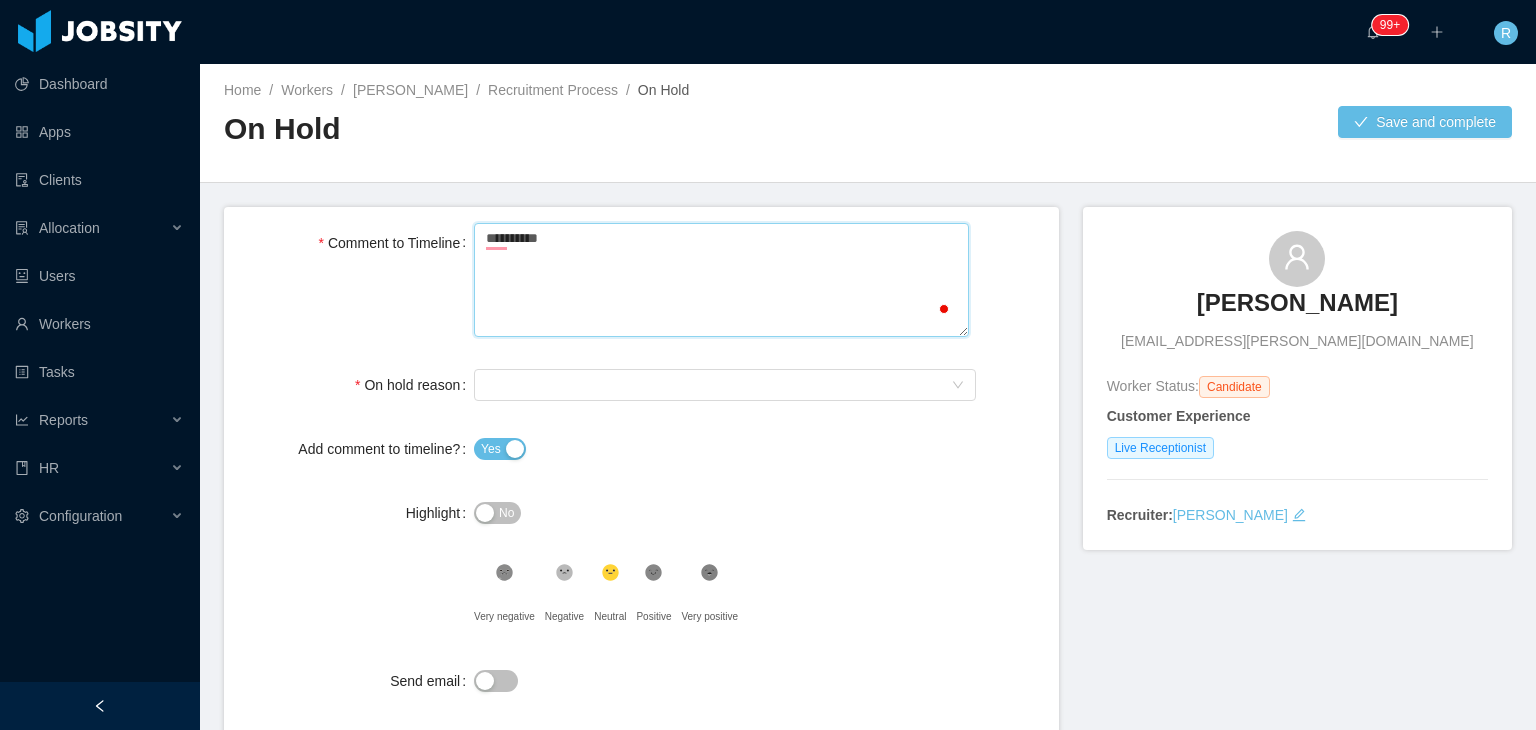 type 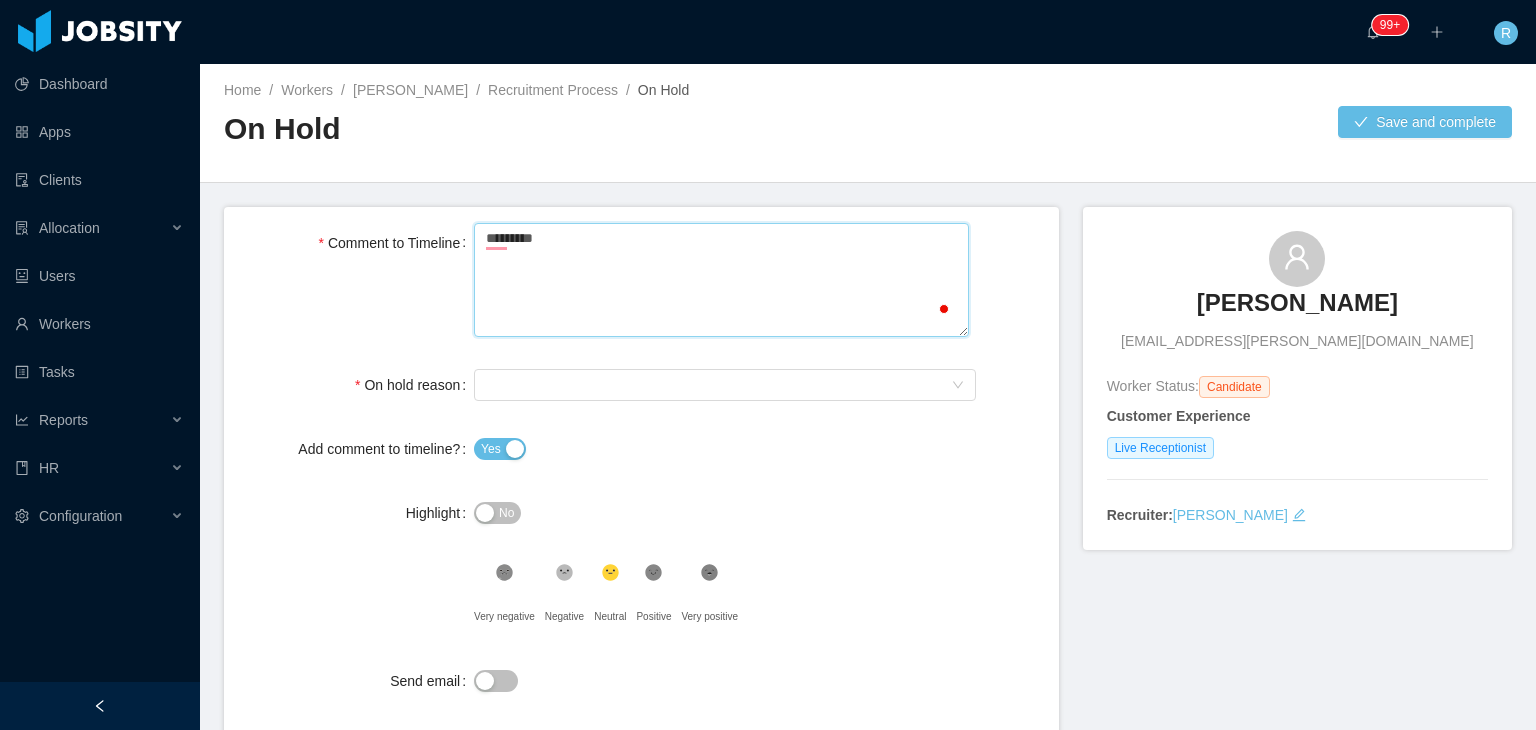 type 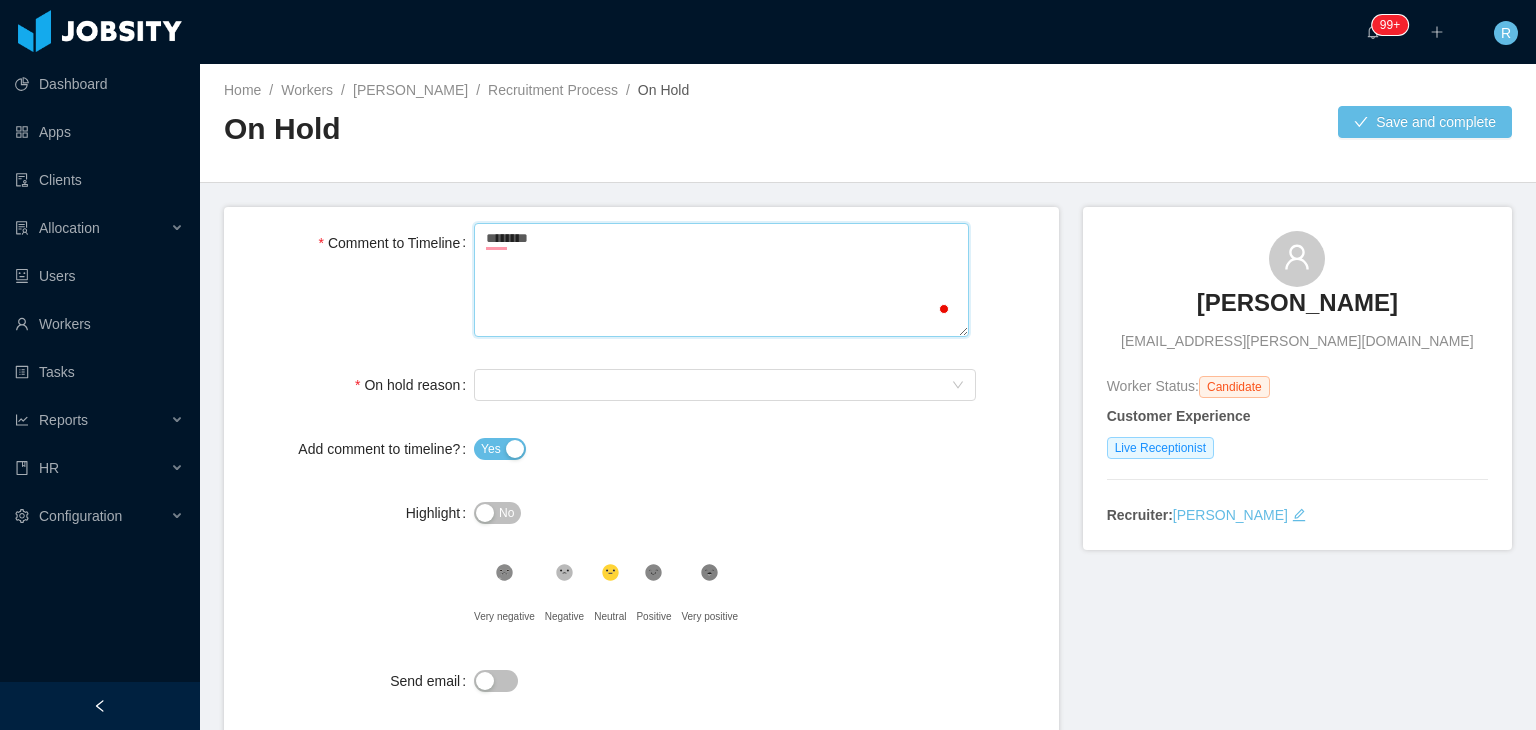 type 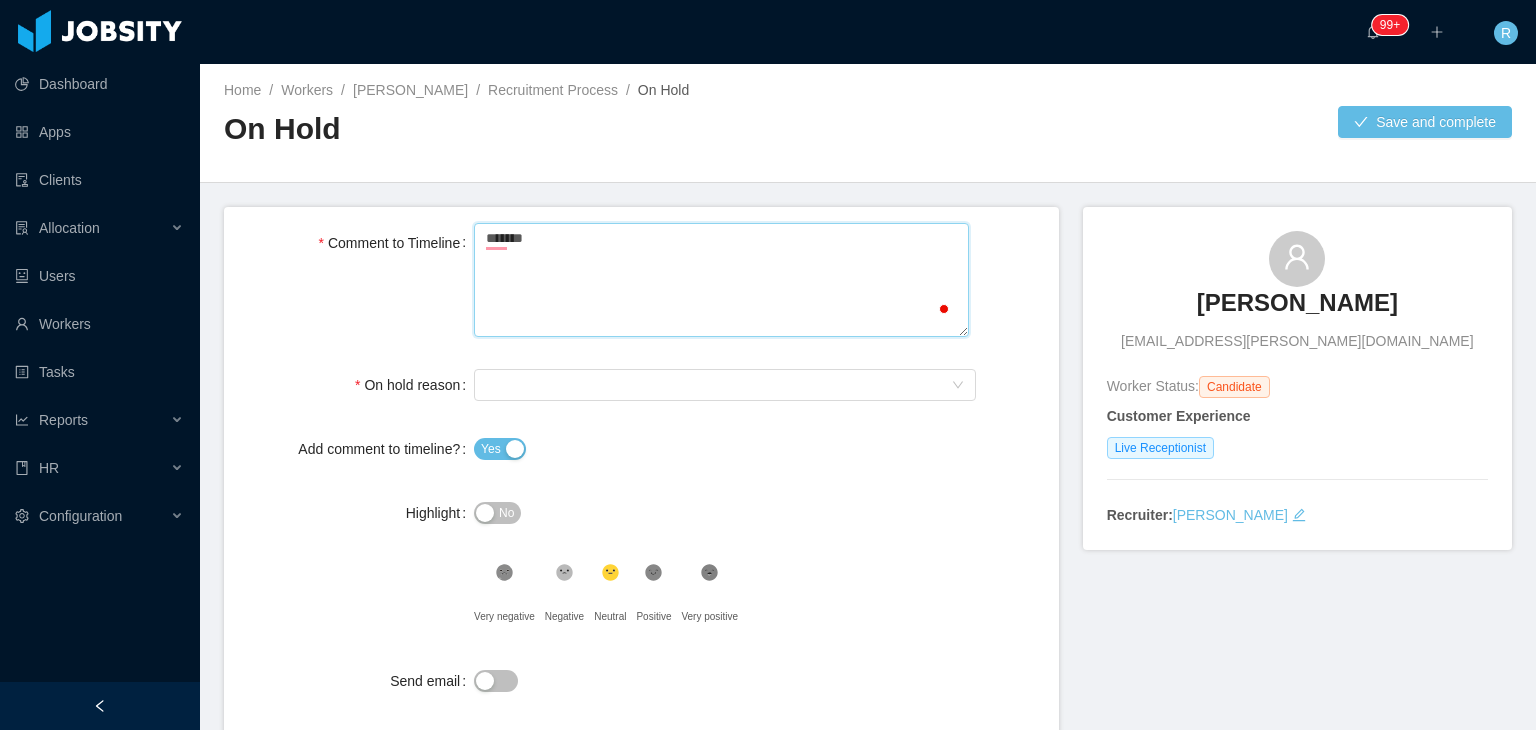 type 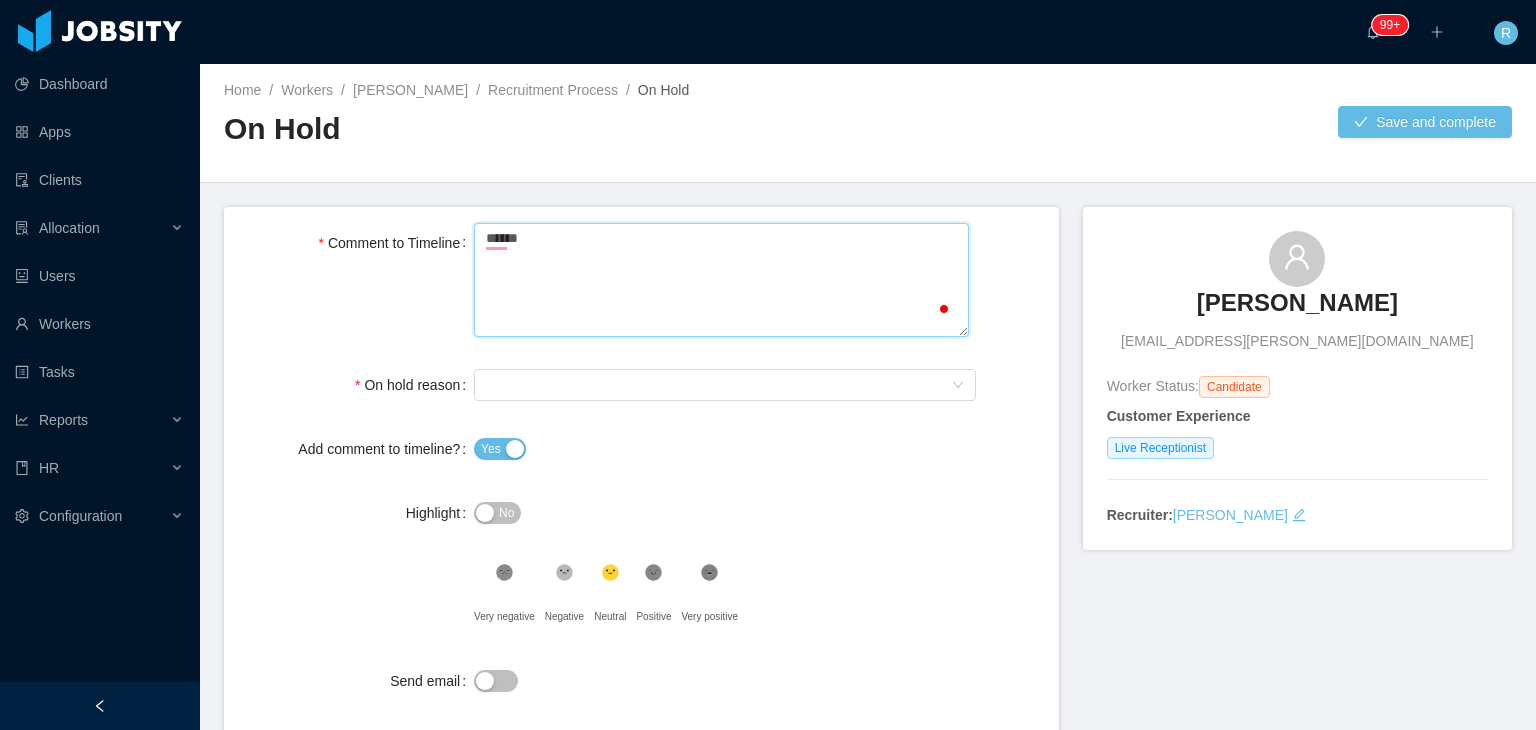 type 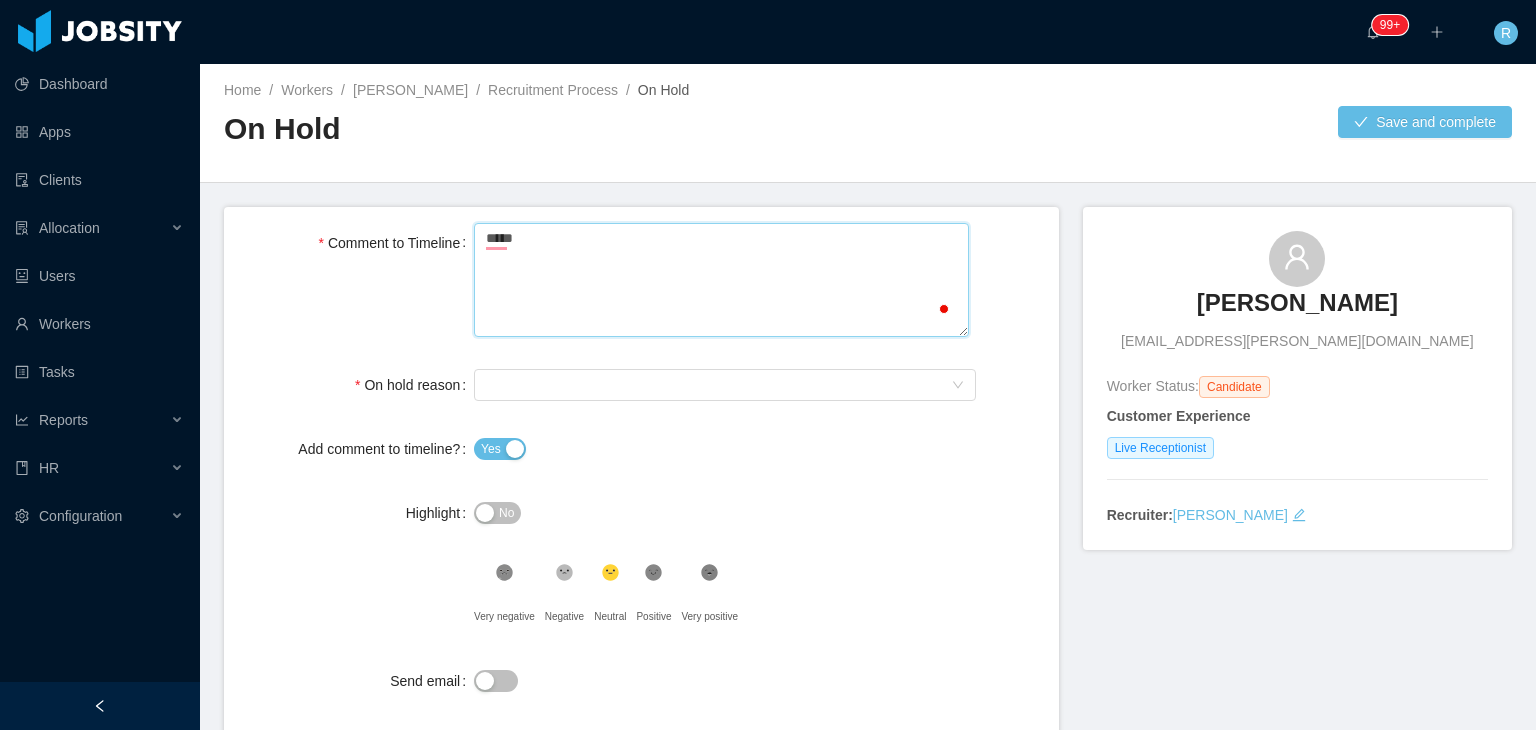 type 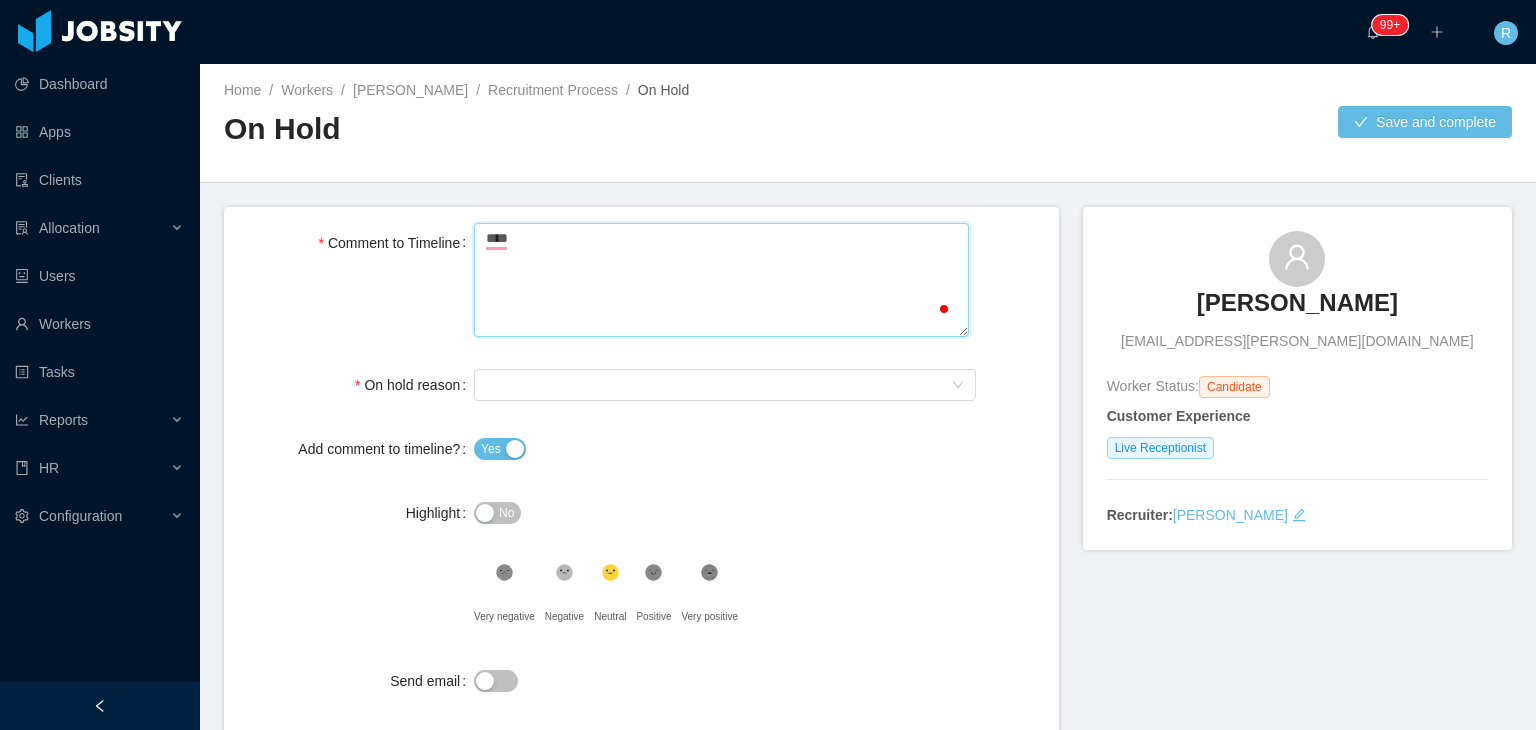 type 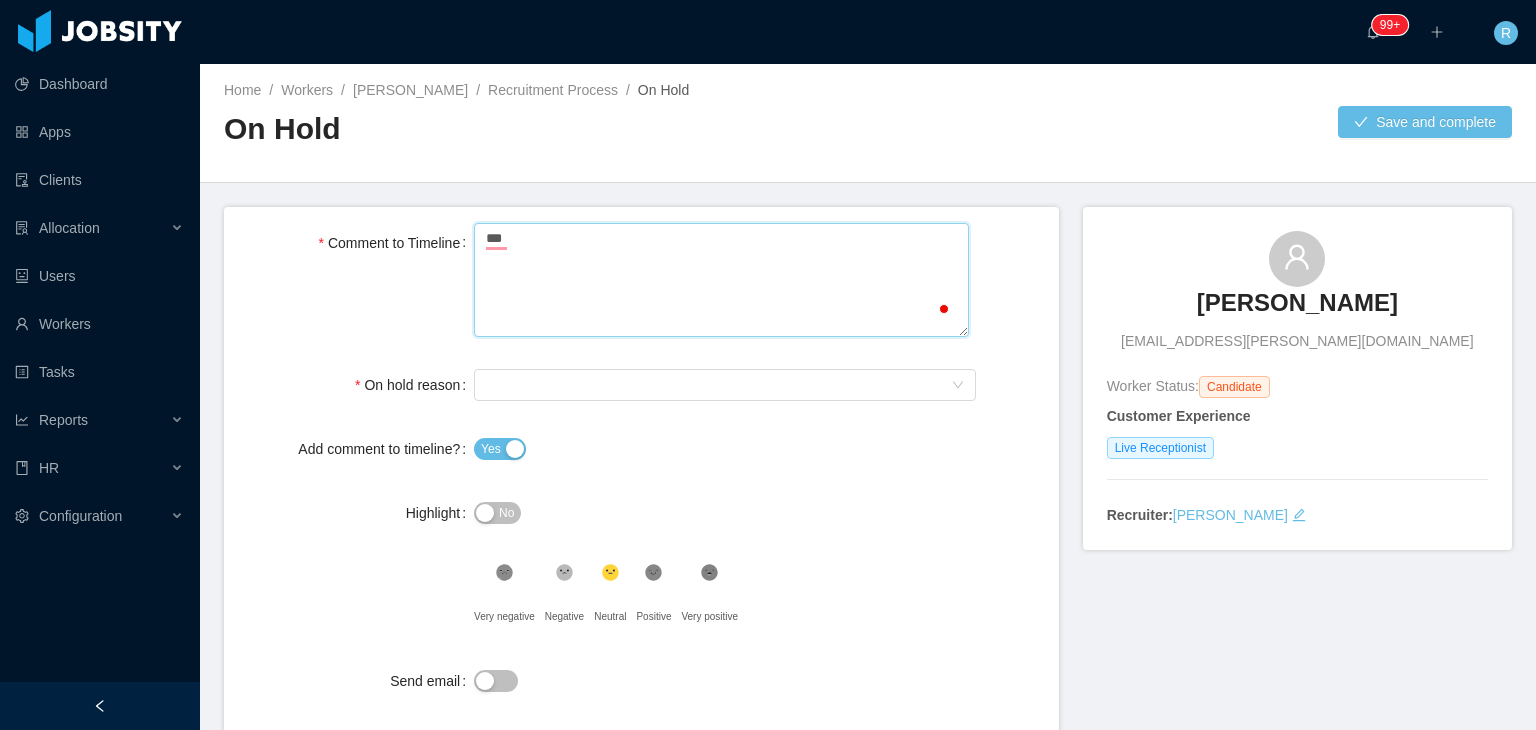 type 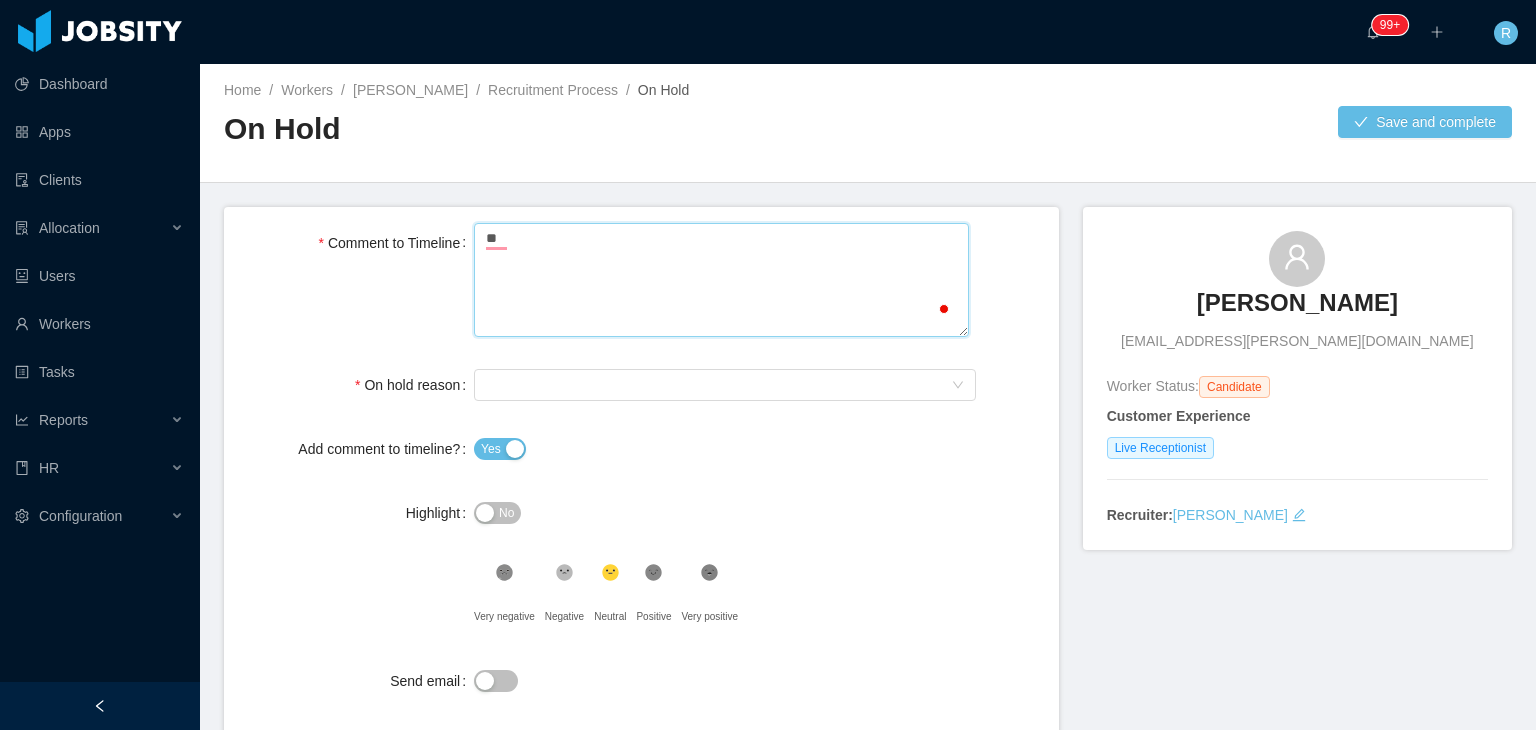 type 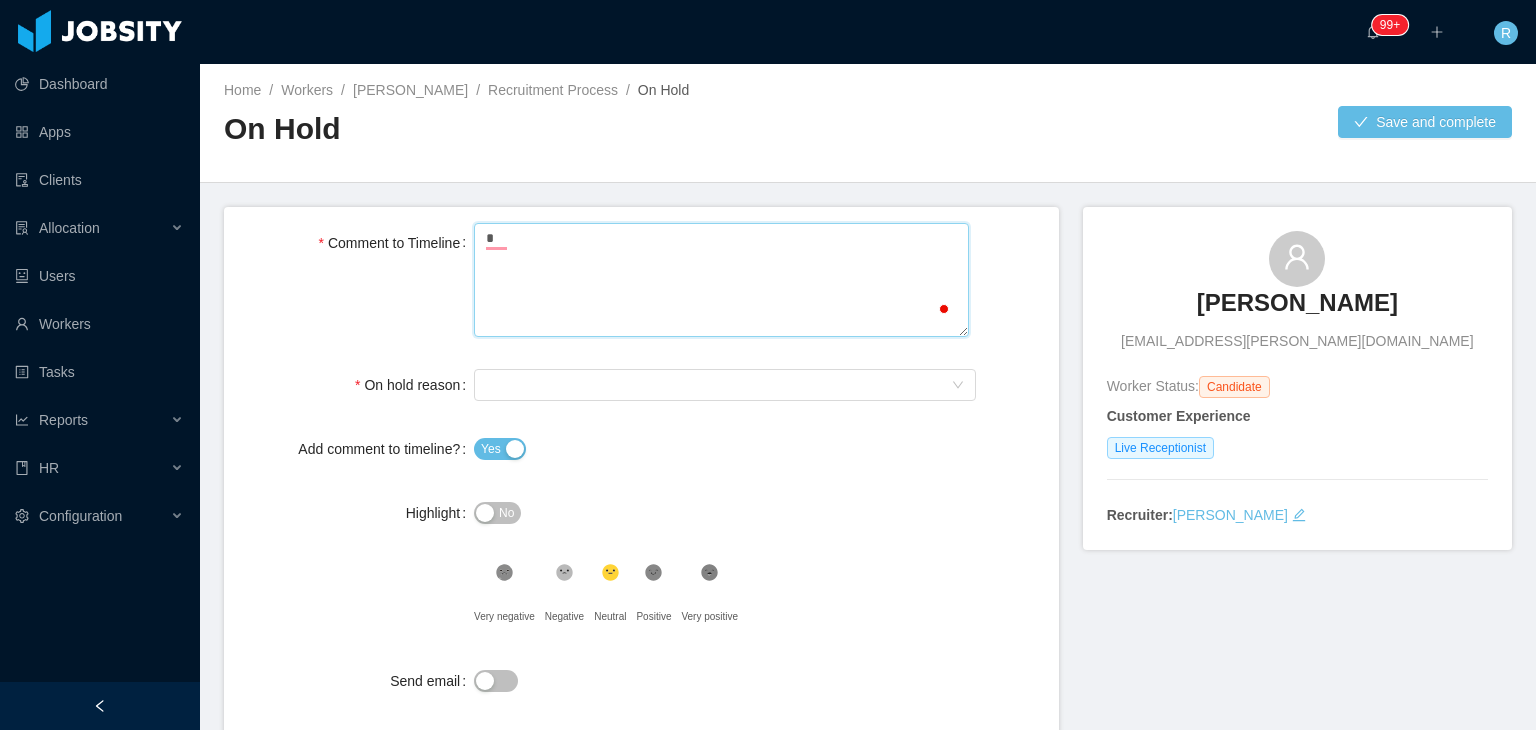 type 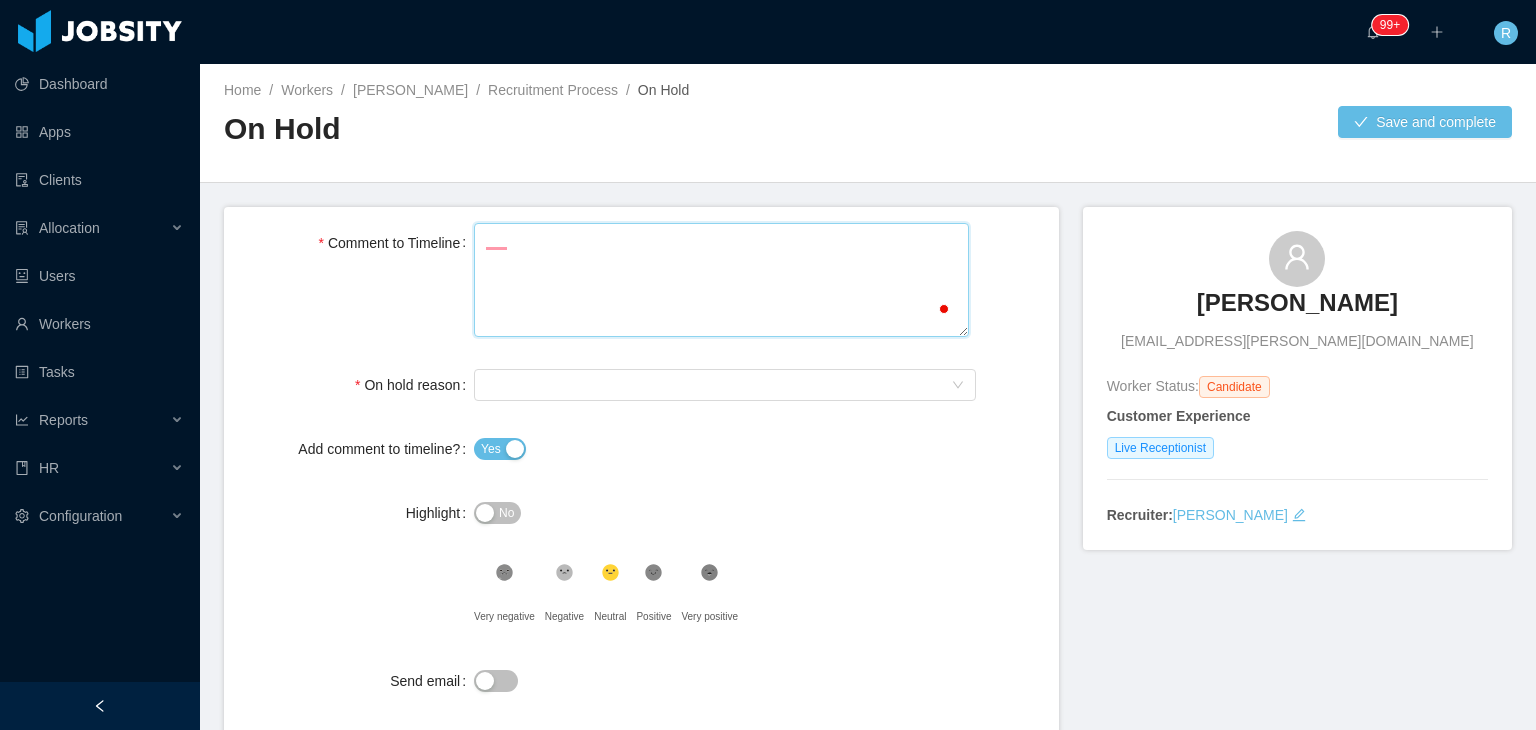 type 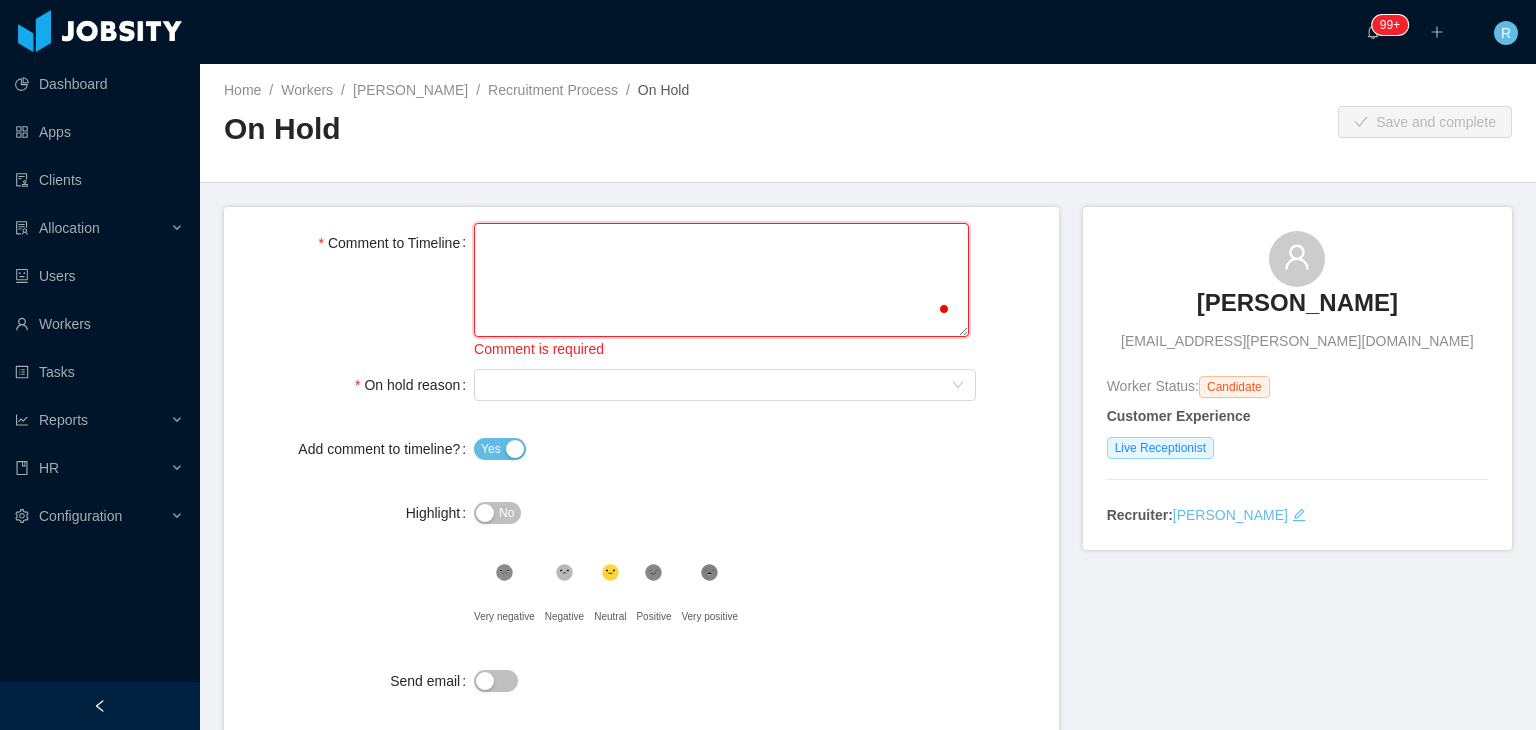 type on "*" 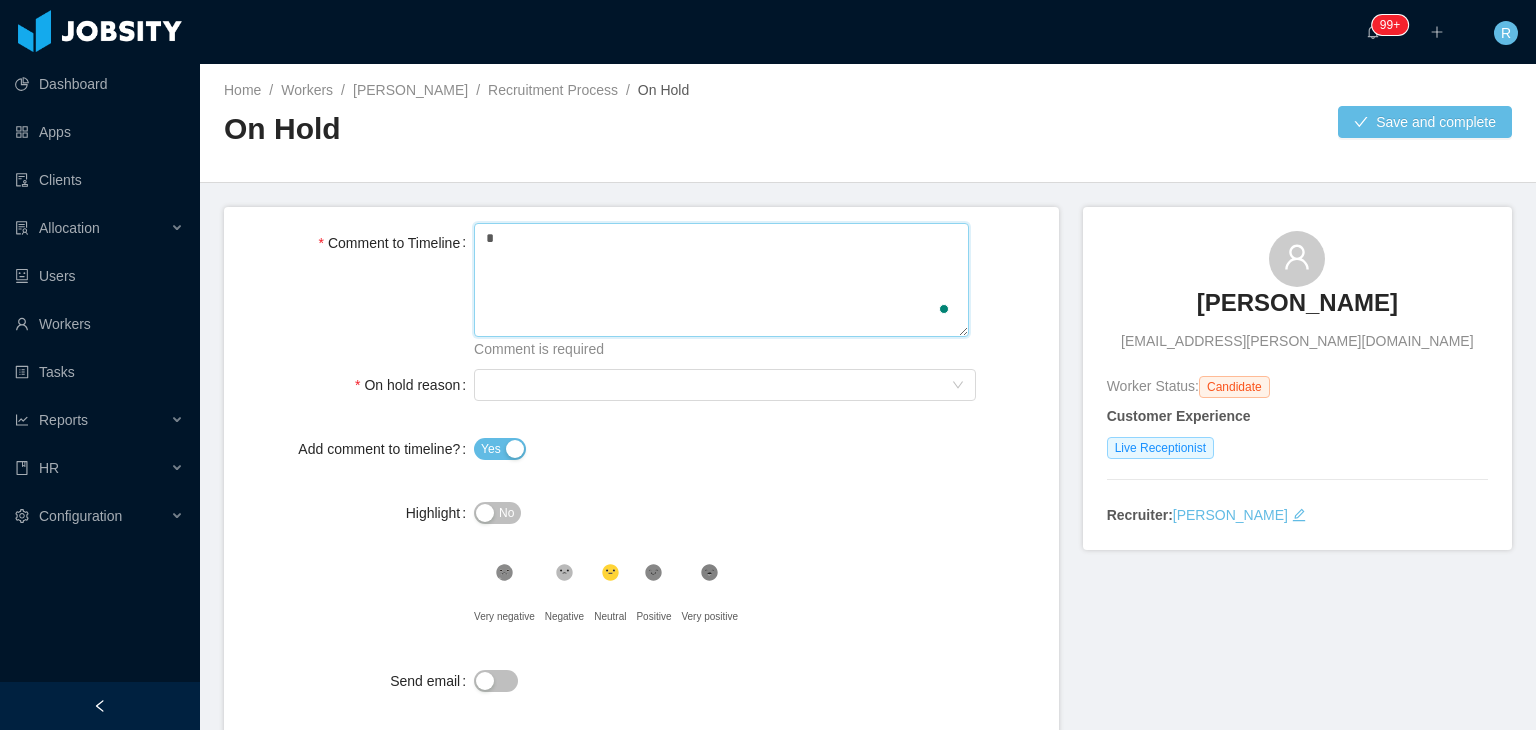 type 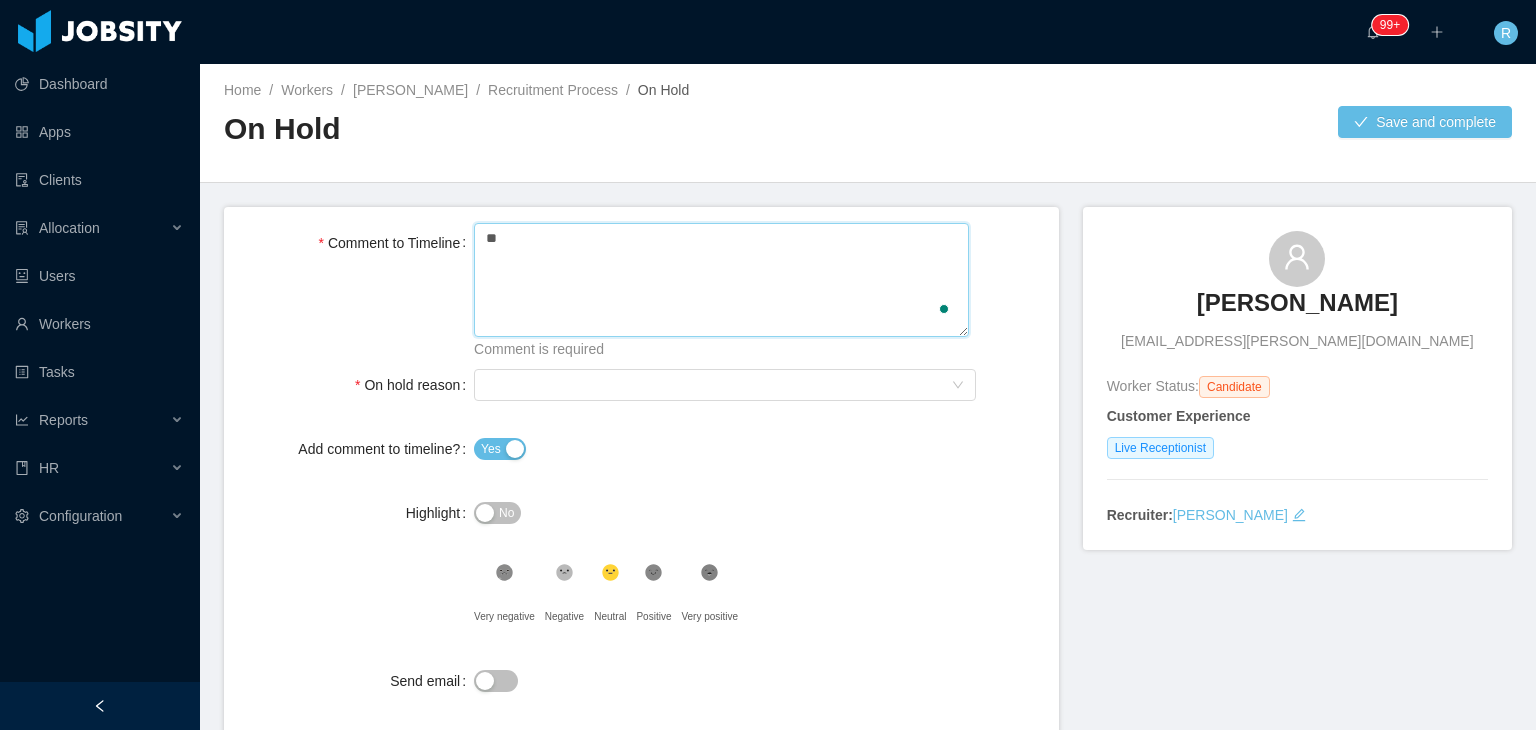 type 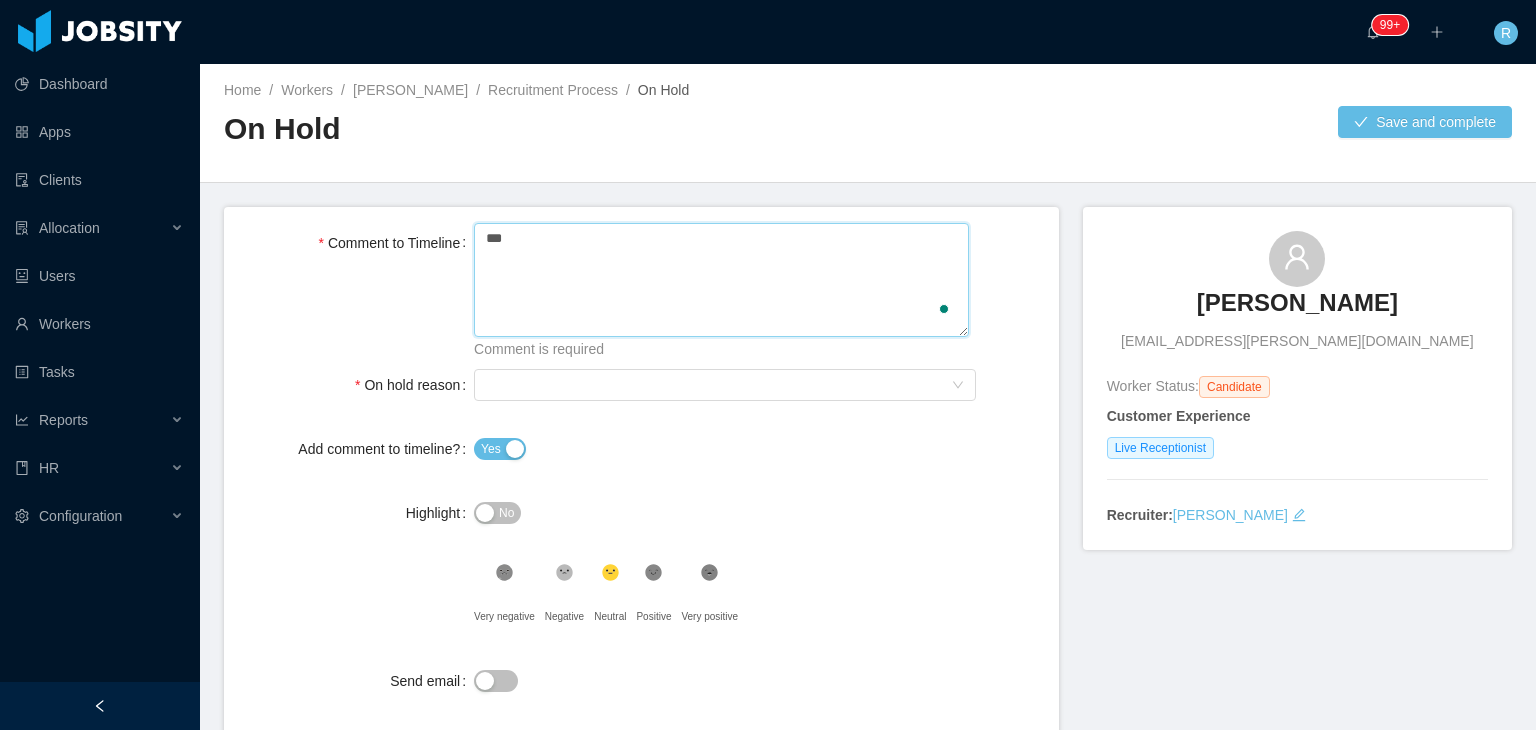 type 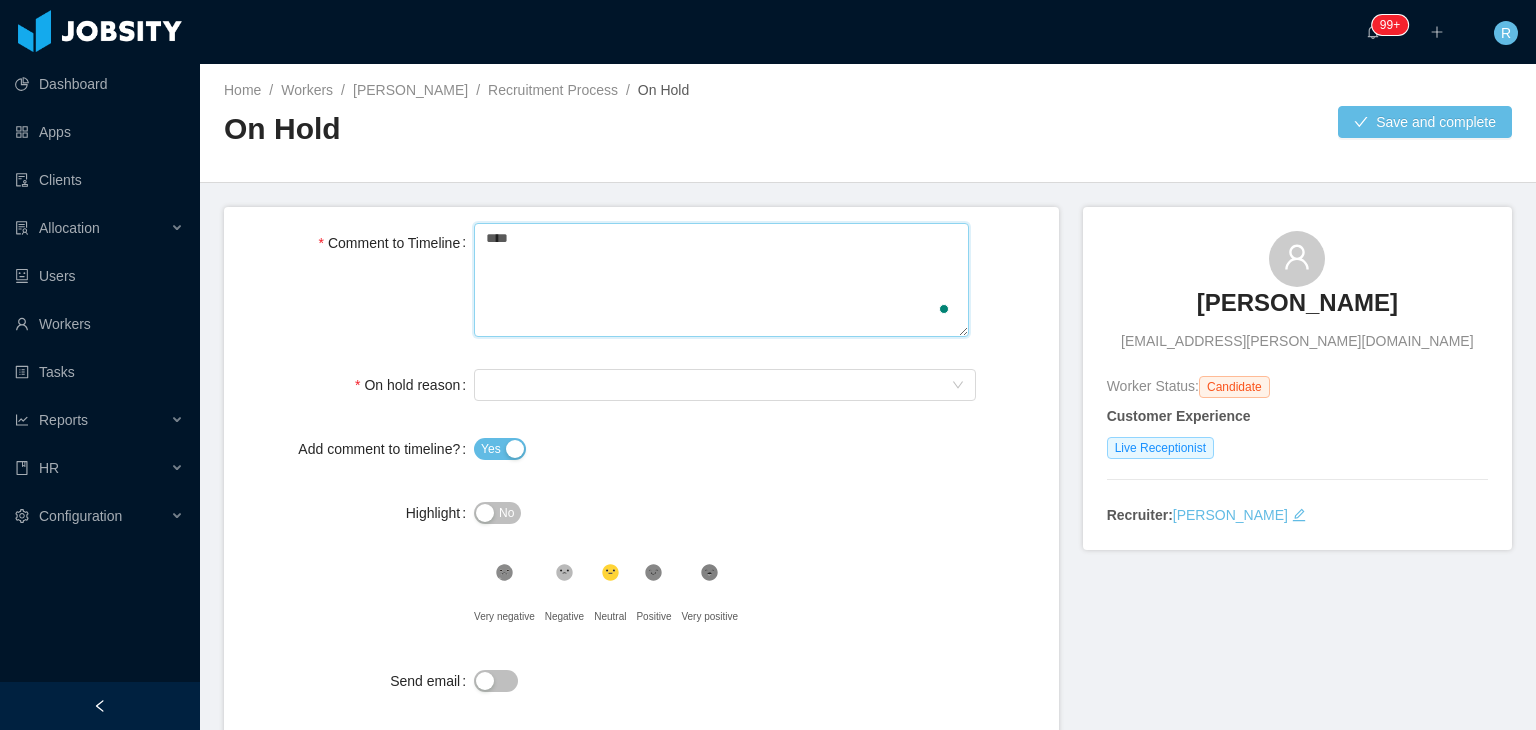 type 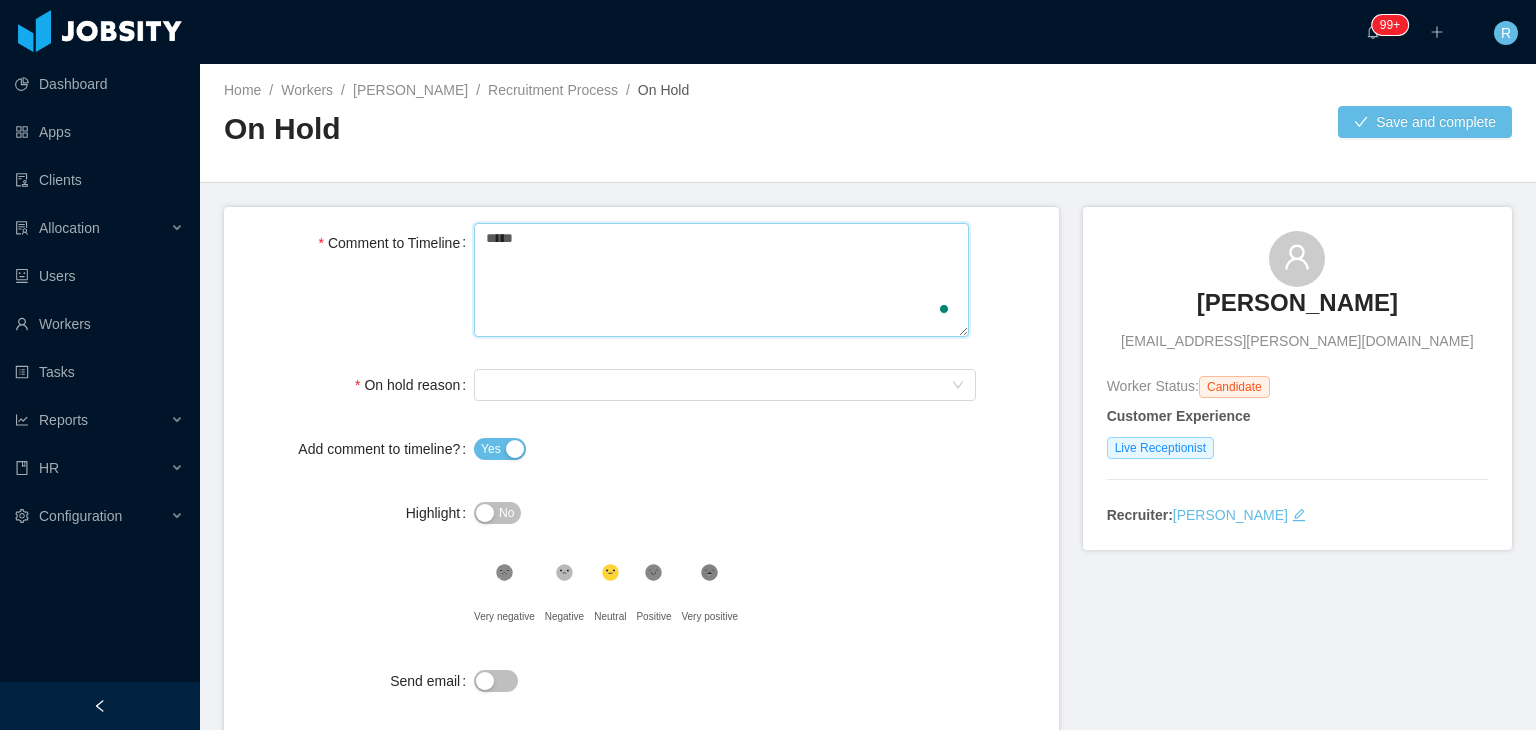 type 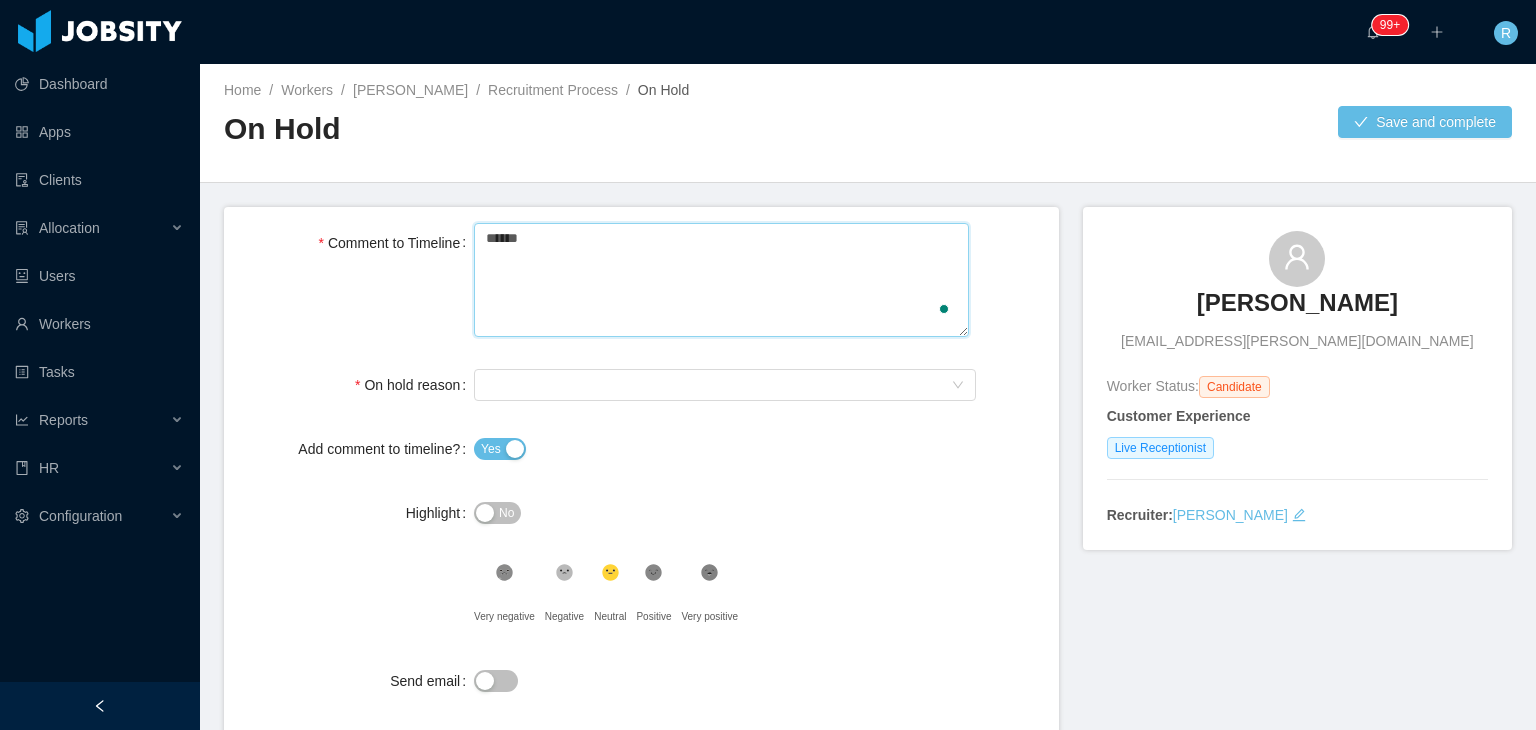 type 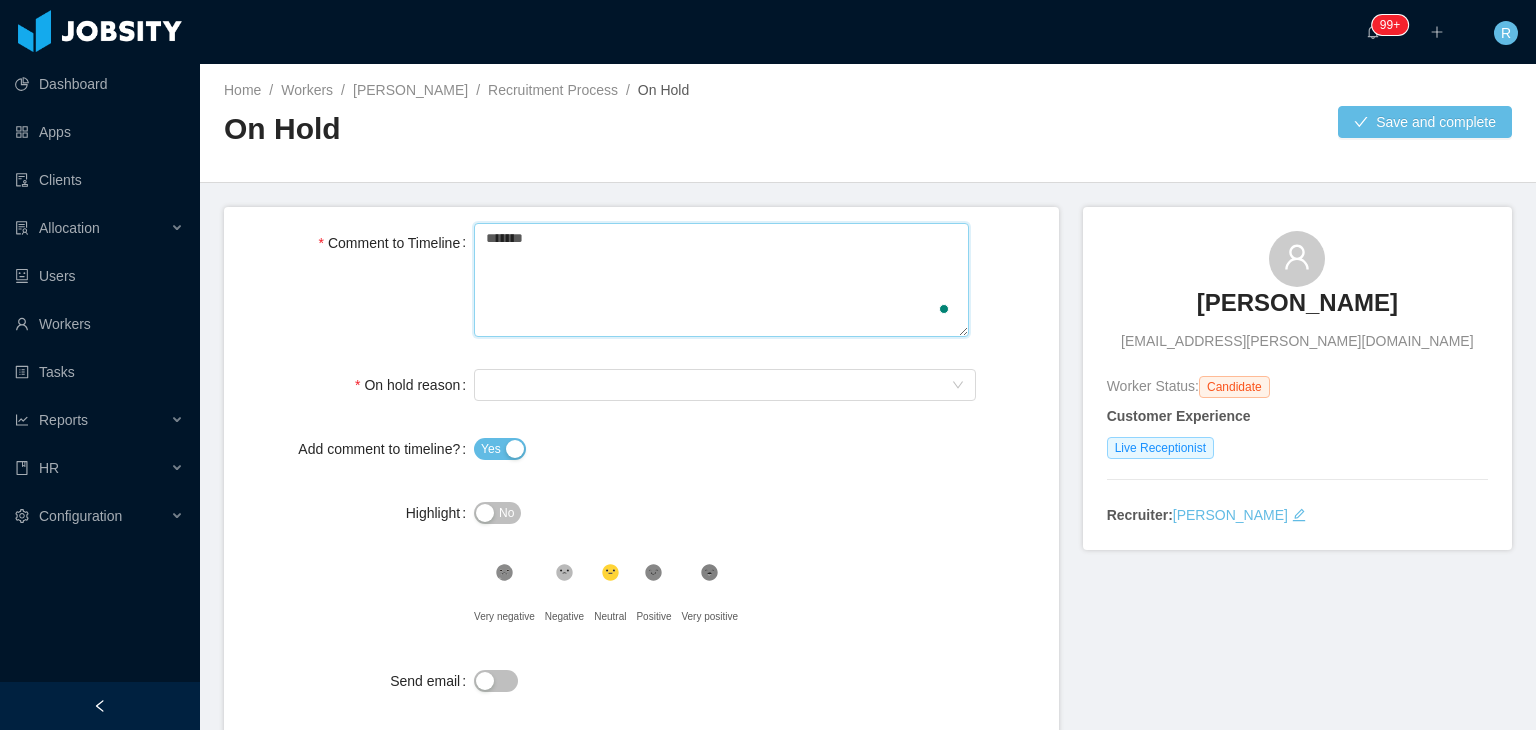 type on "********" 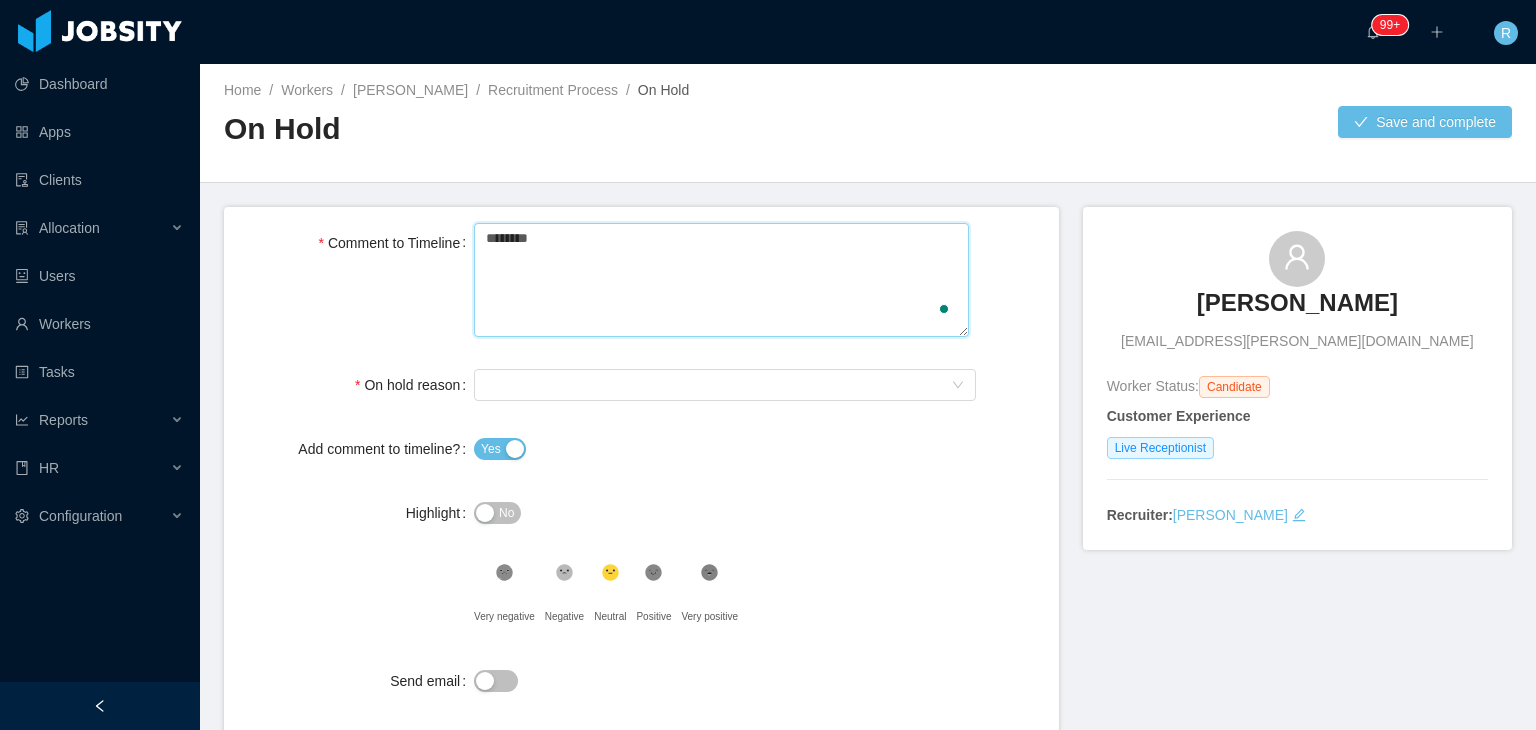 type 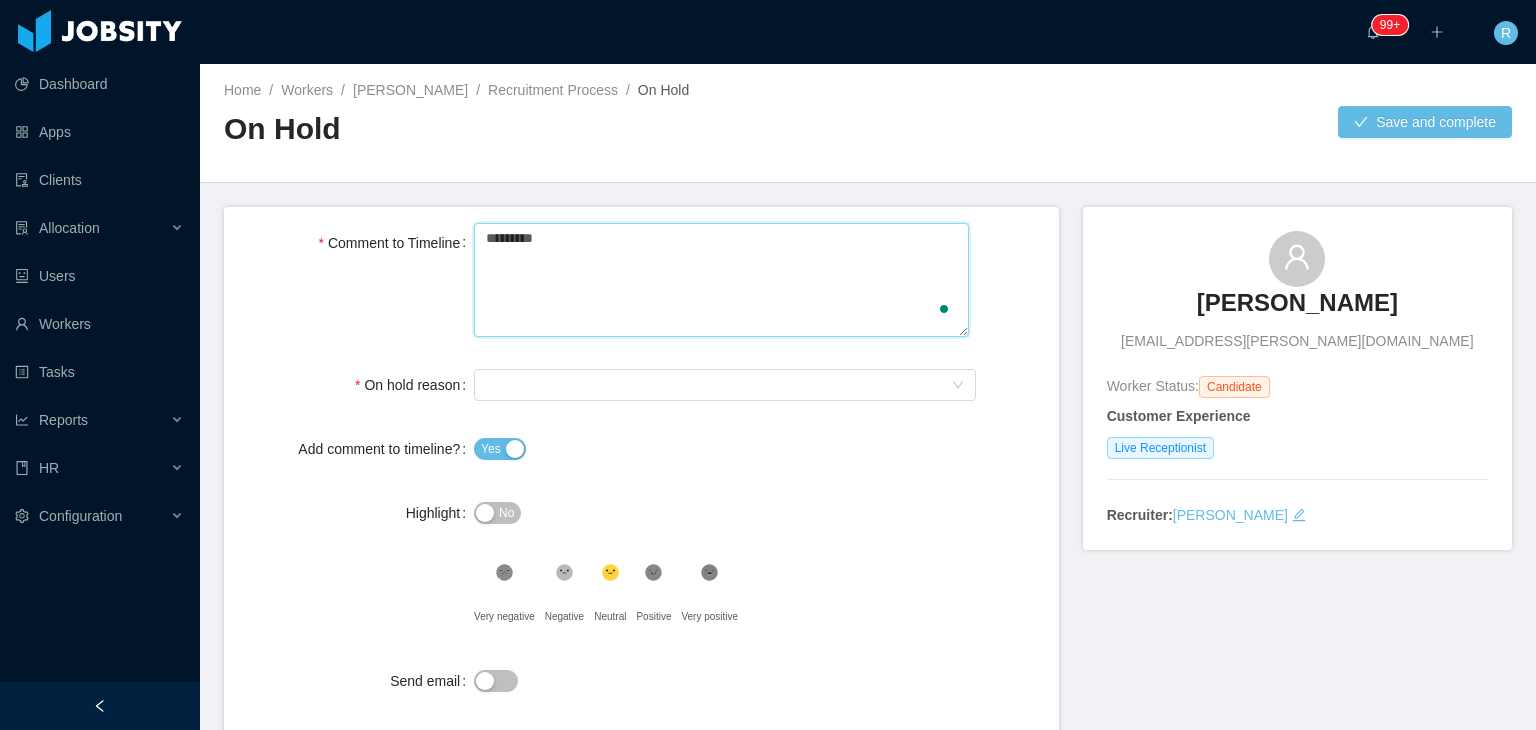 type 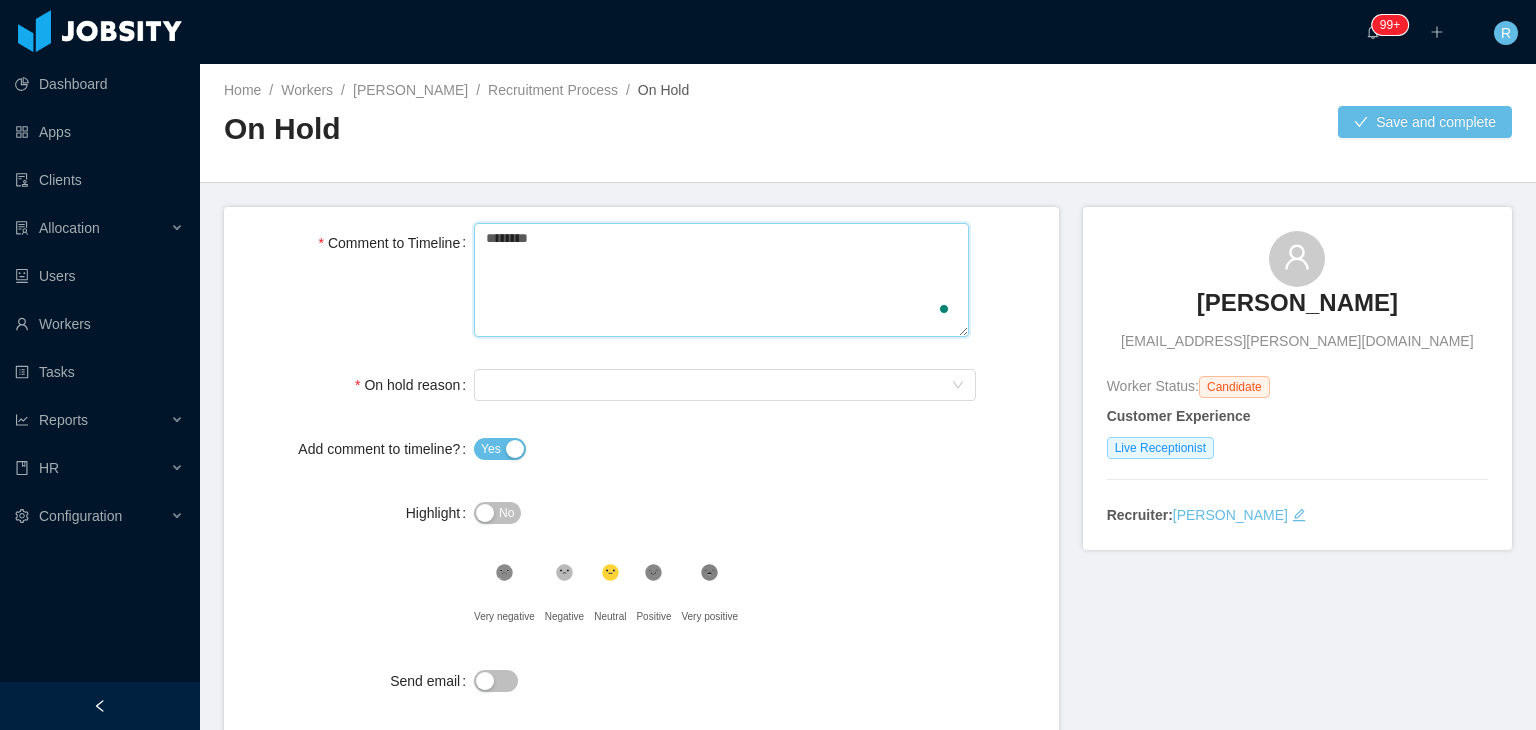 type 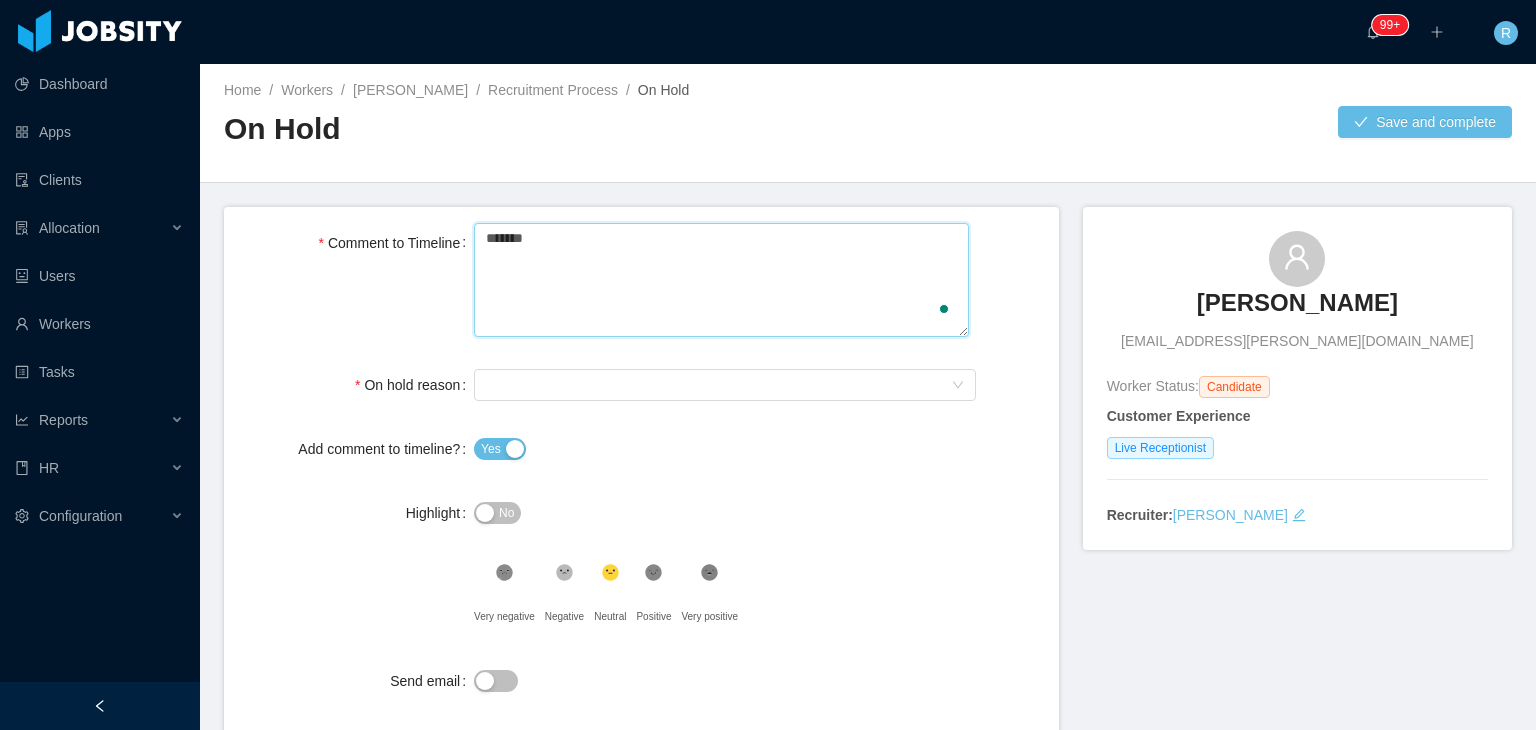 type 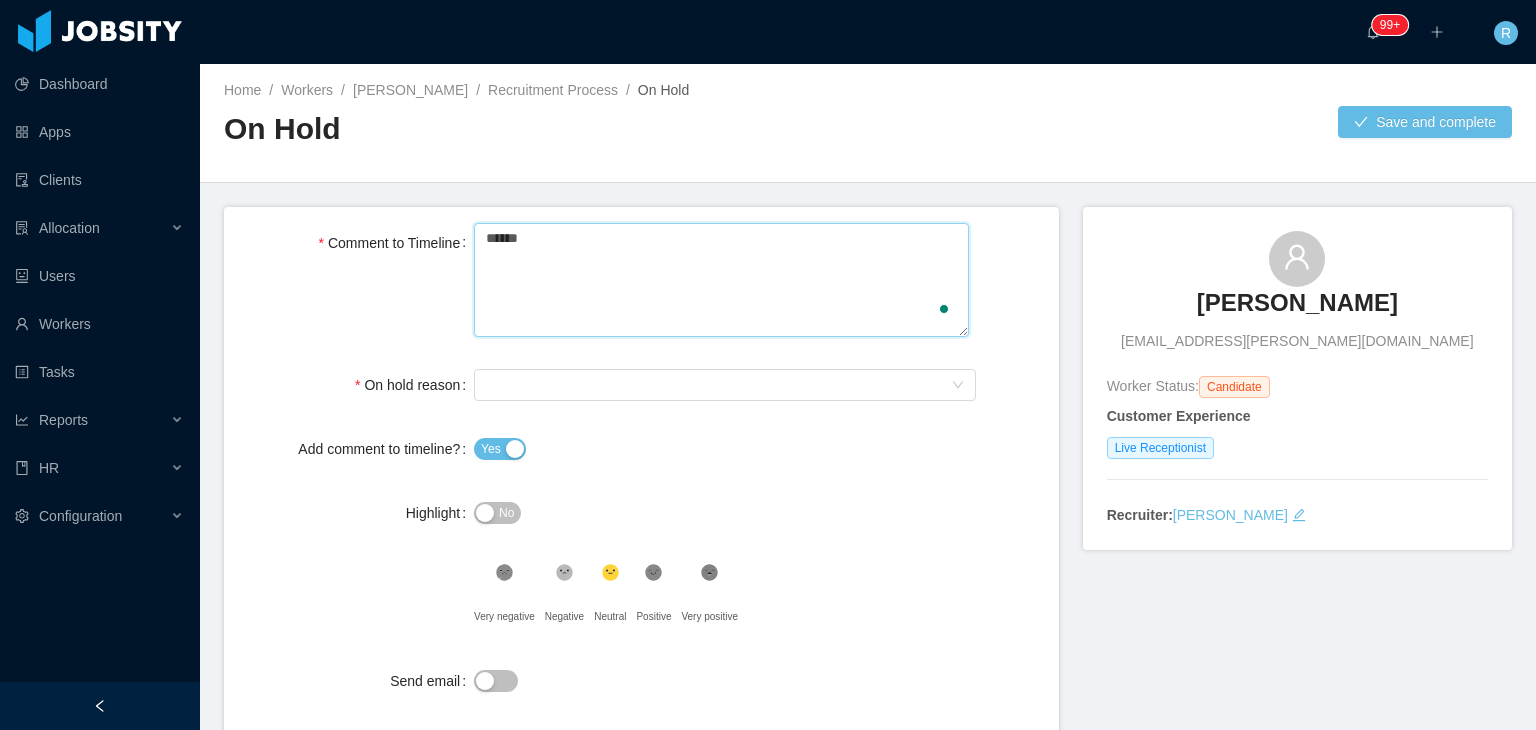 type 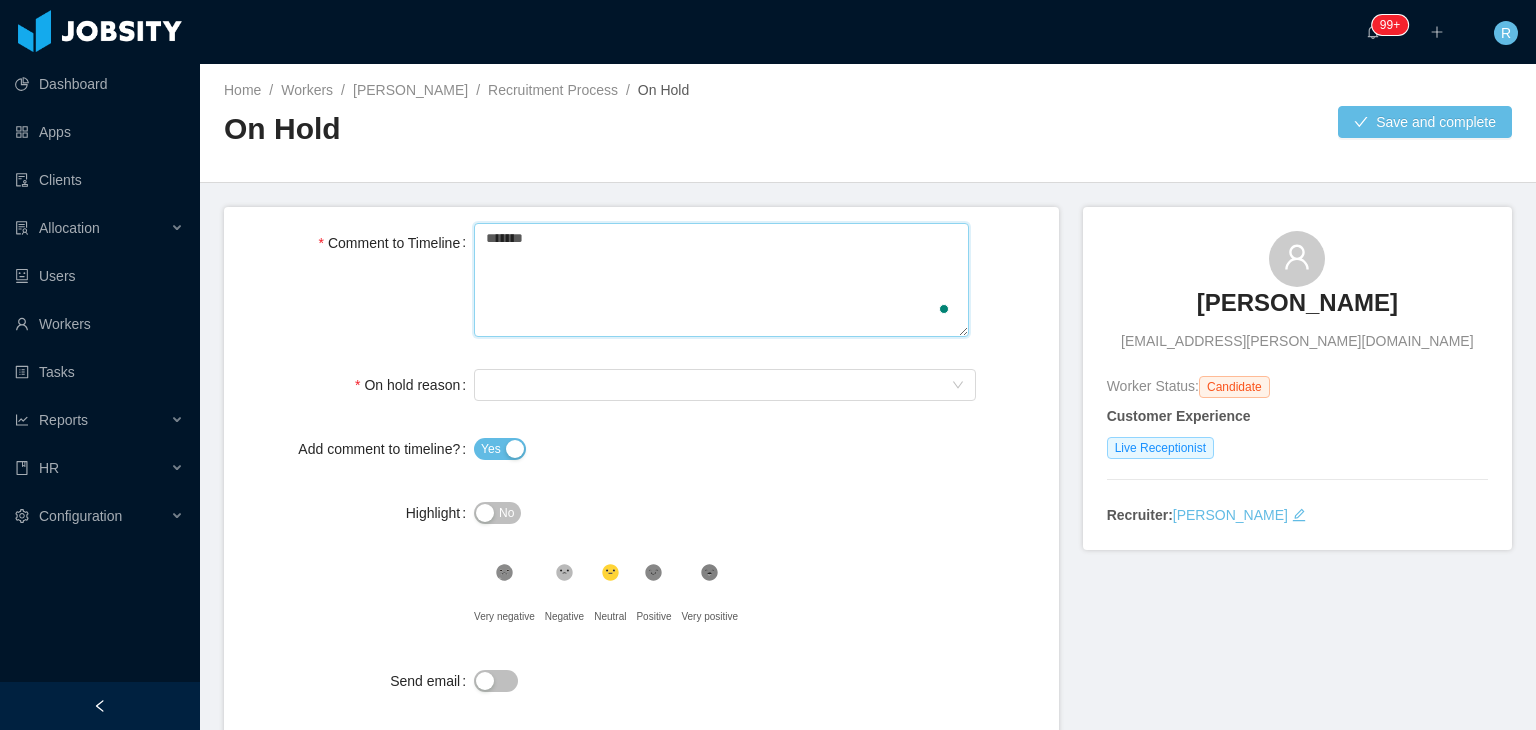 type 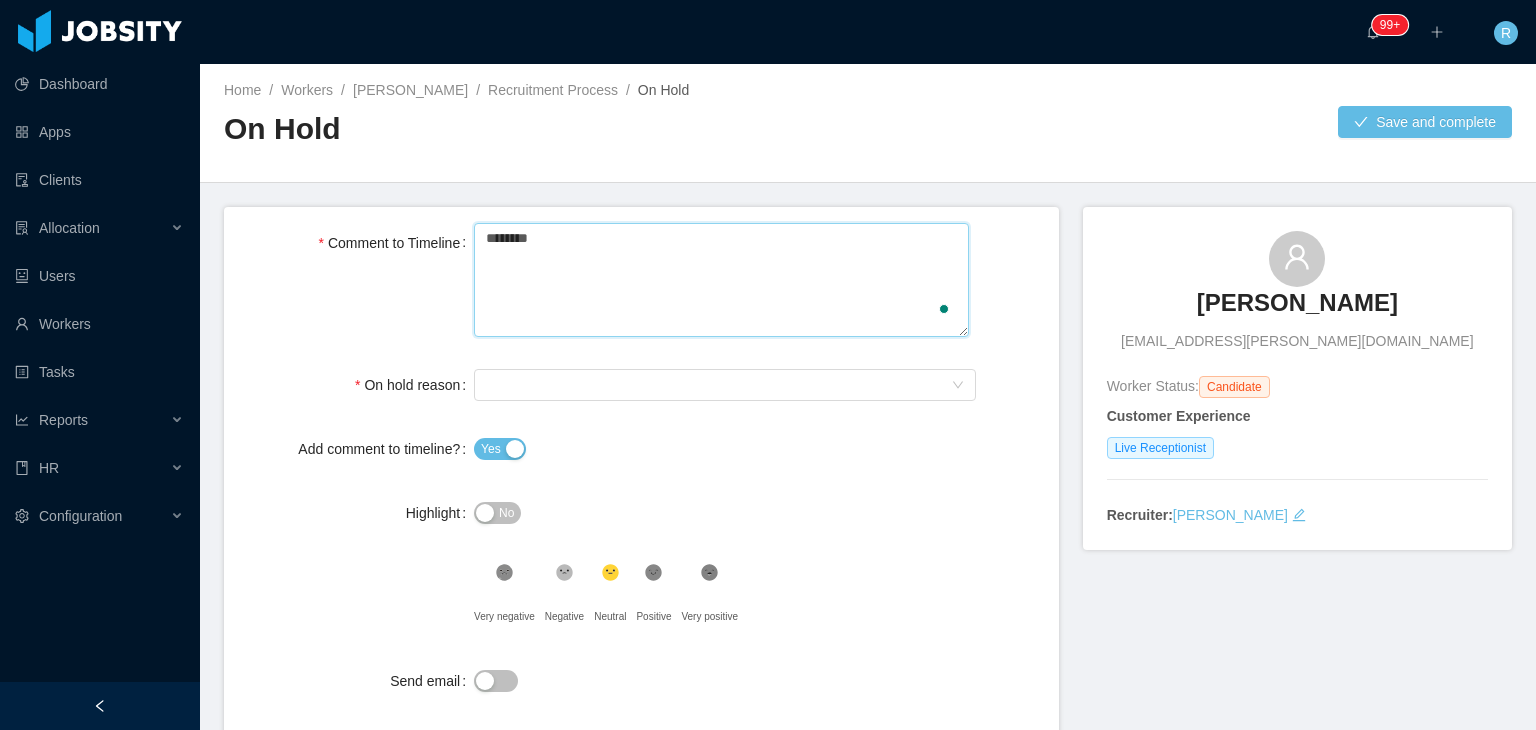 type 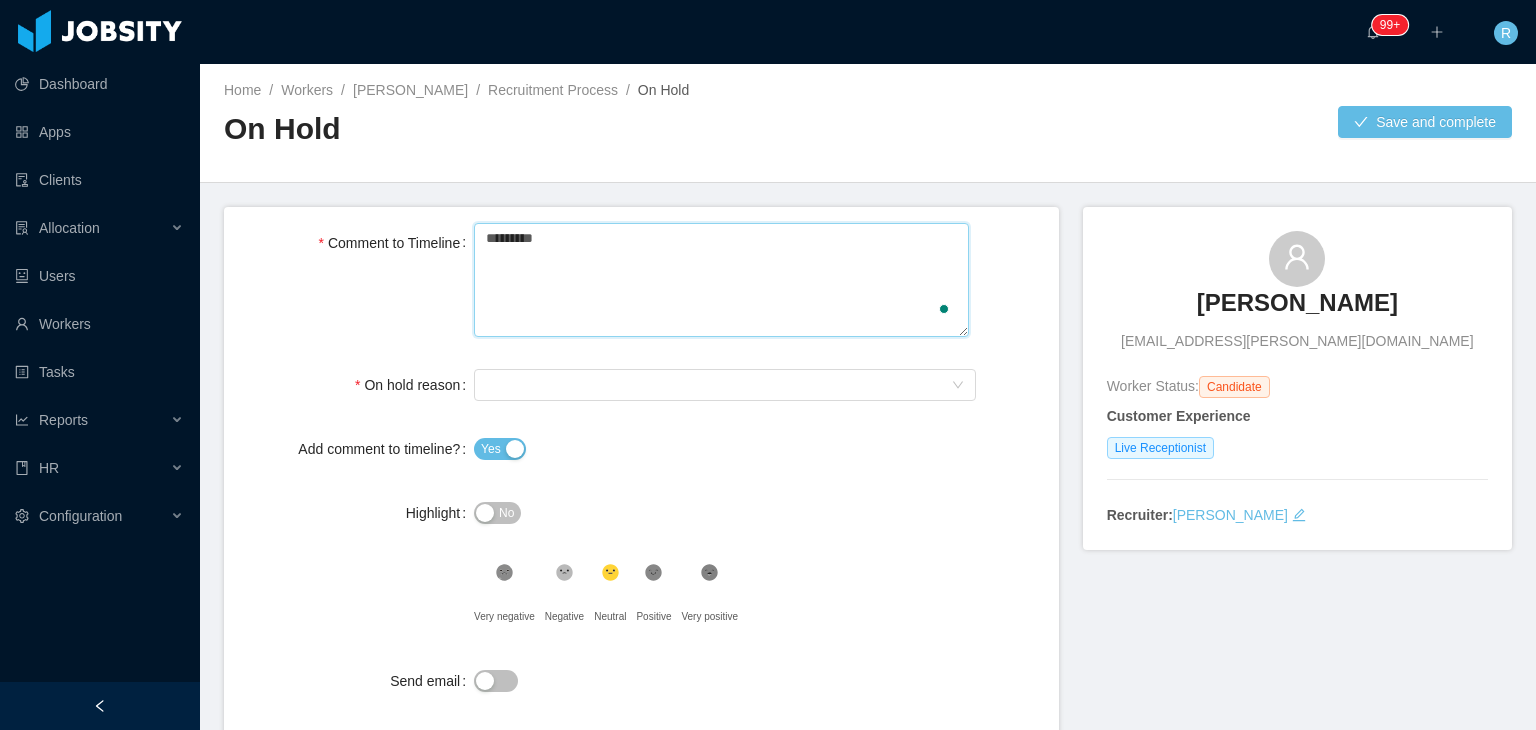 type 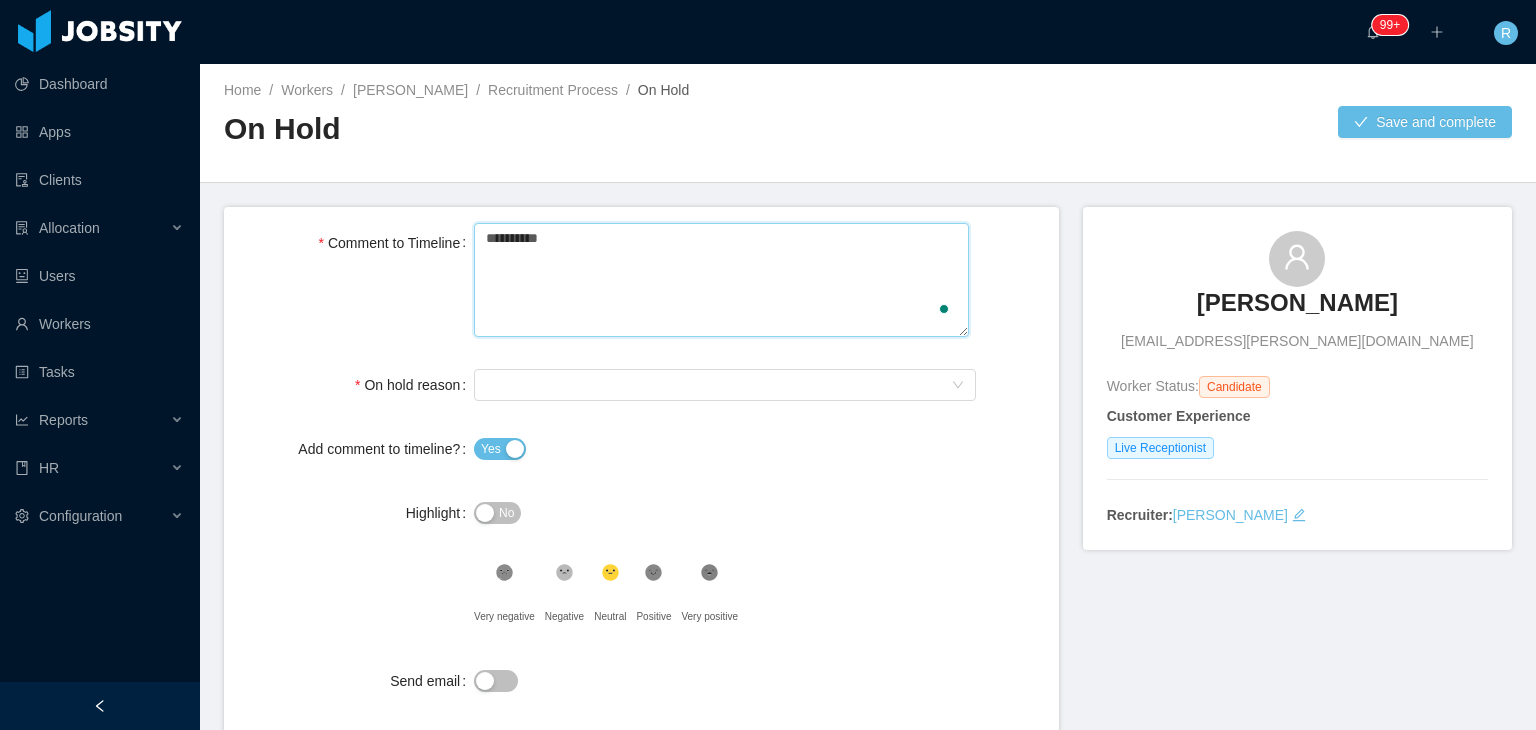 type 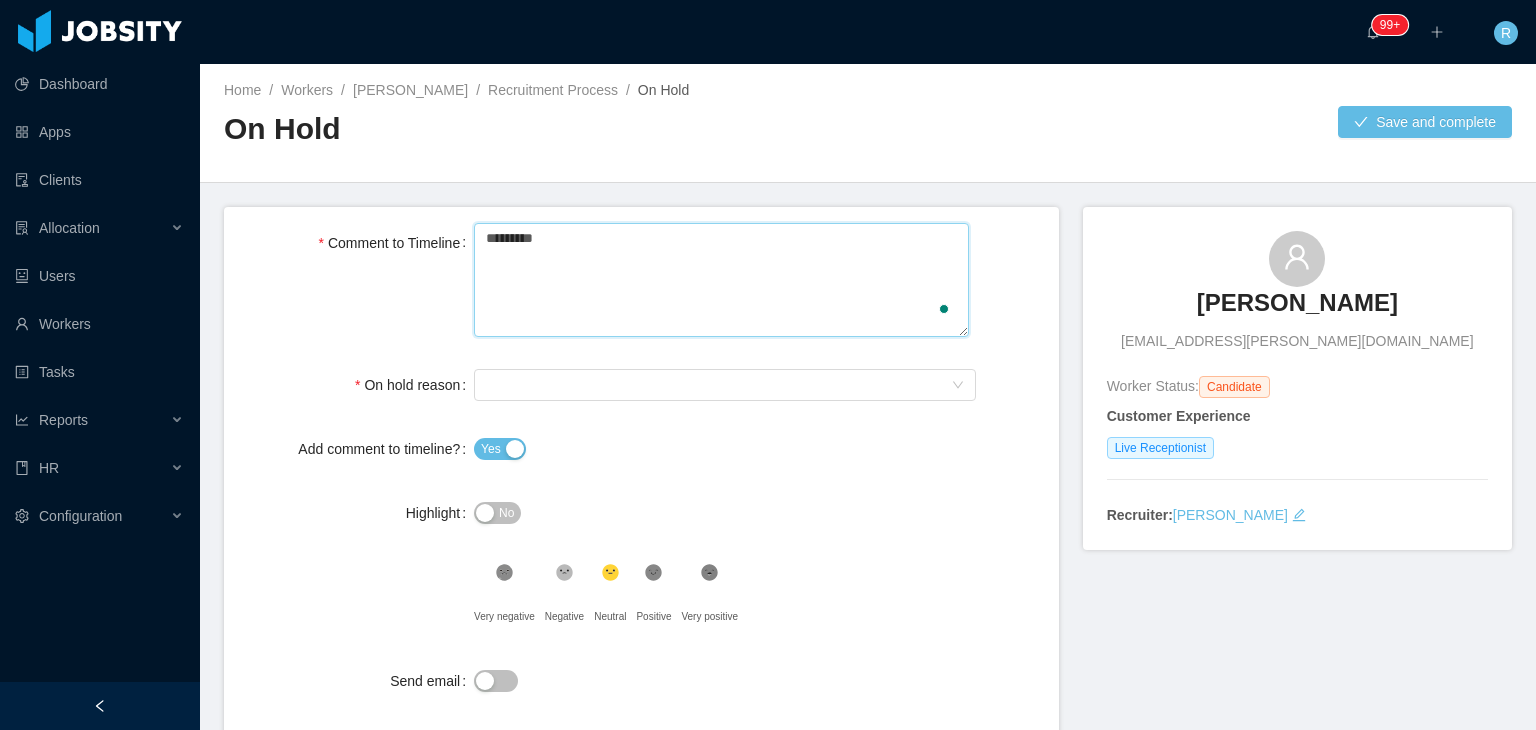 type 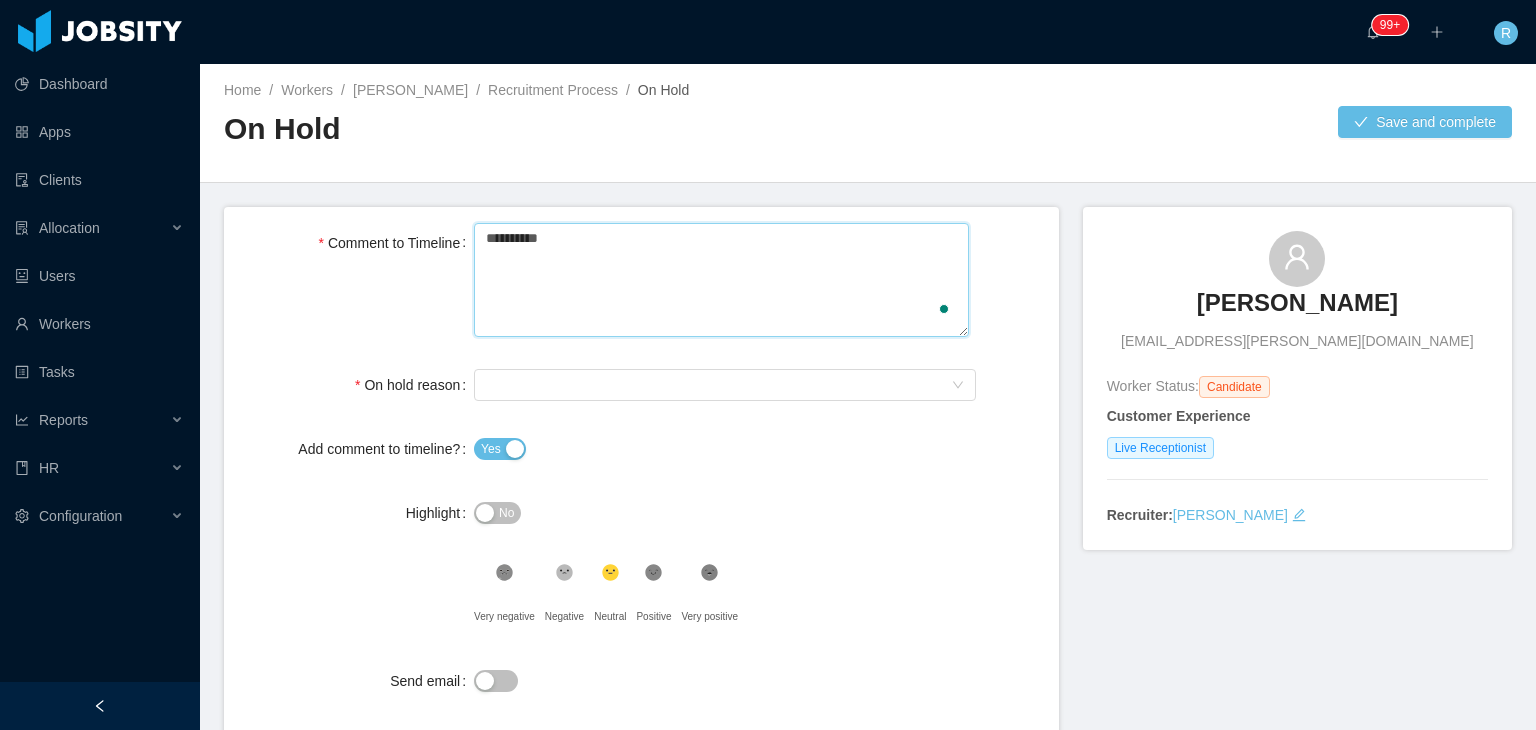 type 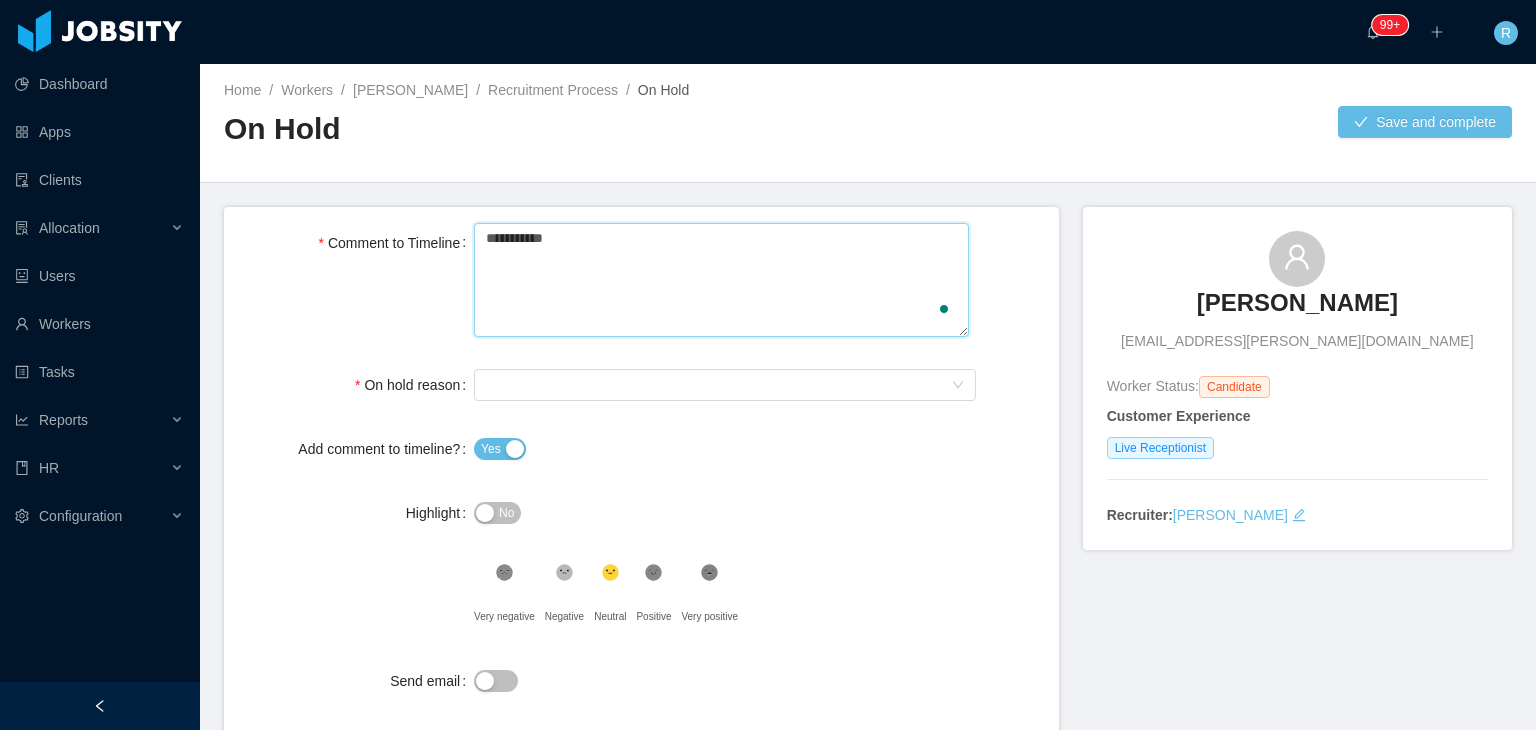 type 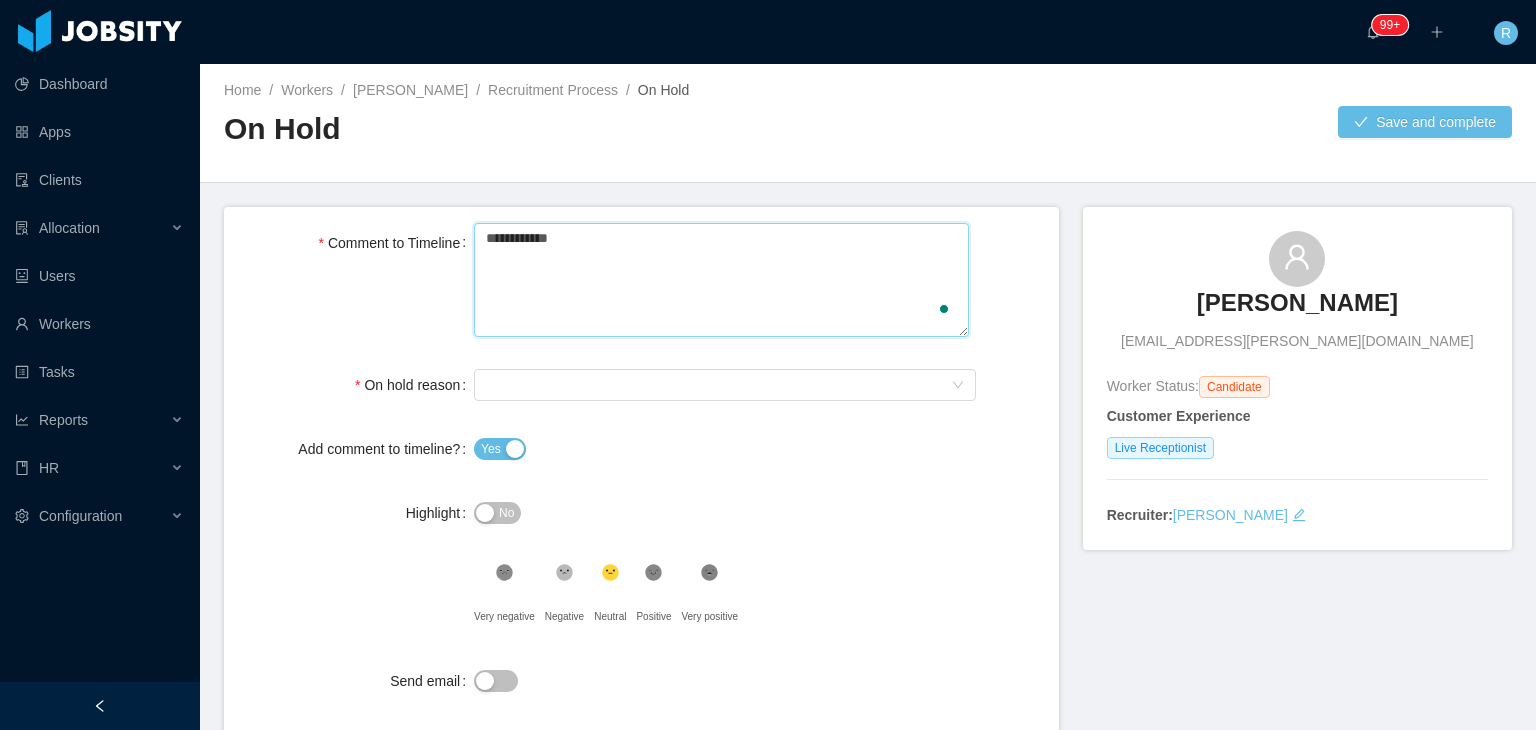 type 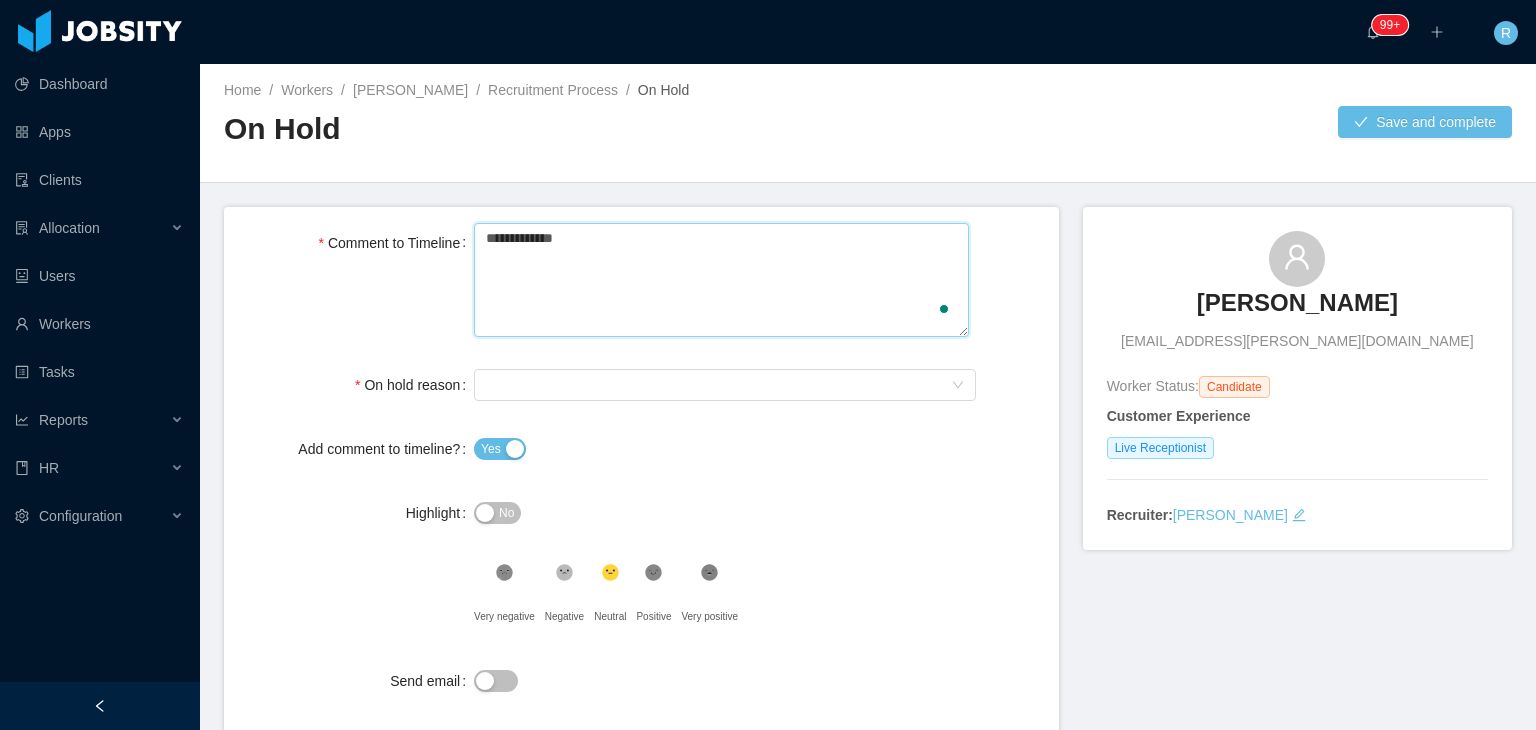 type 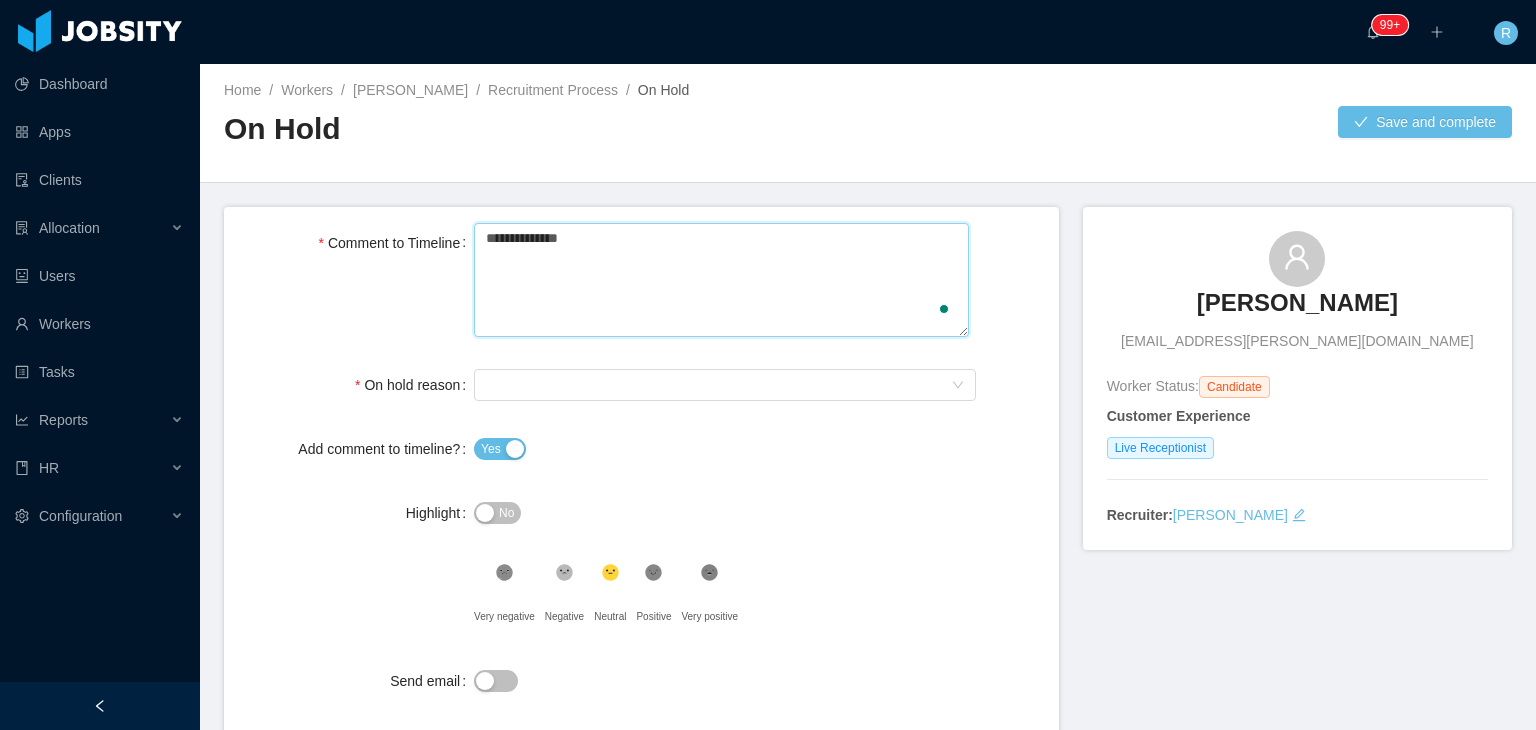 type 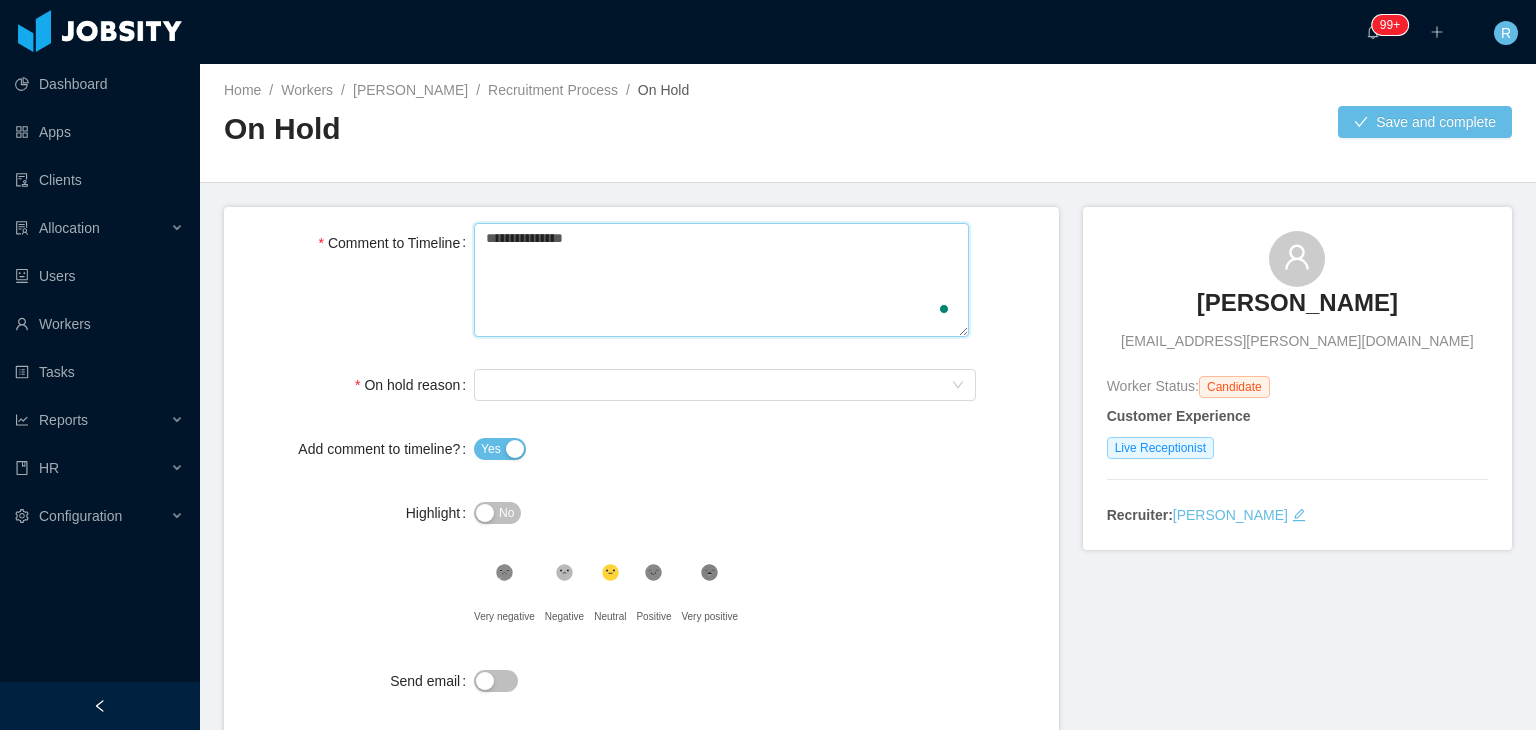 type 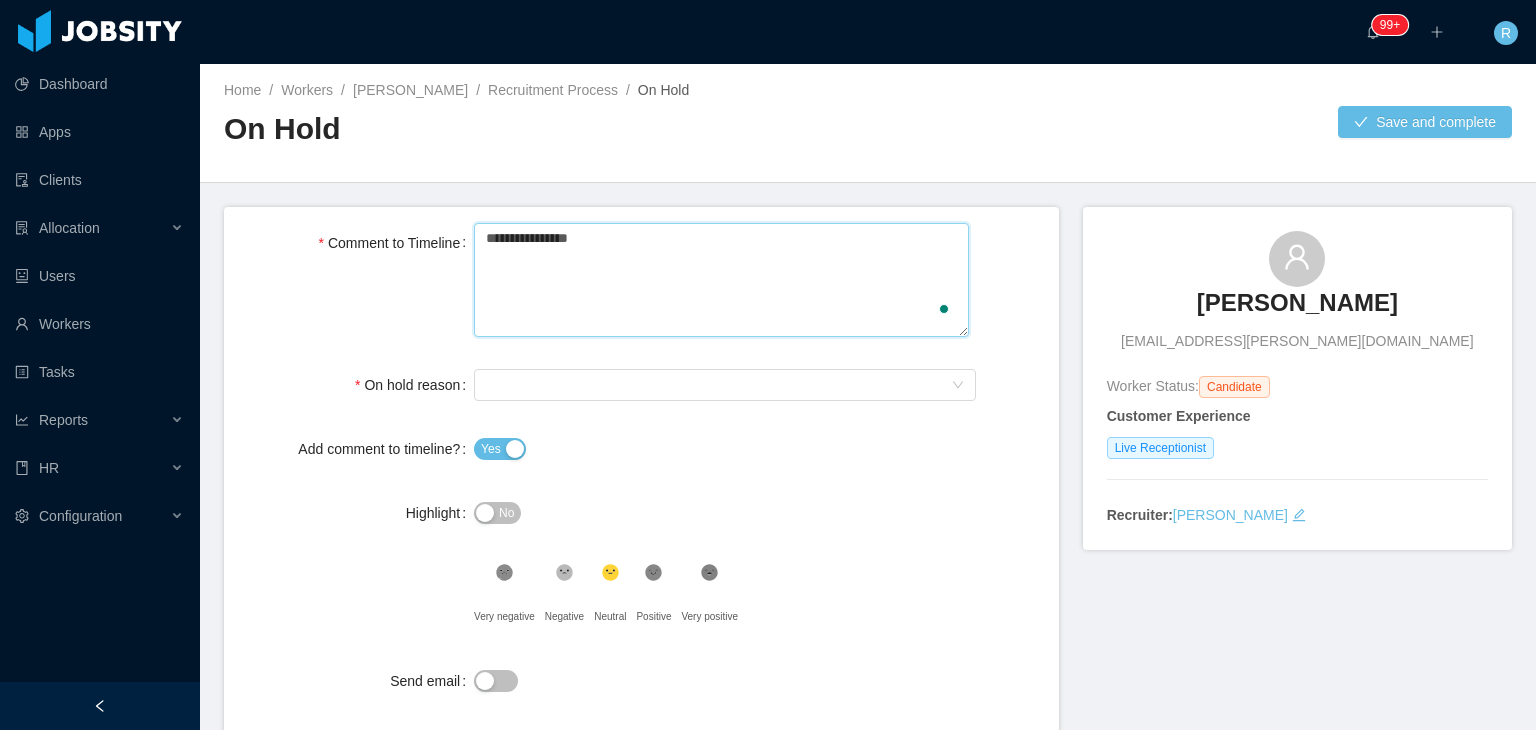 type 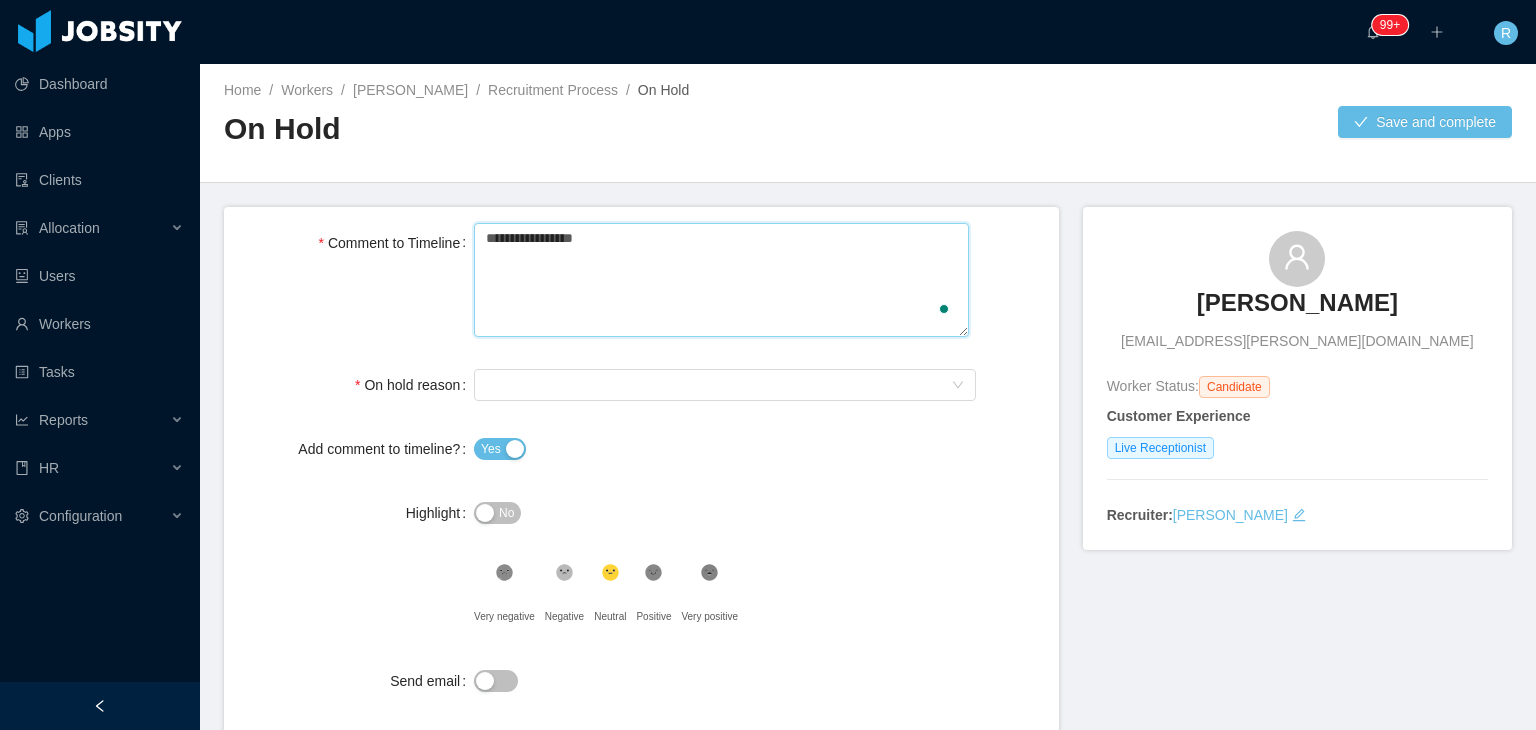 type 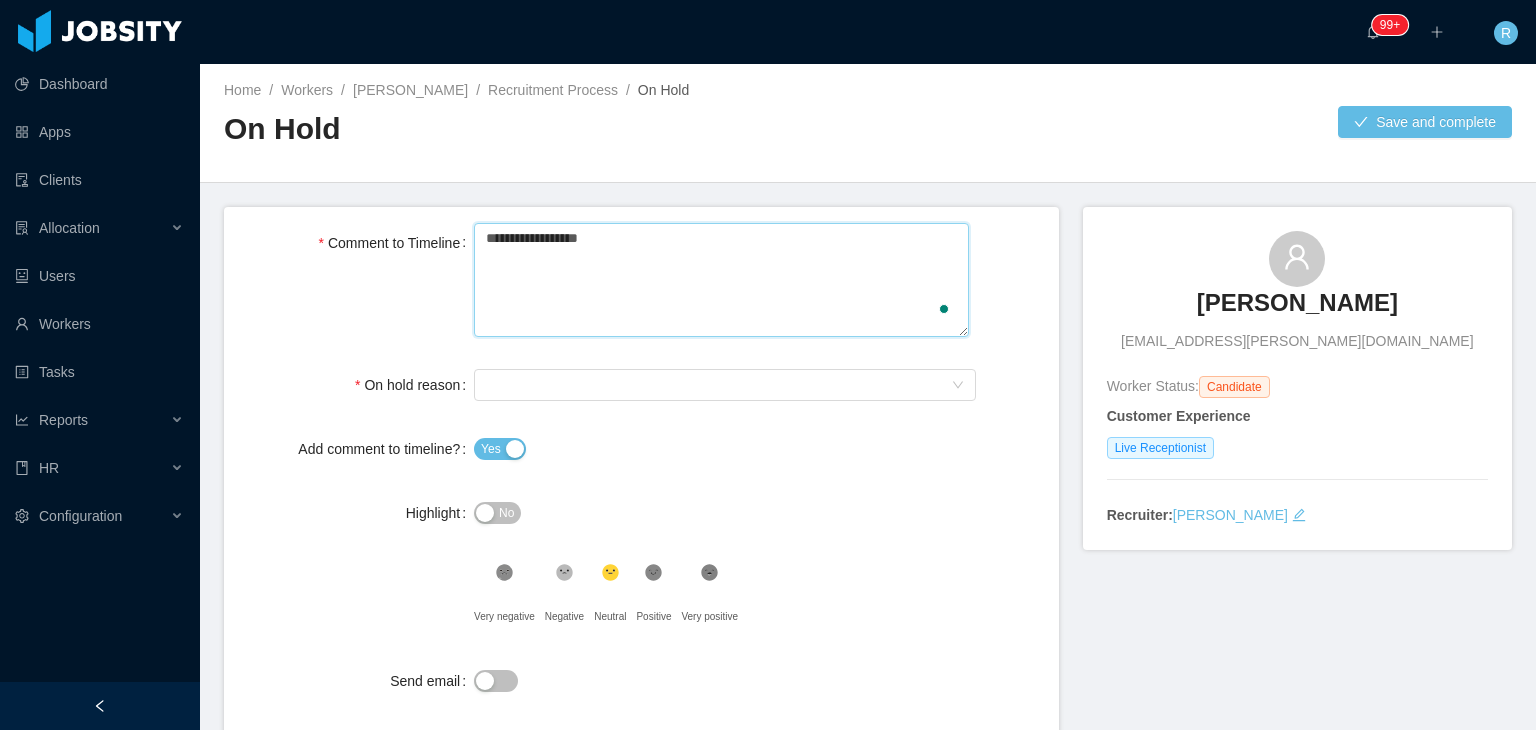 type 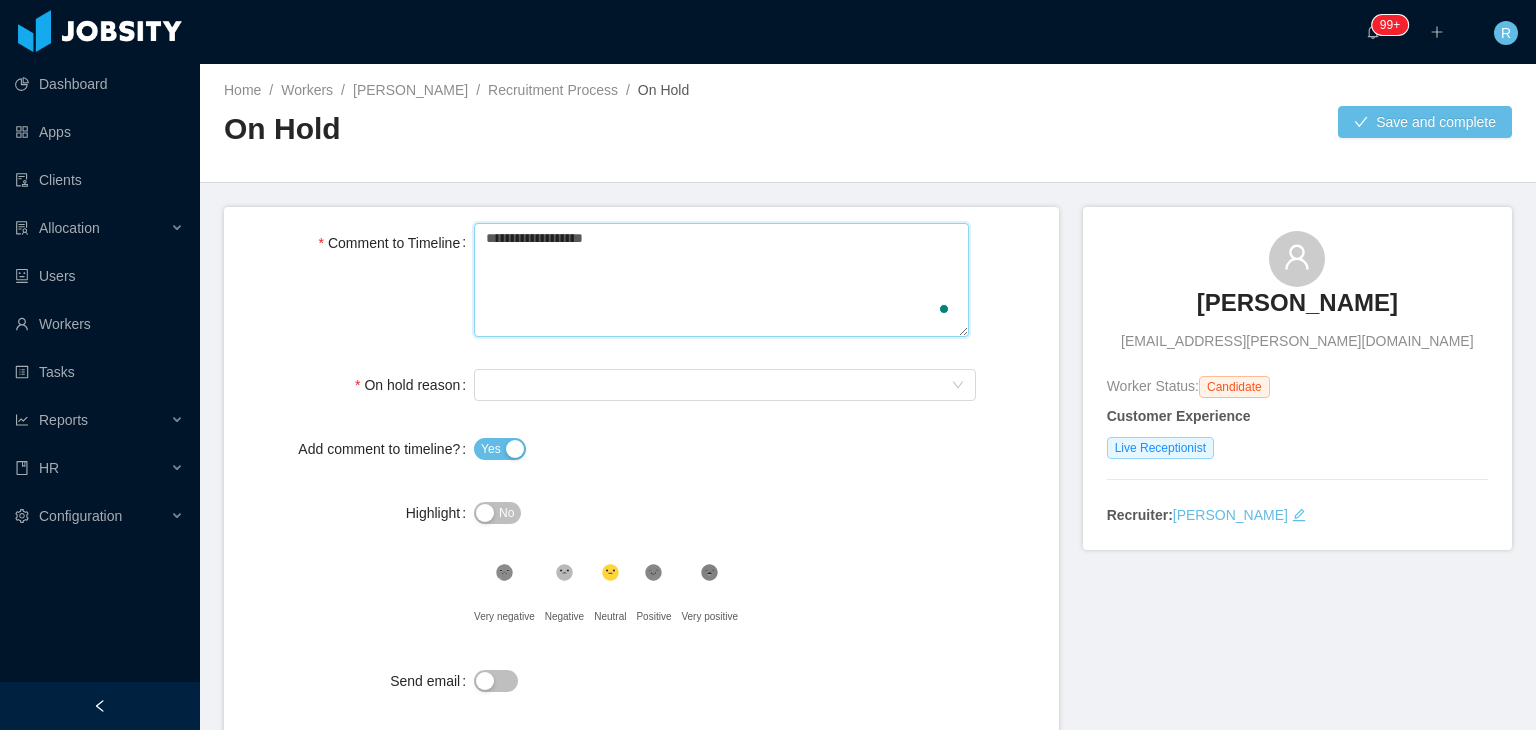 type 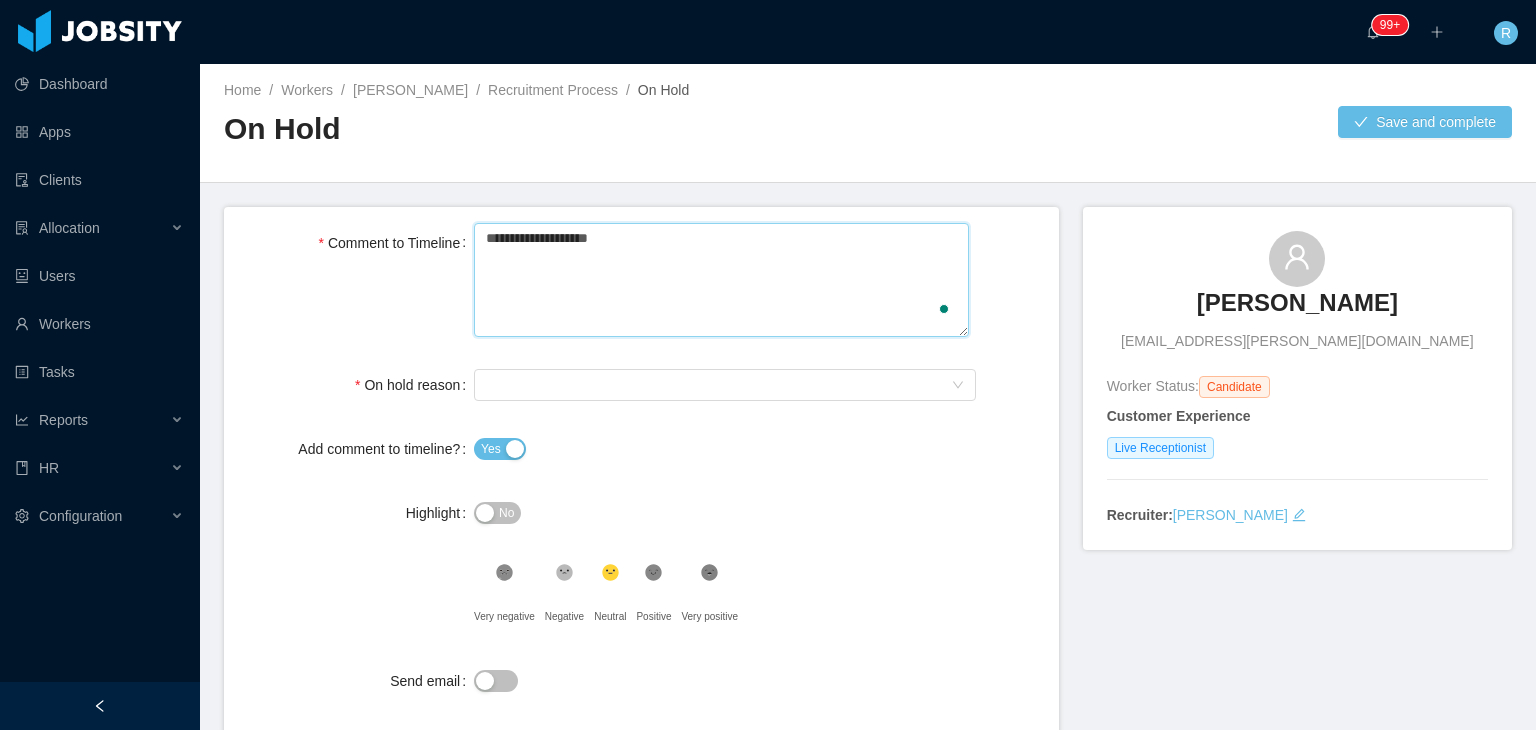 type 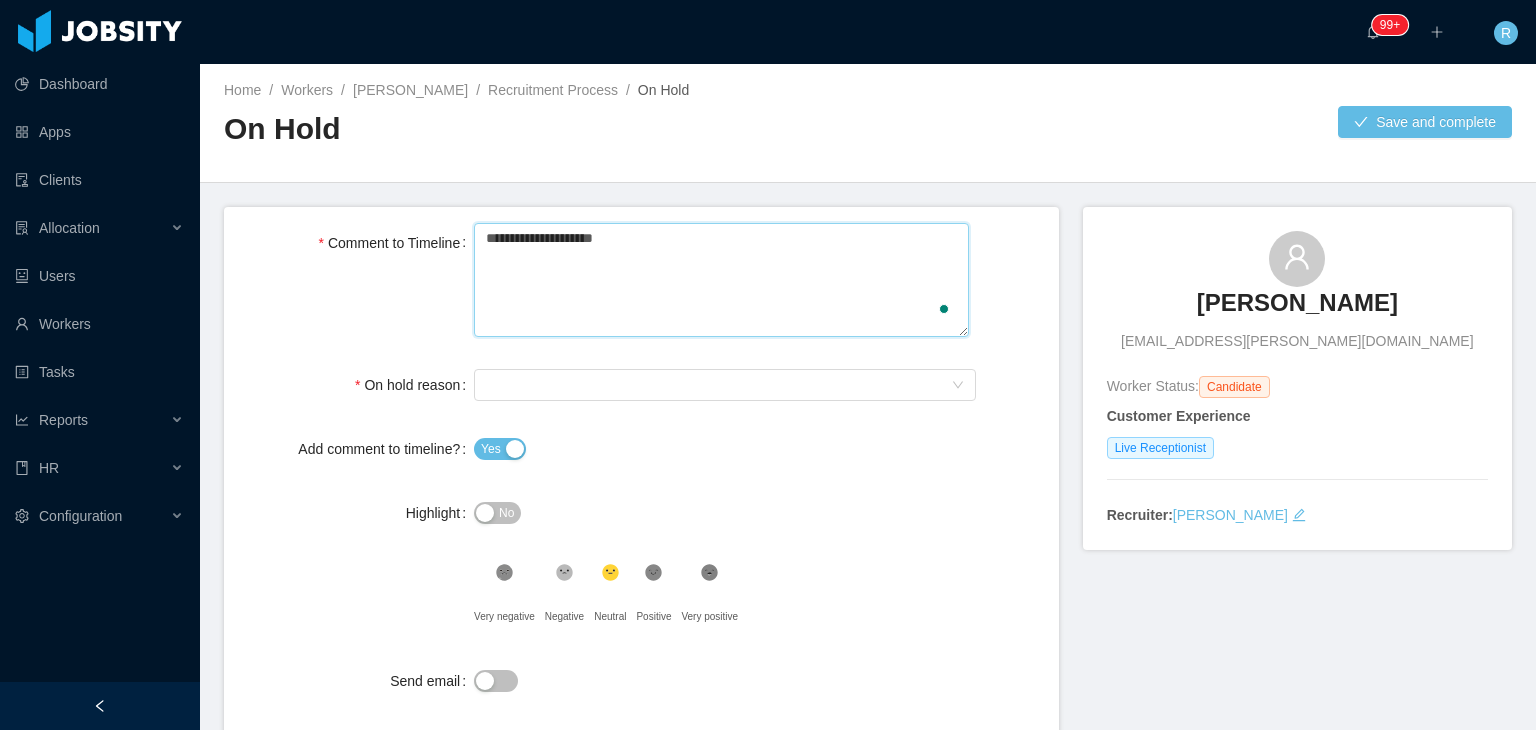 type 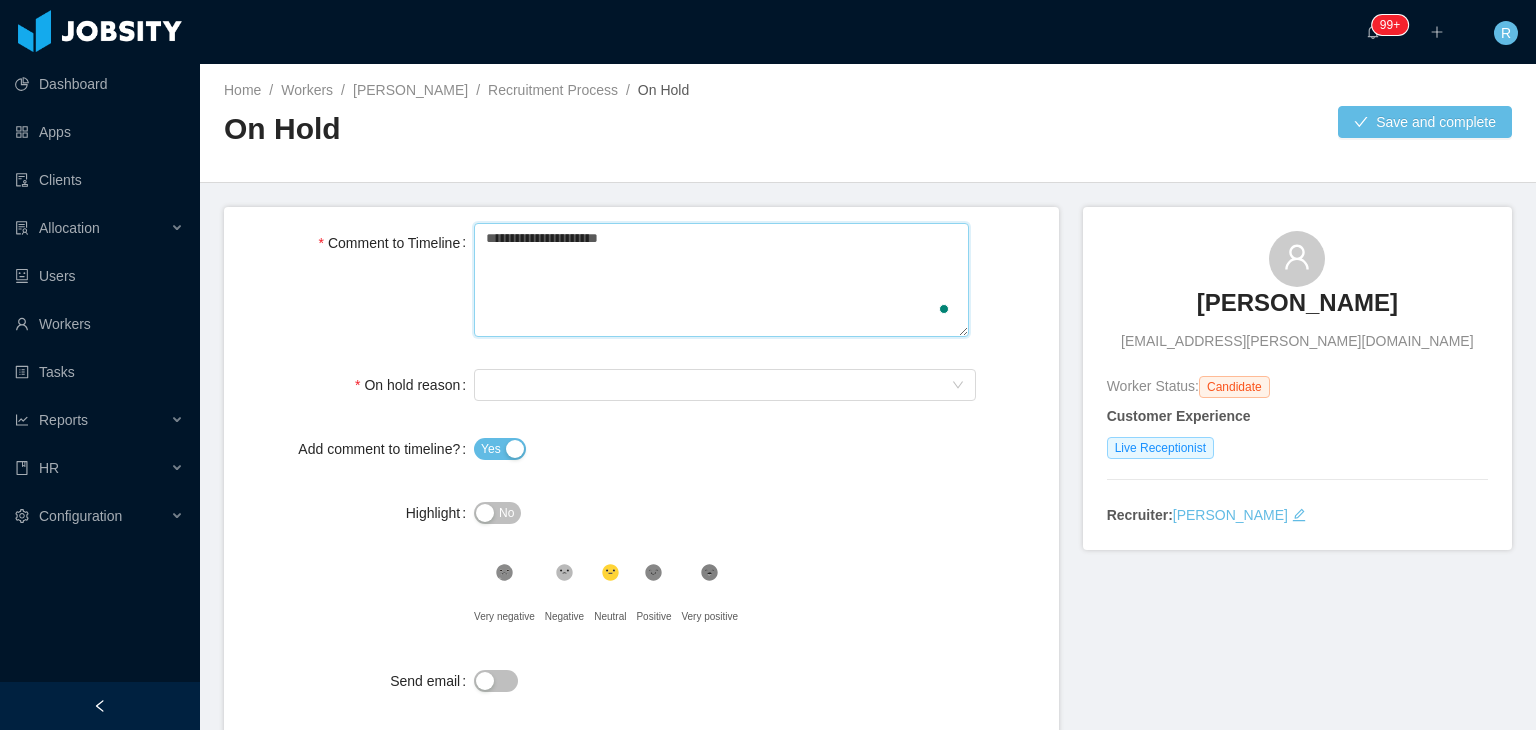 type 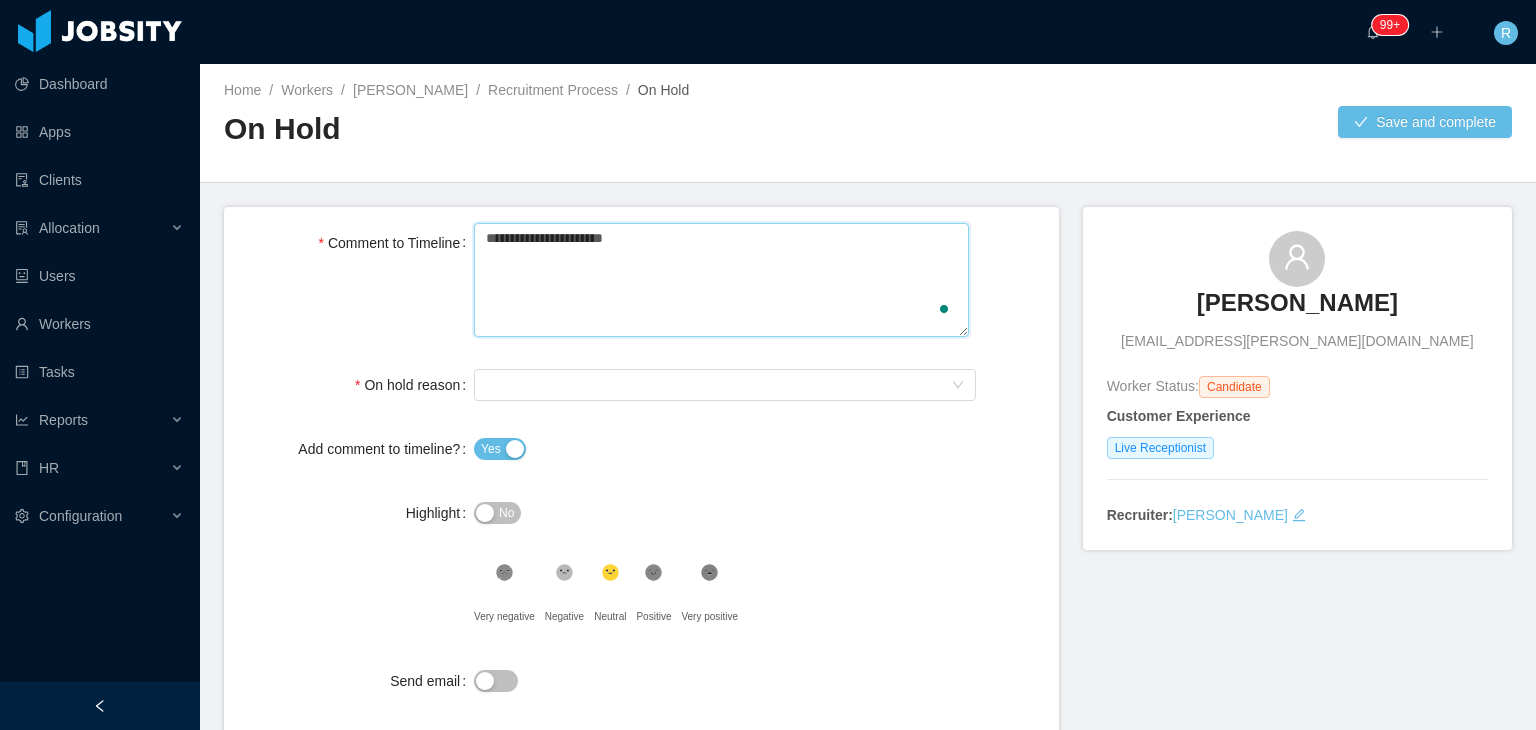 type 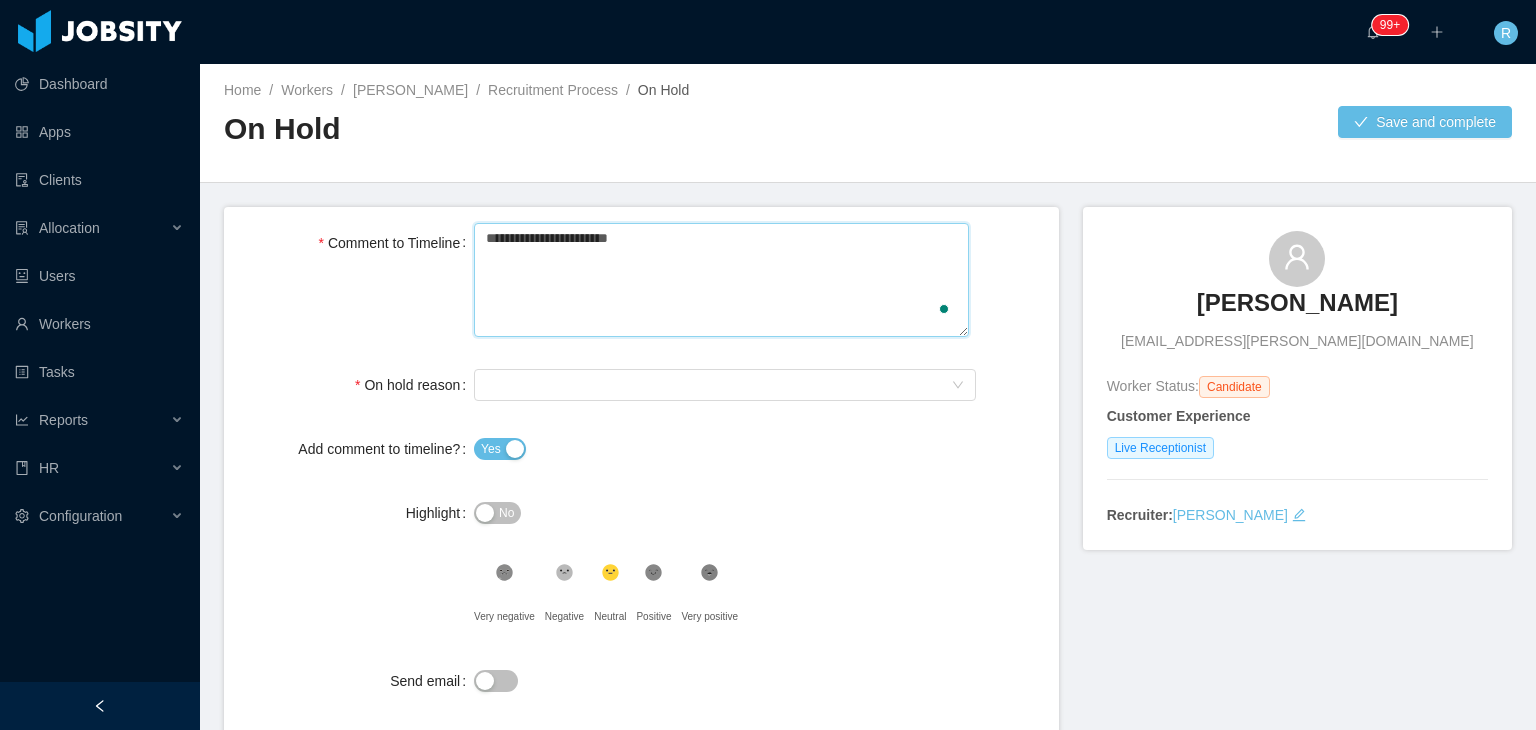 type 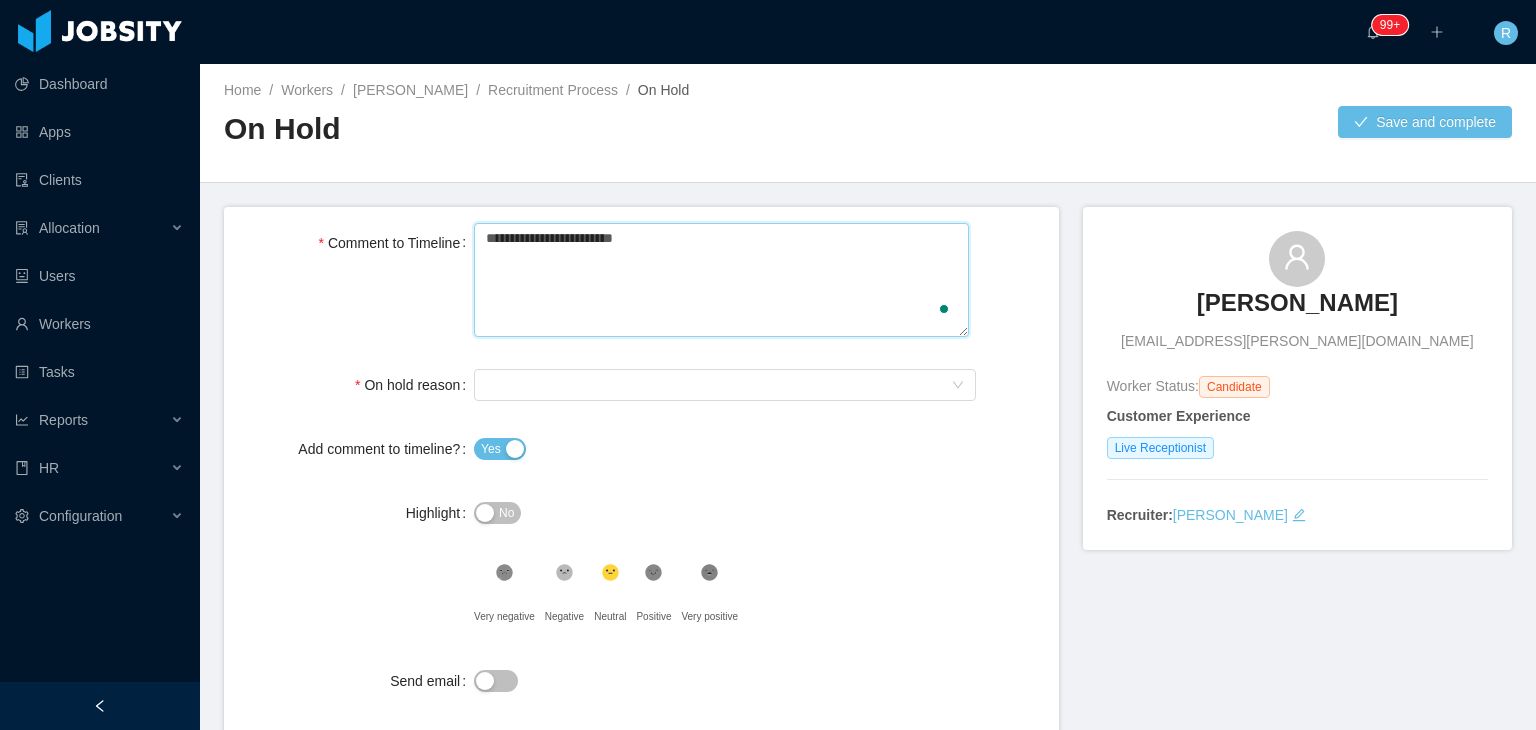 type 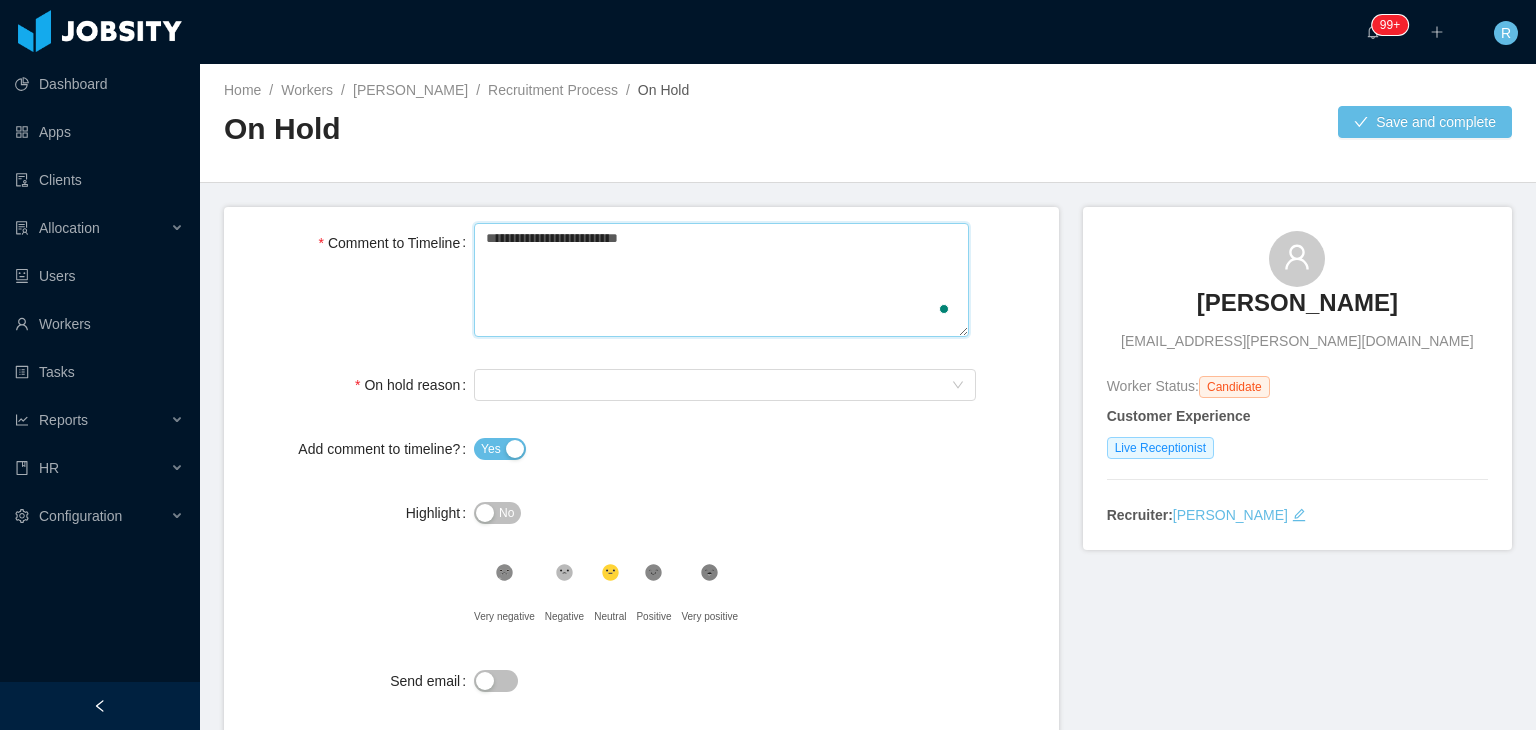 type 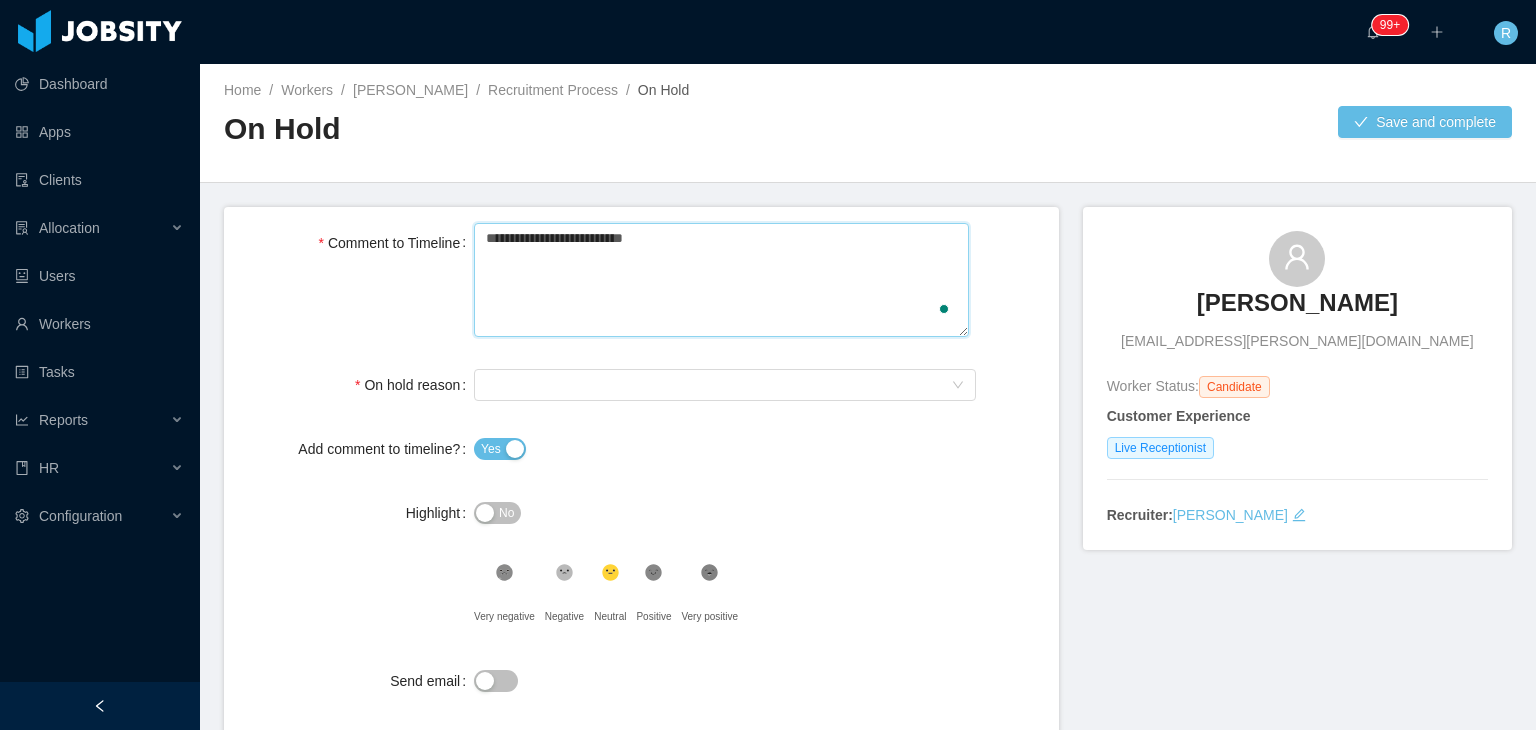 type on "**********" 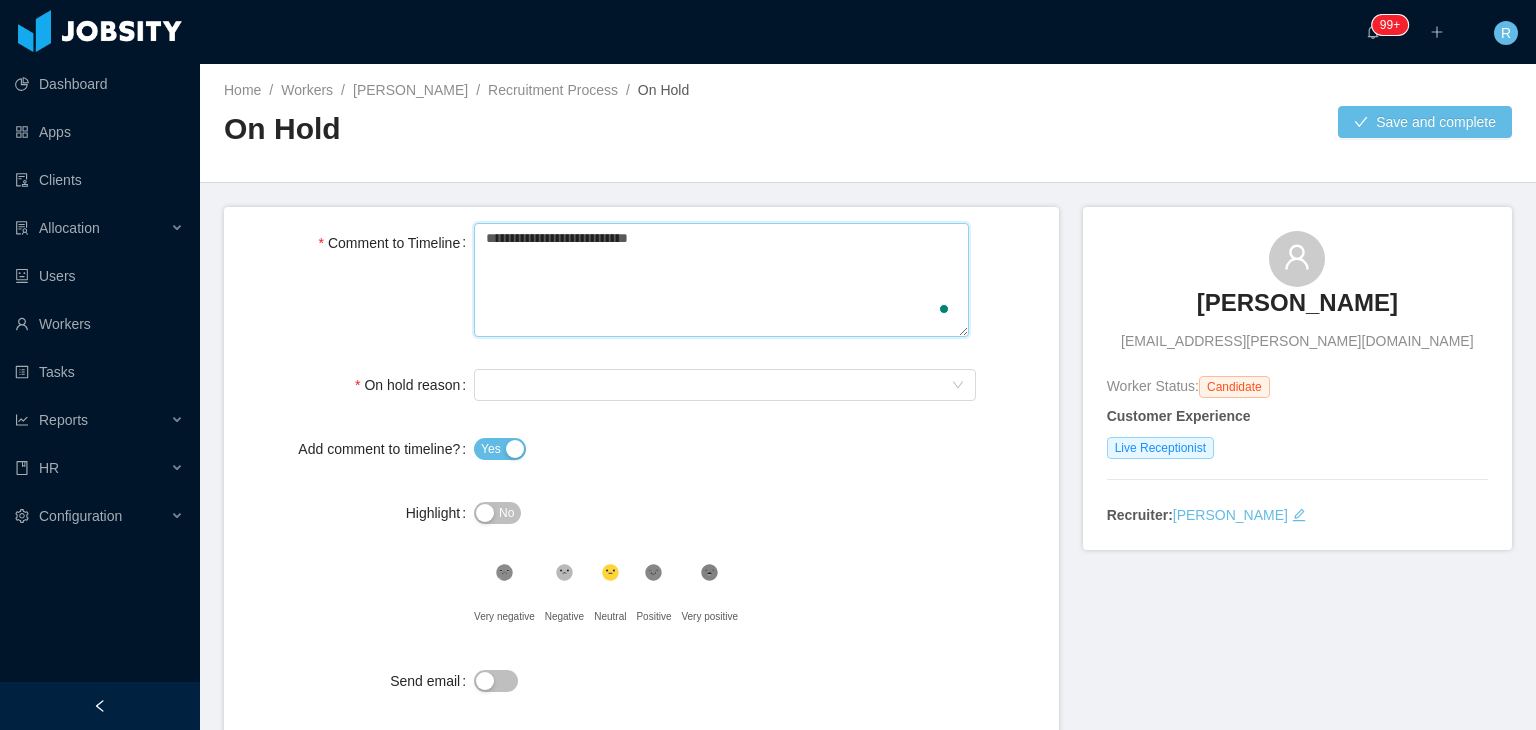 type 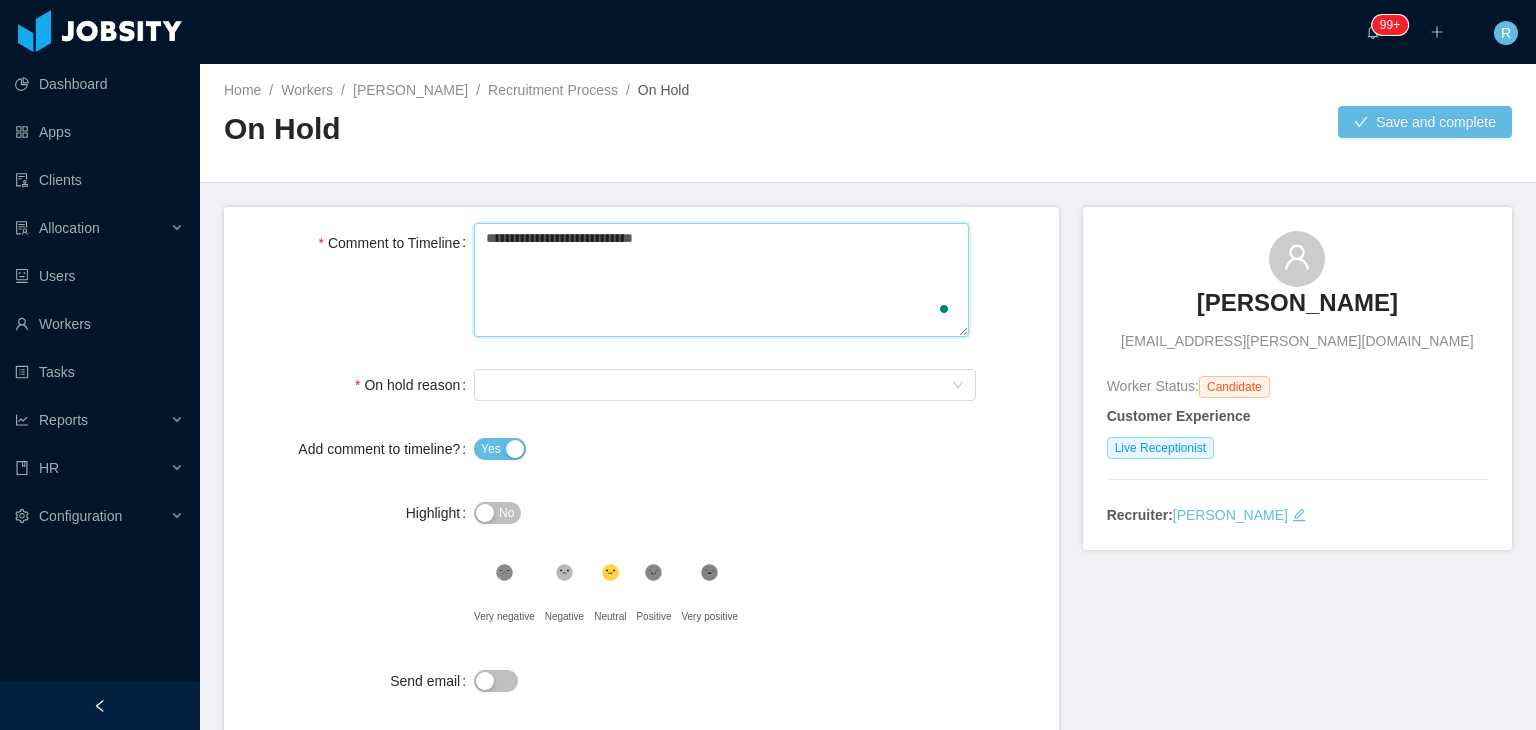 type 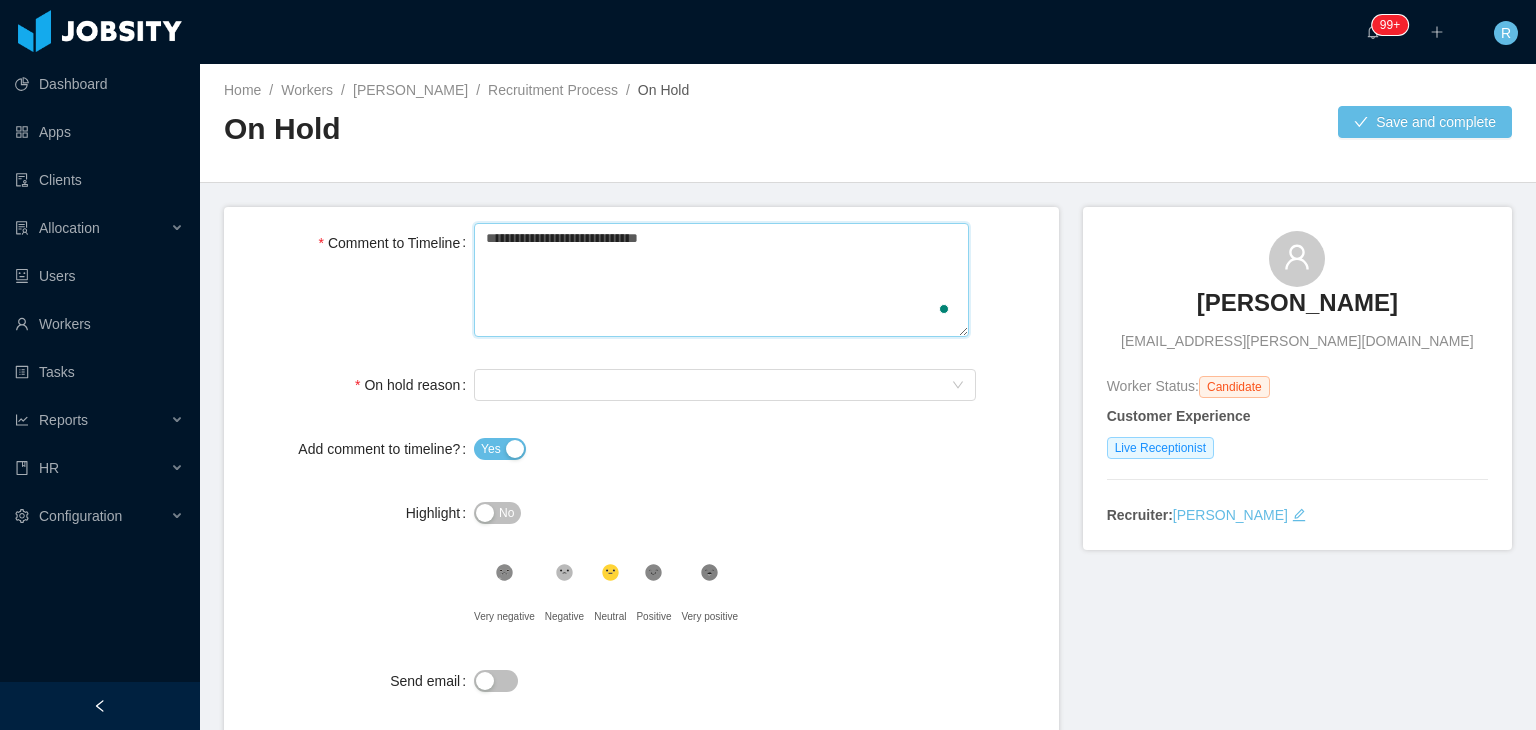 type 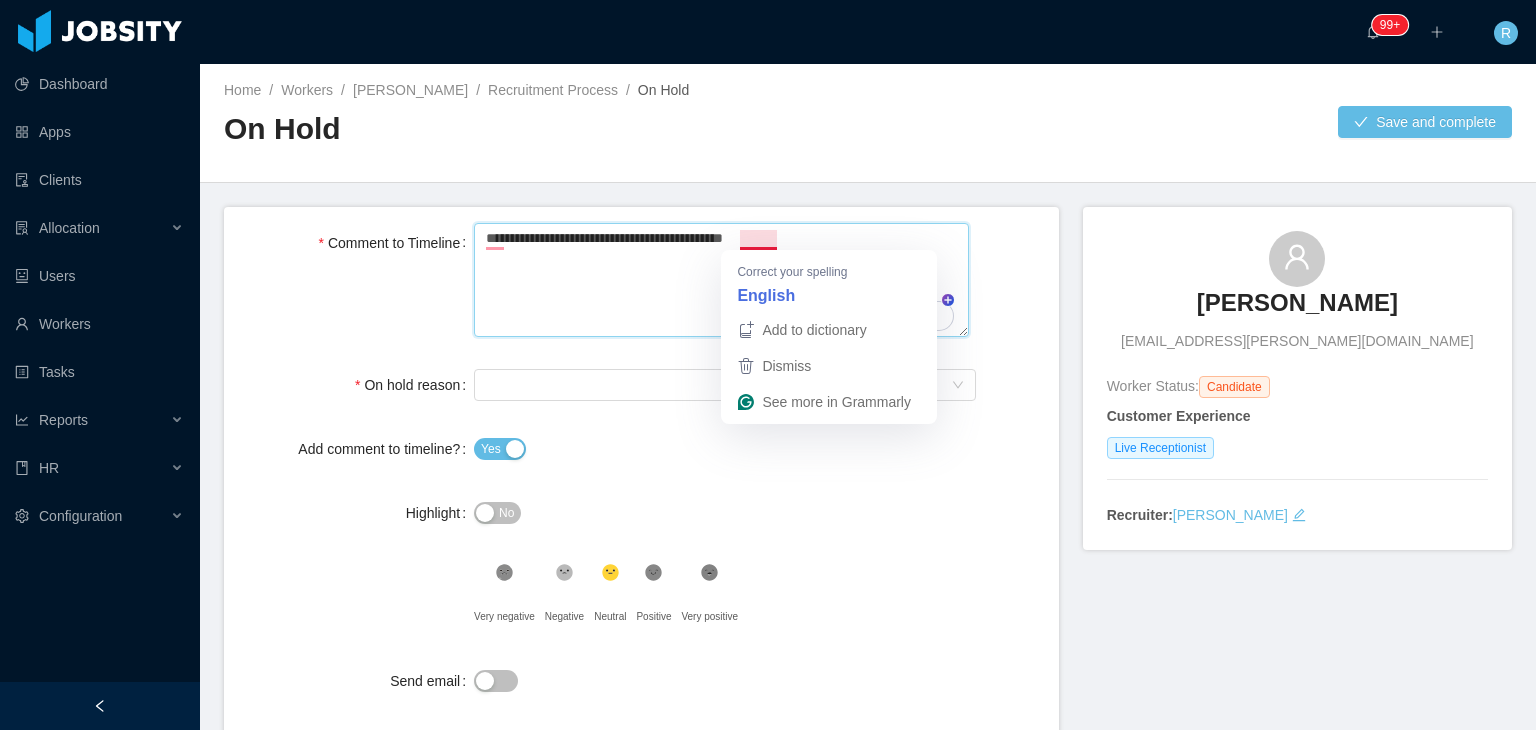 click on "**********" at bounding box center (721, 280) 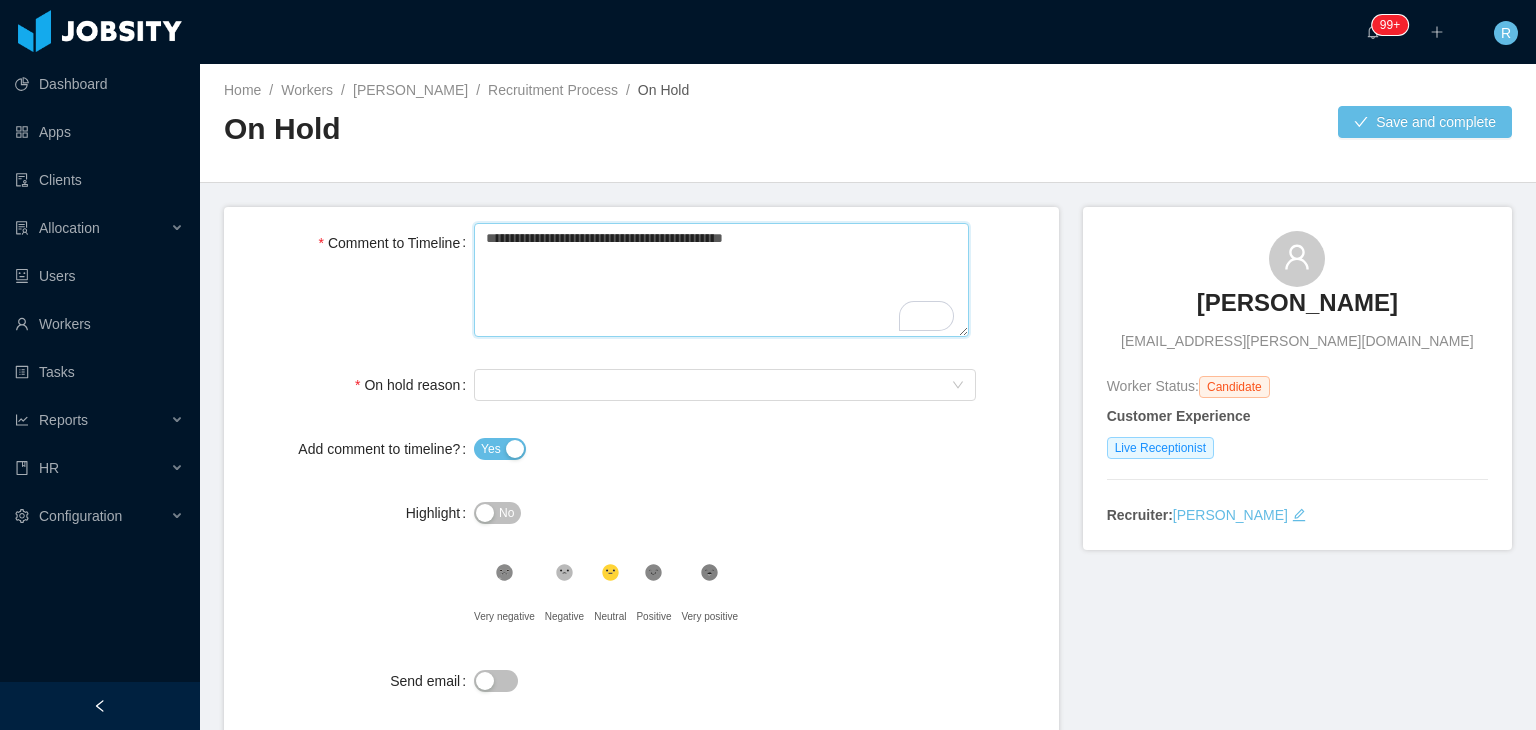 click on "**********" at bounding box center (721, 280) 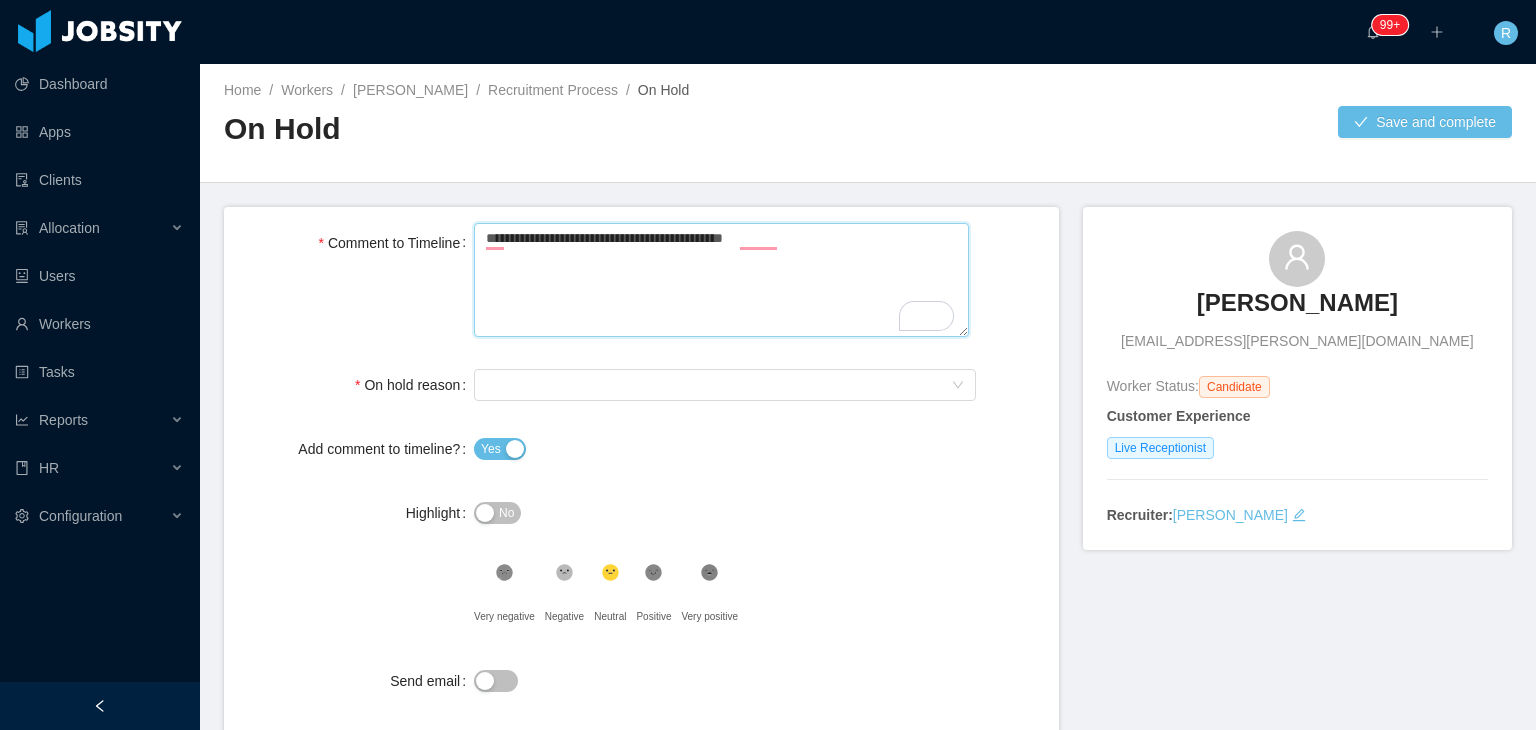 click on "**********" at bounding box center (721, 280) 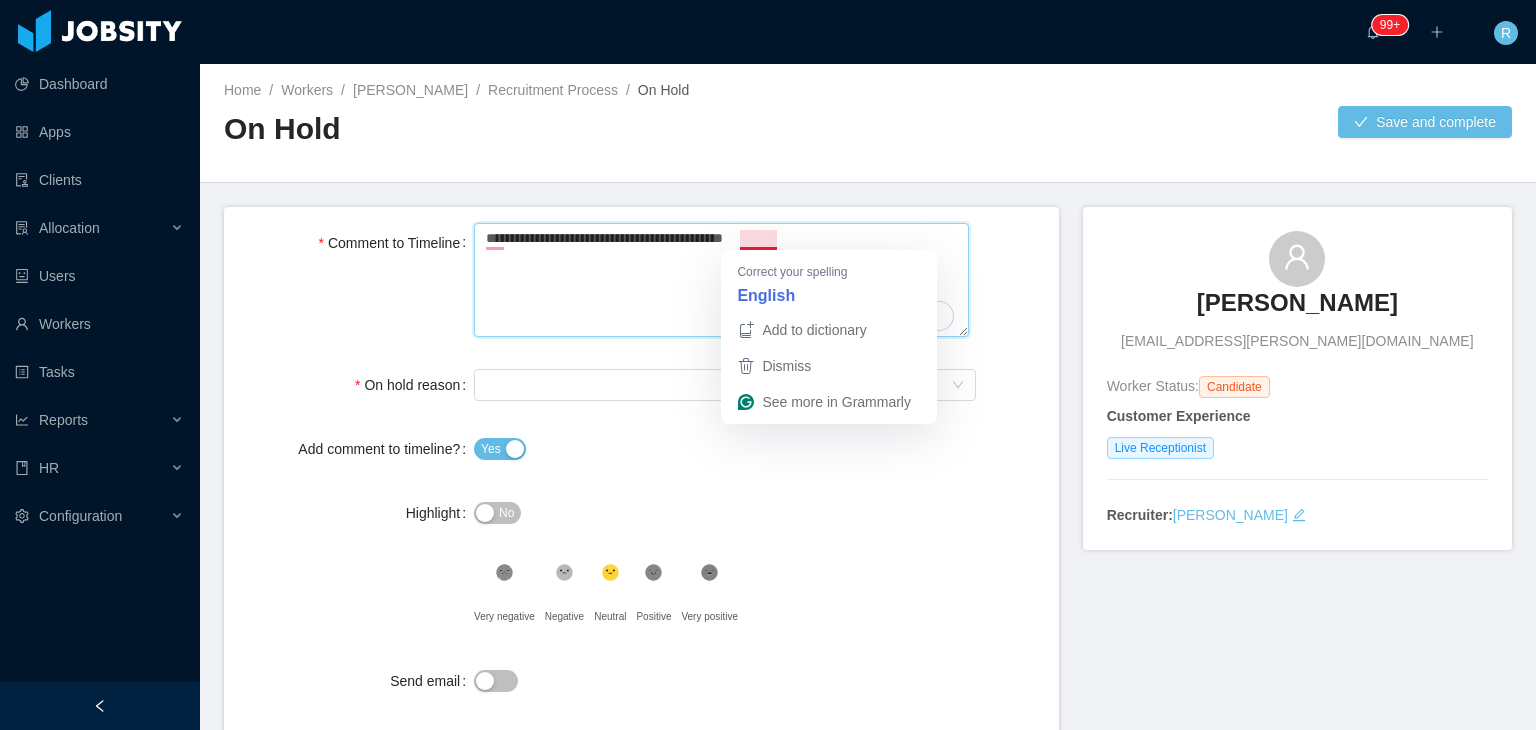 click on "**********" at bounding box center [721, 280] 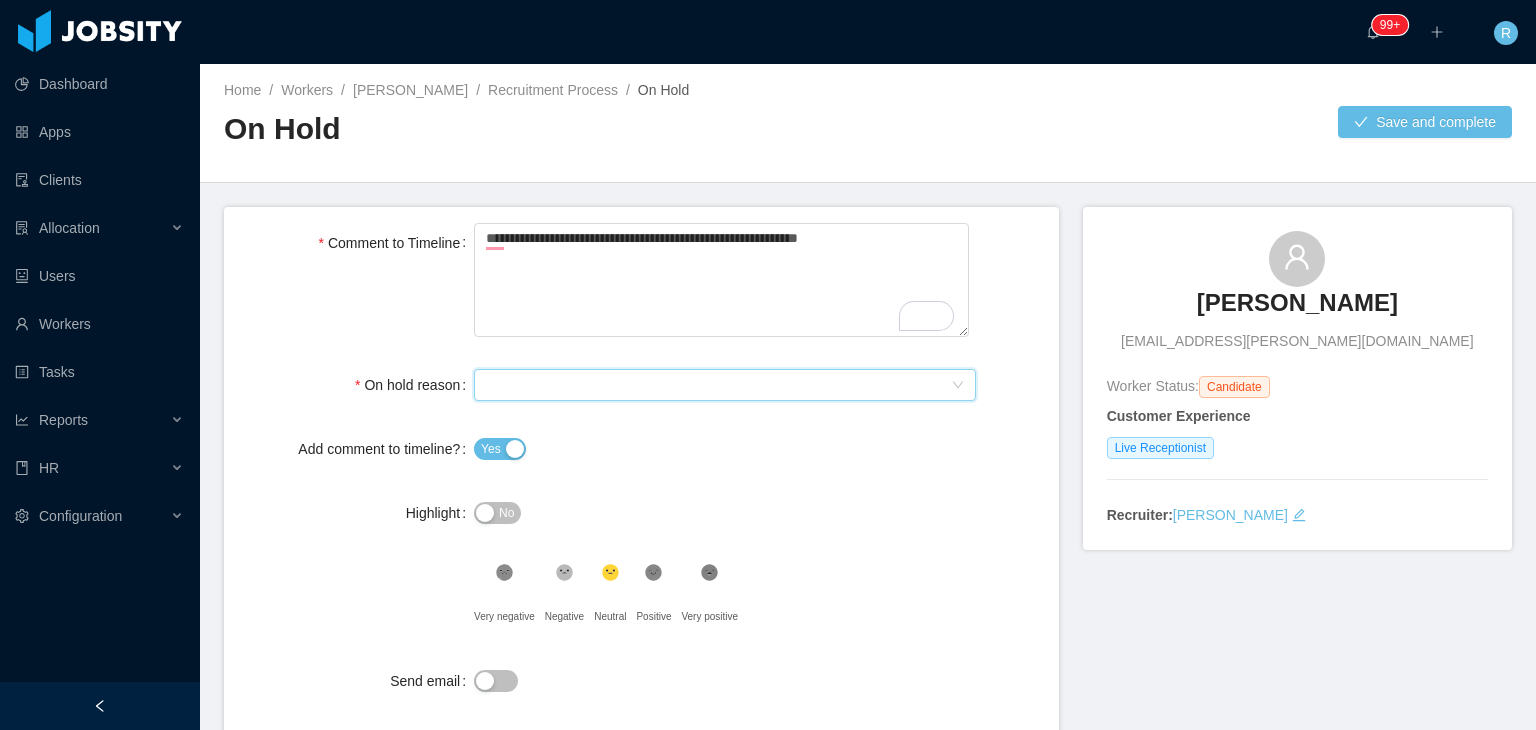 click on "Select On Hold reason" at bounding box center [718, 385] 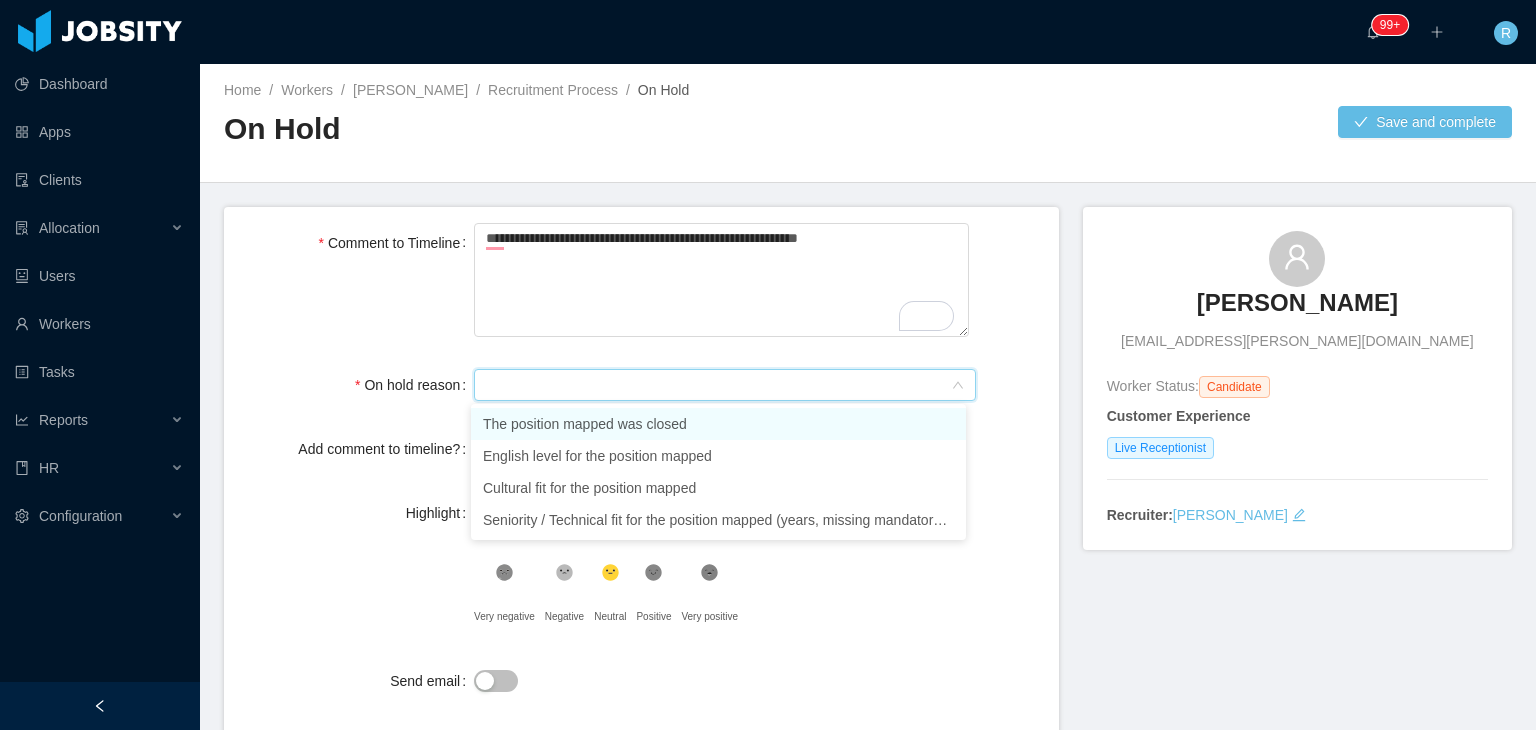 click on "The position mapped was closed" at bounding box center (718, 424) 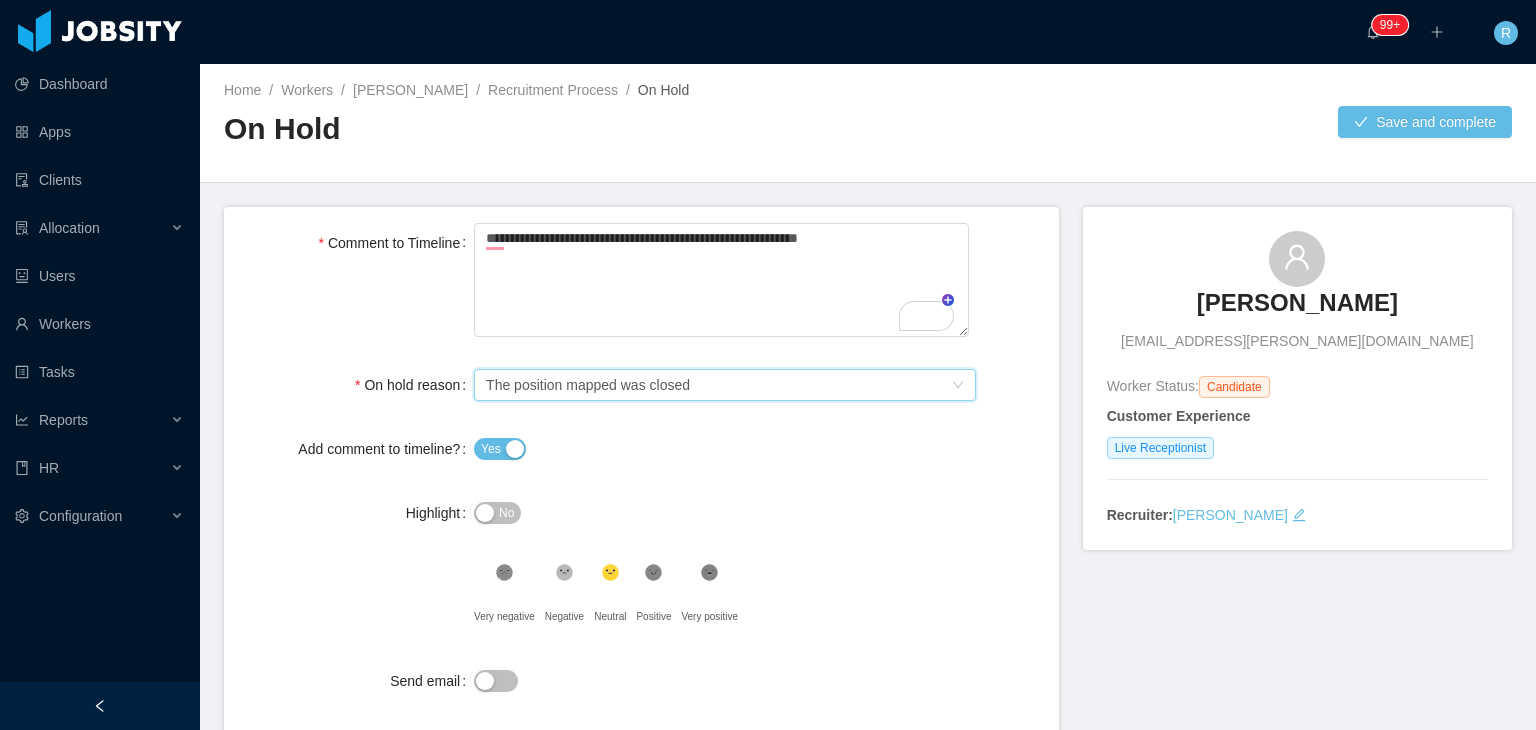 click on "Select On Hold reason The position mapped was closed" at bounding box center [718, 385] 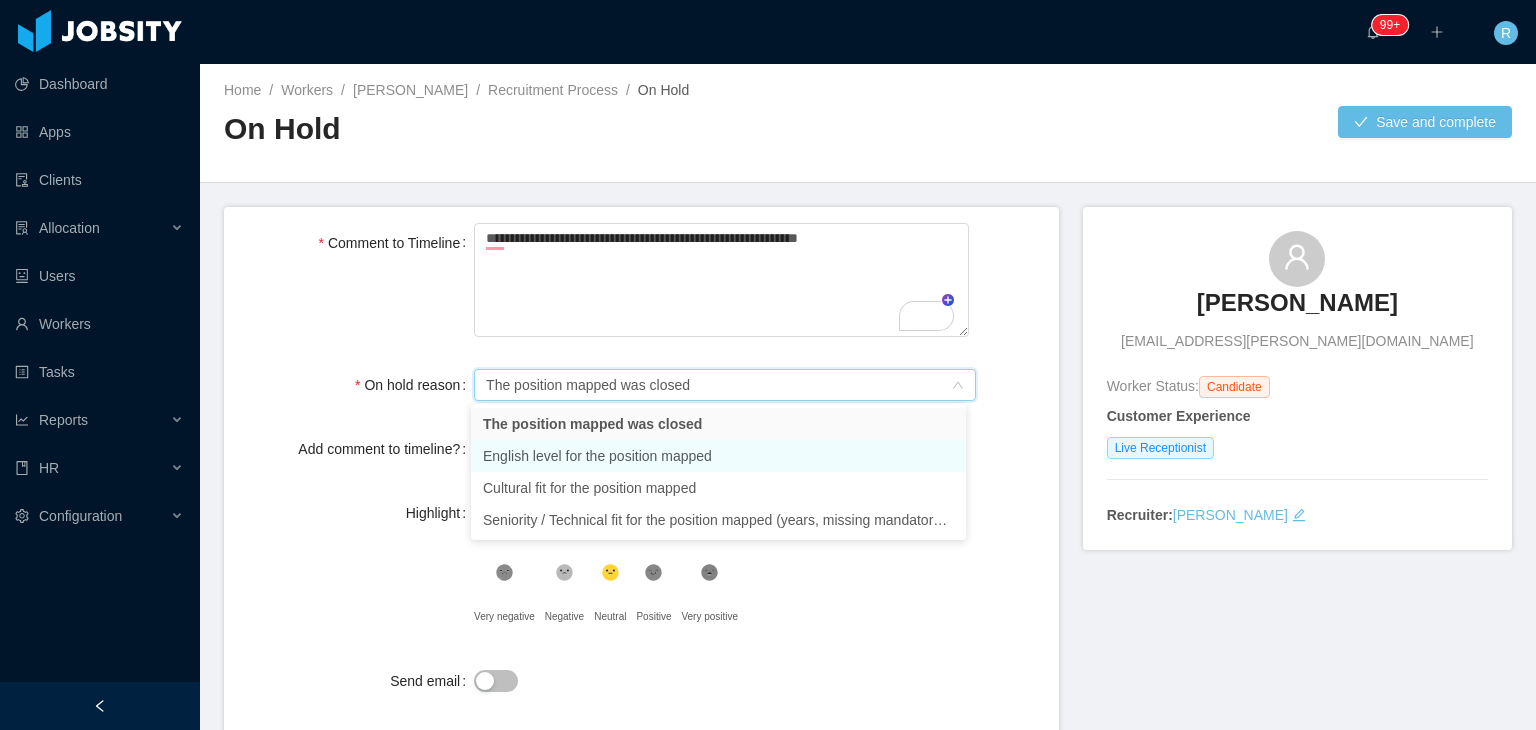 click on "English level for the position mapped" at bounding box center (718, 456) 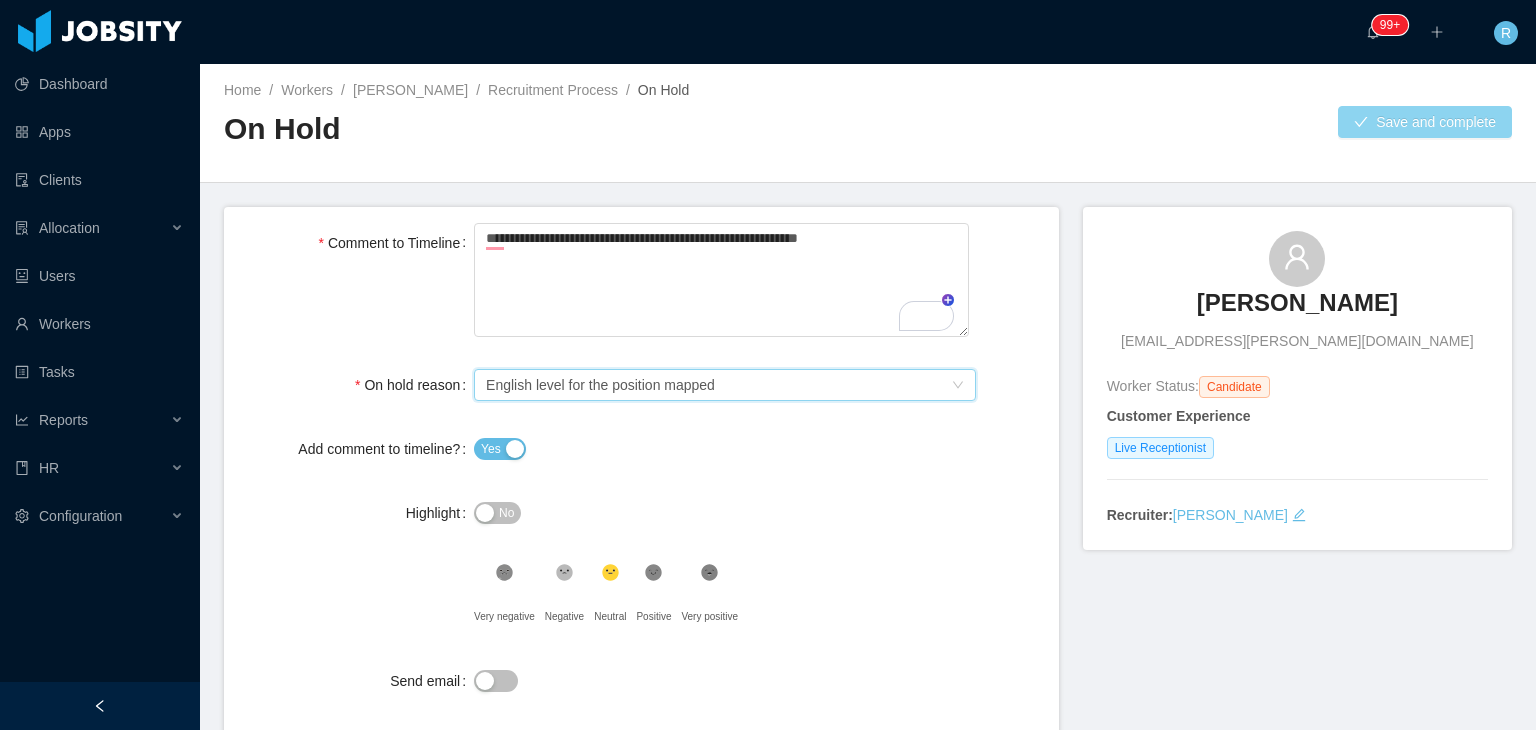 click on "Save and complete" at bounding box center (1425, 122) 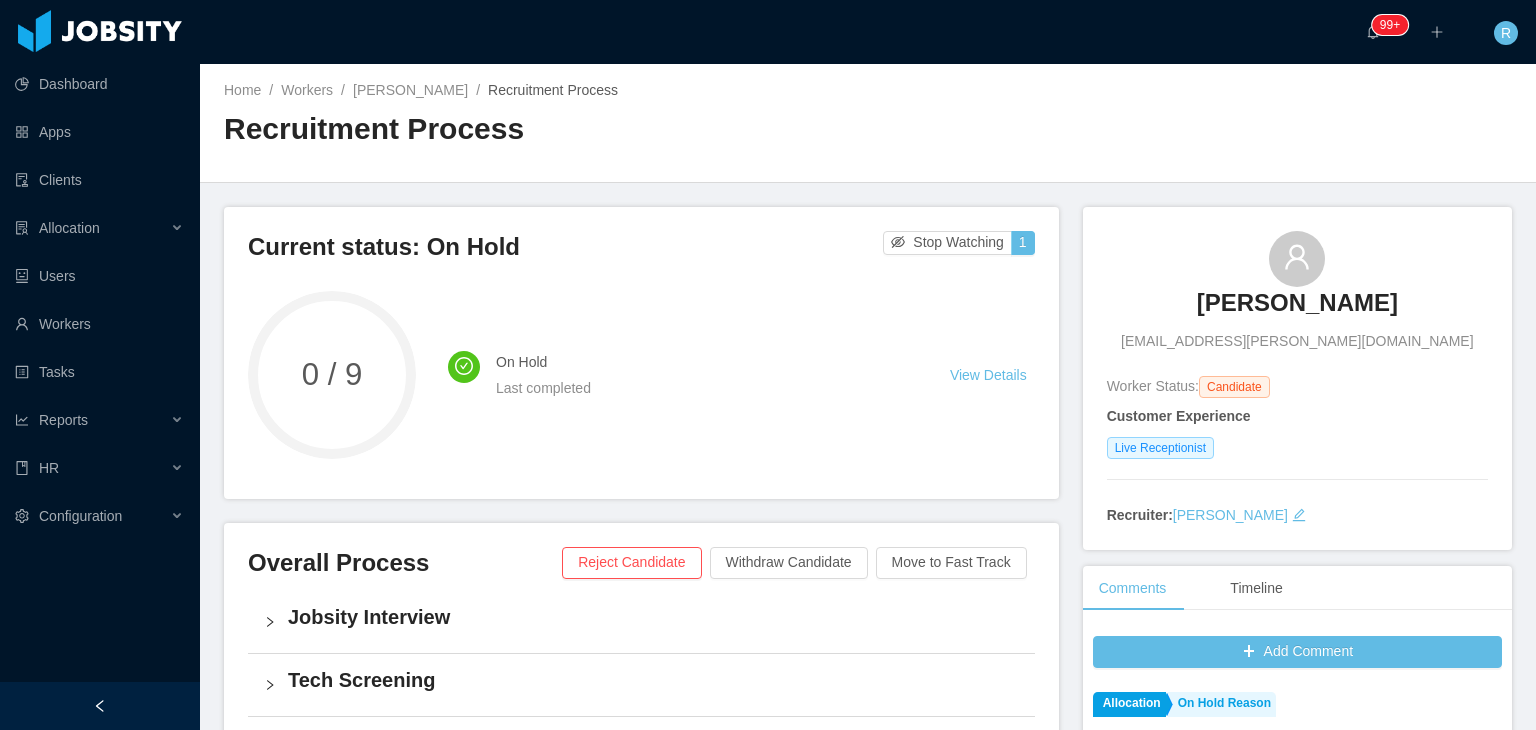 click on "[PERSON_NAME]" at bounding box center (1297, 303) 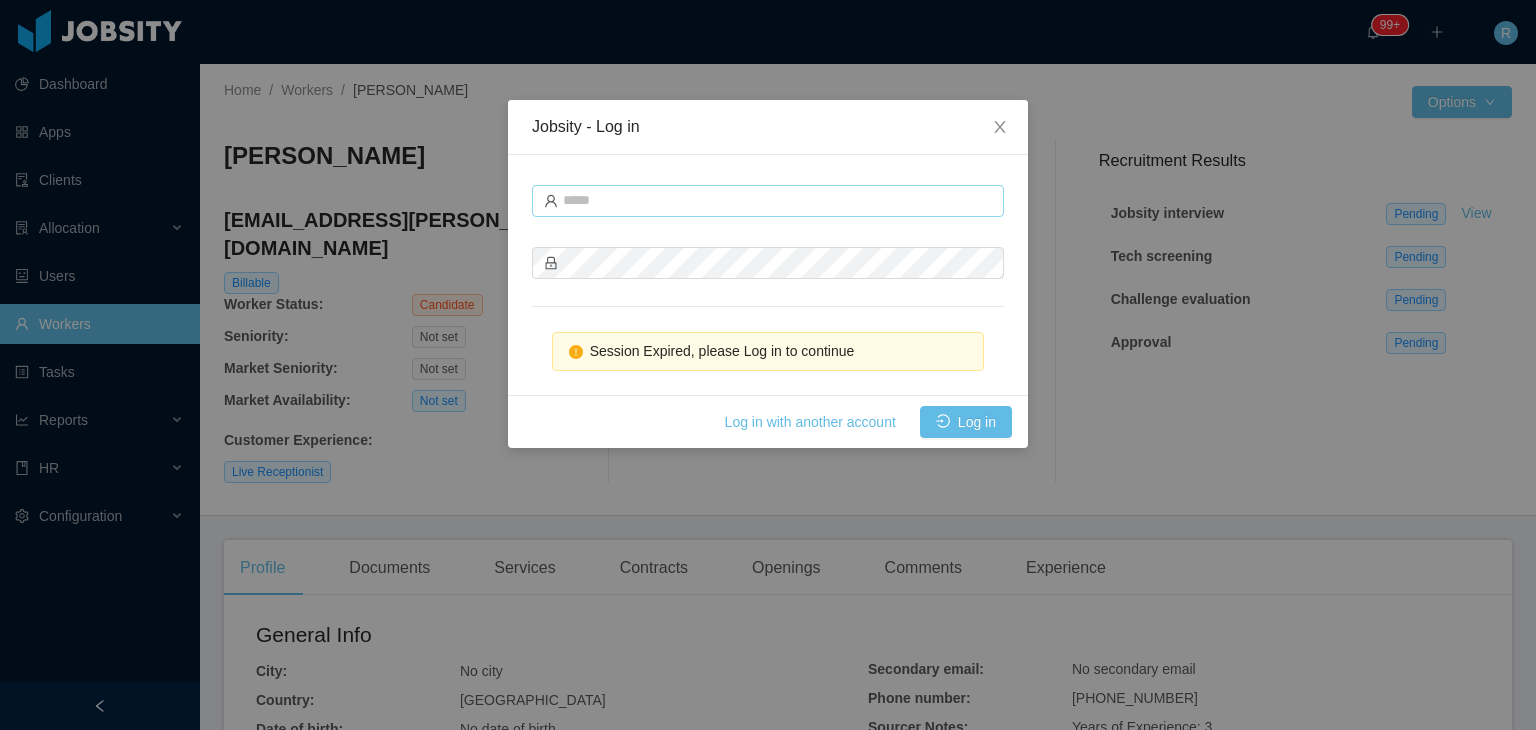 click on "Jobsity - Log in Session Expired, please Log in to continue Log in with another account Log in" at bounding box center [768, 365] 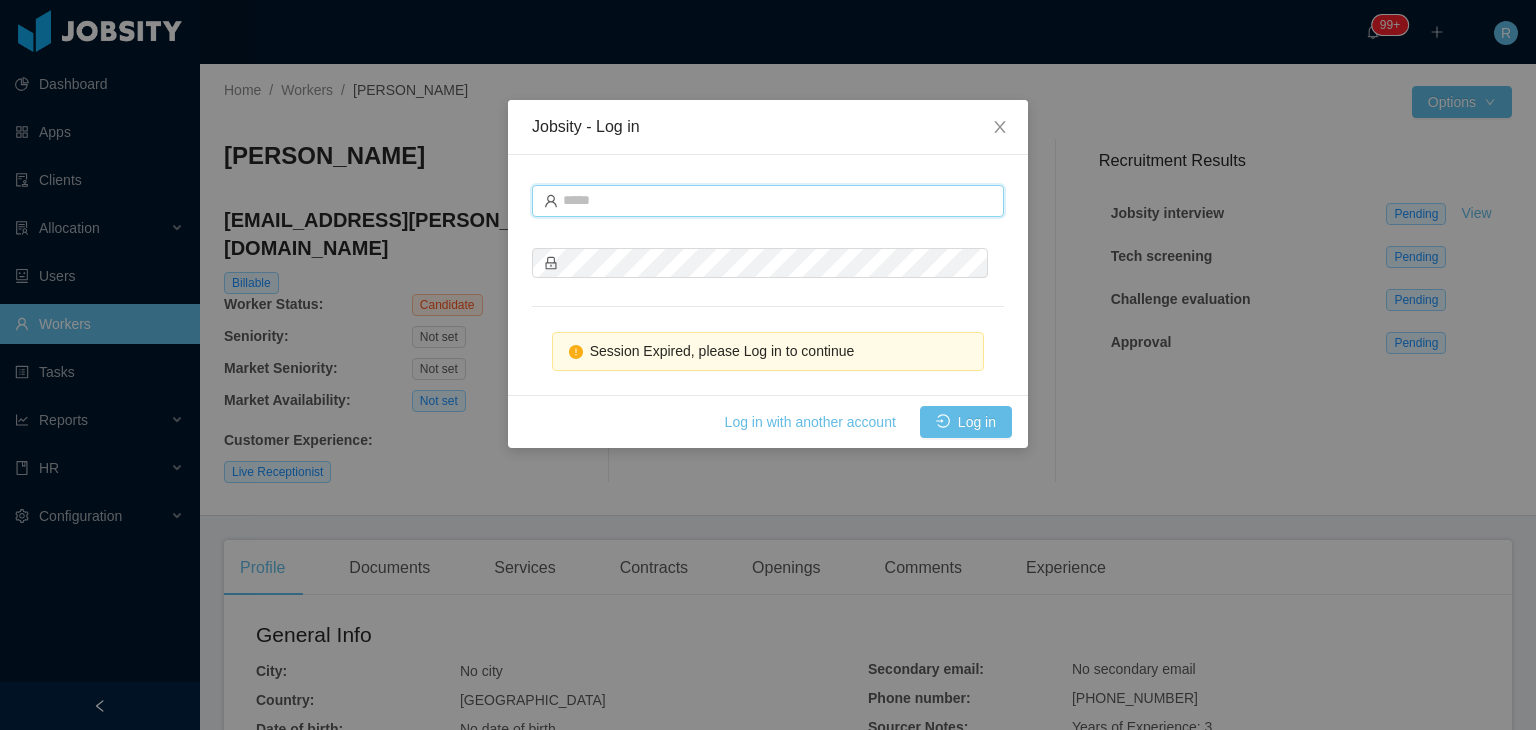 click at bounding box center [768, 201] 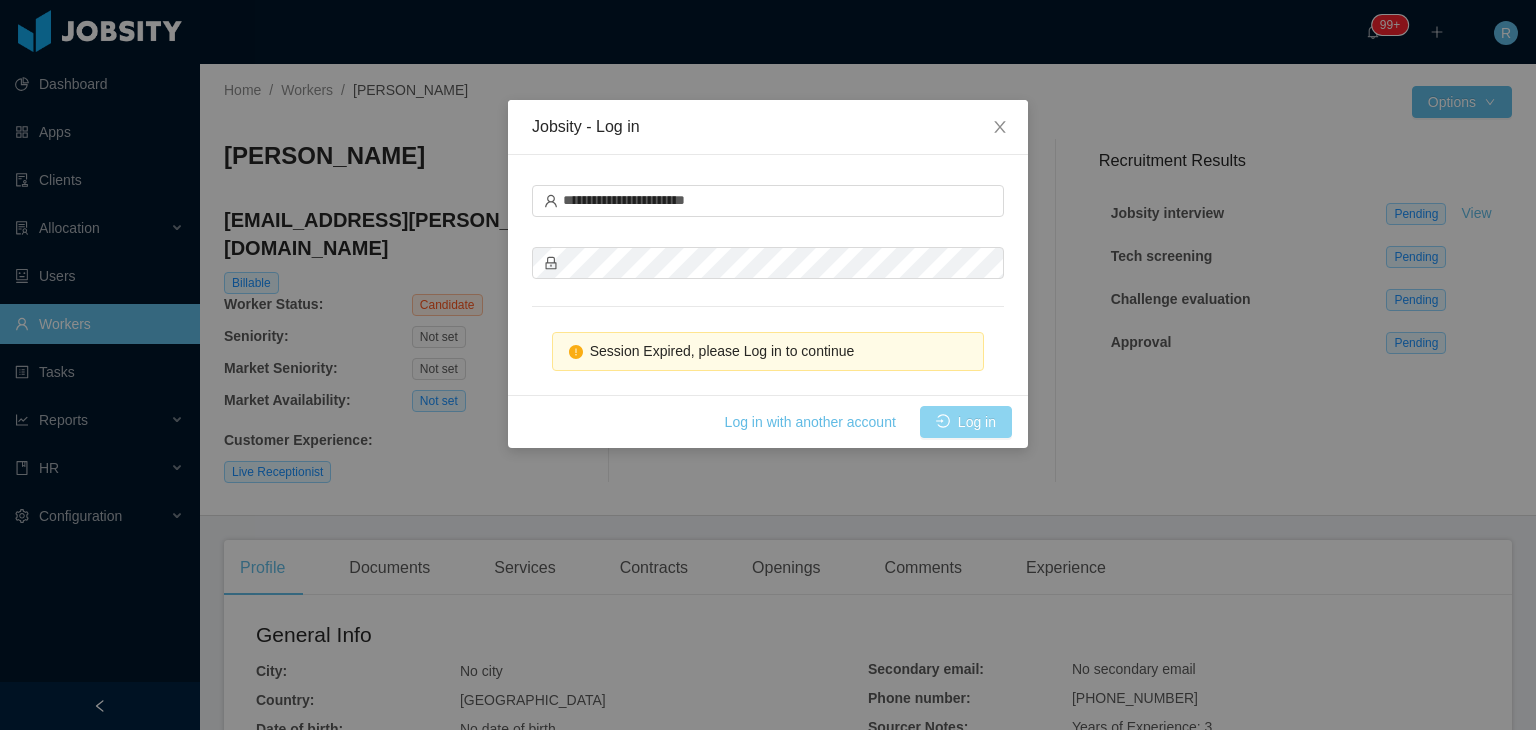 click on "Log in" at bounding box center [966, 422] 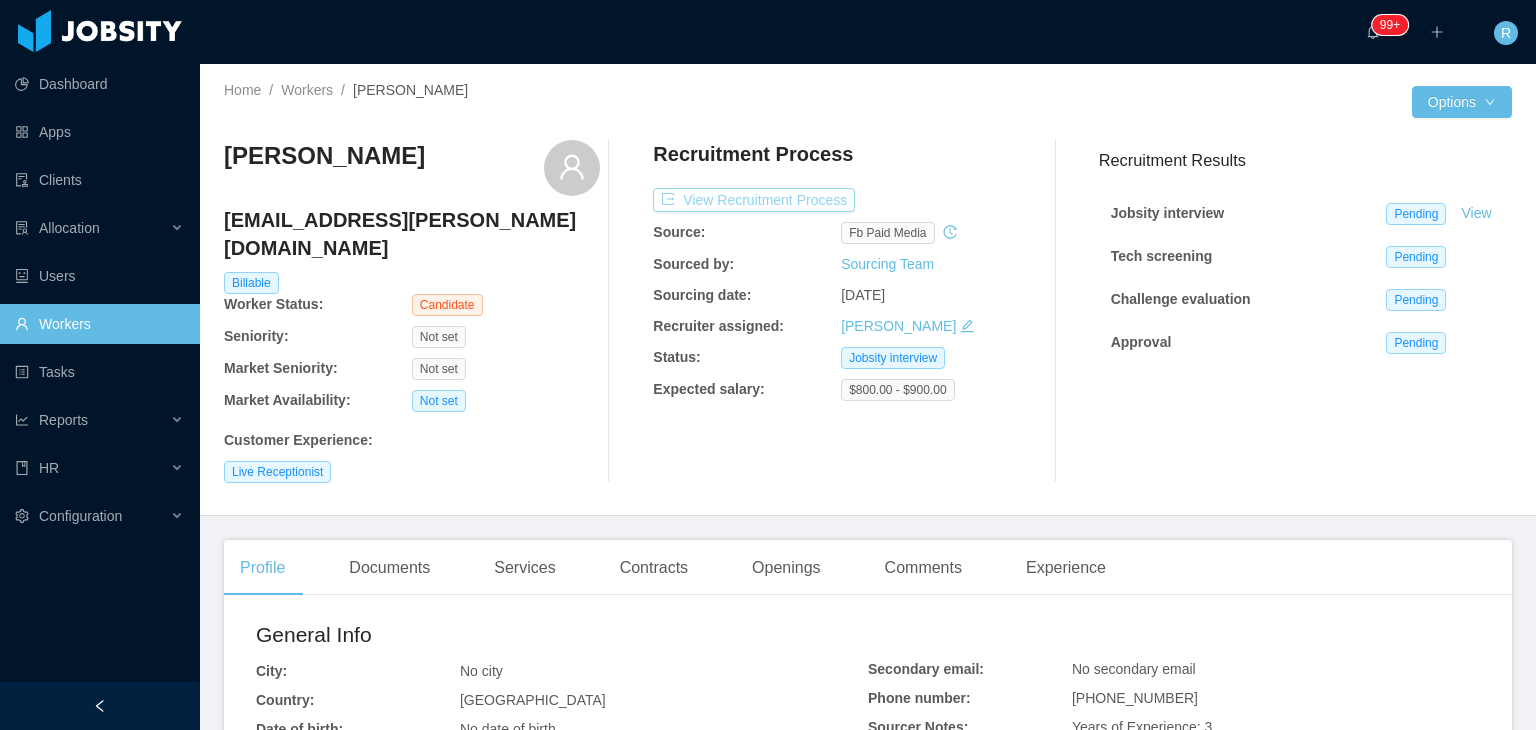 click on "View Recruitment Process" at bounding box center [754, 200] 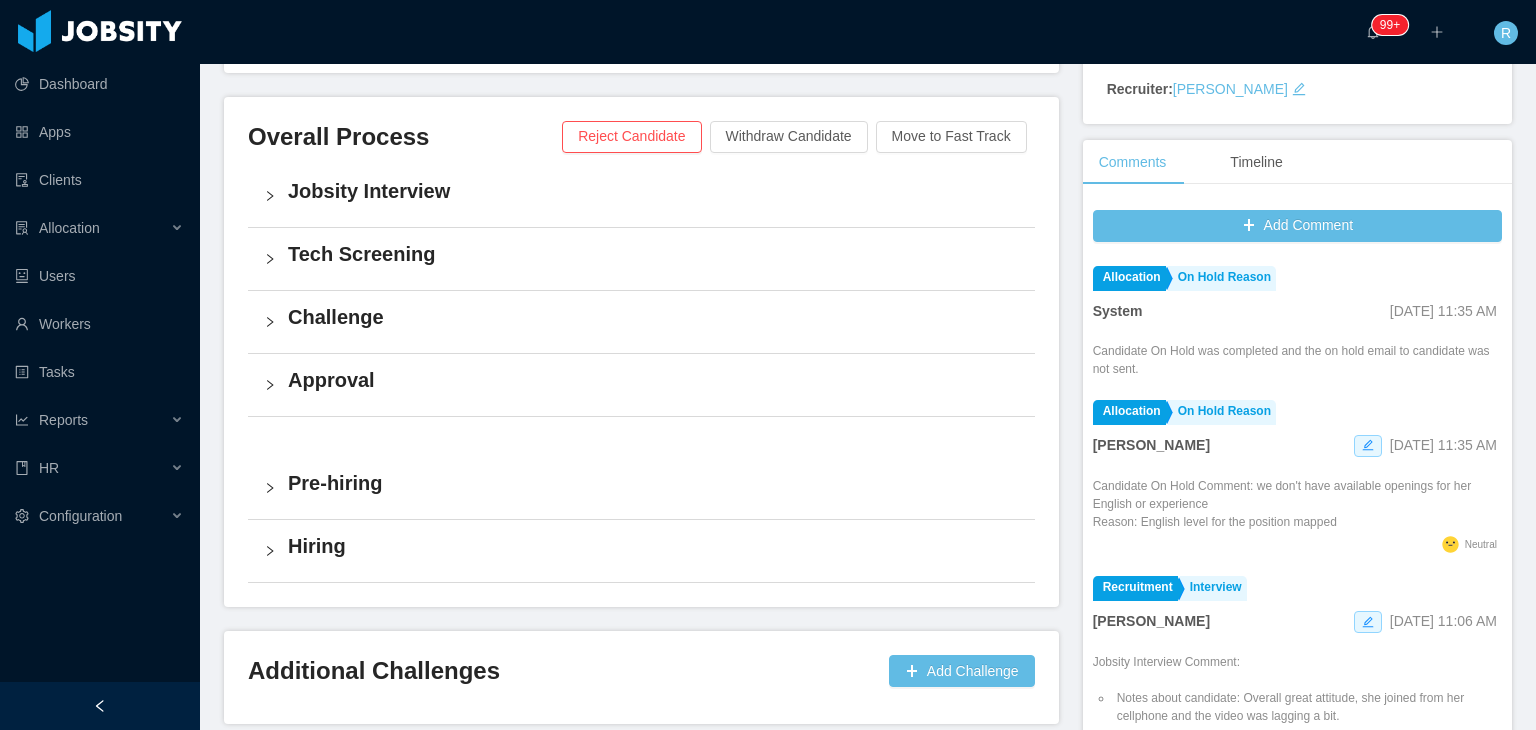 scroll, scrollTop: 442, scrollLeft: 0, axis: vertical 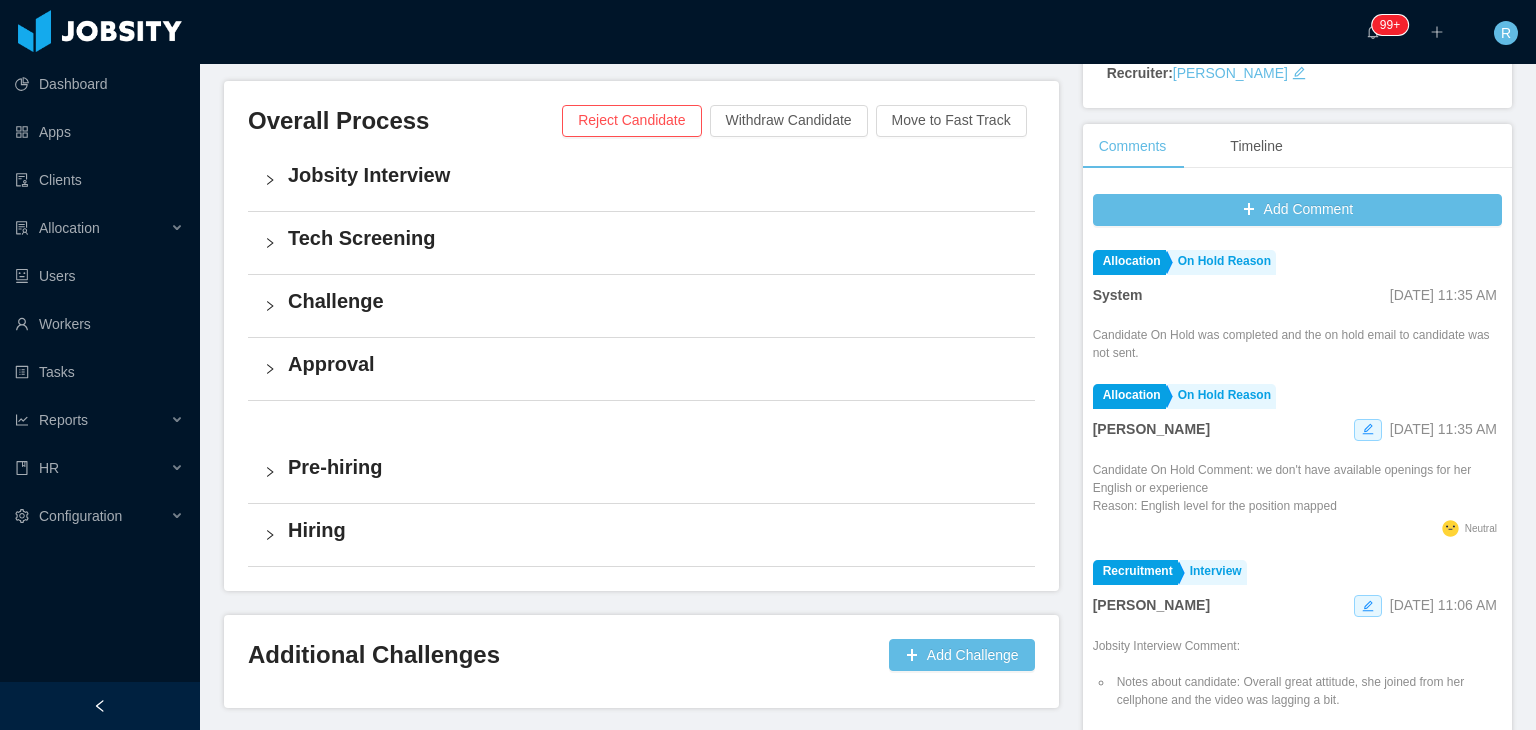 click on "Pre-hiring" at bounding box center [653, 467] 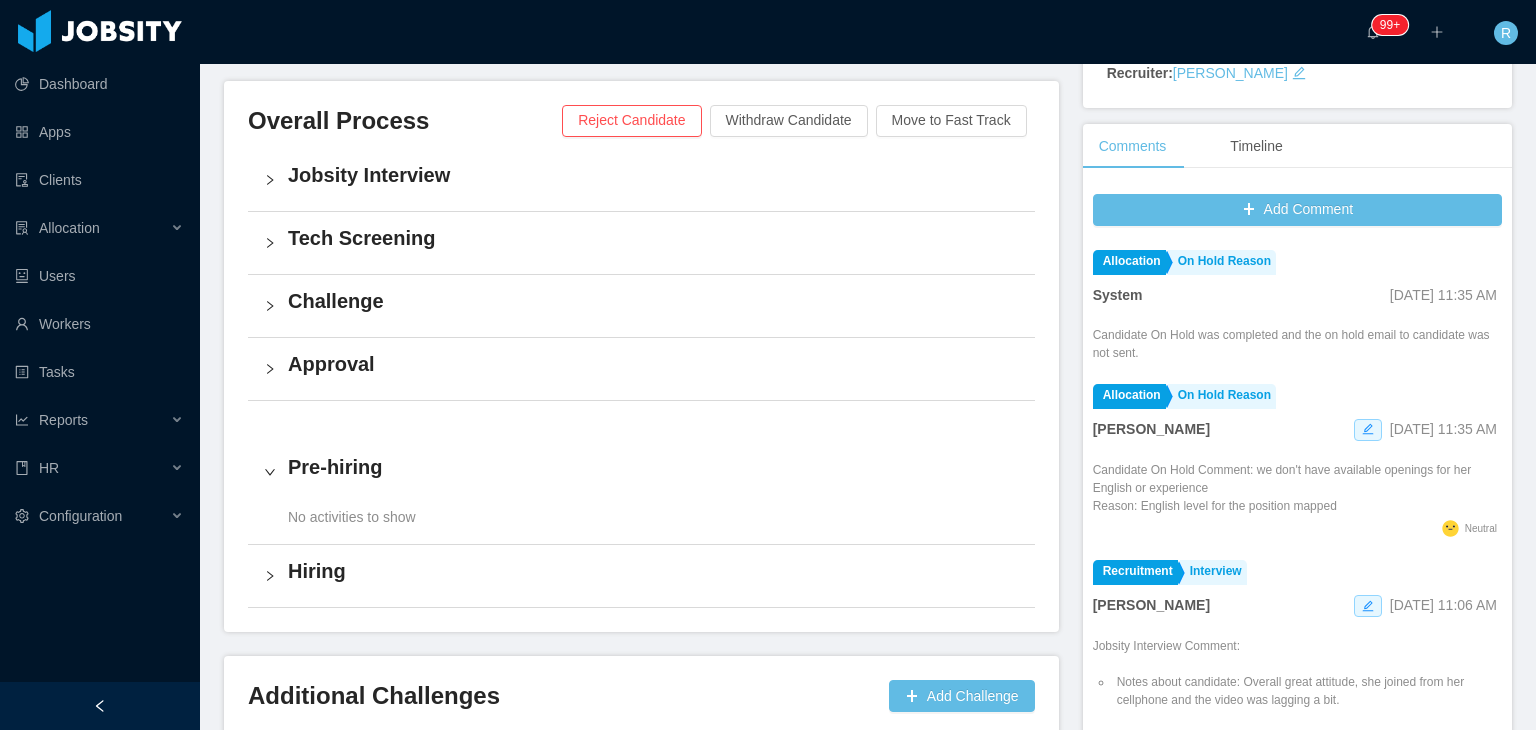 click on "Pre-hiring" at bounding box center (641, 472) 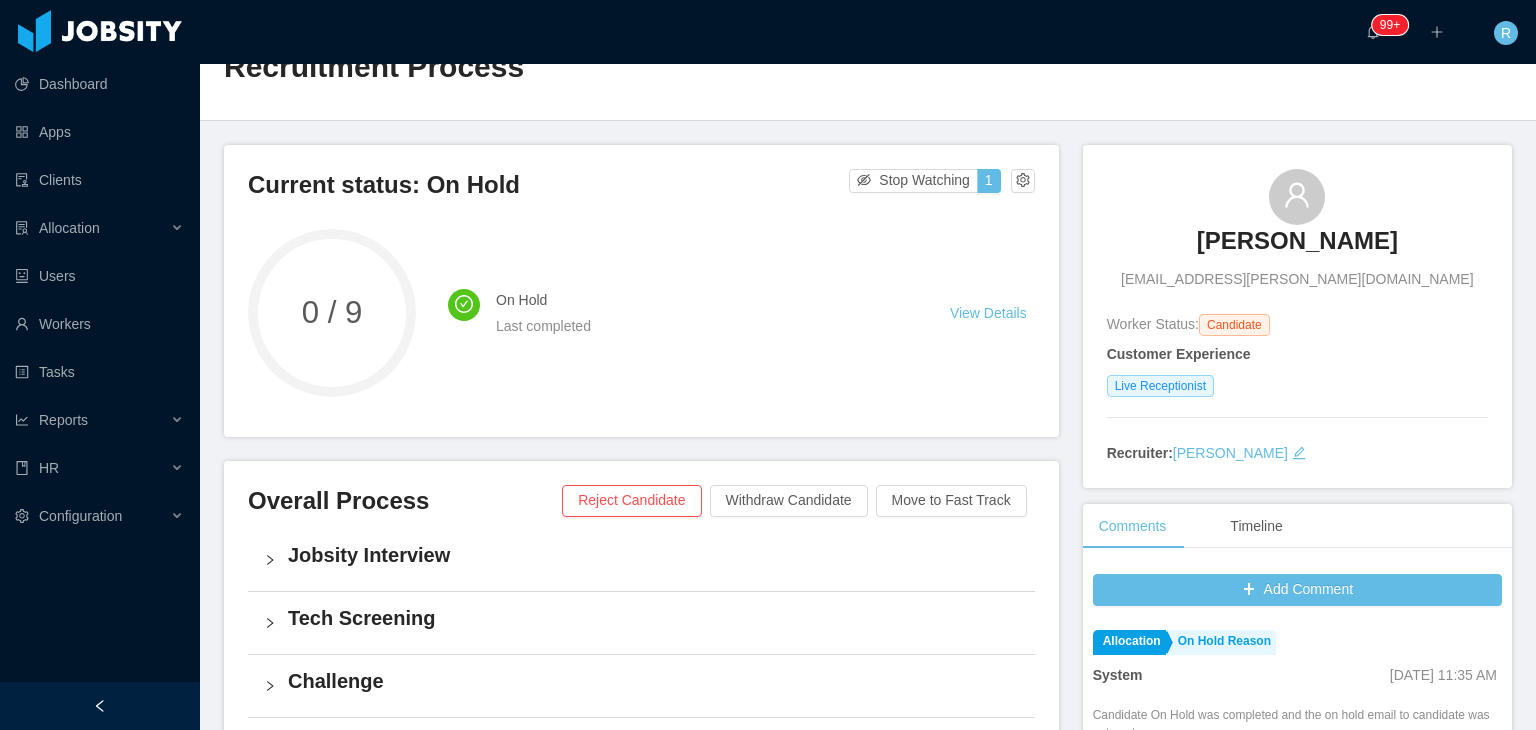 scroll, scrollTop: 0, scrollLeft: 0, axis: both 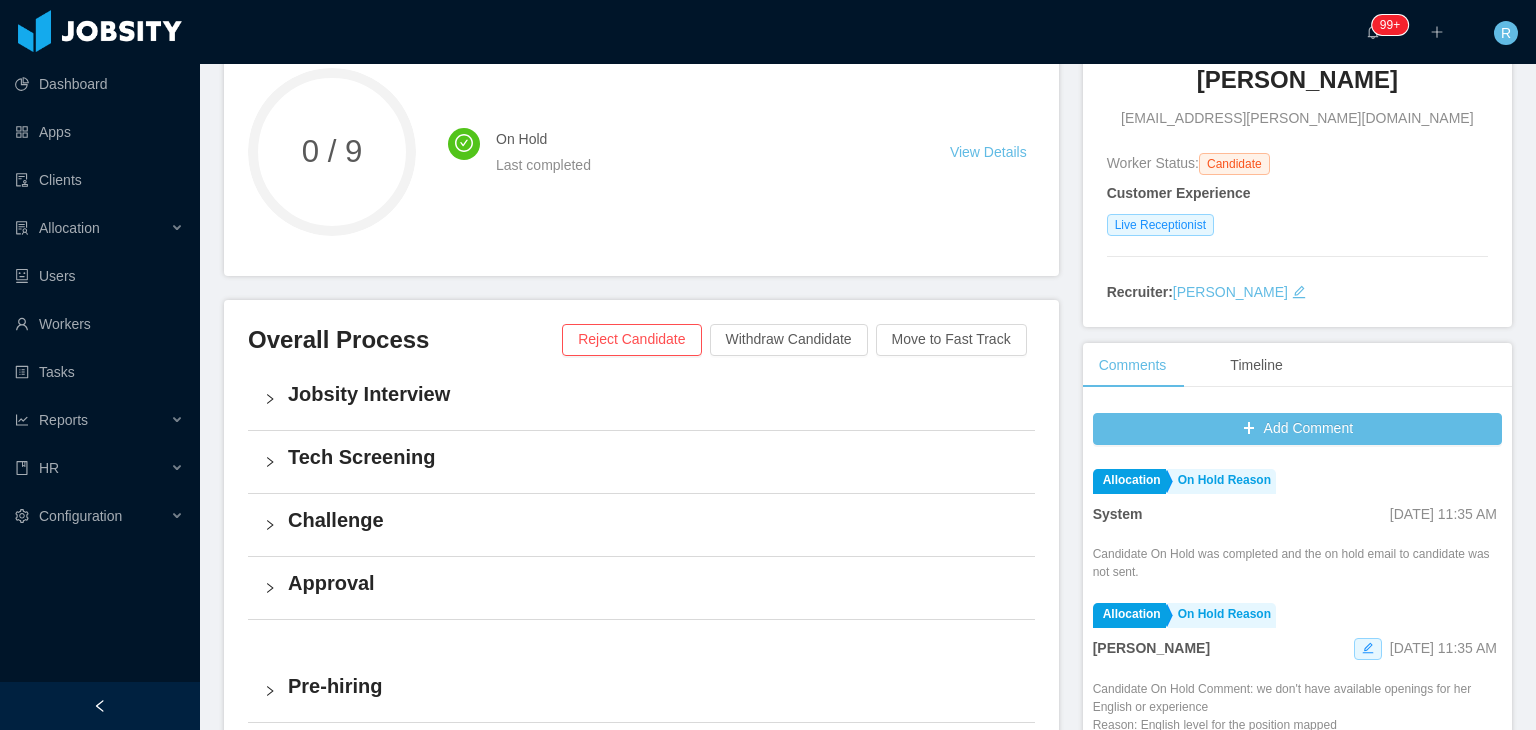 click on "Jobsity Interview" at bounding box center [641, 399] 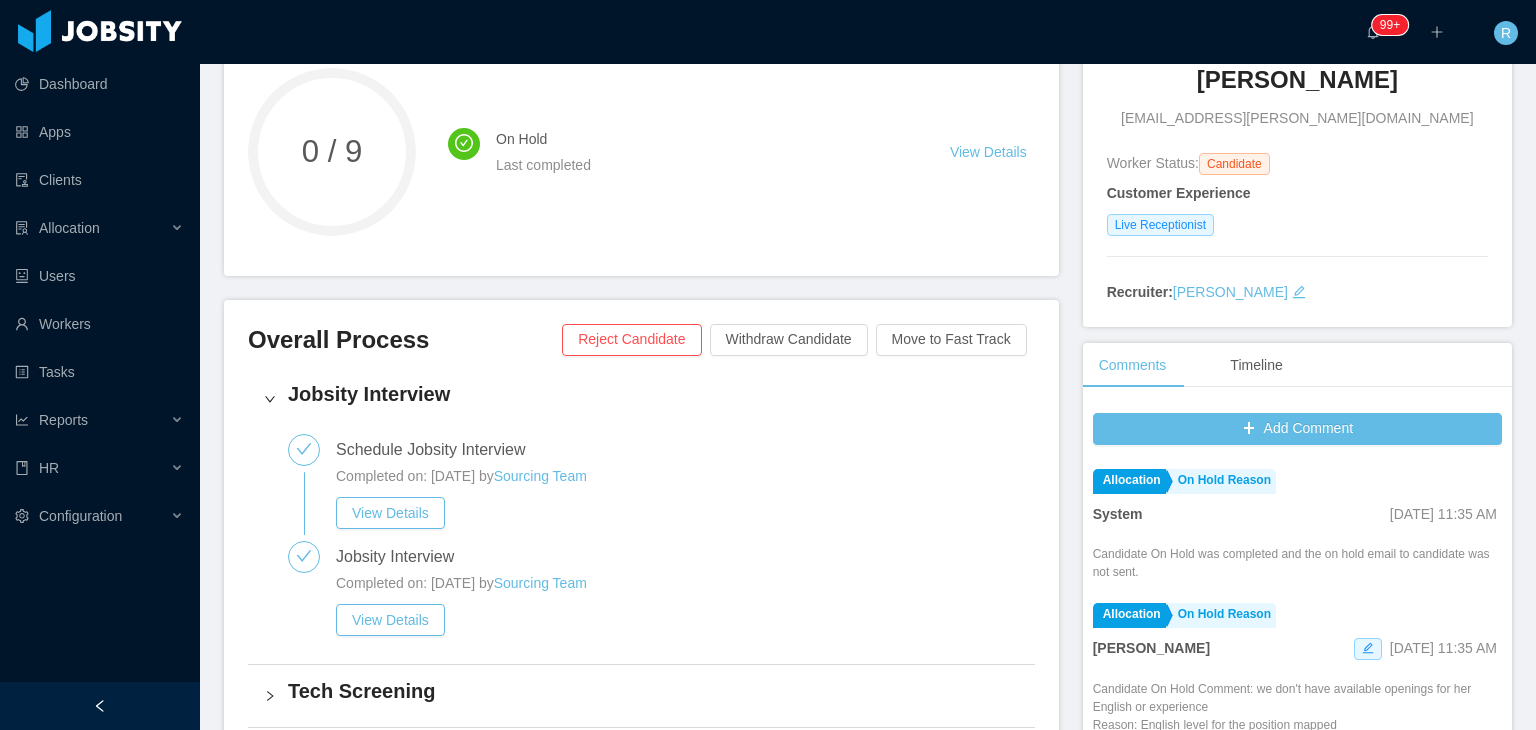 click on "Jobsity Interview" at bounding box center (641, 399) 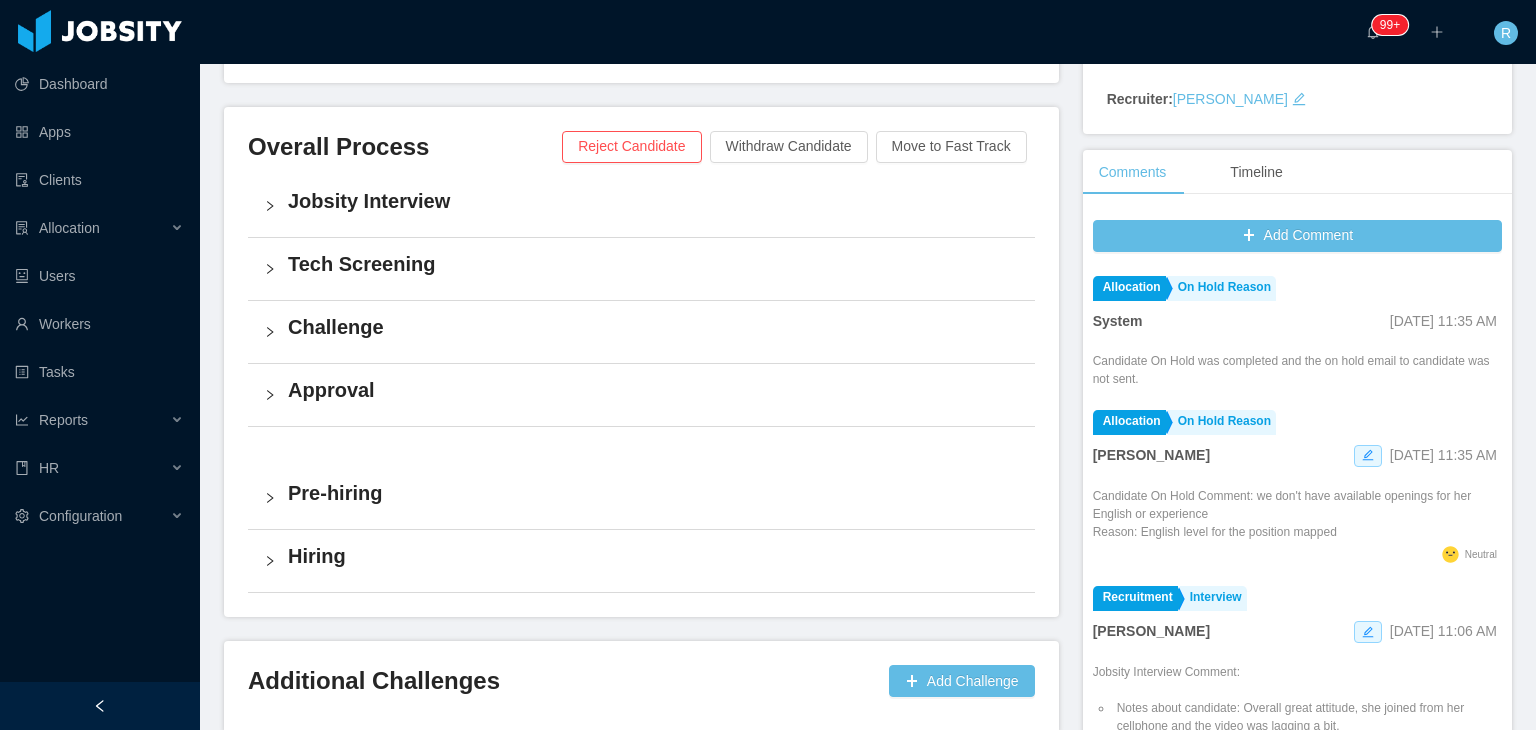 scroll, scrollTop: 406, scrollLeft: 0, axis: vertical 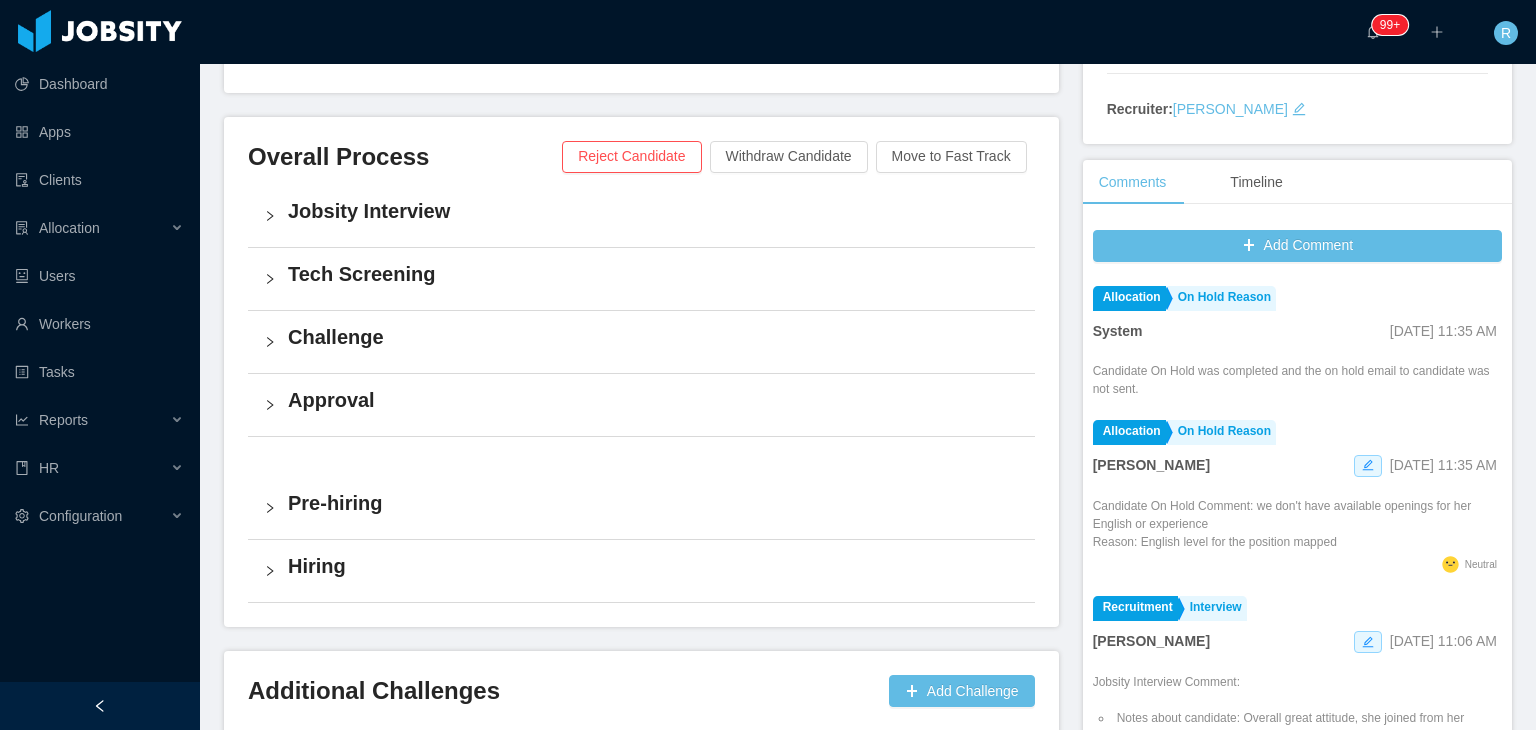 click 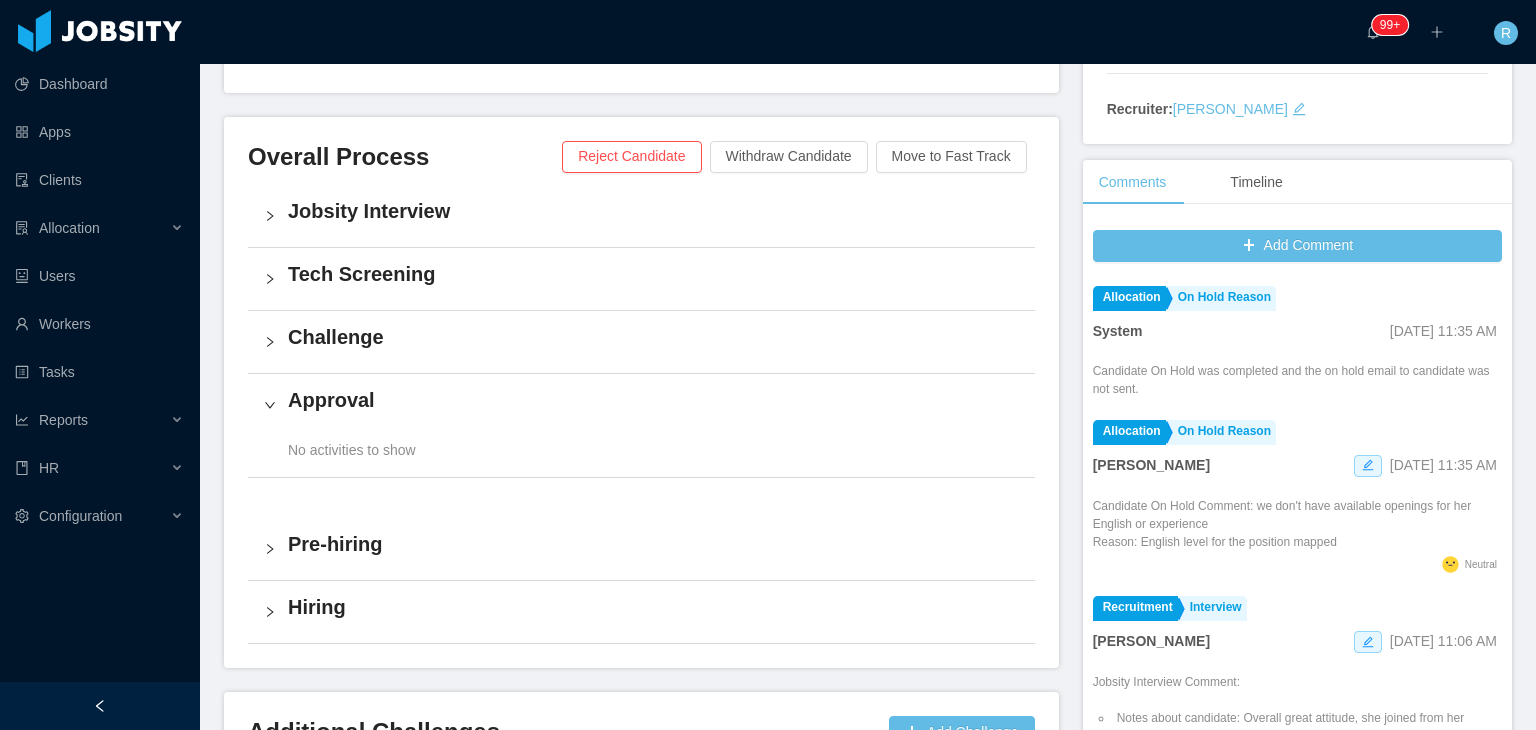 click 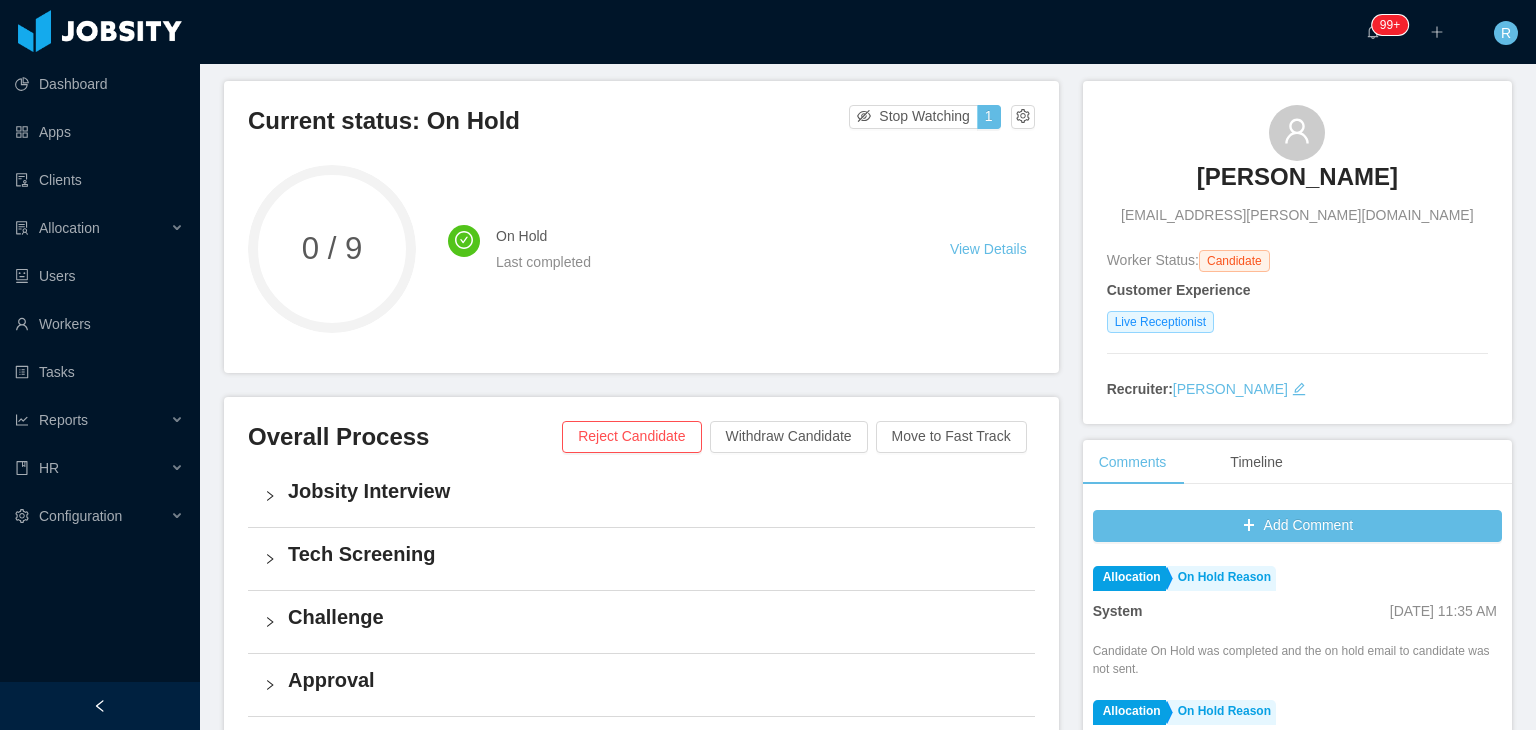 scroll, scrollTop: 46, scrollLeft: 0, axis: vertical 